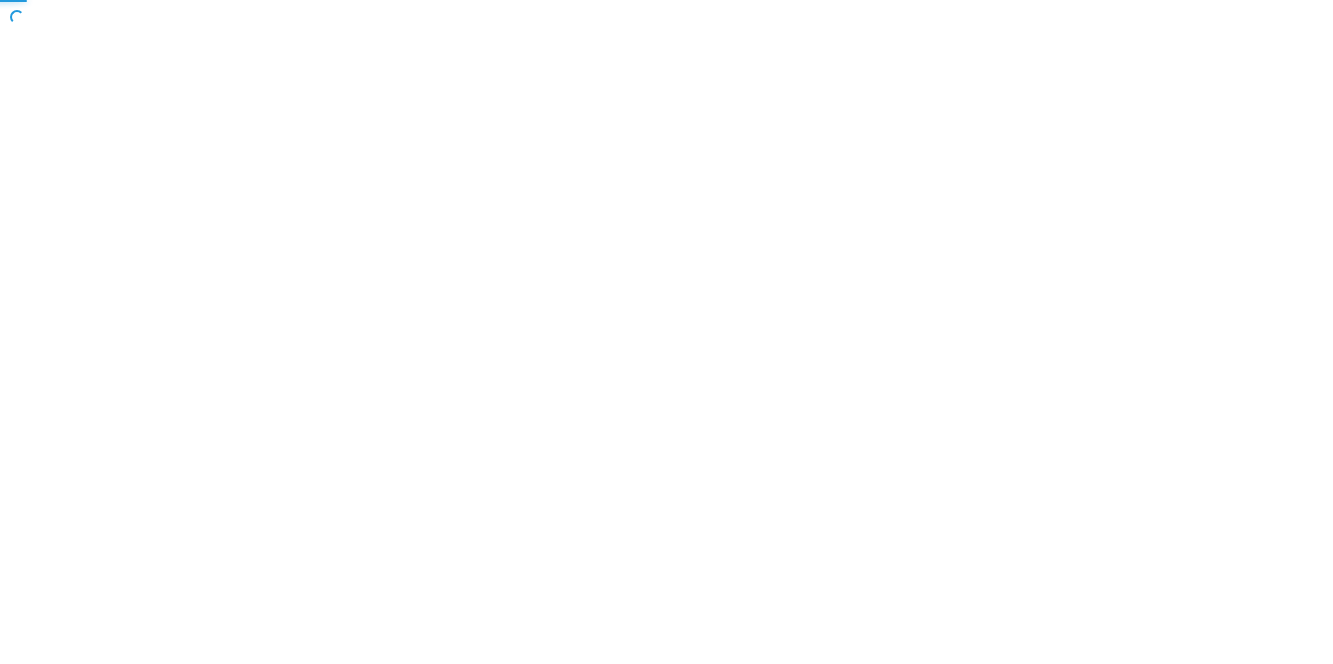 scroll, scrollTop: 0, scrollLeft: 0, axis: both 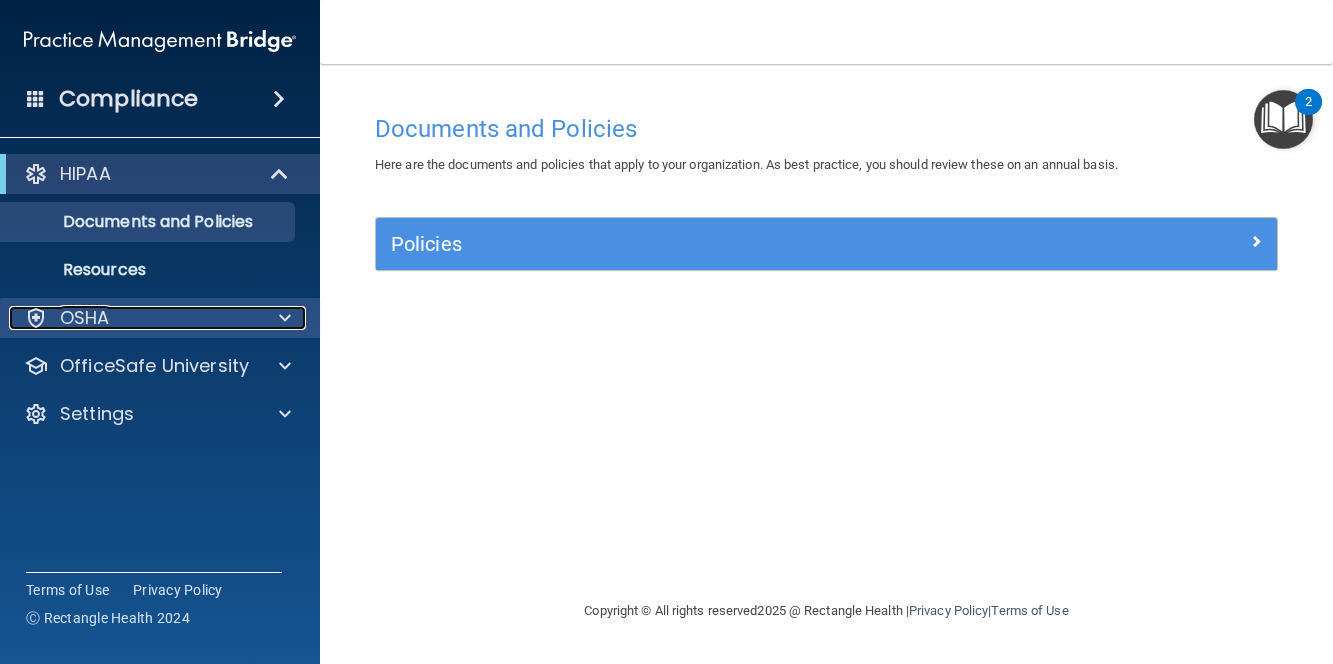 click at bounding box center [282, 318] 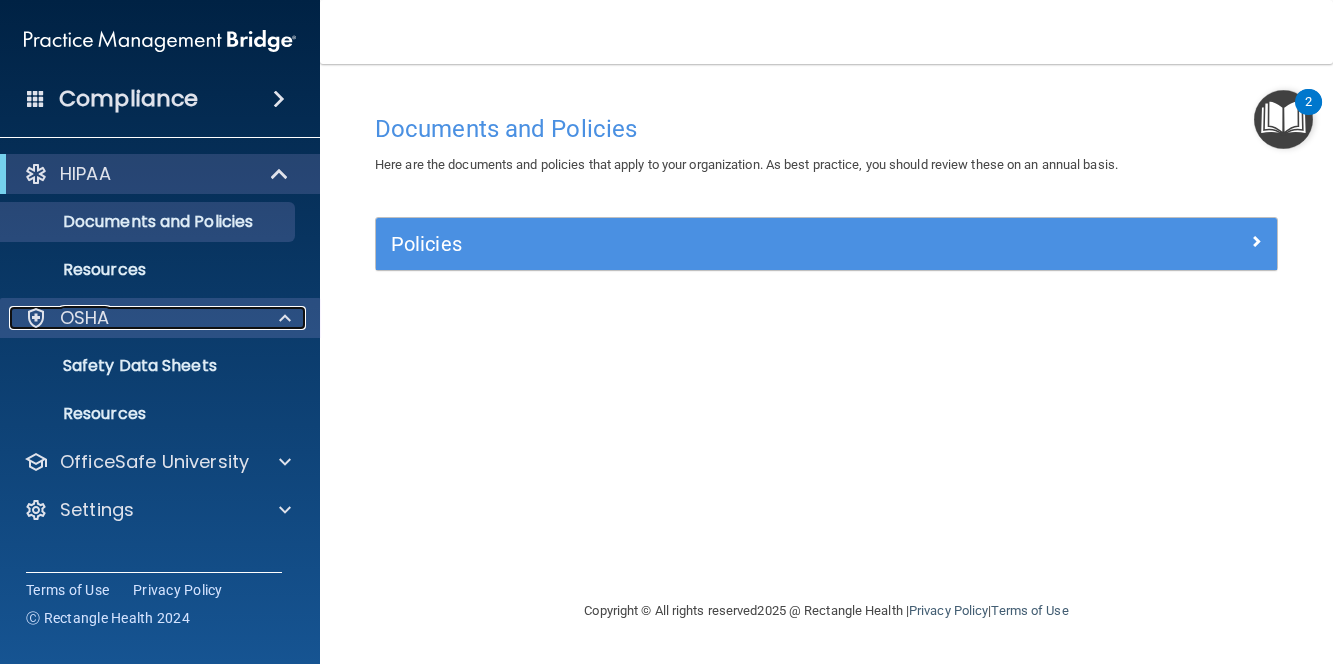 click at bounding box center (282, 318) 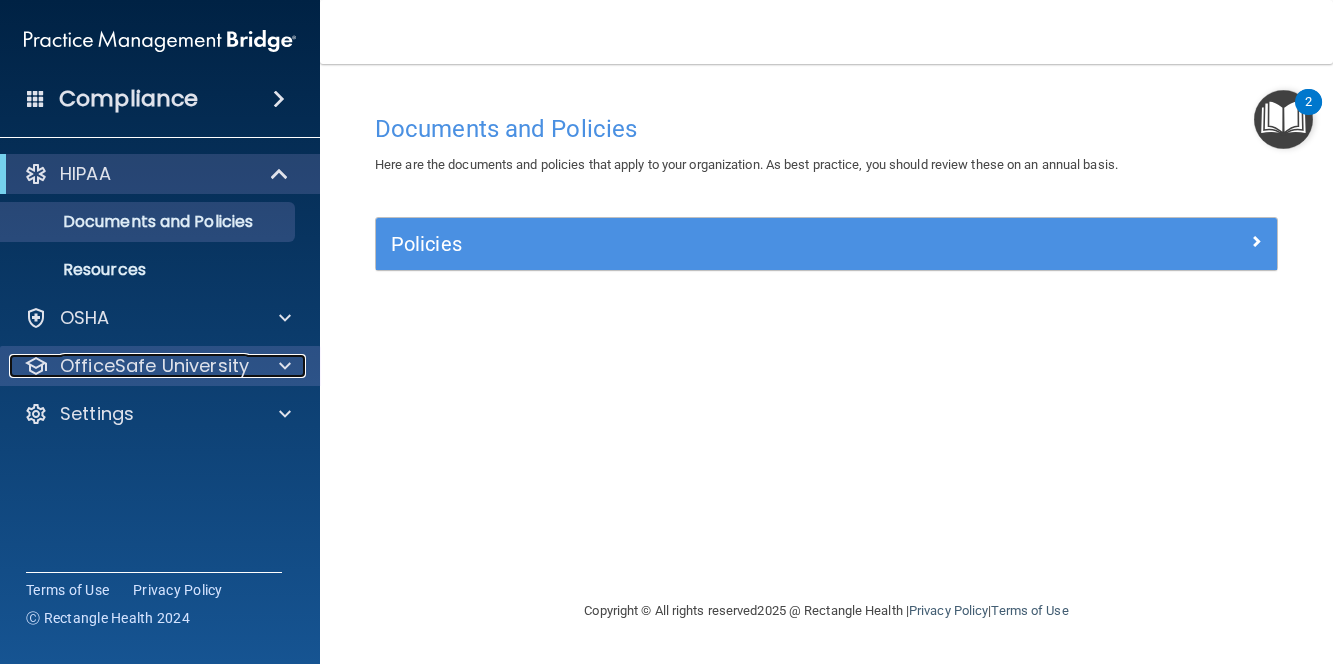 click at bounding box center [285, 366] 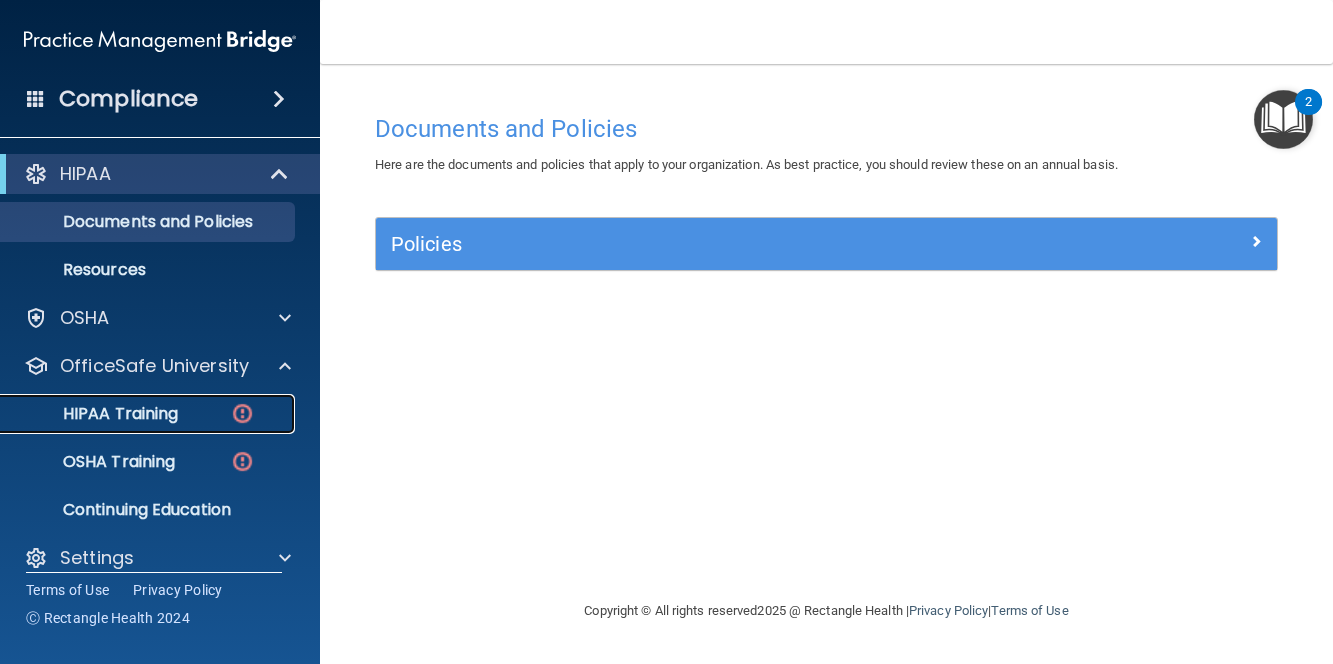 click on "HIPAA Training" at bounding box center (95, 414) 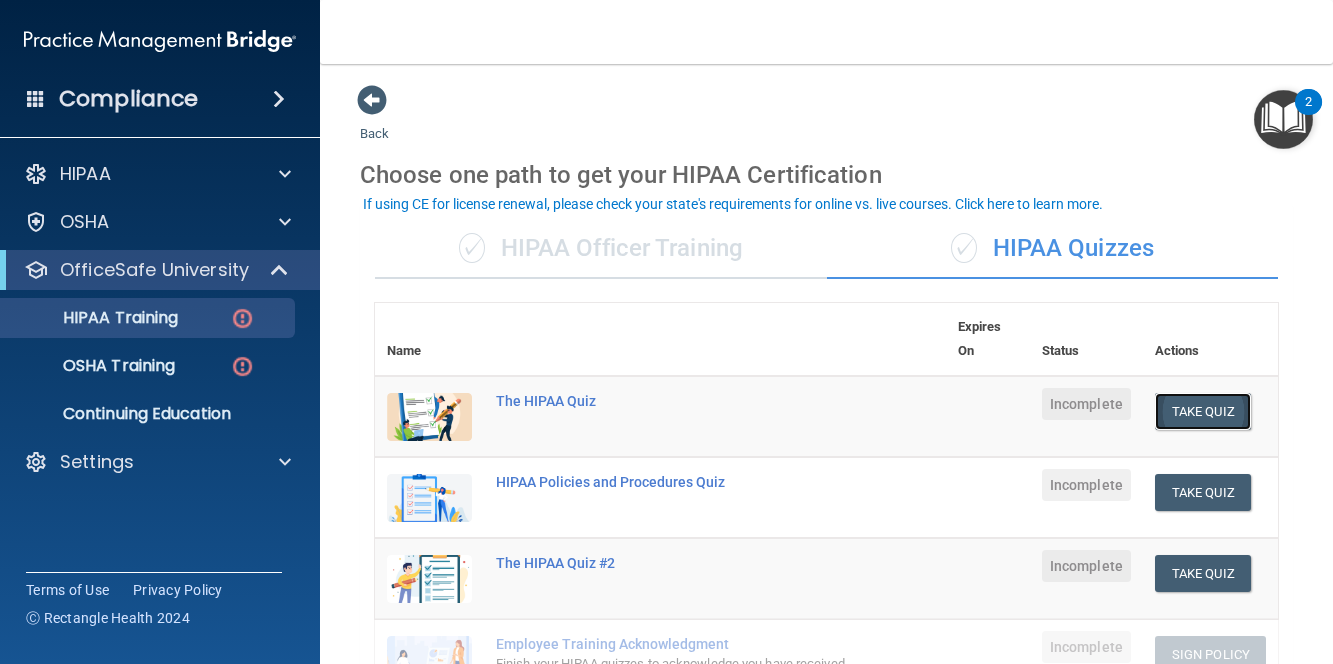 click on "Take Quiz" at bounding box center (1203, 411) 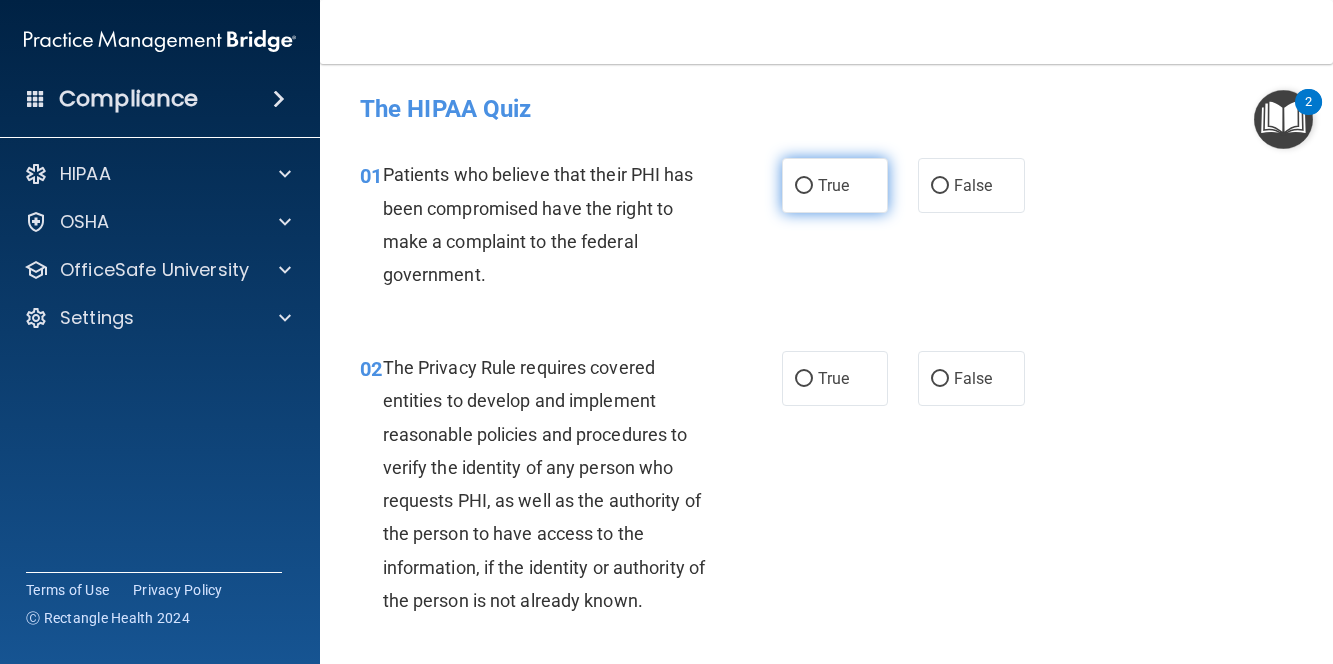 click on "True" at bounding box center (804, 186) 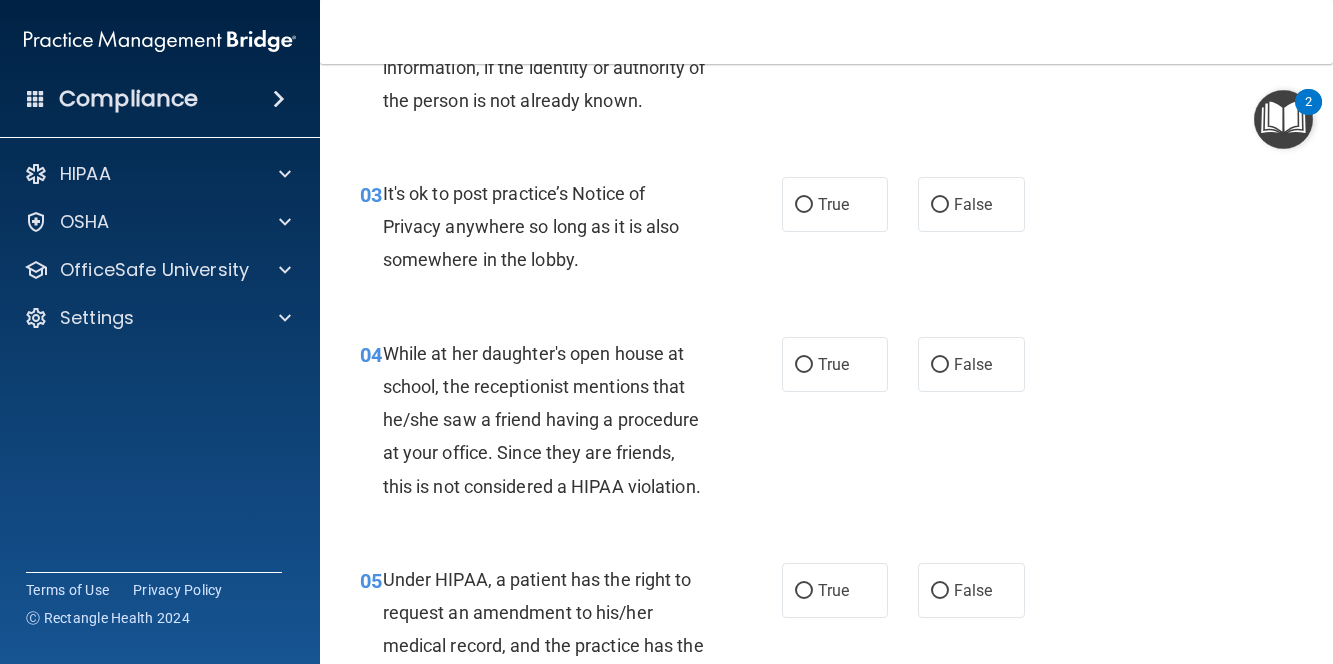 scroll, scrollTop: 600, scrollLeft: 0, axis: vertical 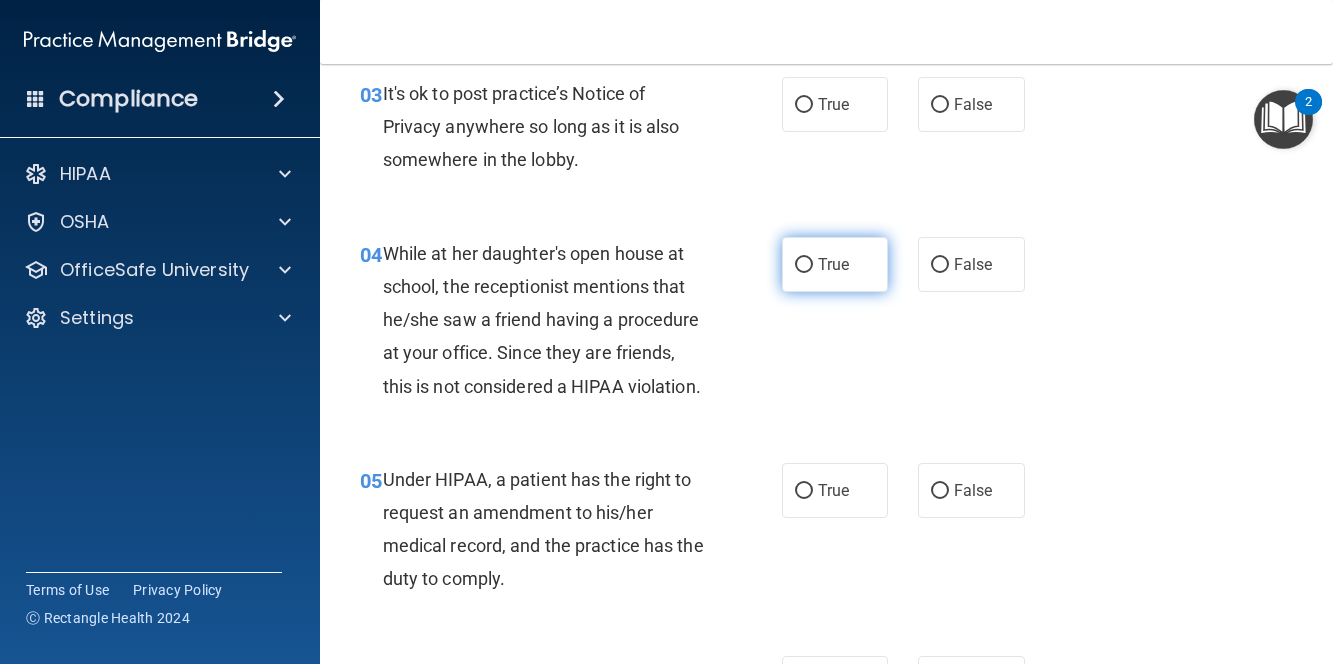 click on "True" at bounding box center (835, 264) 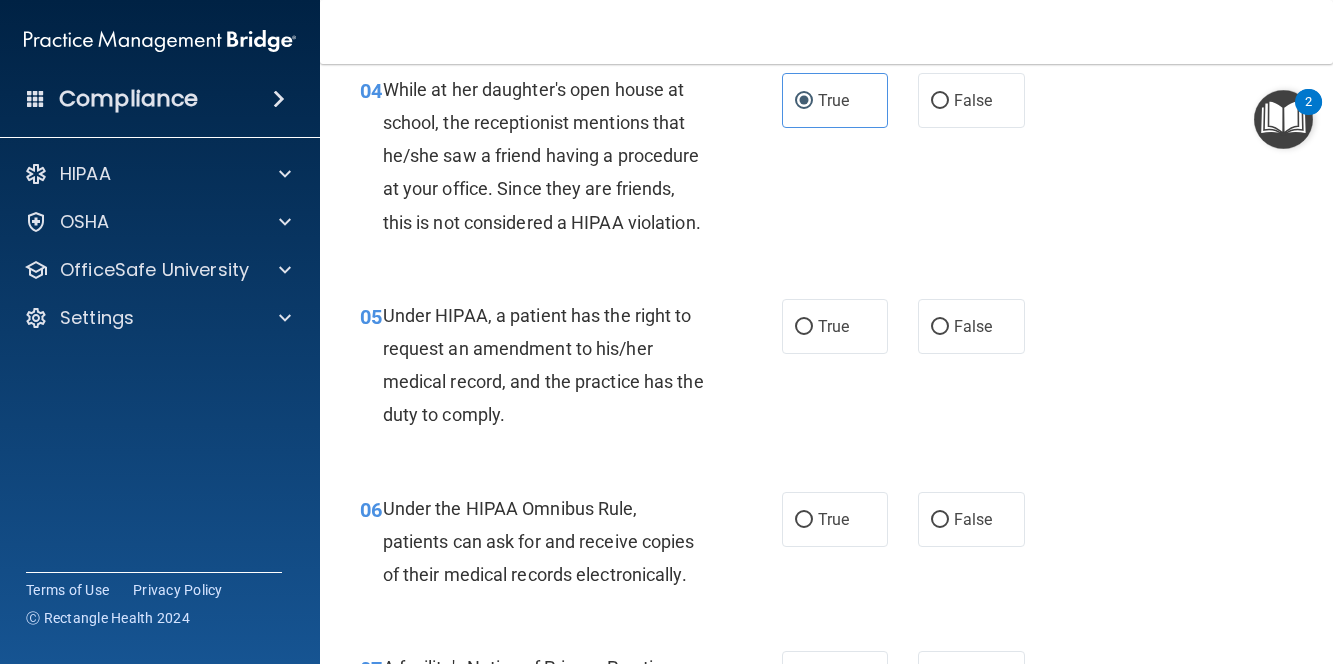scroll, scrollTop: 800, scrollLeft: 0, axis: vertical 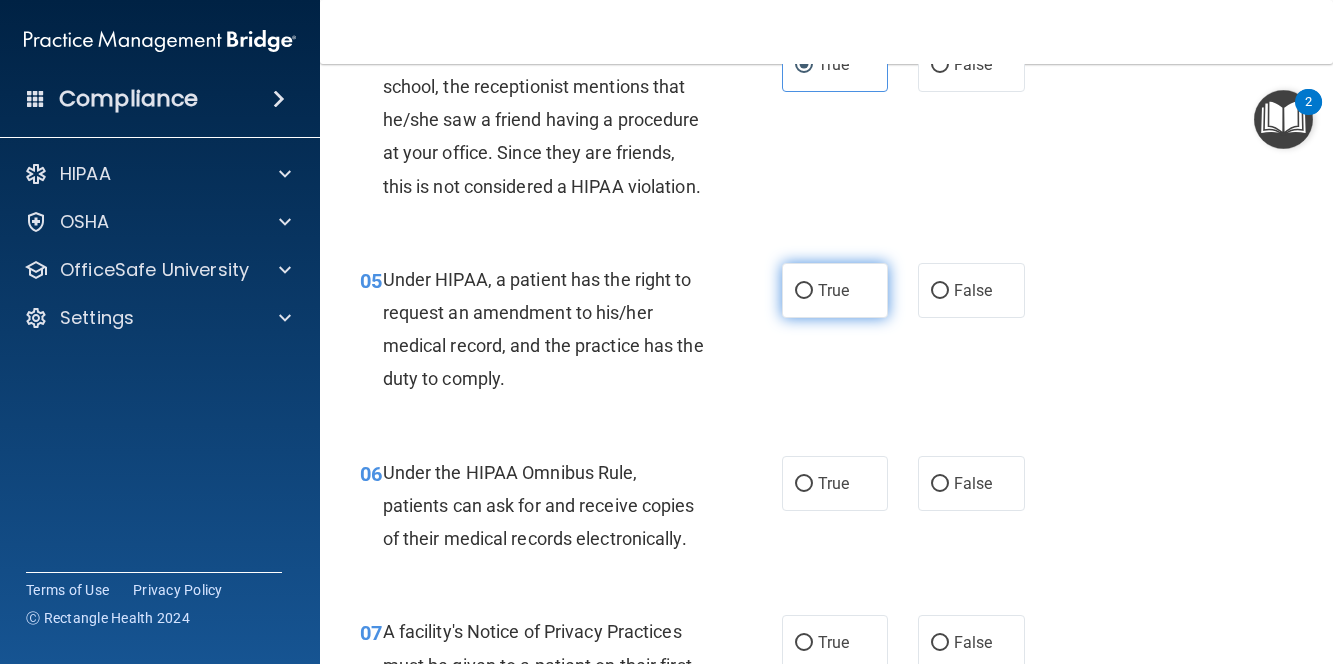click on "True" at bounding box center [835, 290] 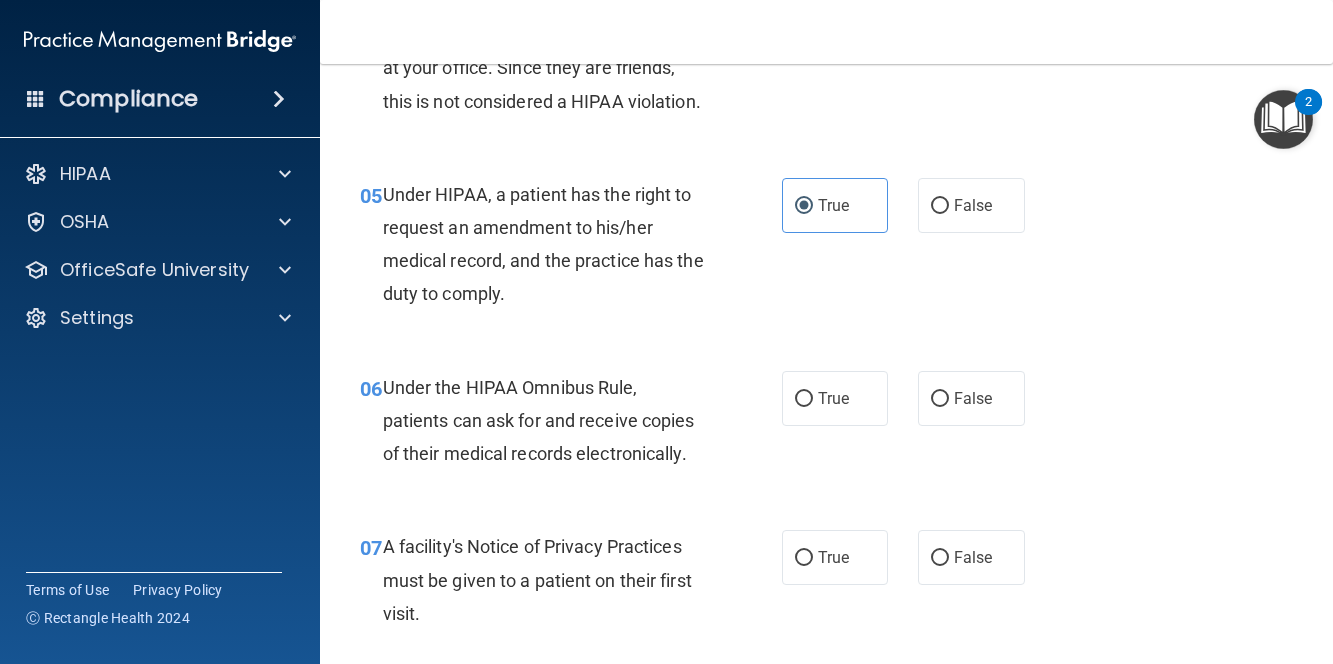 scroll, scrollTop: 1000, scrollLeft: 0, axis: vertical 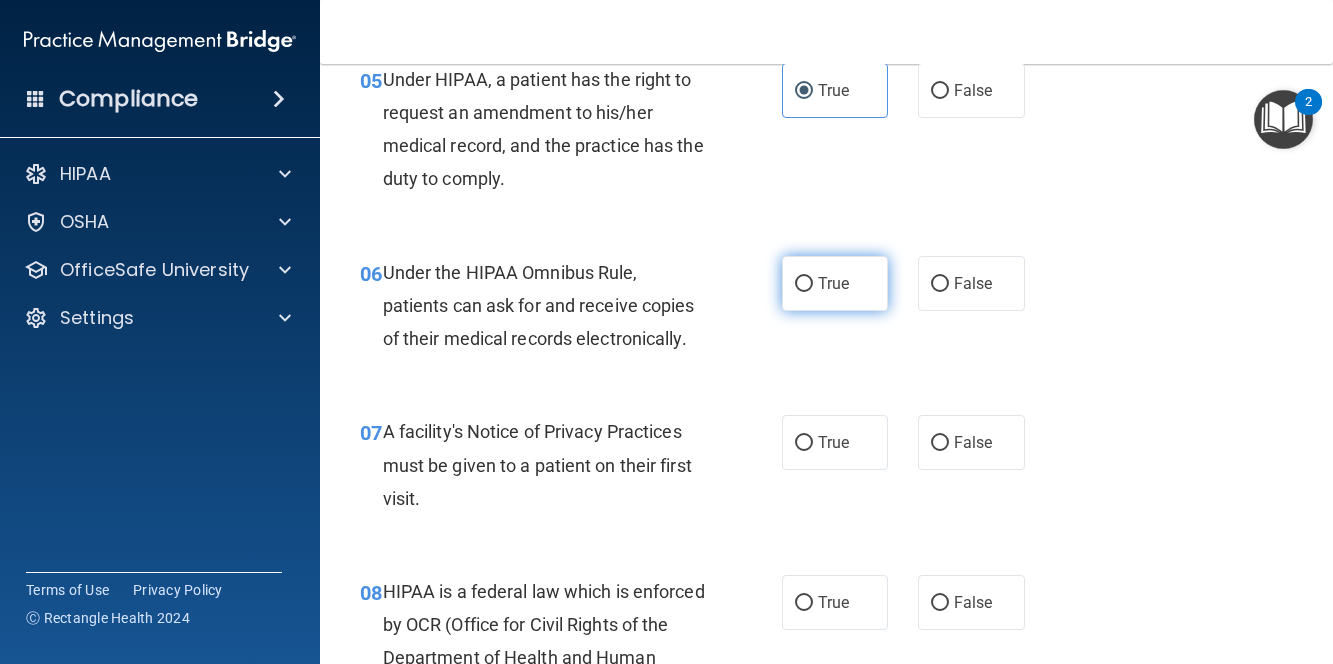click on "True" at bounding box center [835, 283] 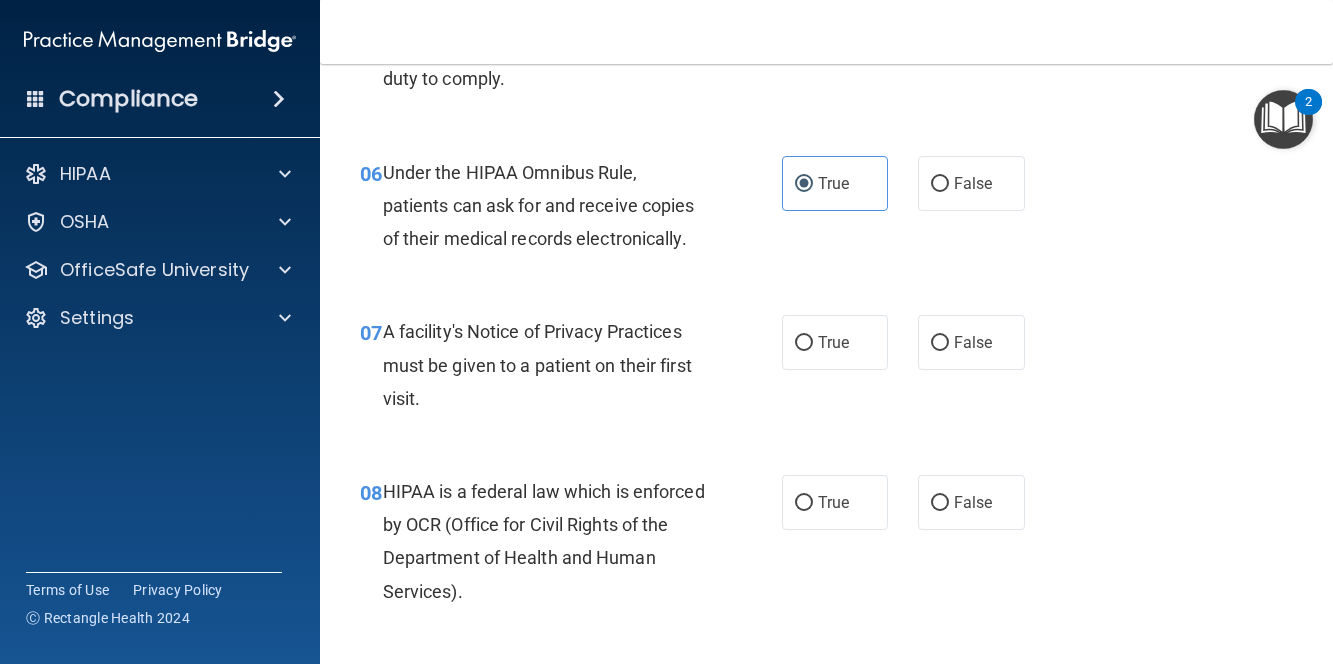 scroll, scrollTop: 1200, scrollLeft: 0, axis: vertical 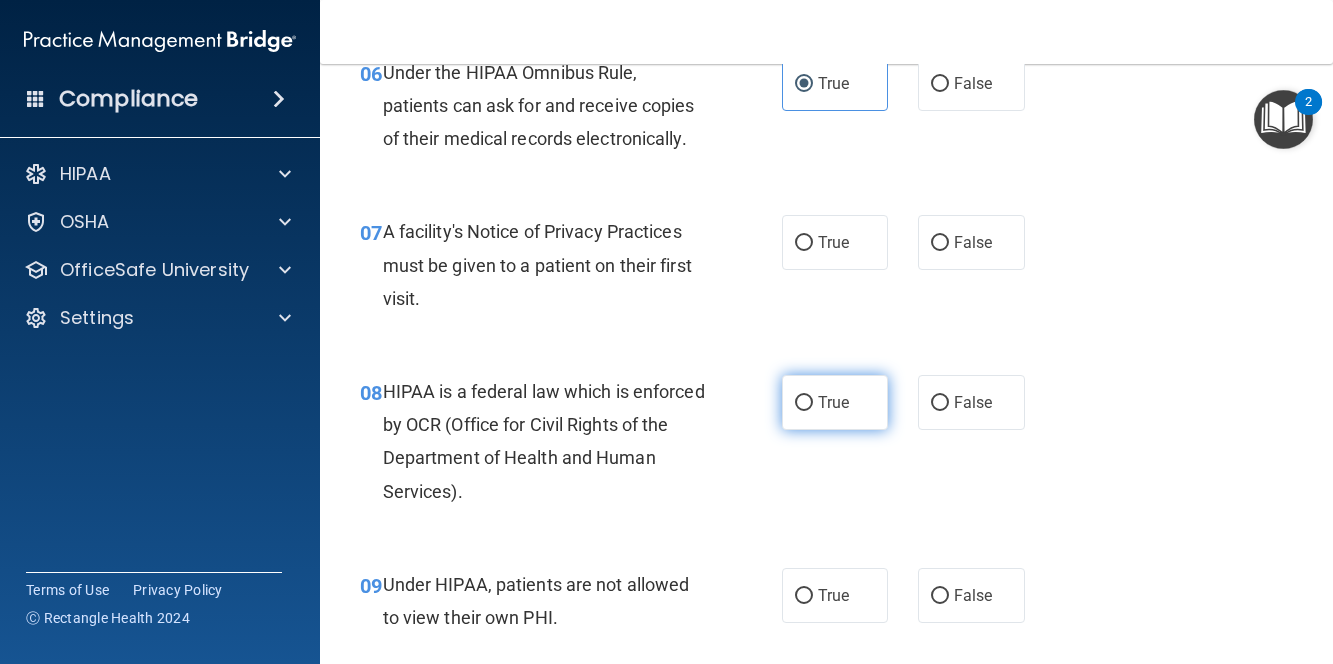click on "True" at bounding box center [835, 402] 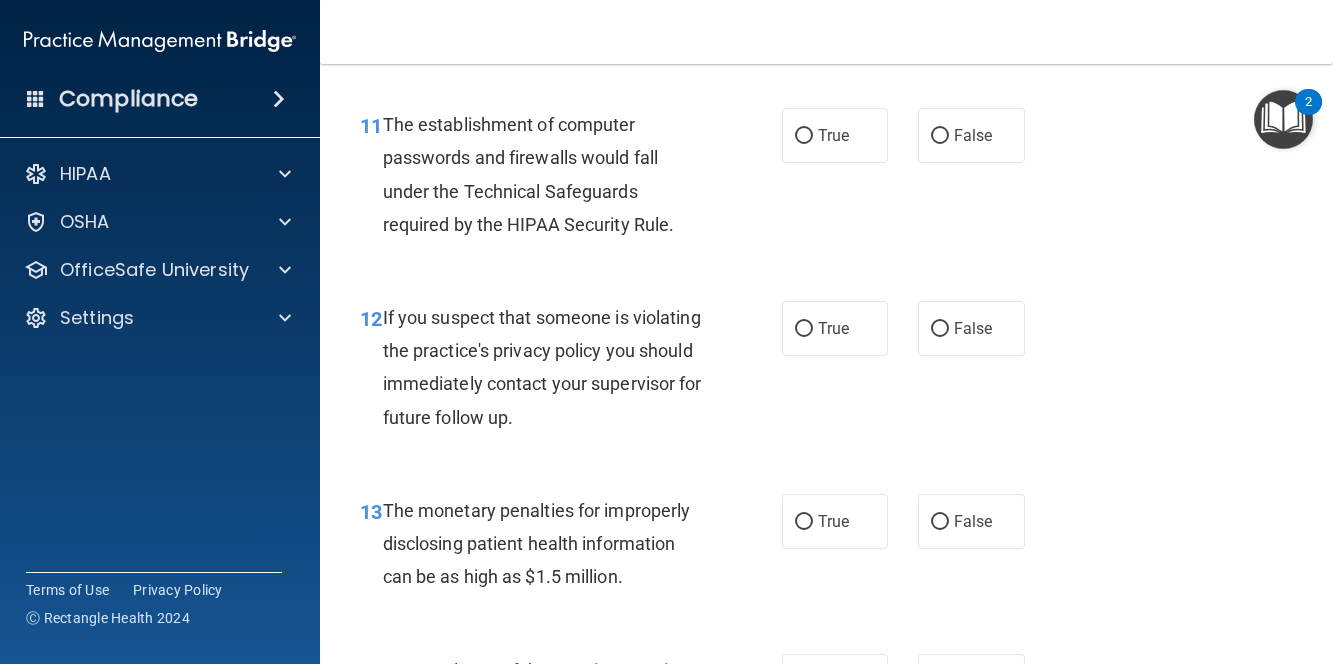 scroll, scrollTop: 2000, scrollLeft: 0, axis: vertical 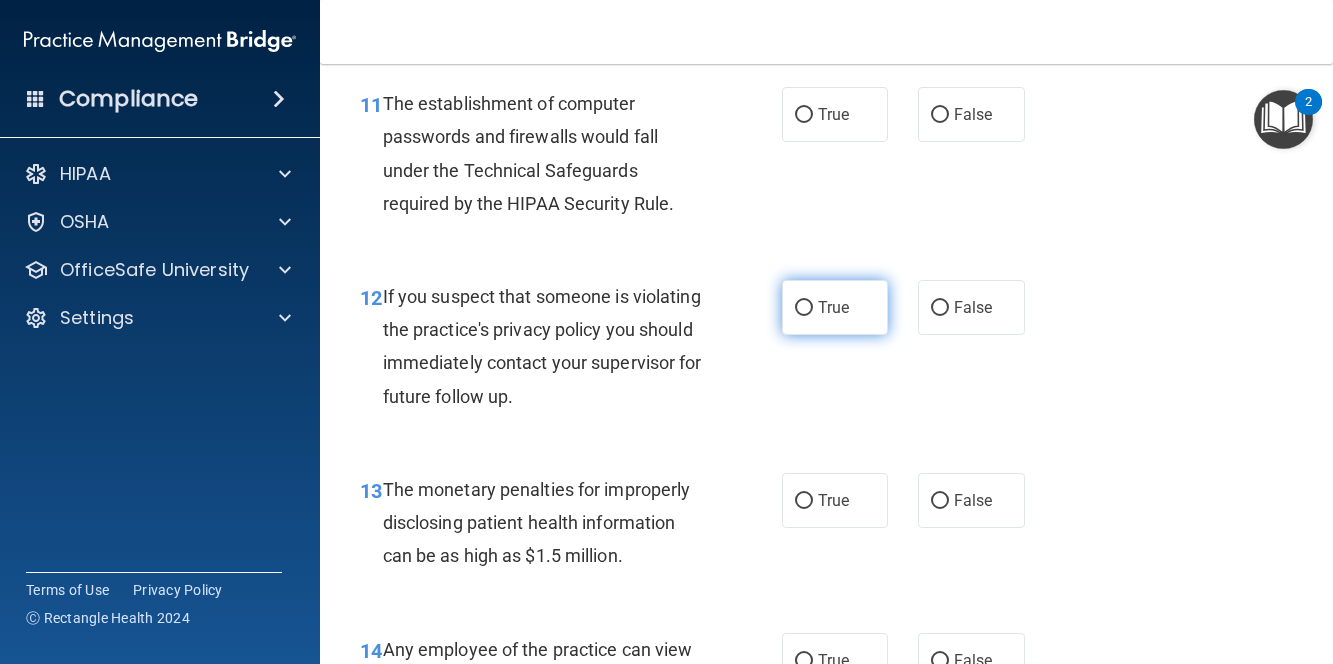 click on "True" at bounding box center [835, 307] 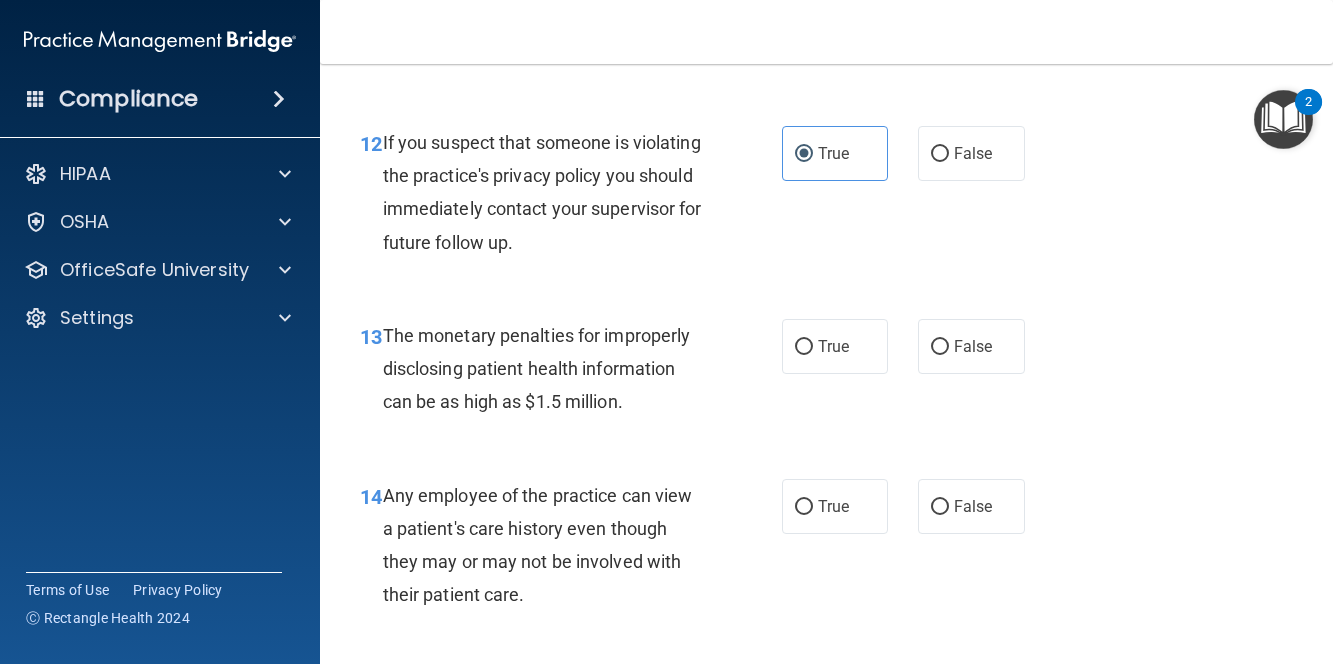 scroll, scrollTop: 2200, scrollLeft: 0, axis: vertical 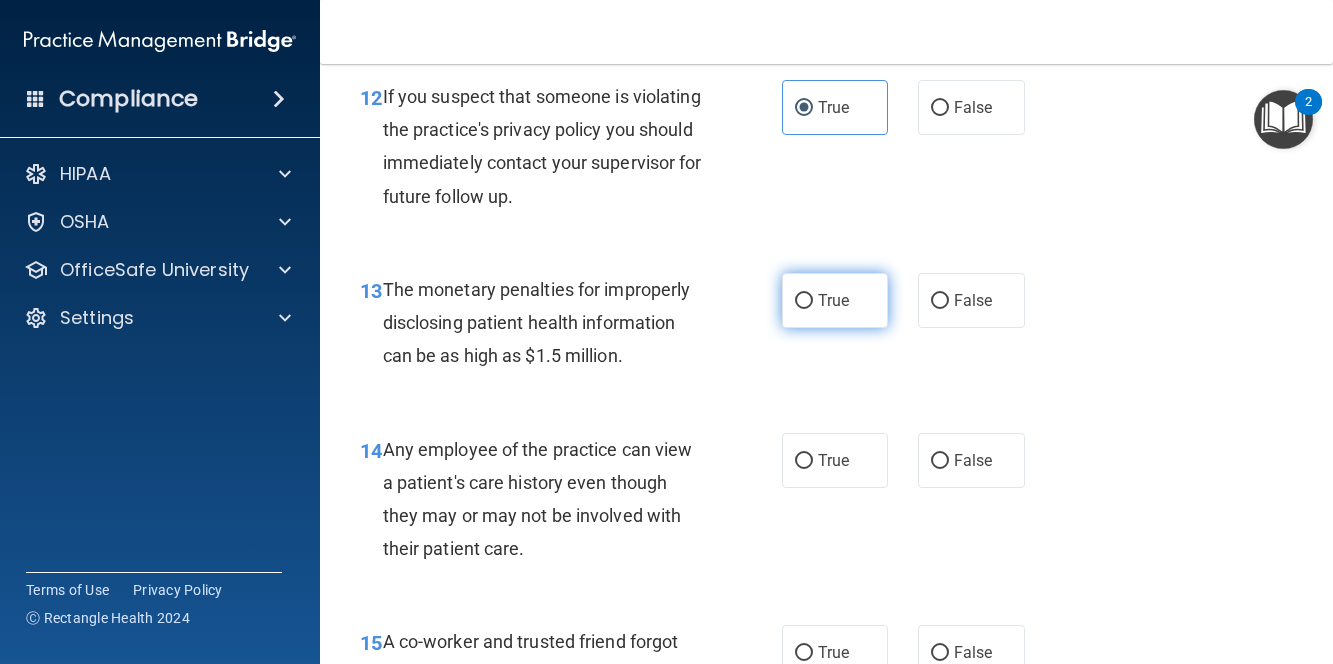 click on "True" at bounding box center [835, 300] 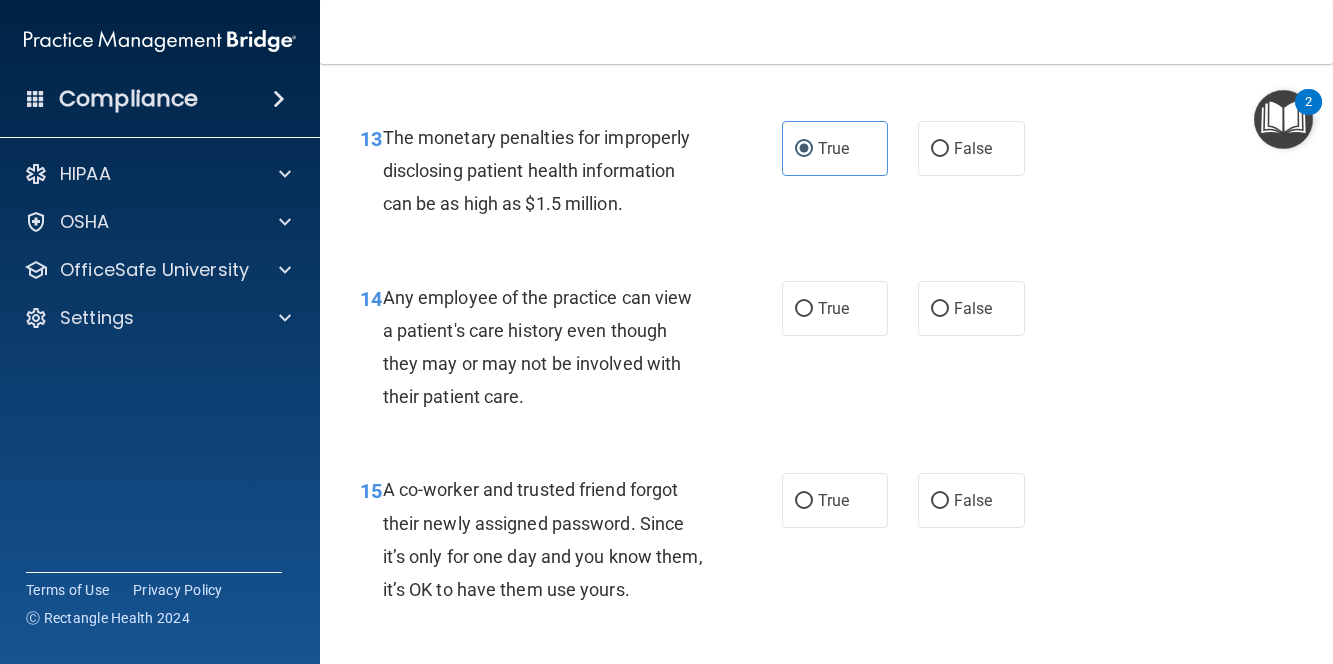 scroll, scrollTop: 2400, scrollLeft: 0, axis: vertical 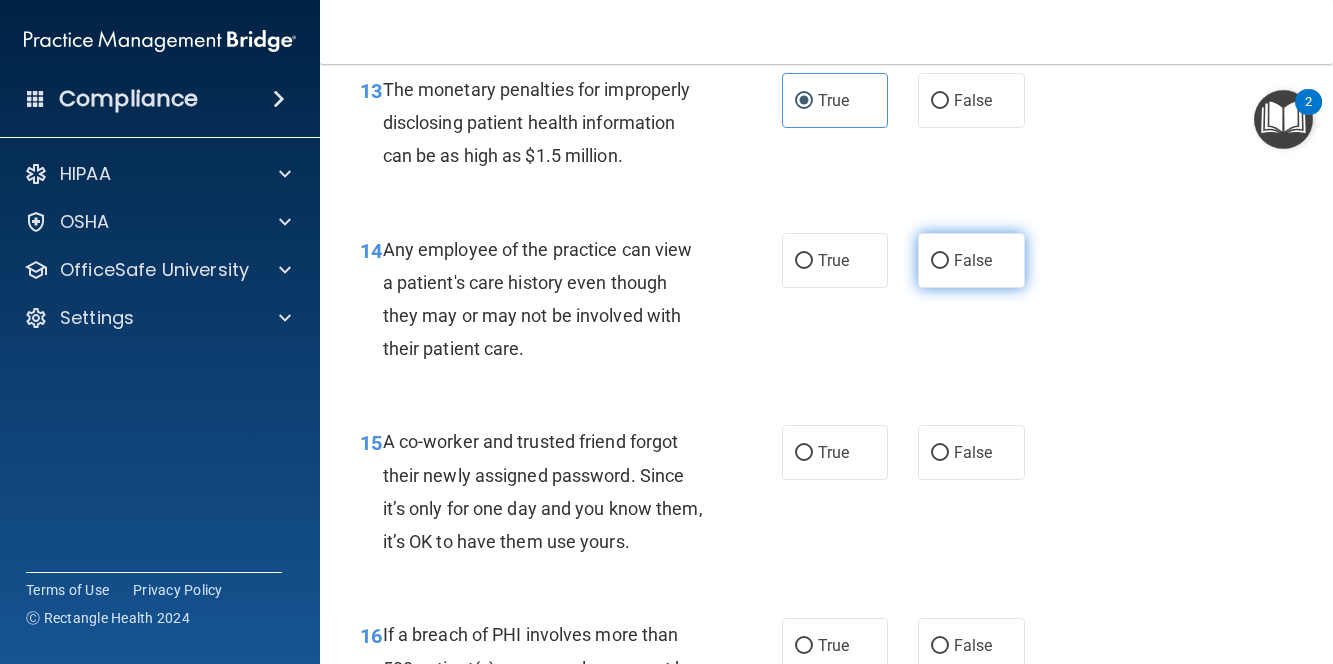 click on "False" at bounding box center (971, 260) 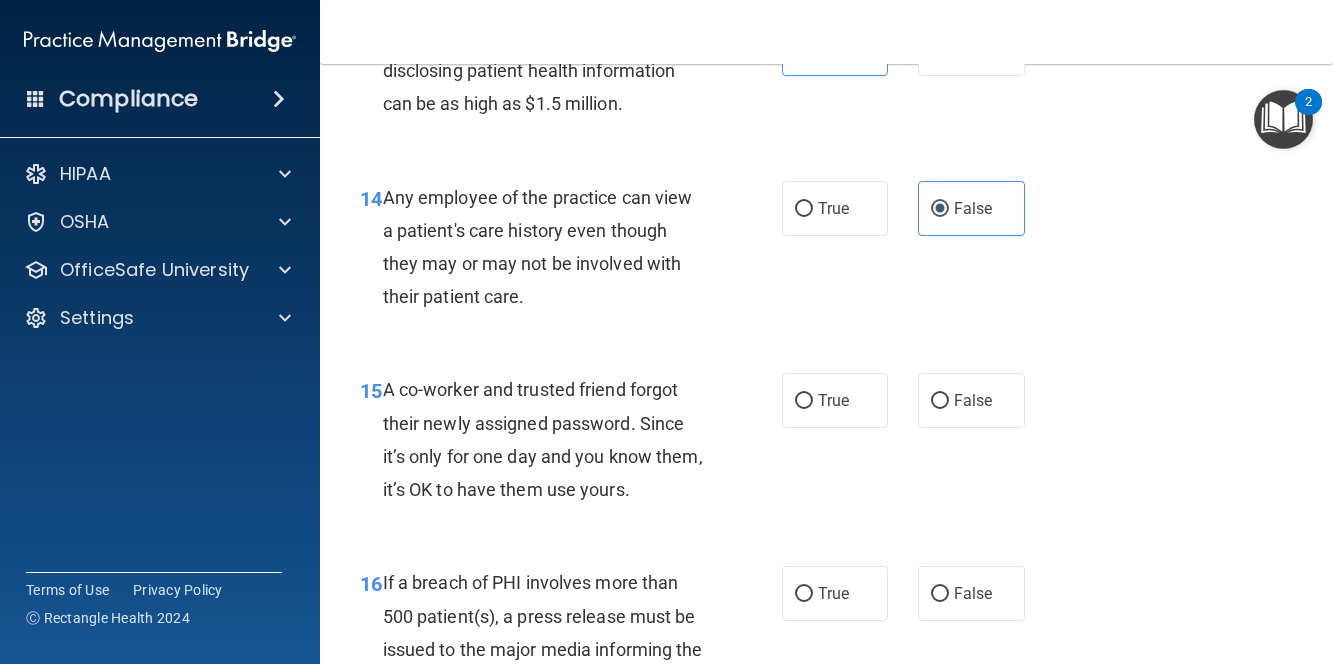 scroll, scrollTop: 2600, scrollLeft: 0, axis: vertical 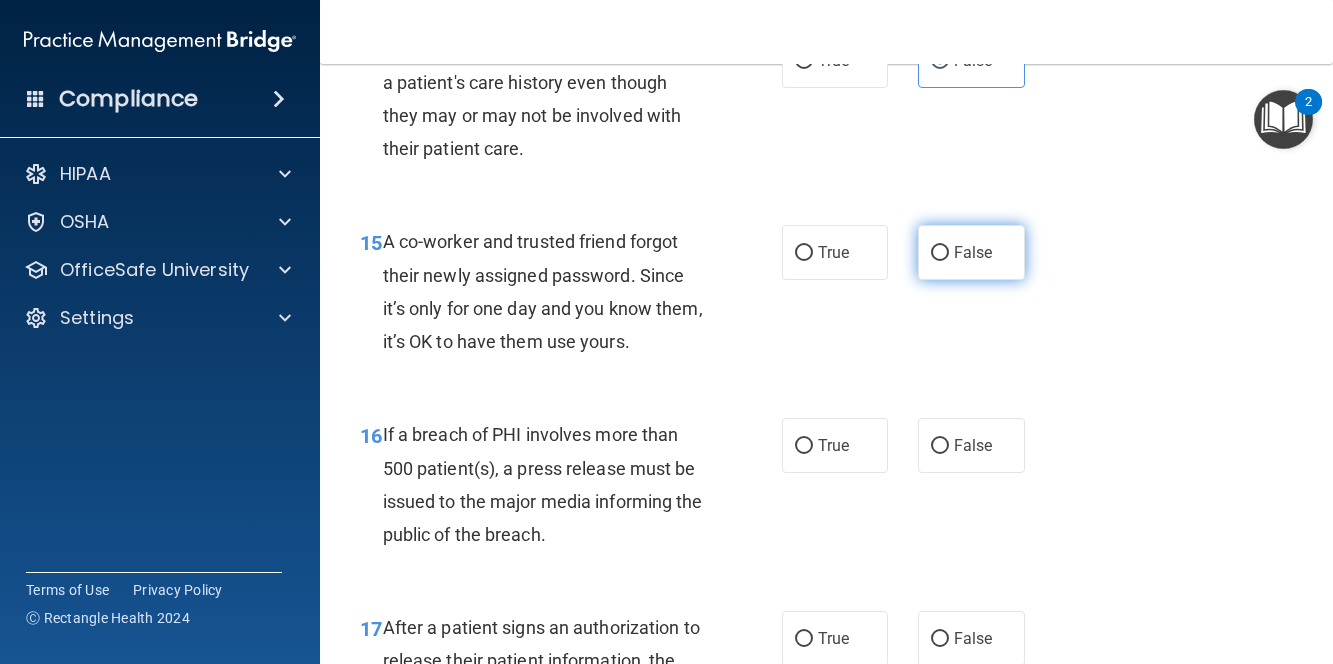 click on "False" at bounding box center [940, 253] 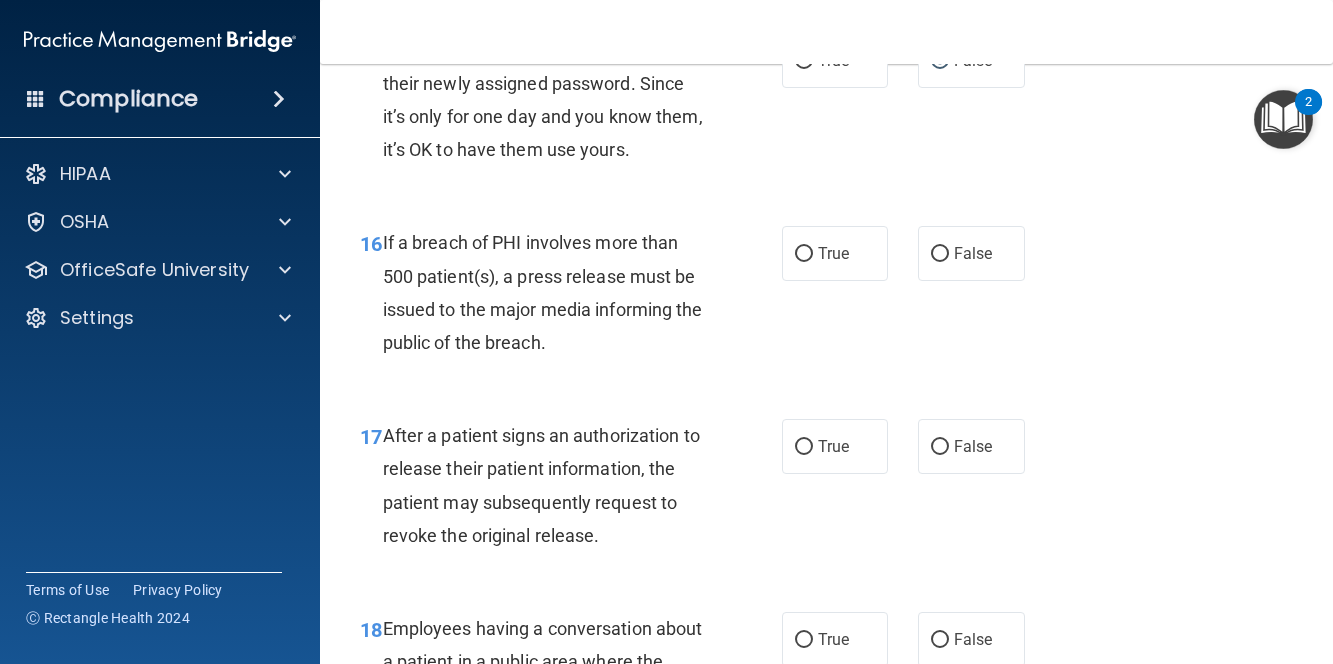 scroll, scrollTop: 2800, scrollLeft: 0, axis: vertical 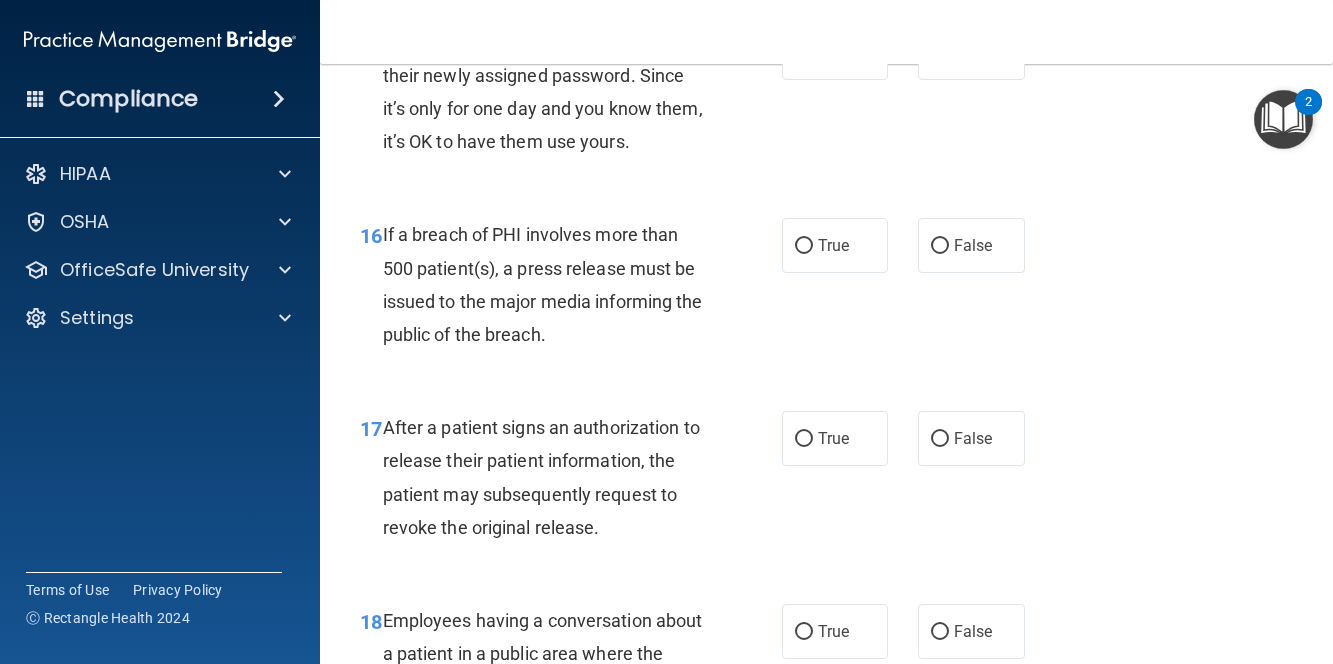 click on "16       If a breach of PHI involves more than 500 patient(s), a press release must be issued to the major media informing the public of the breach.                 True           False" at bounding box center [826, 289] 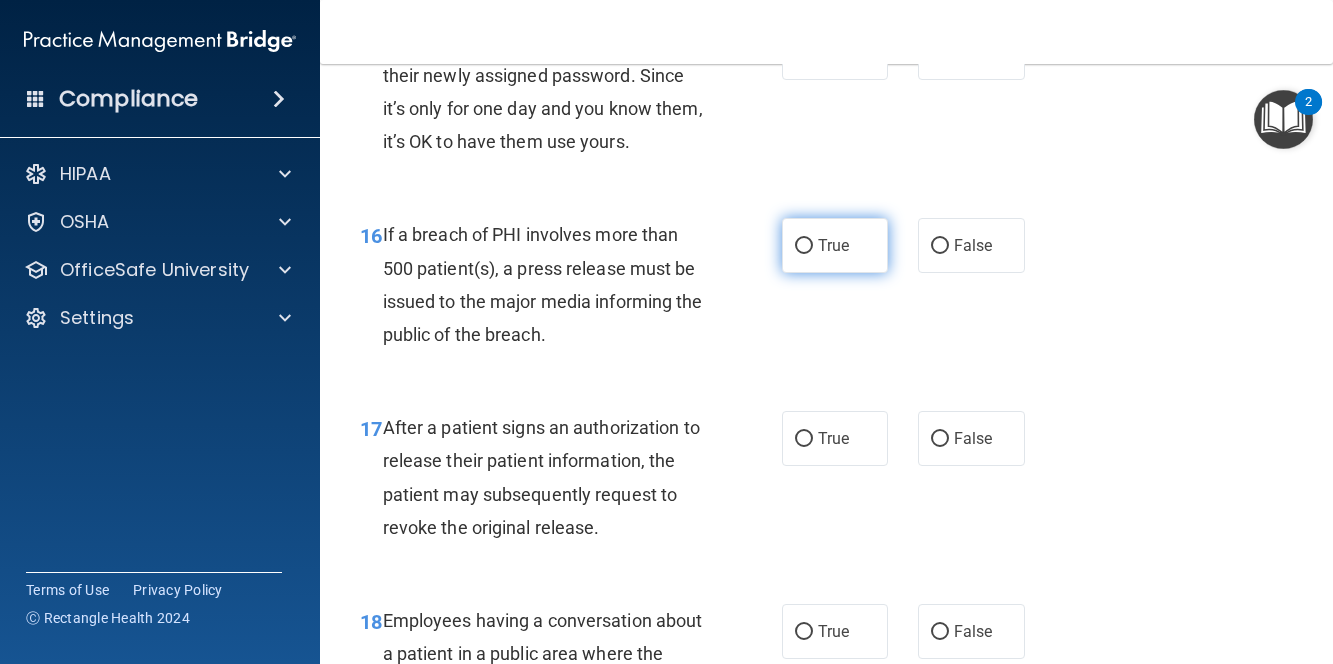 click on "True" at bounding box center [835, 245] 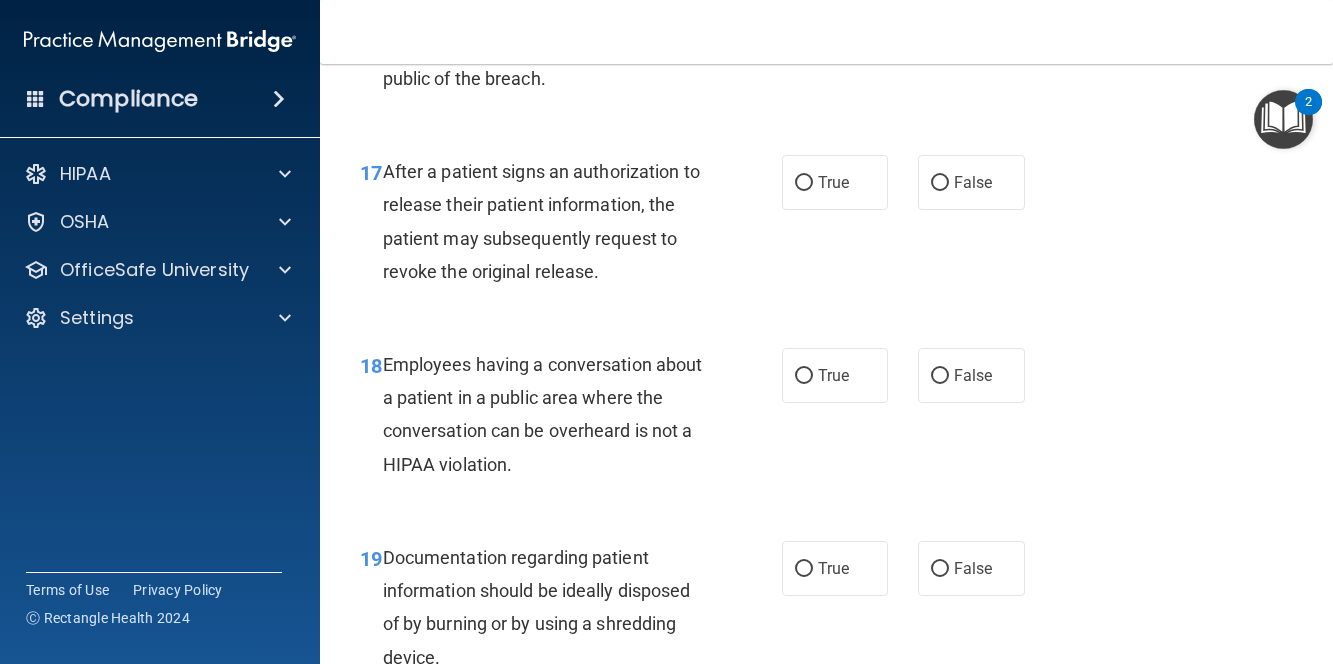 scroll, scrollTop: 3100, scrollLeft: 0, axis: vertical 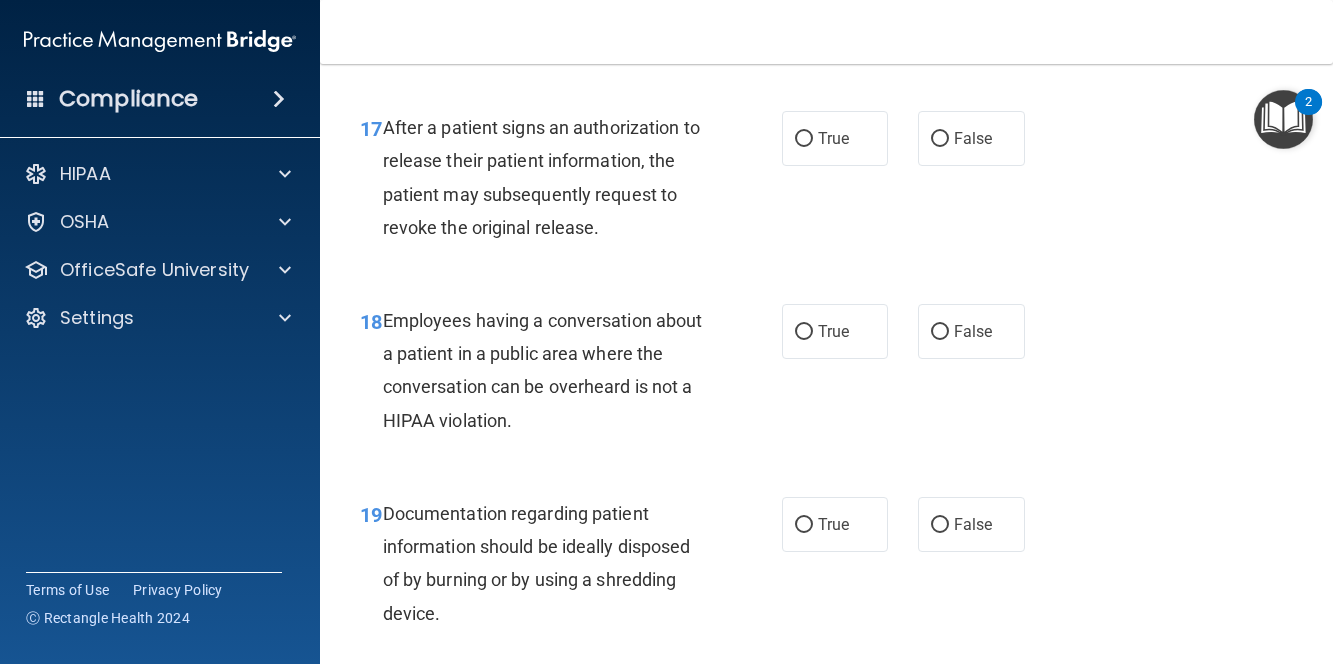 drag, startPoint x: 983, startPoint y: 353, endPoint x: 1015, endPoint y: 370, distance: 36.23534 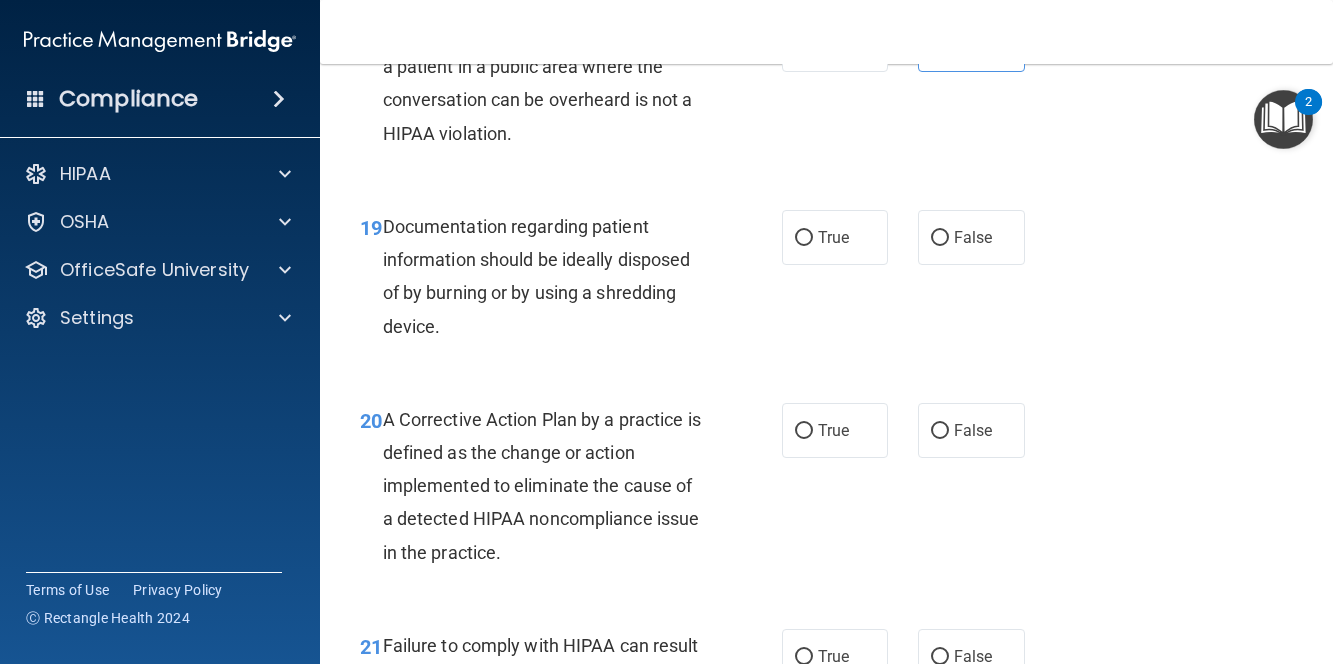 scroll, scrollTop: 3400, scrollLeft: 0, axis: vertical 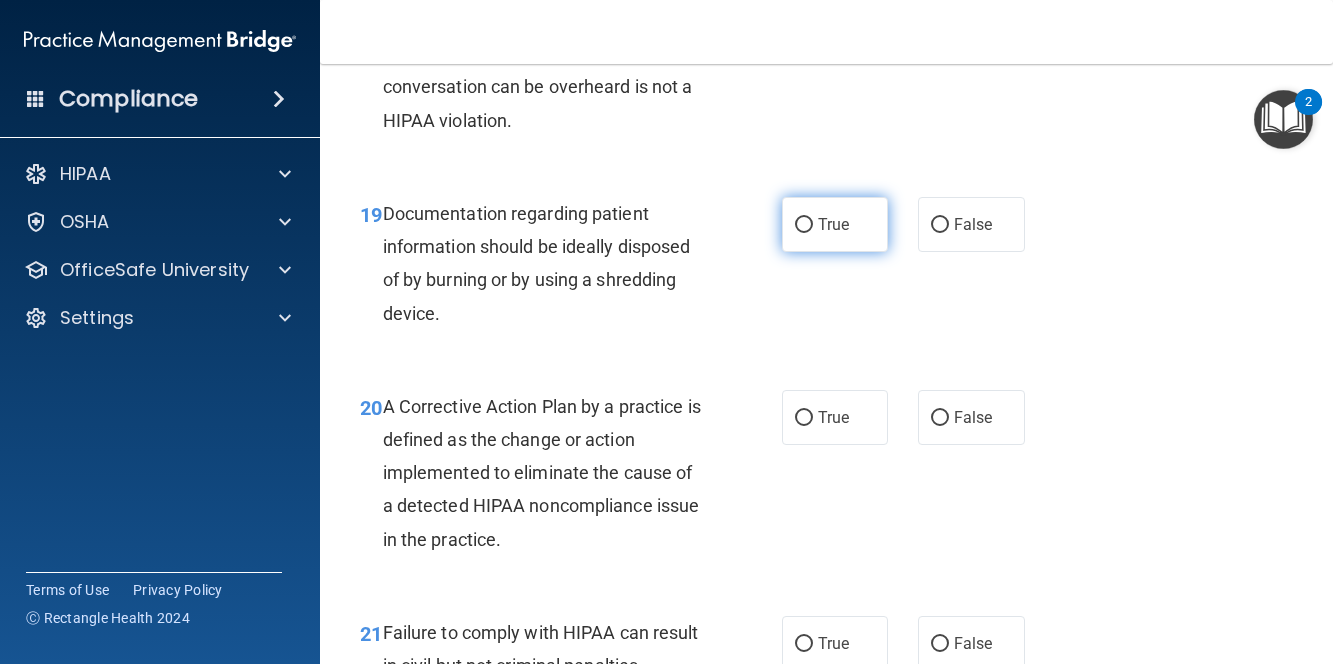 click on "True" at bounding box center (835, 224) 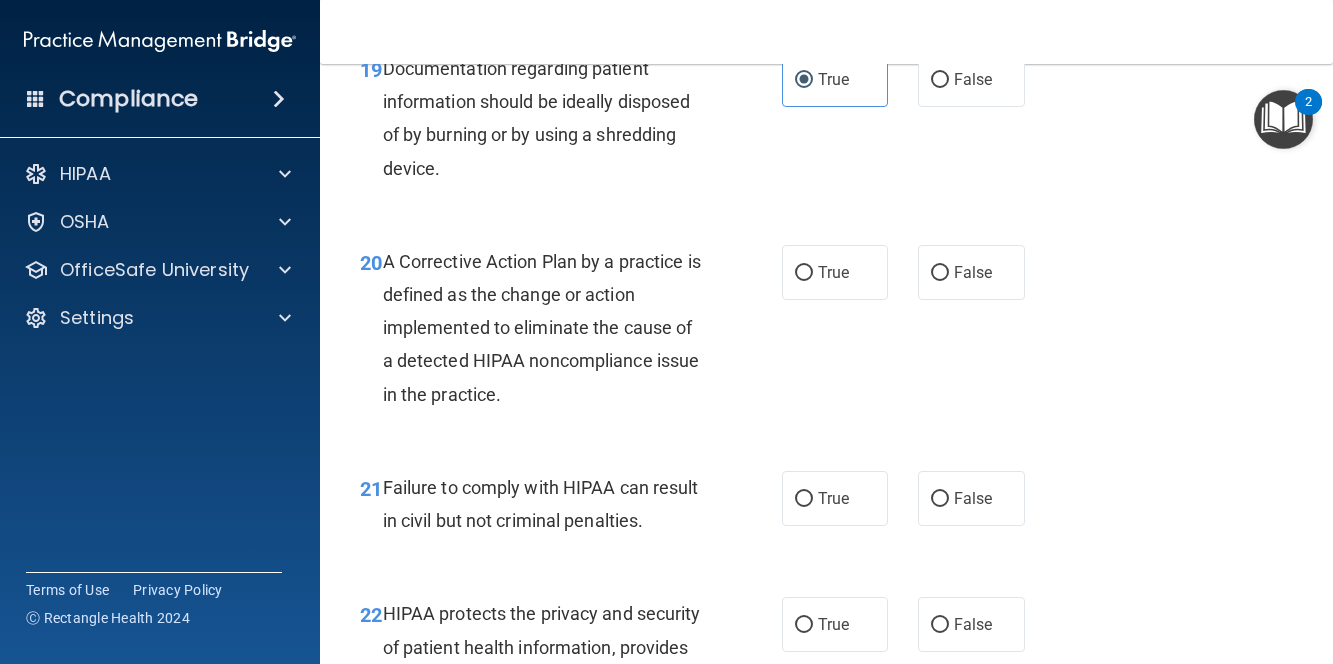 scroll, scrollTop: 3600, scrollLeft: 0, axis: vertical 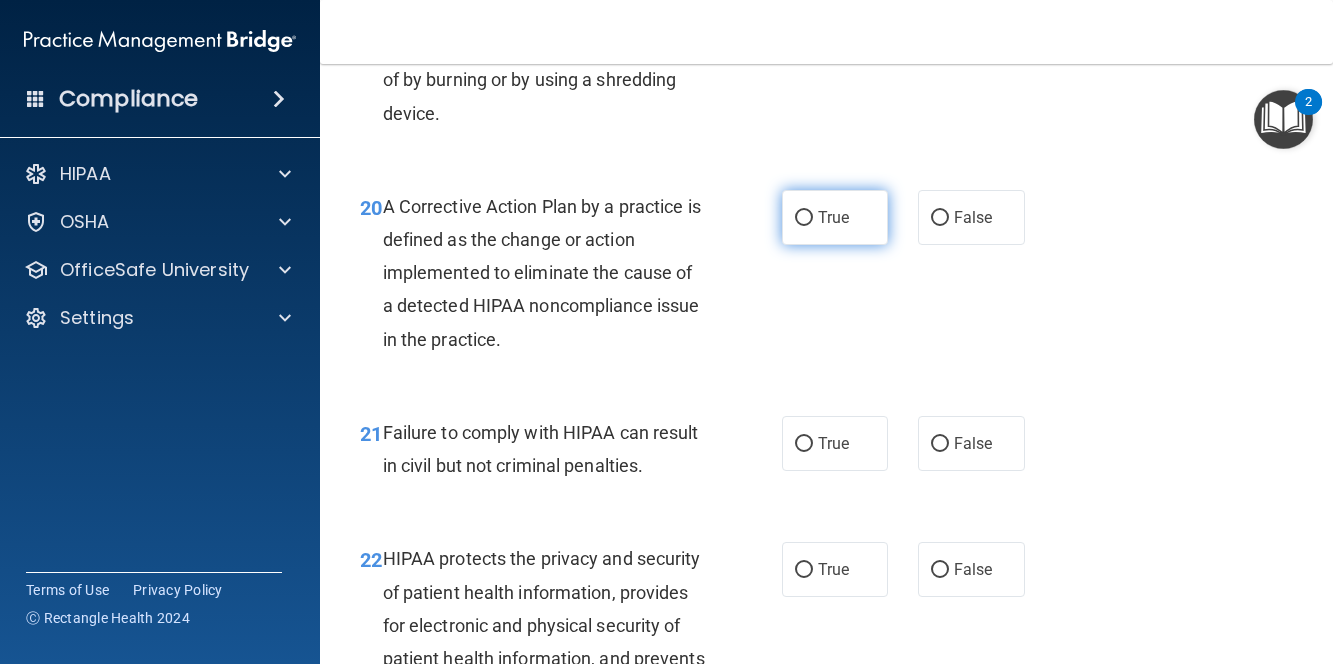 click on "True" at bounding box center [835, 217] 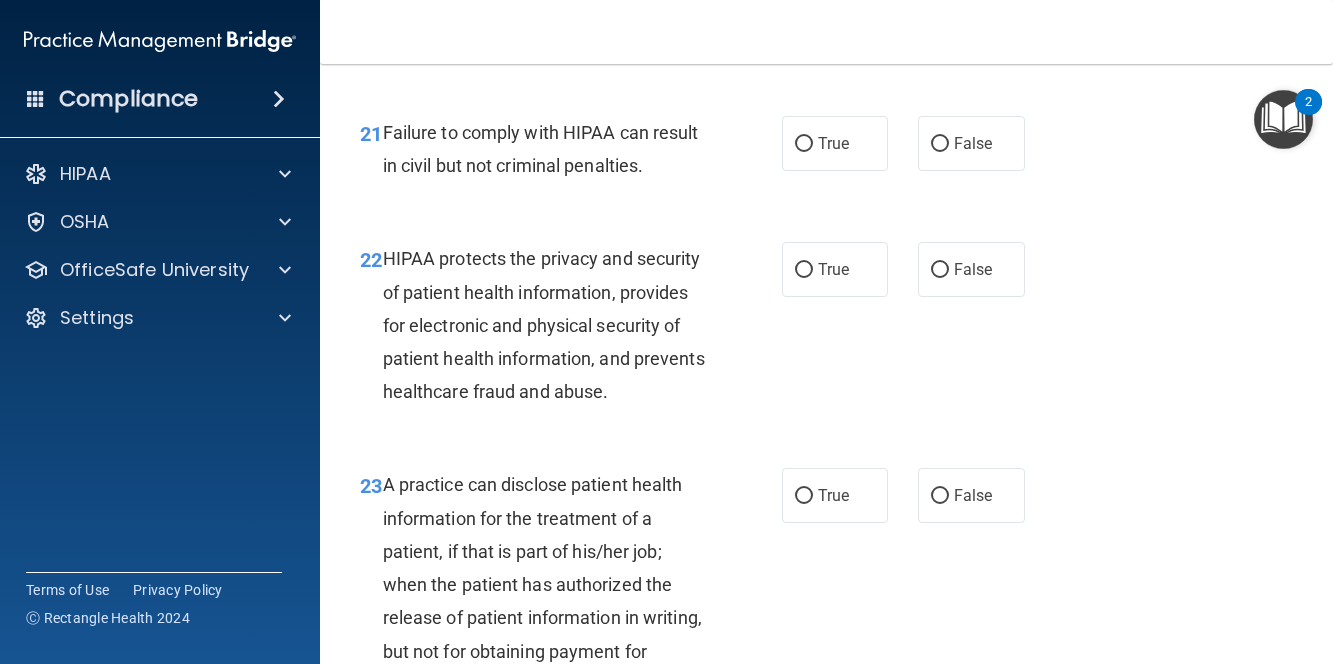 scroll, scrollTop: 4000, scrollLeft: 0, axis: vertical 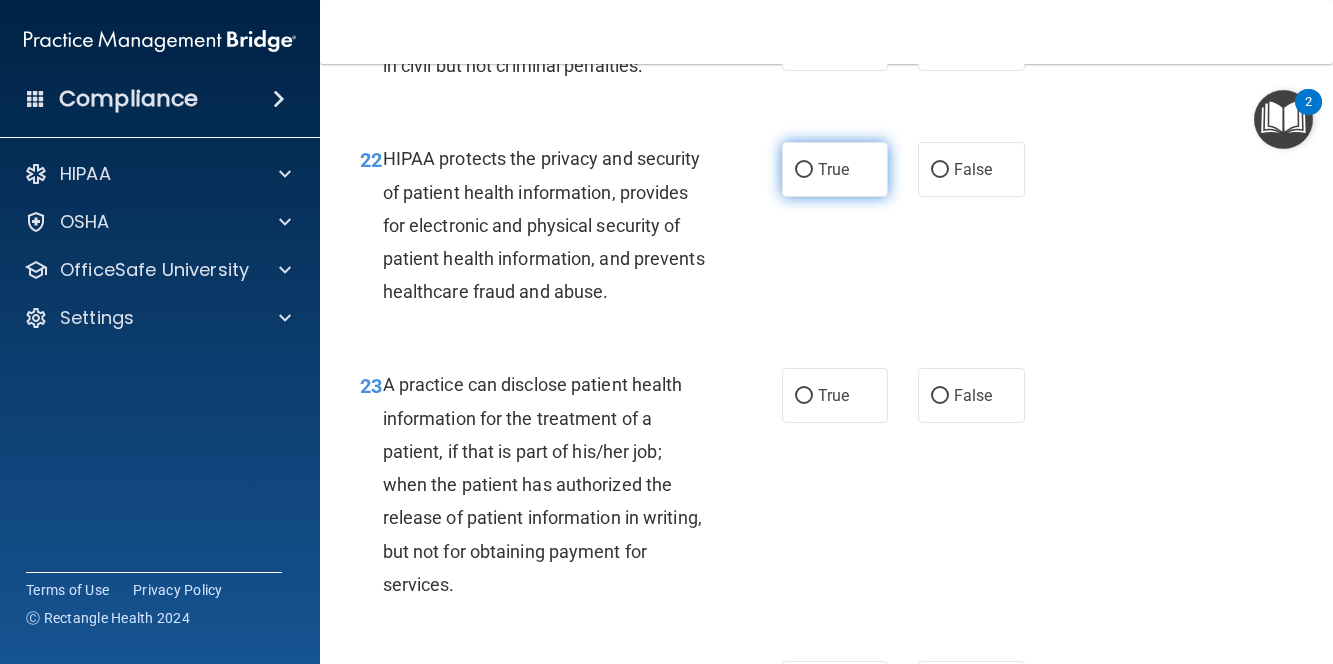 click on "True" at bounding box center (804, 170) 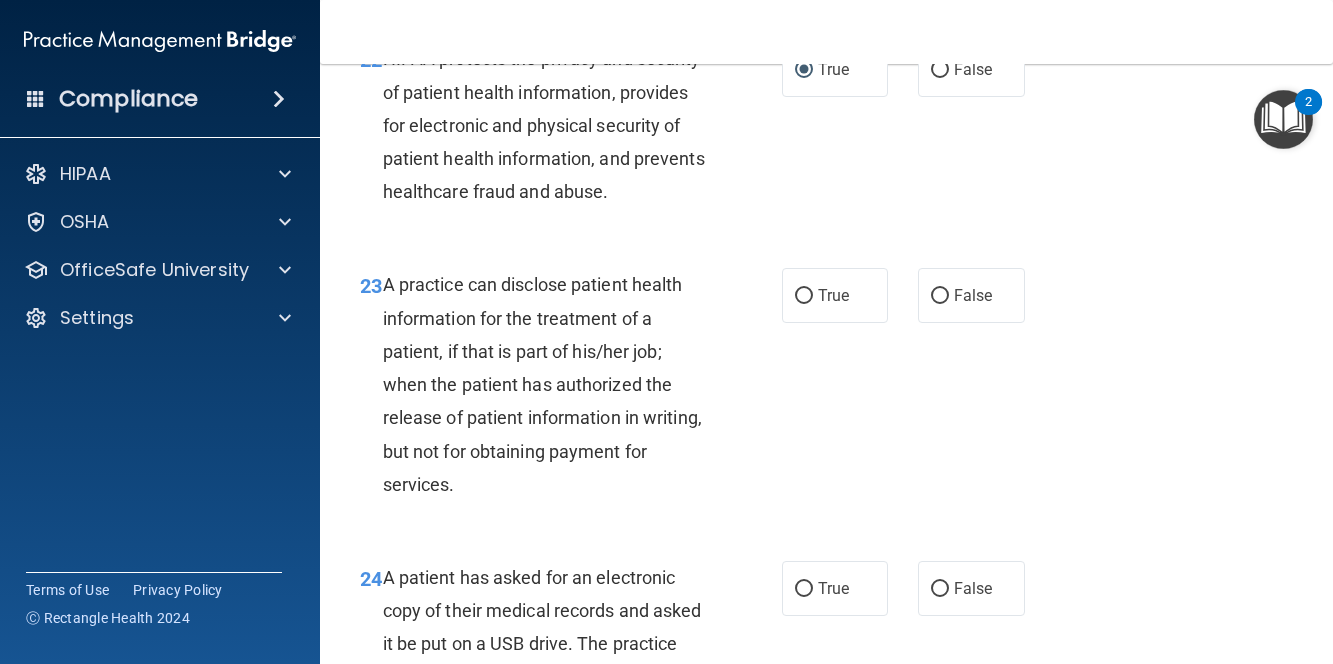 scroll, scrollTop: 4200, scrollLeft: 0, axis: vertical 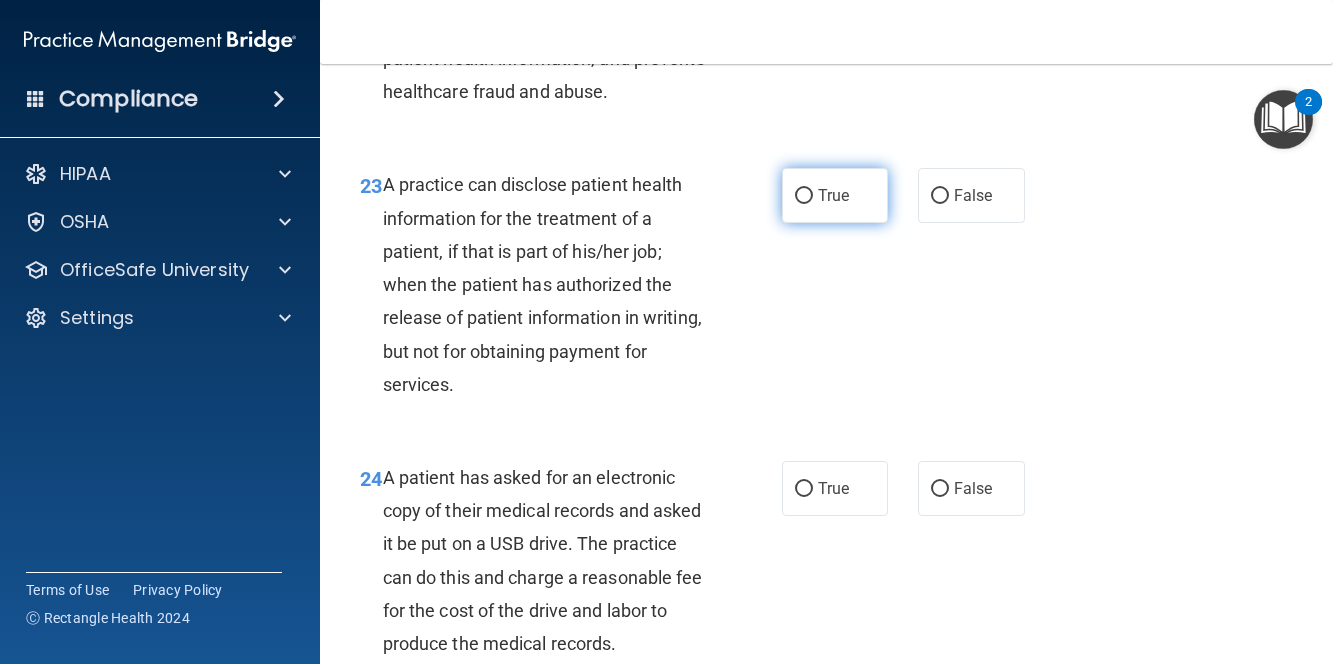 click on "True" at bounding box center (835, 195) 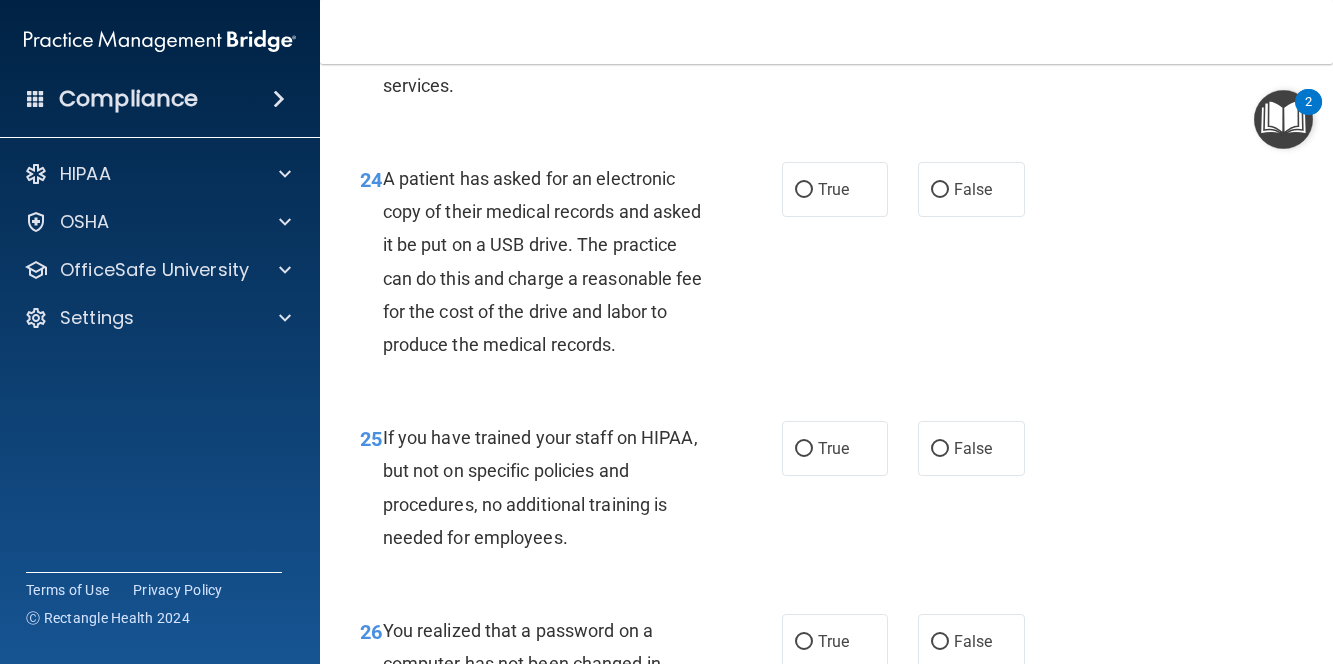 scroll, scrollTop: 4500, scrollLeft: 0, axis: vertical 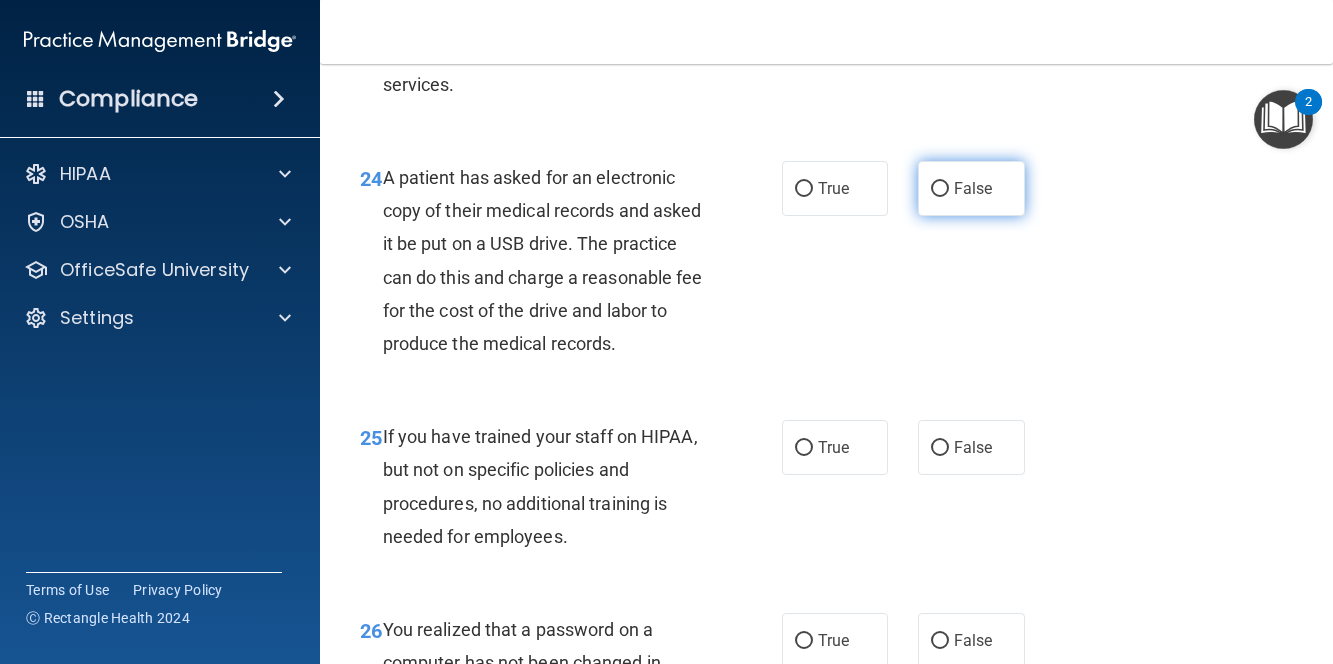 click on "False" at bounding box center [971, 188] 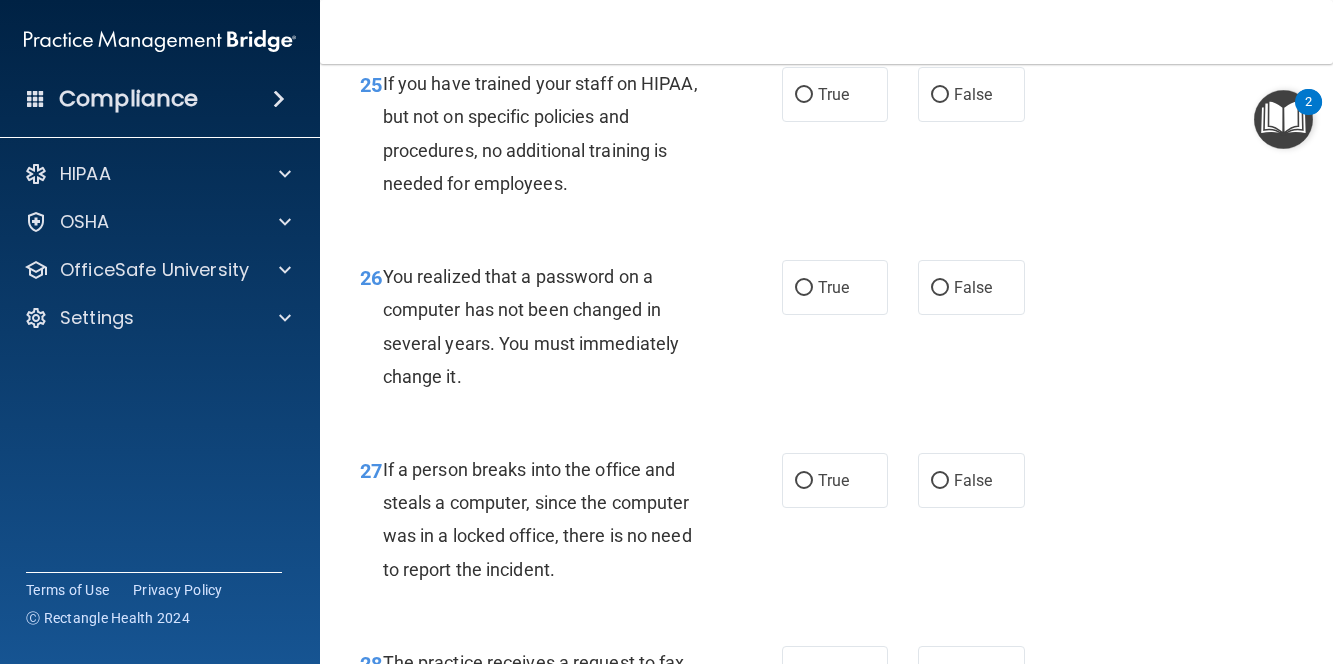 scroll, scrollTop: 4900, scrollLeft: 0, axis: vertical 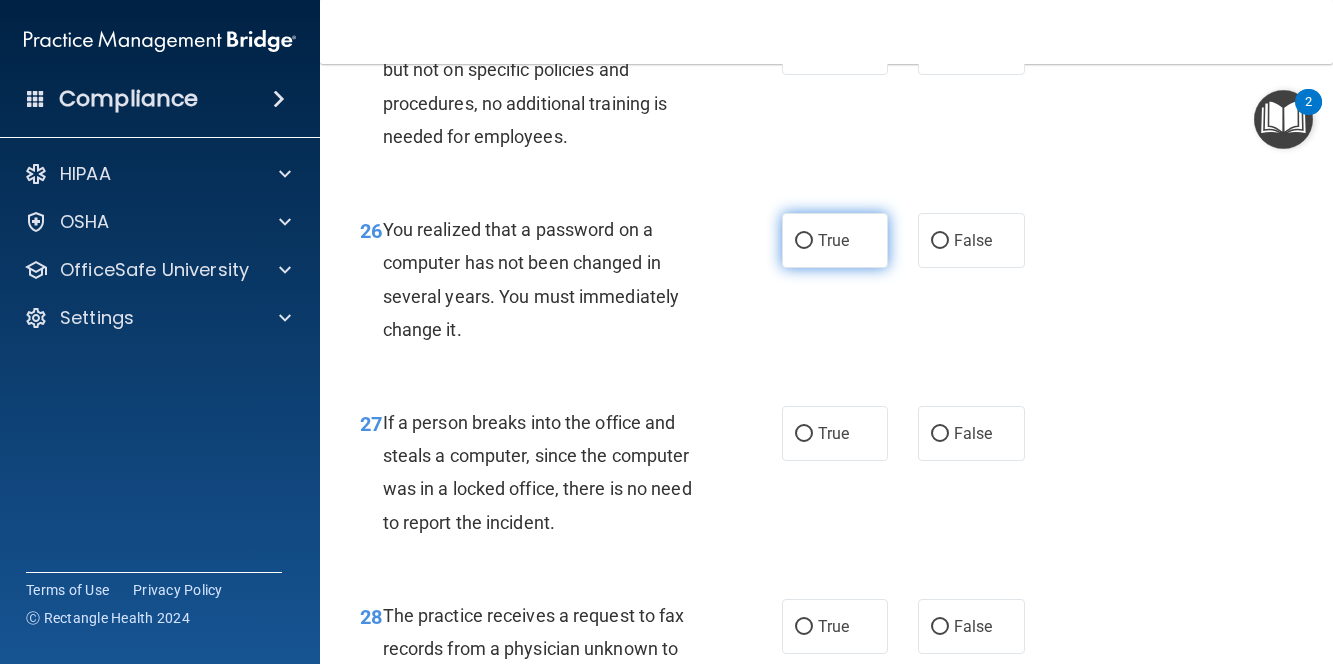 click on "True" at bounding box center [835, 240] 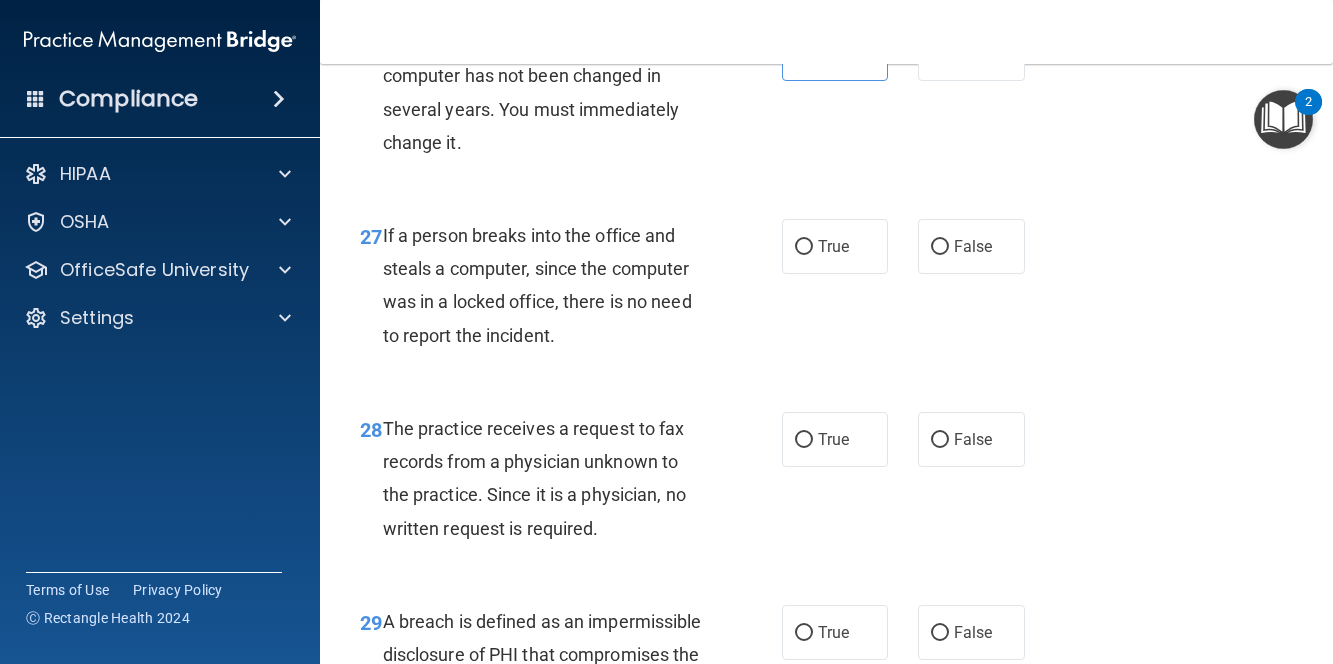 scroll, scrollTop: 5100, scrollLeft: 0, axis: vertical 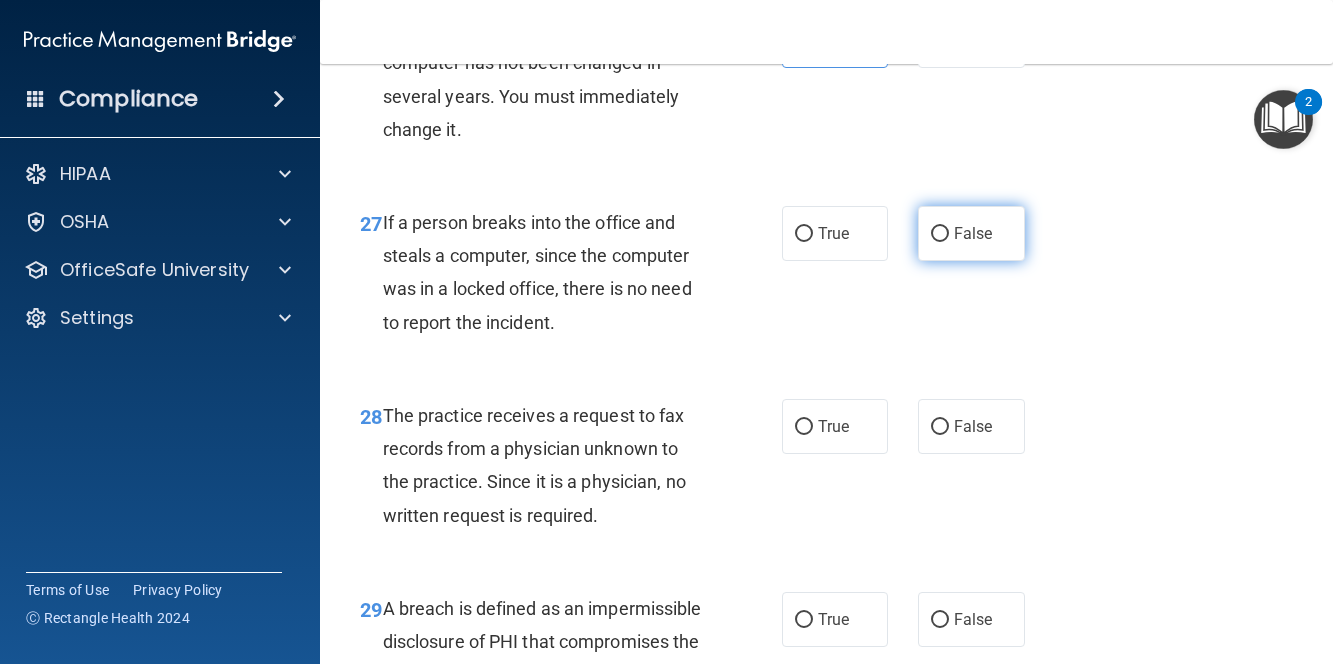 click on "False" at bounding box center [971, 233] 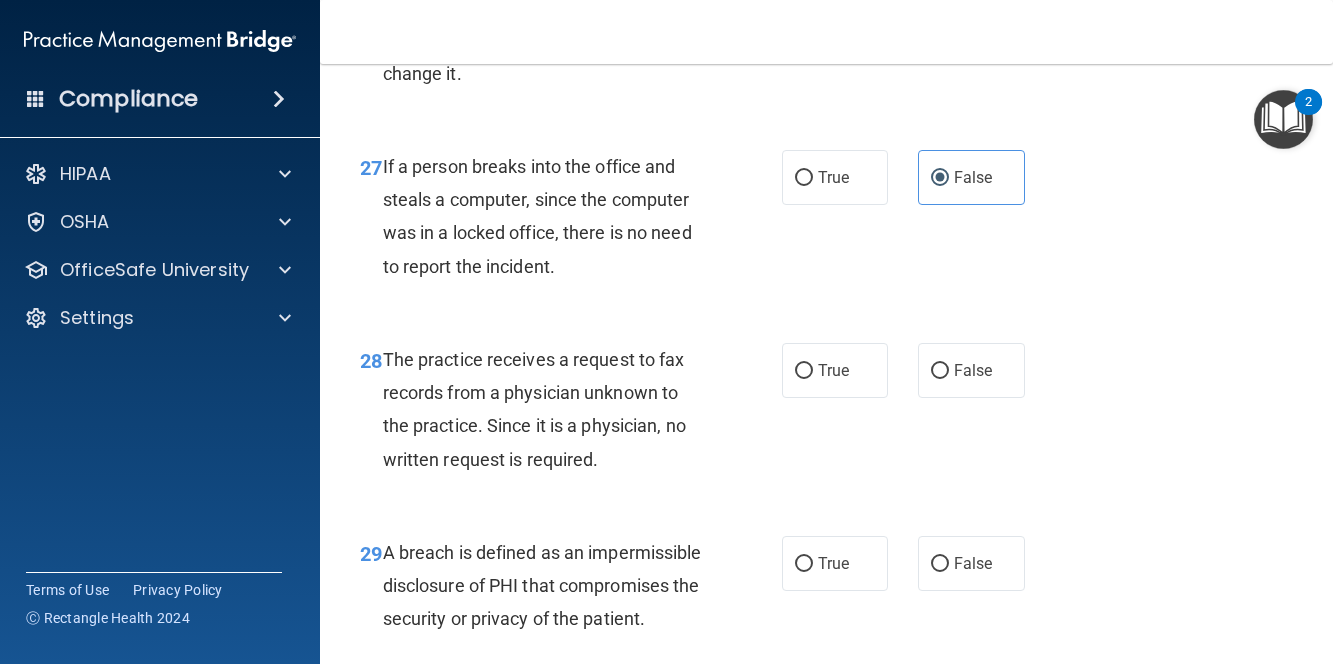 scroll, scrollTop: 5300, scrollLeft: 0, axis: vertical 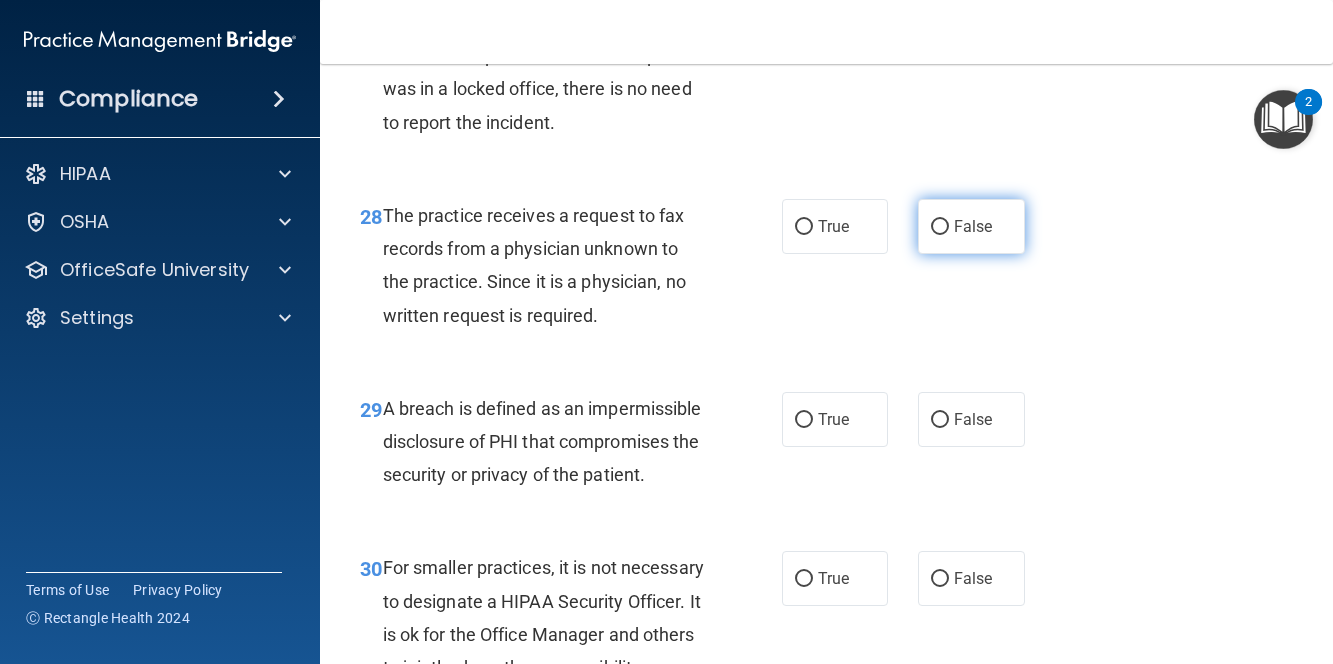 click on "False" at bounding box center [971, 226] 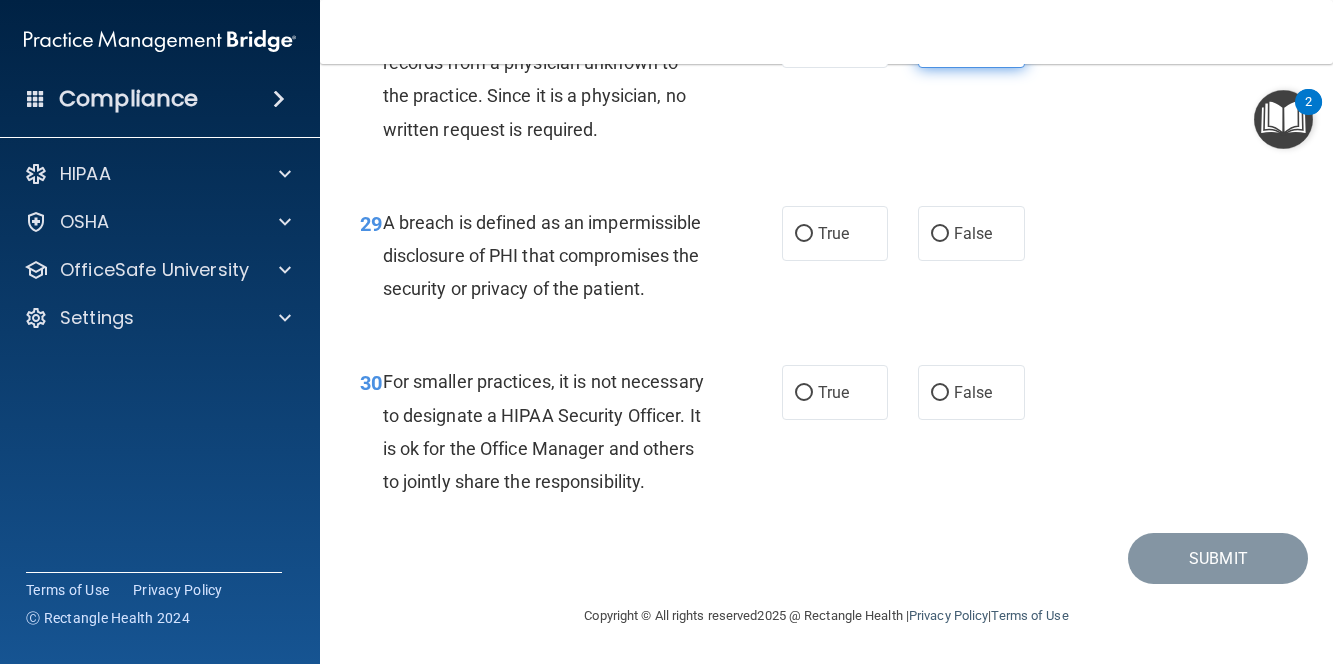 scroll, scrollTop: 5500, scrollLeft: 0, axis: vertical 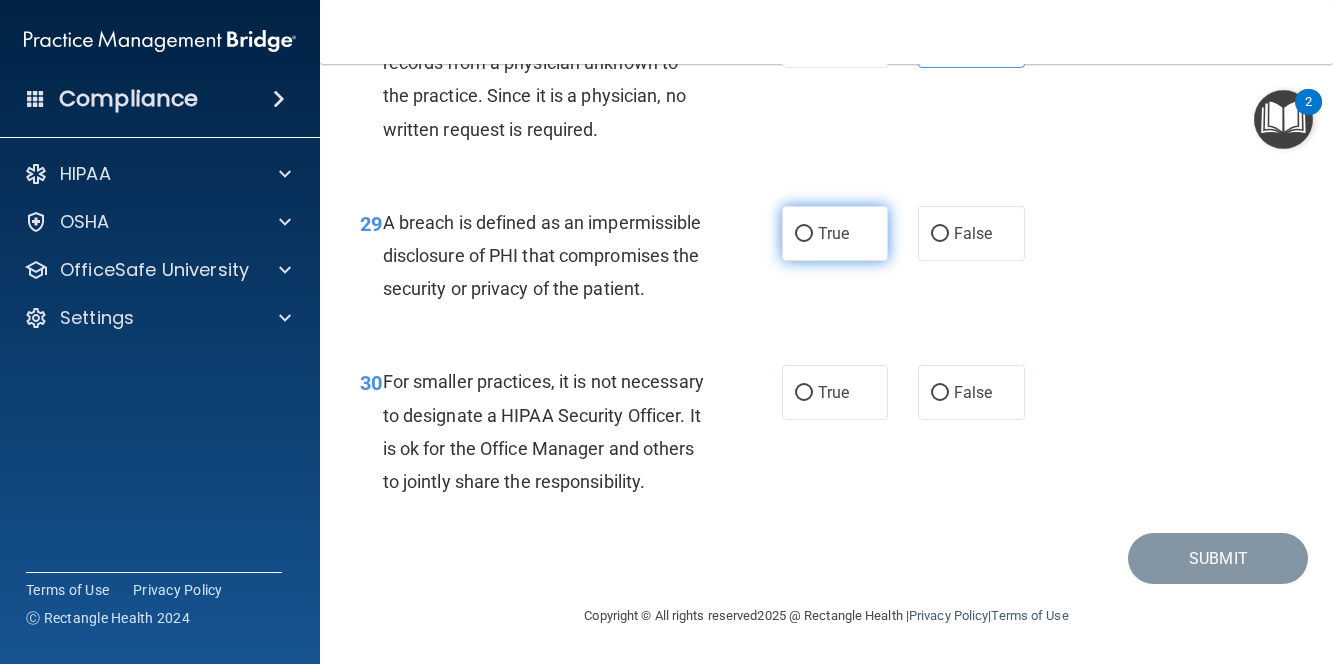 click on "True" at bounding box center (835, 233) 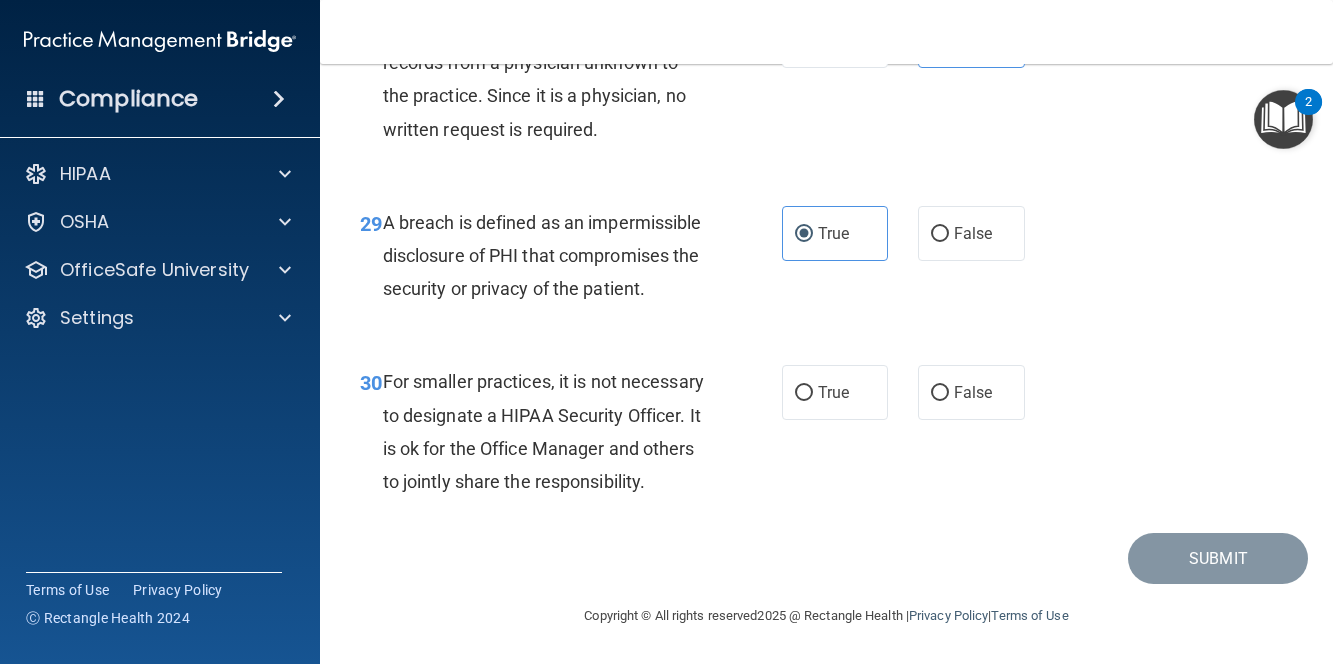 scroll, scrollTop: 5600, scrollLeft: 0, axis: vertical 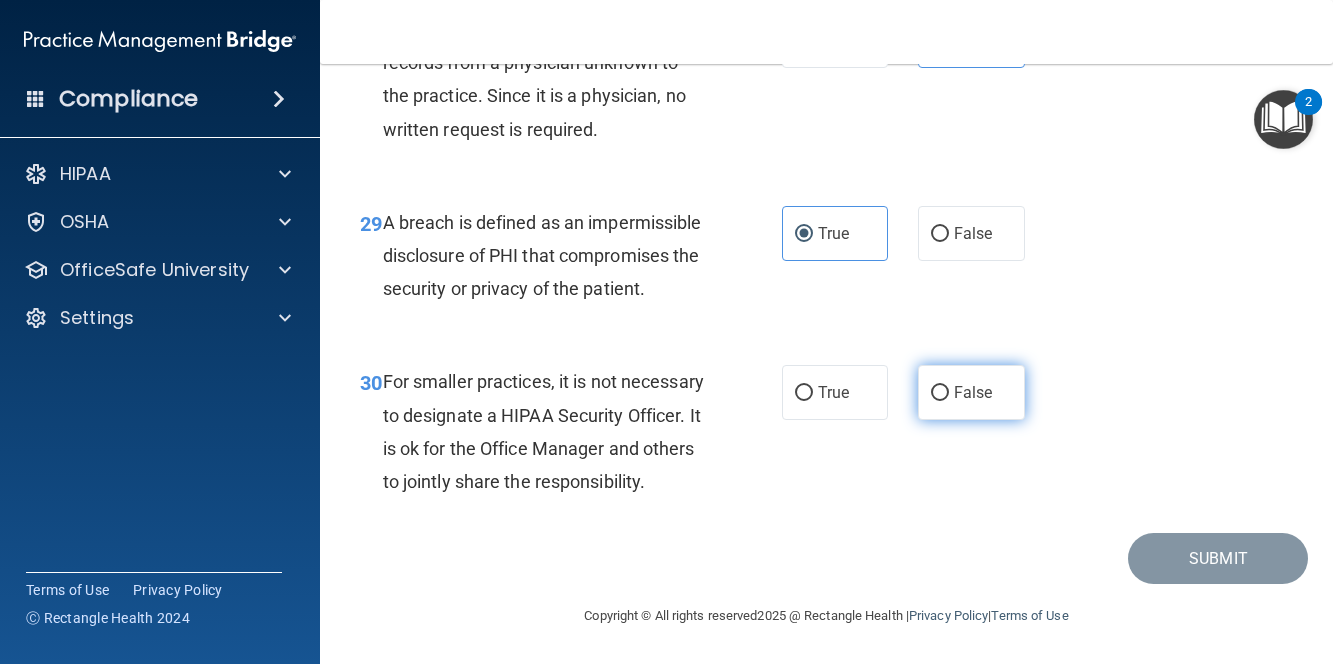 click on "False" at bounding box center (971, 392) 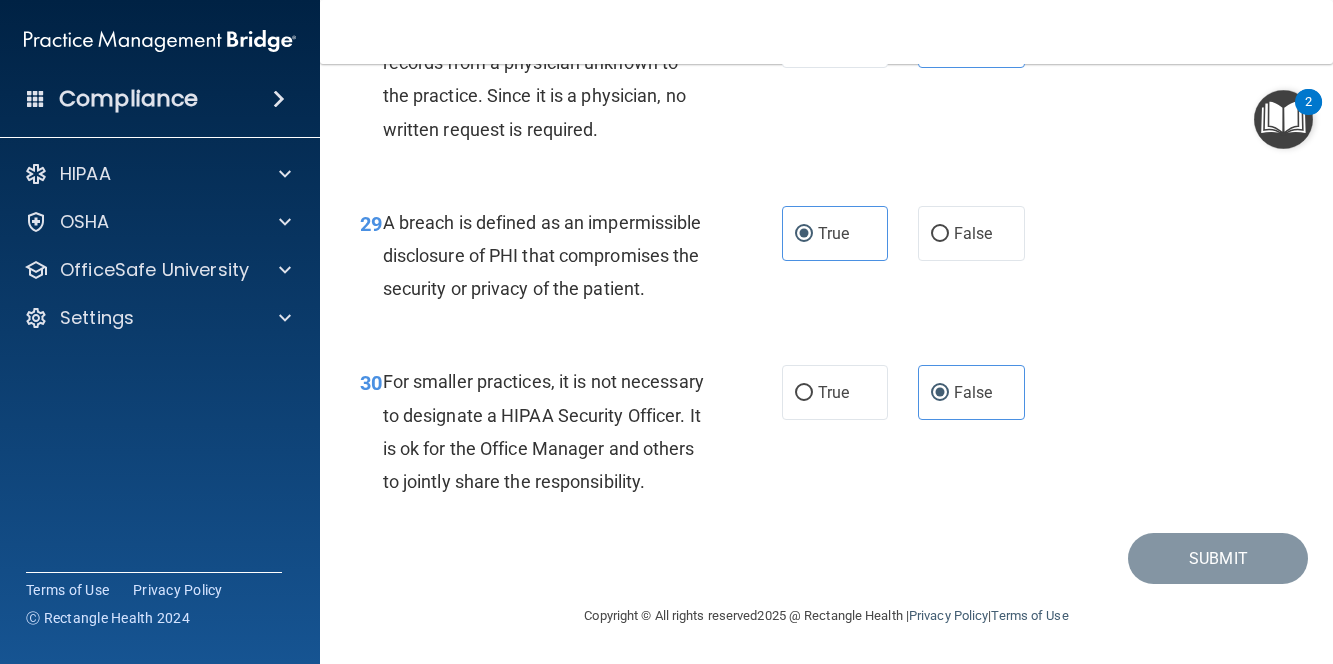 scroll, scrollTop: 5652, scrollLeft: 0, axis: vertical 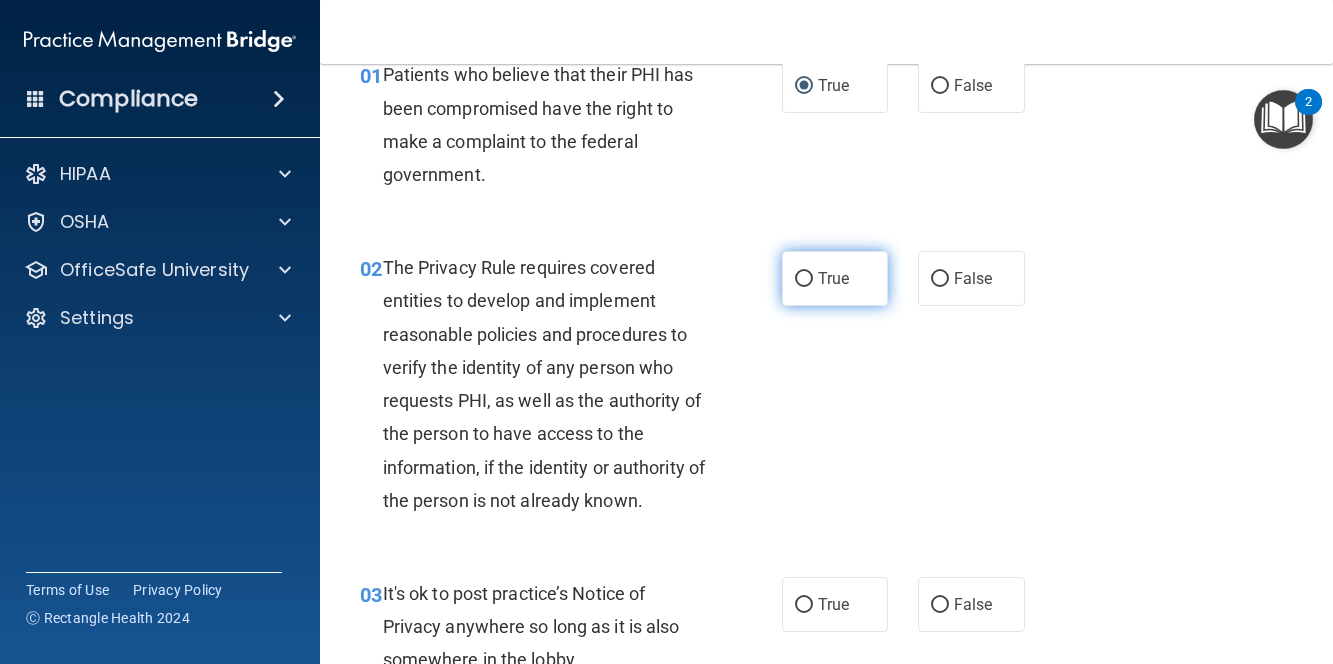 click on "True" at bounding box center (833, 278) 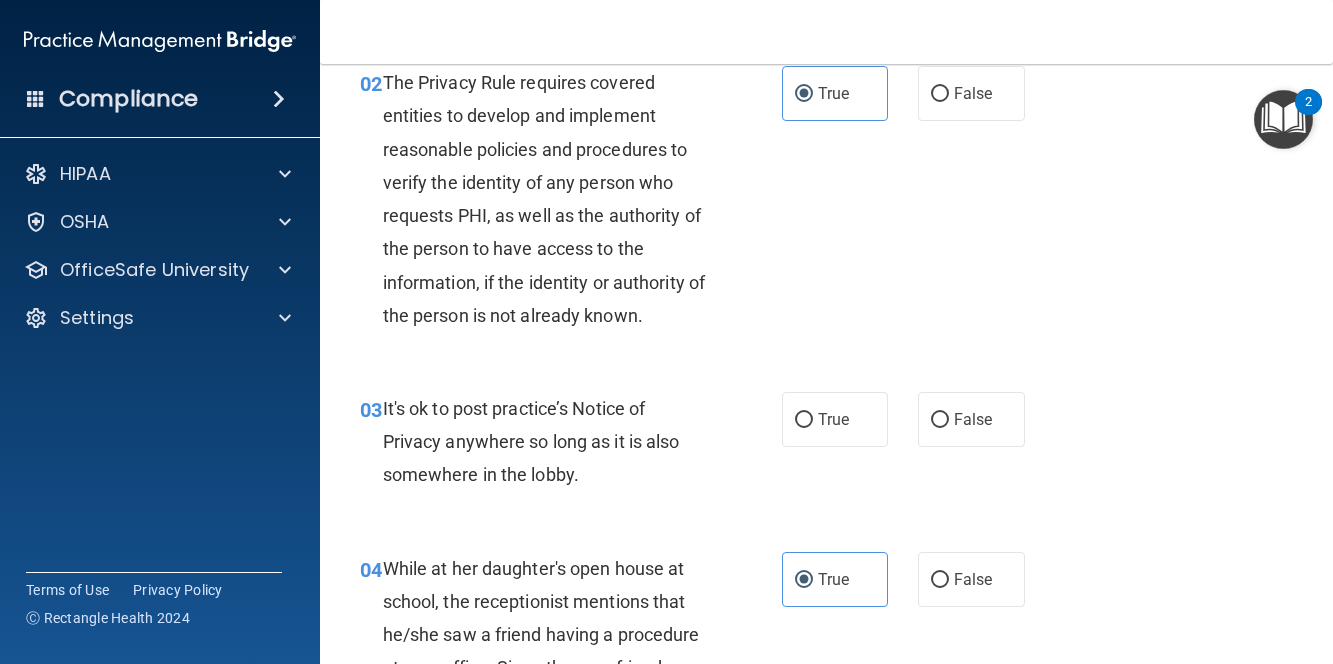scroll, scrollTop: 400, scrollLeft: 0, axis: vertical 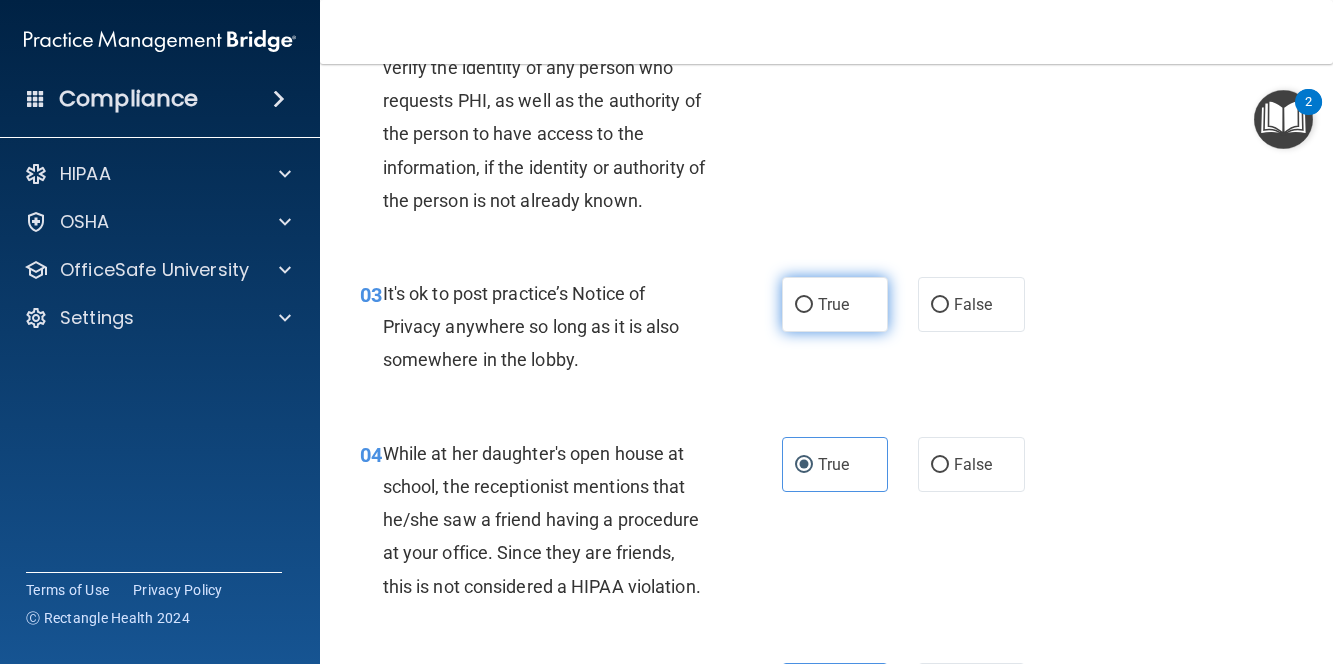 click on "True" at bounding box center (835, 304) 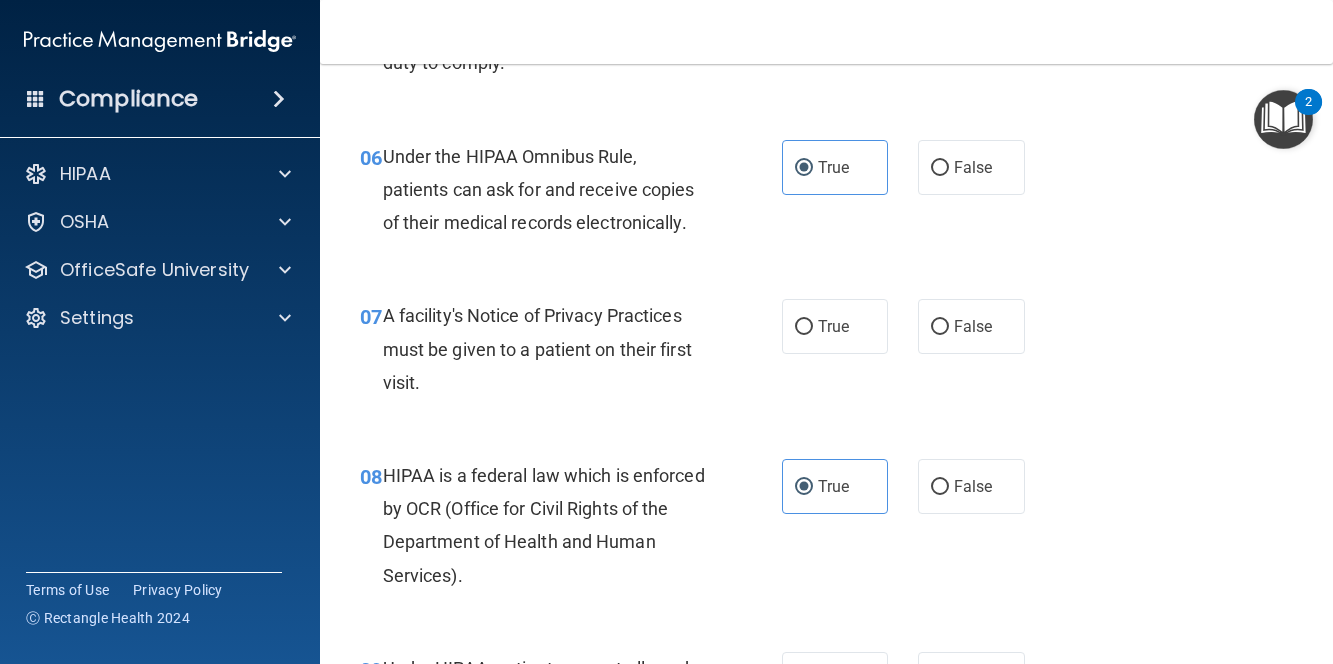 scroll, scrollTop: 1200, scrollLeft: 0, axis: vertical 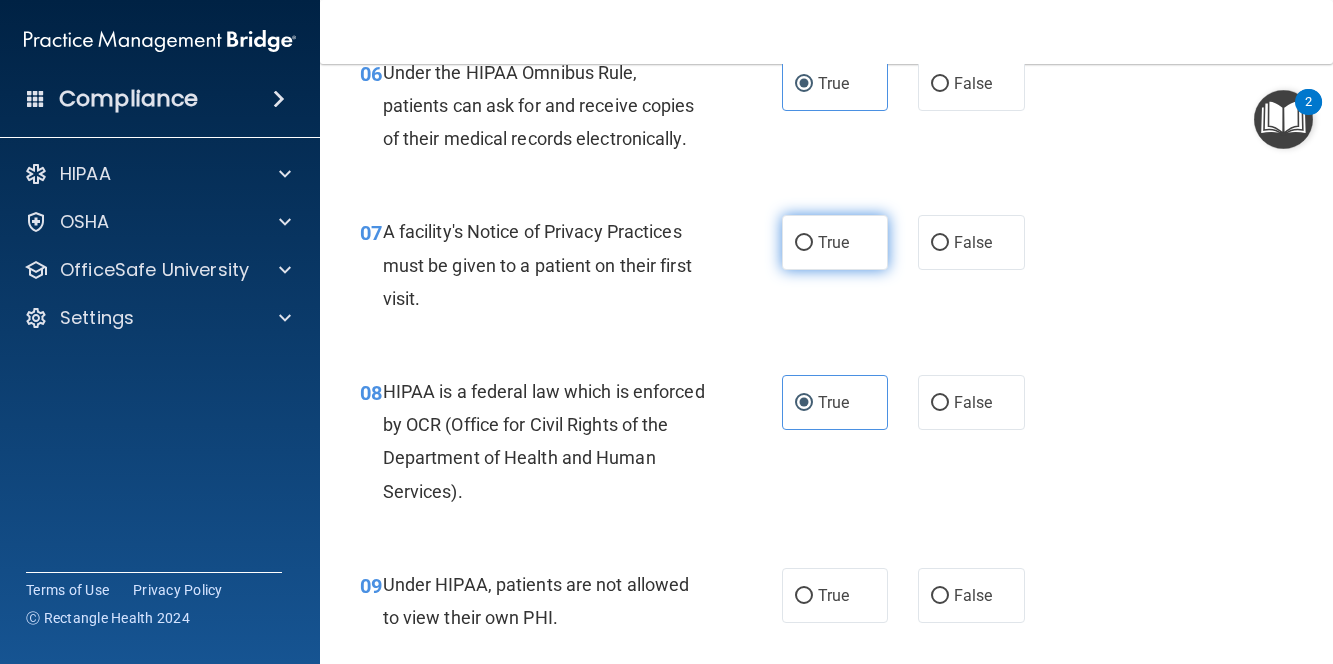 click on "True" at bounding box center [835, 242] 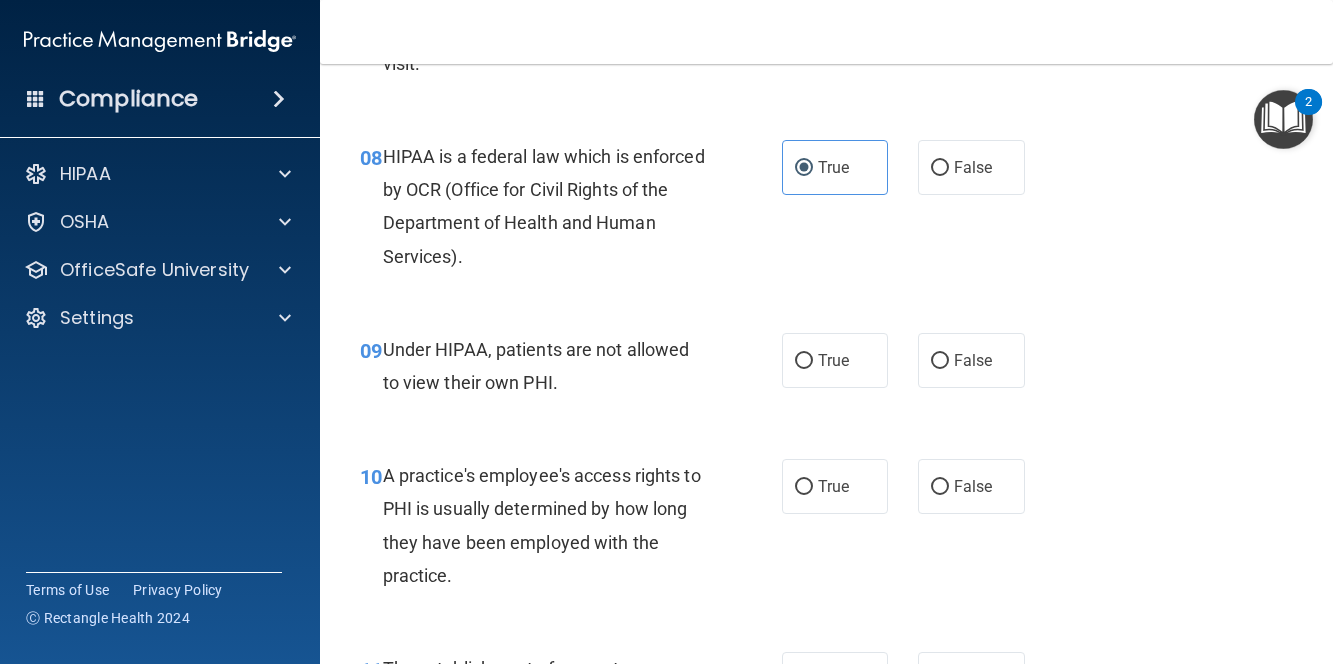 scroll, scrollTop: 1500, scrollLeft: 0, axis: vertical 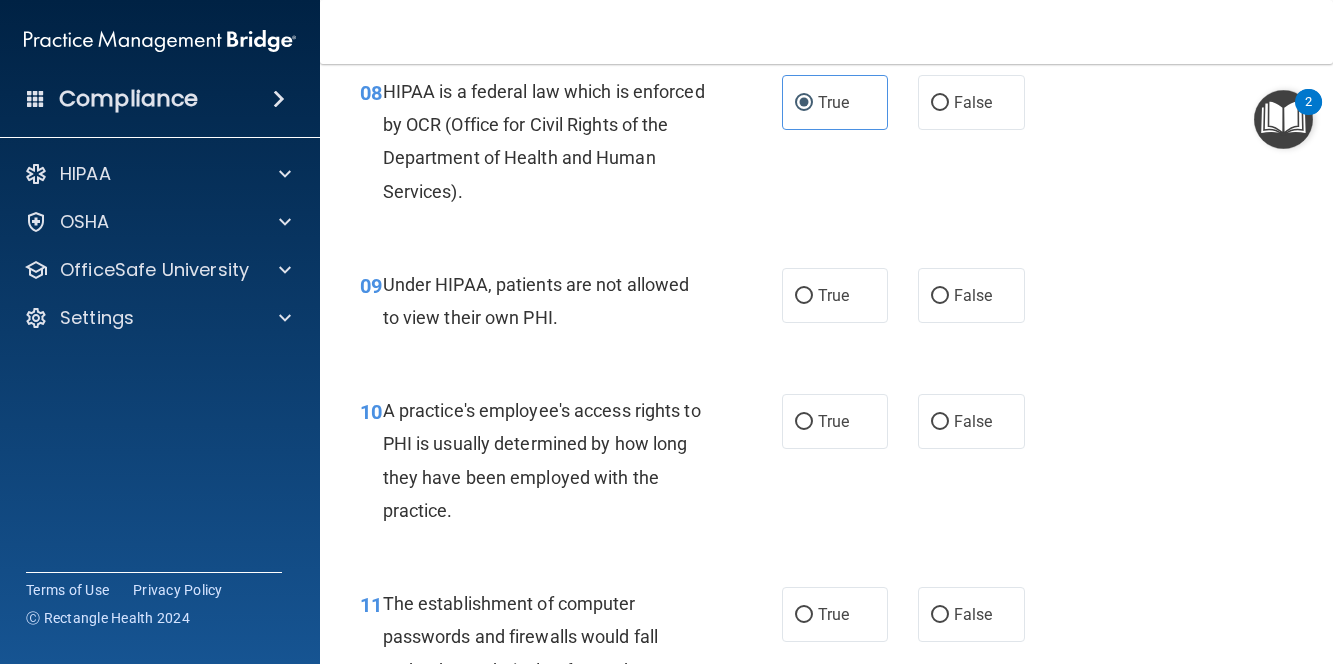 click on "True           False" at bounding box center (910, 295) 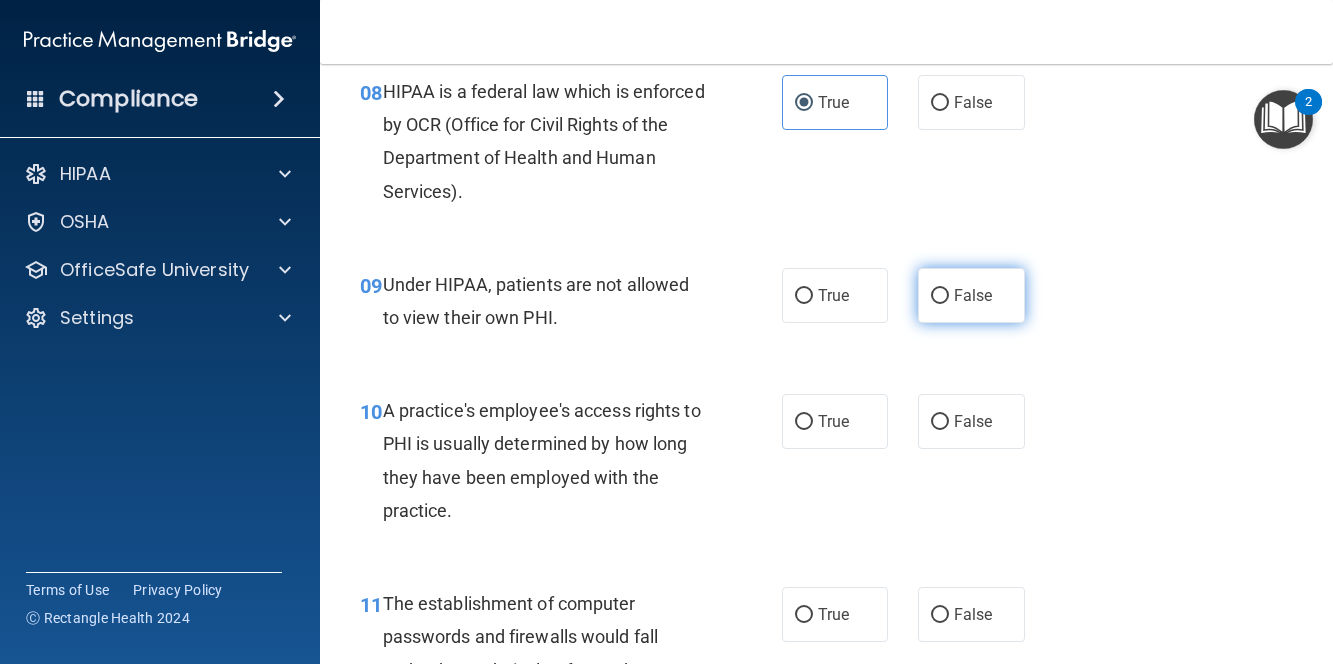 click on "False" at bounding box center (971, 295) 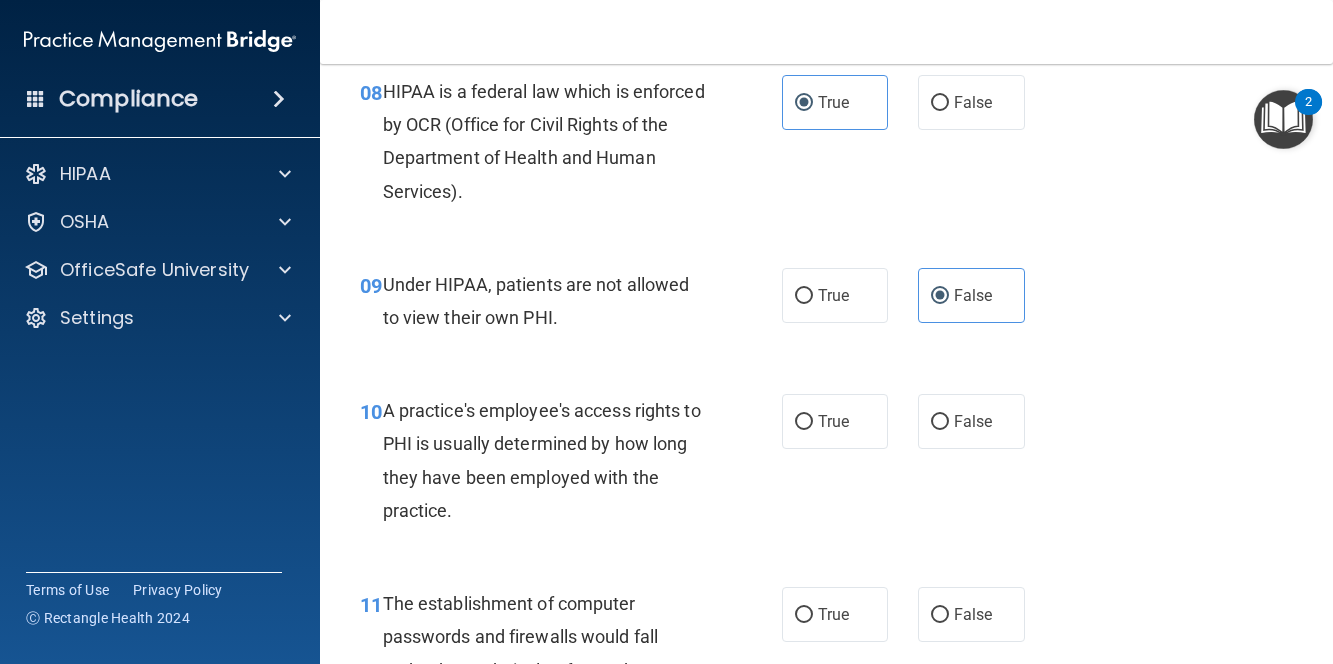 scroll, scrollTop: 1600, scrollLeft: 0, axis: vertical 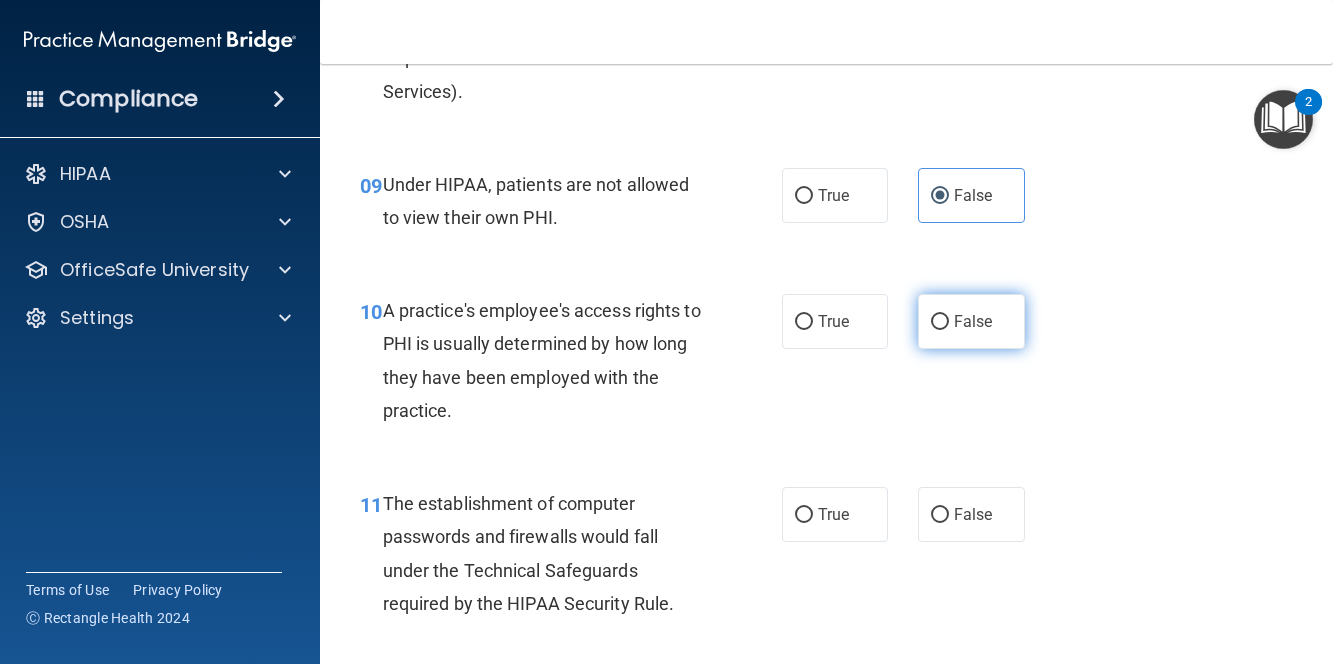 click on "False" at bounding box center [971, 321] 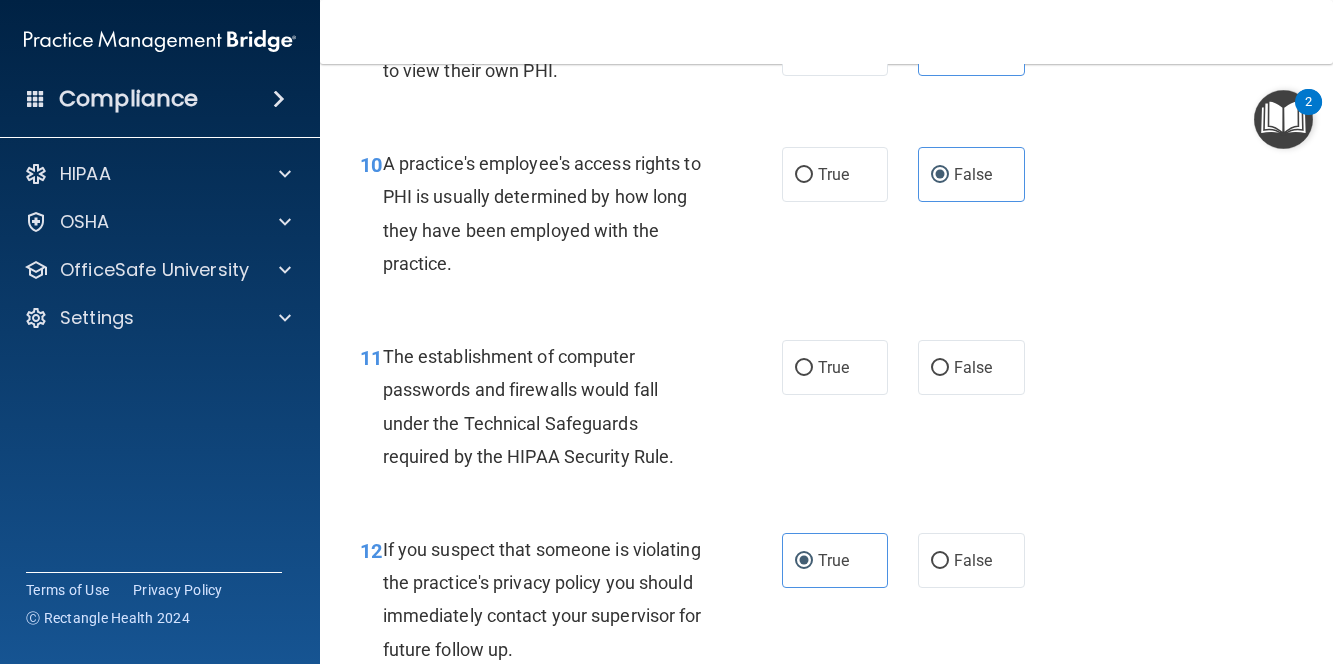 scroll, scrollTop: 1800, scrollLeft: 0, axis: vertical 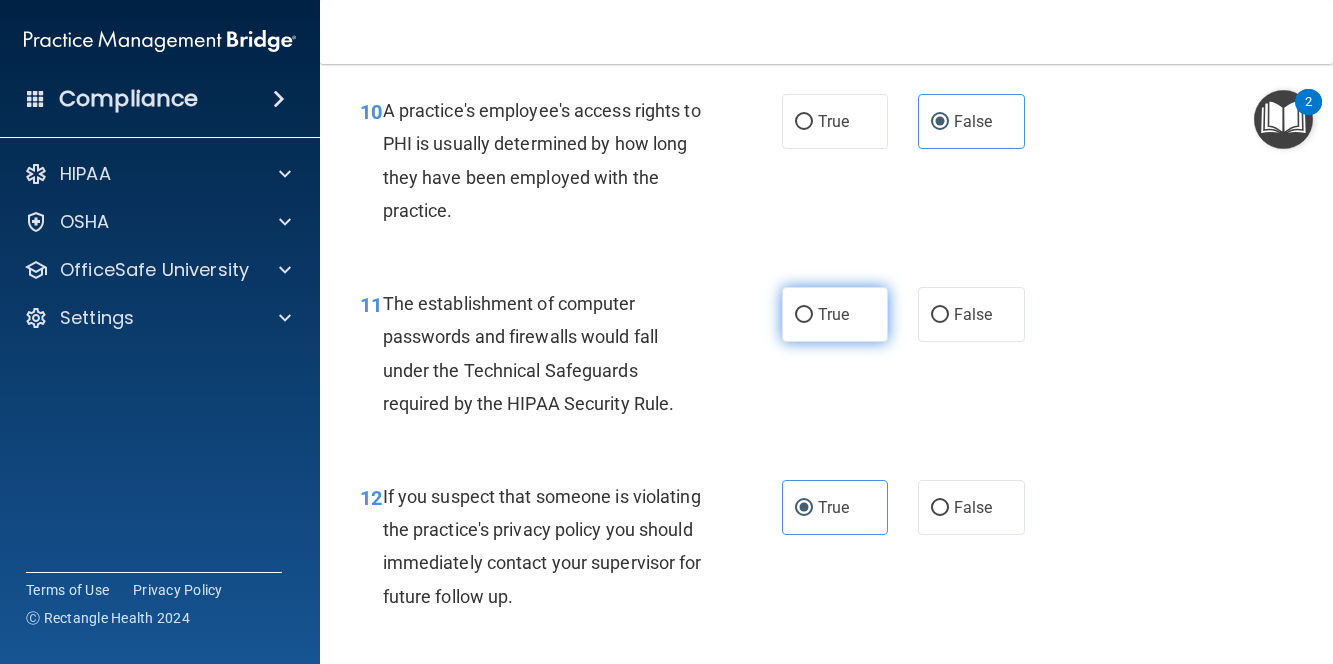 click on "True" at bounding box center [835, 314] 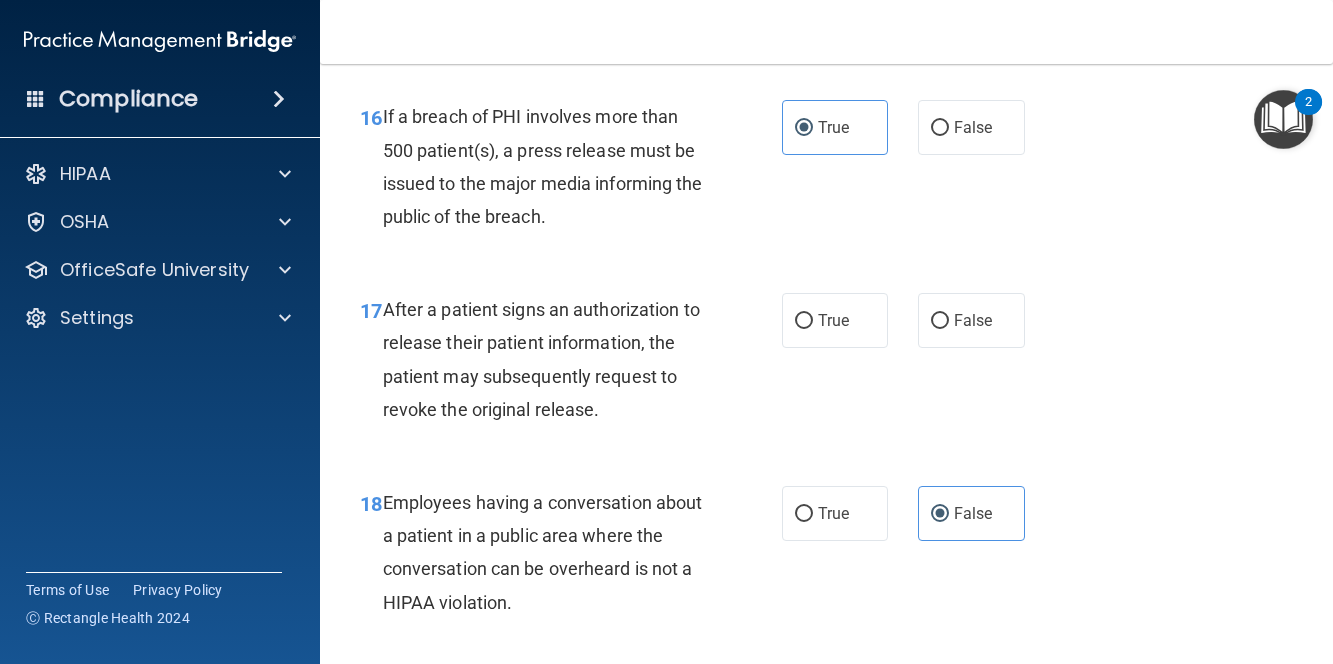 scroll, scrollTop: 2900, scrollLeft: 0, axis: vertical 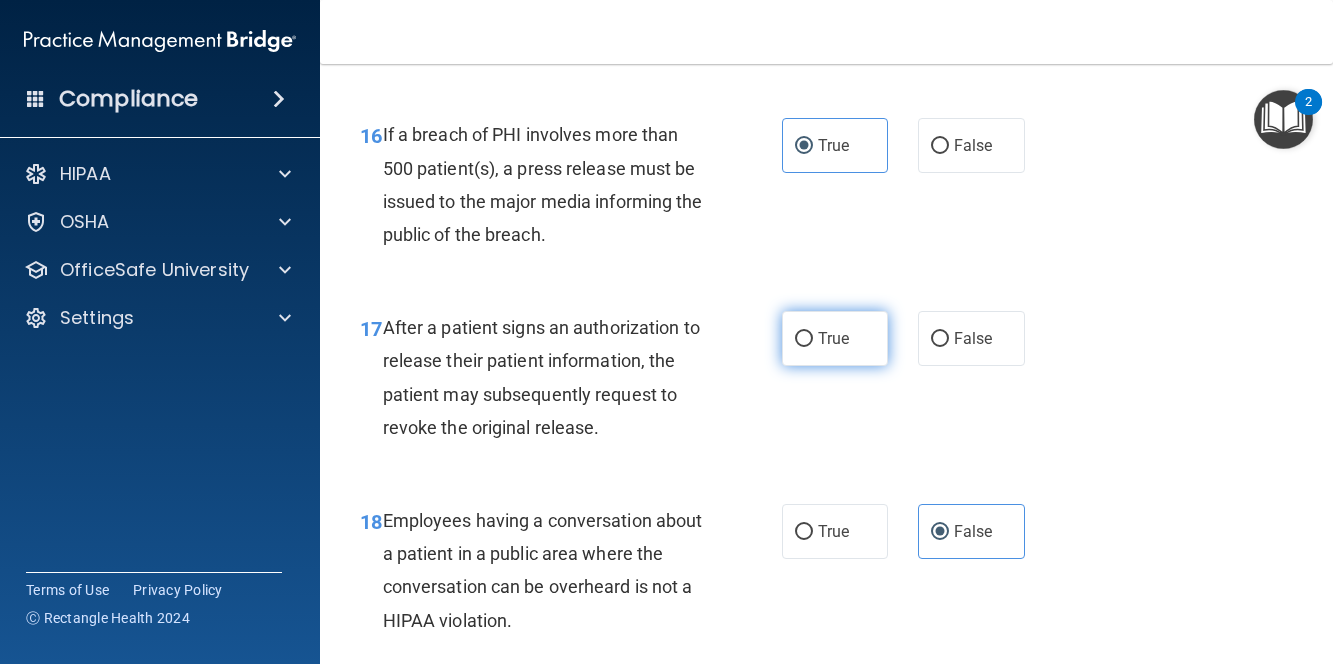 click on "True" at bounding box center [835, 338] 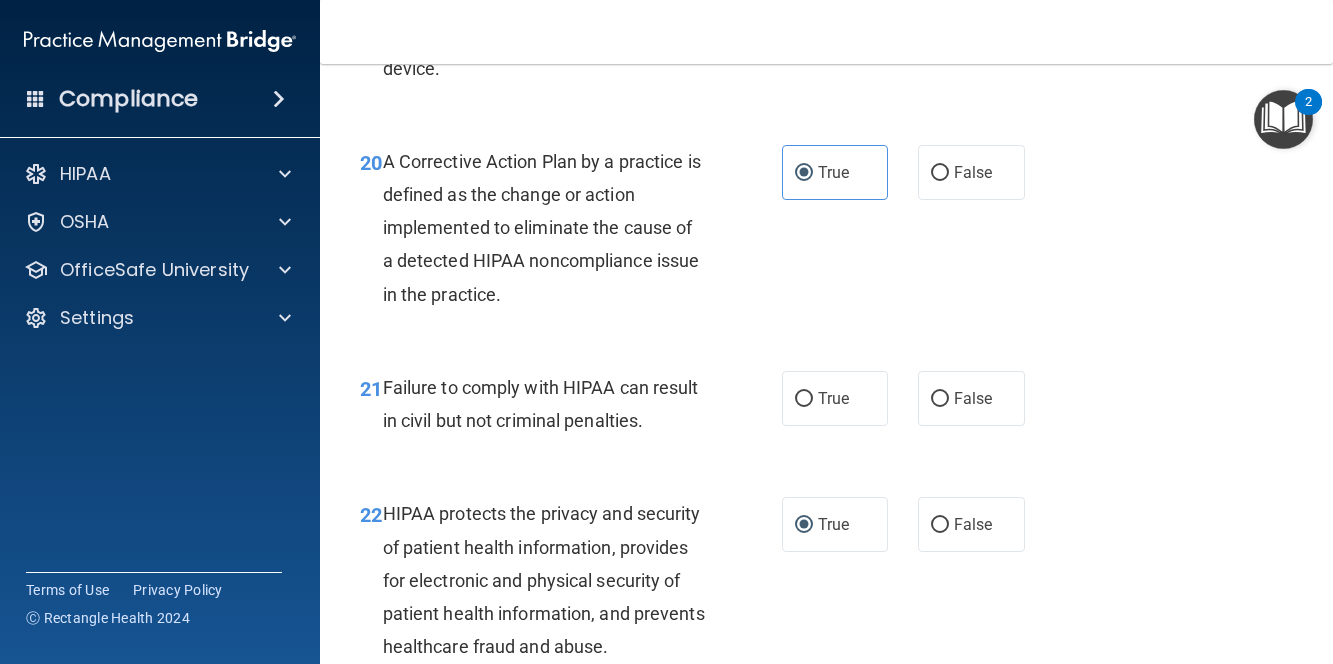 scroll, scrollTop: 3700, scrollLeft: 0, axis: vertical 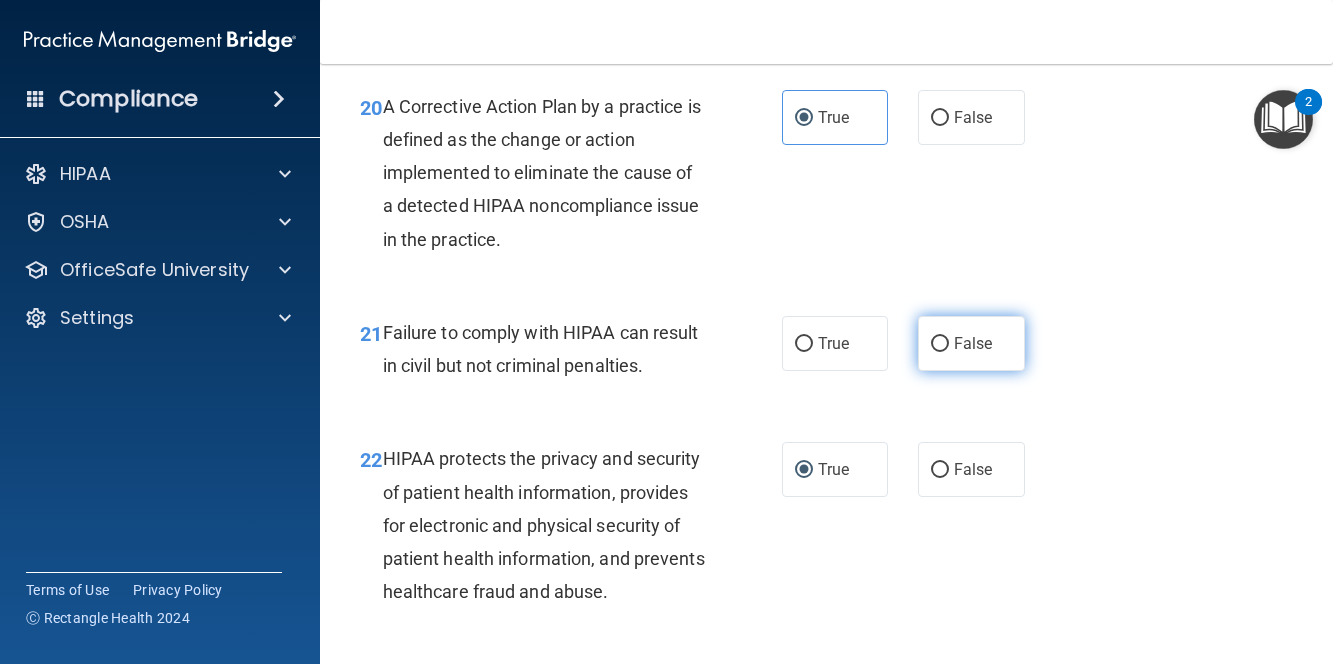 drag, startPoint x: 988, startPoint y: 401, endPoint x: 1001, endPoint y: 391, distance: 16.40122 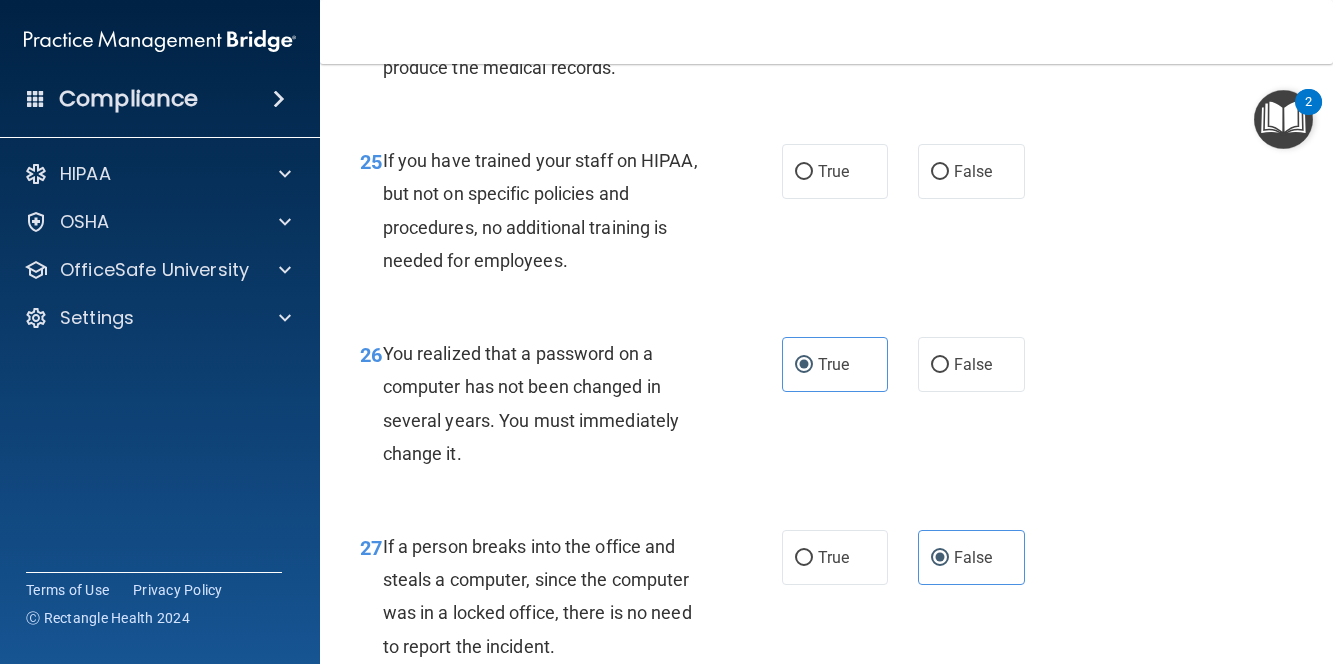 scroll, scrollTop: 4900, scrollLeft: 0, axis: vertical 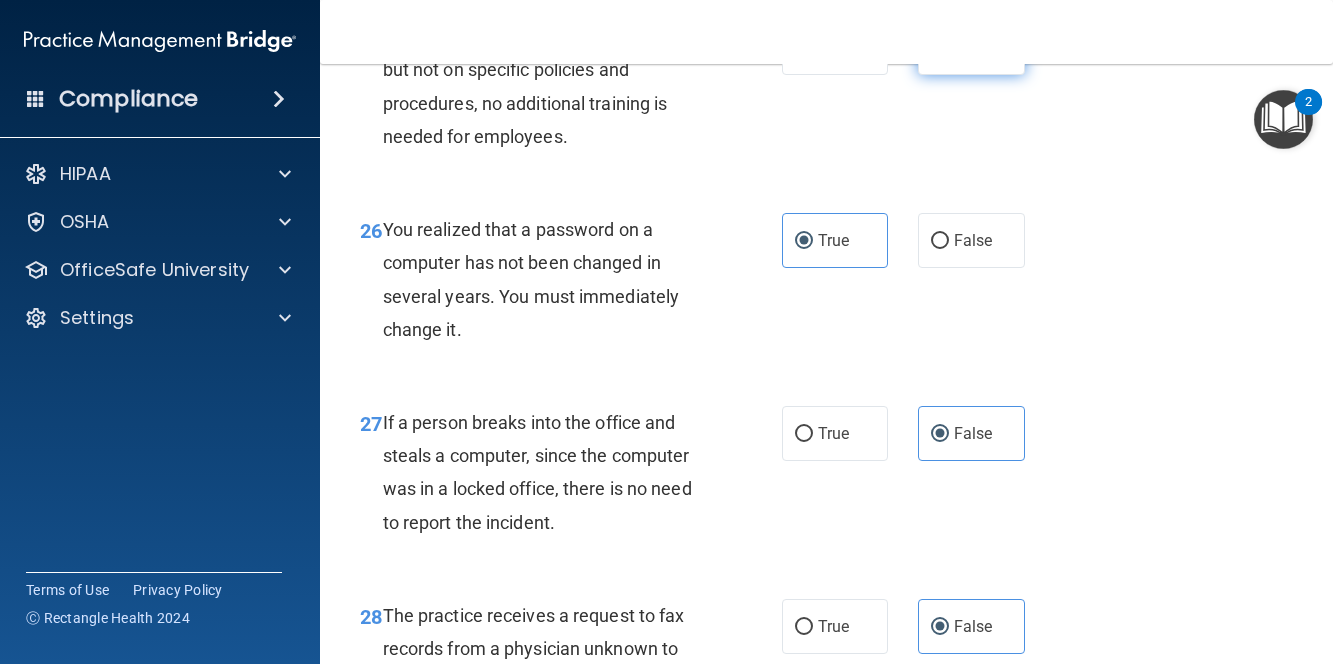 click on "False" at bounding box center [971, 47] 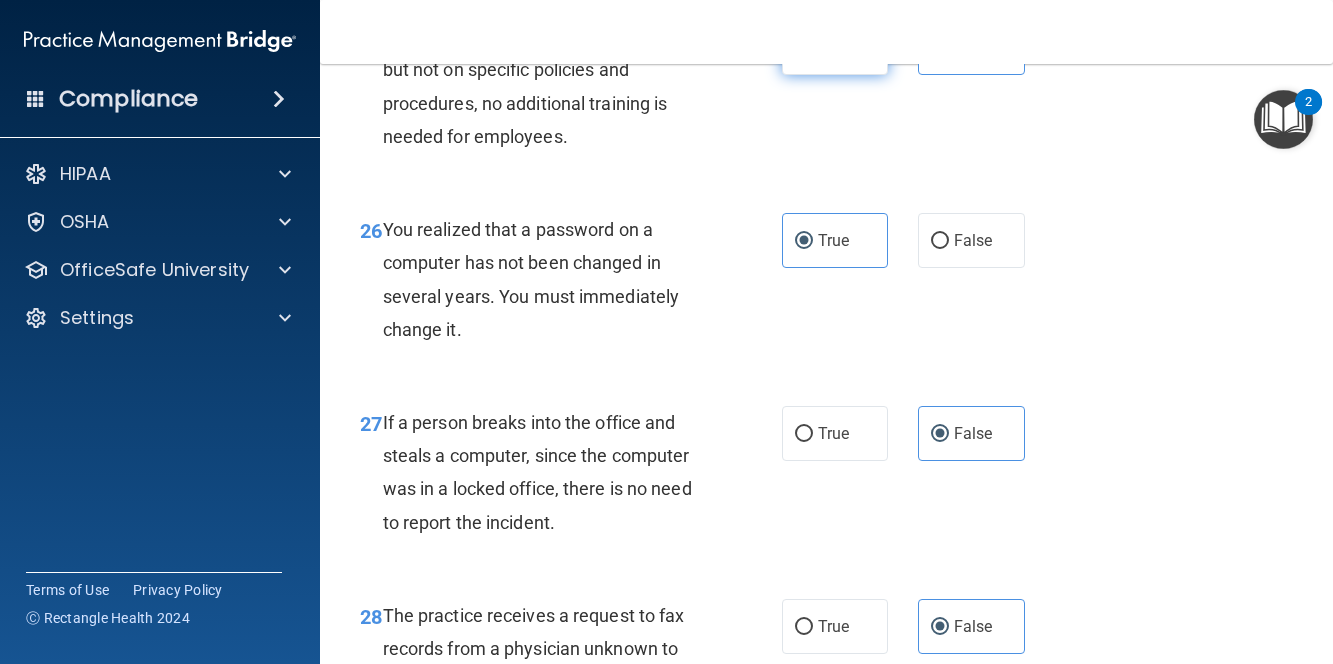 click on "True" at bounding box center (835, 47) 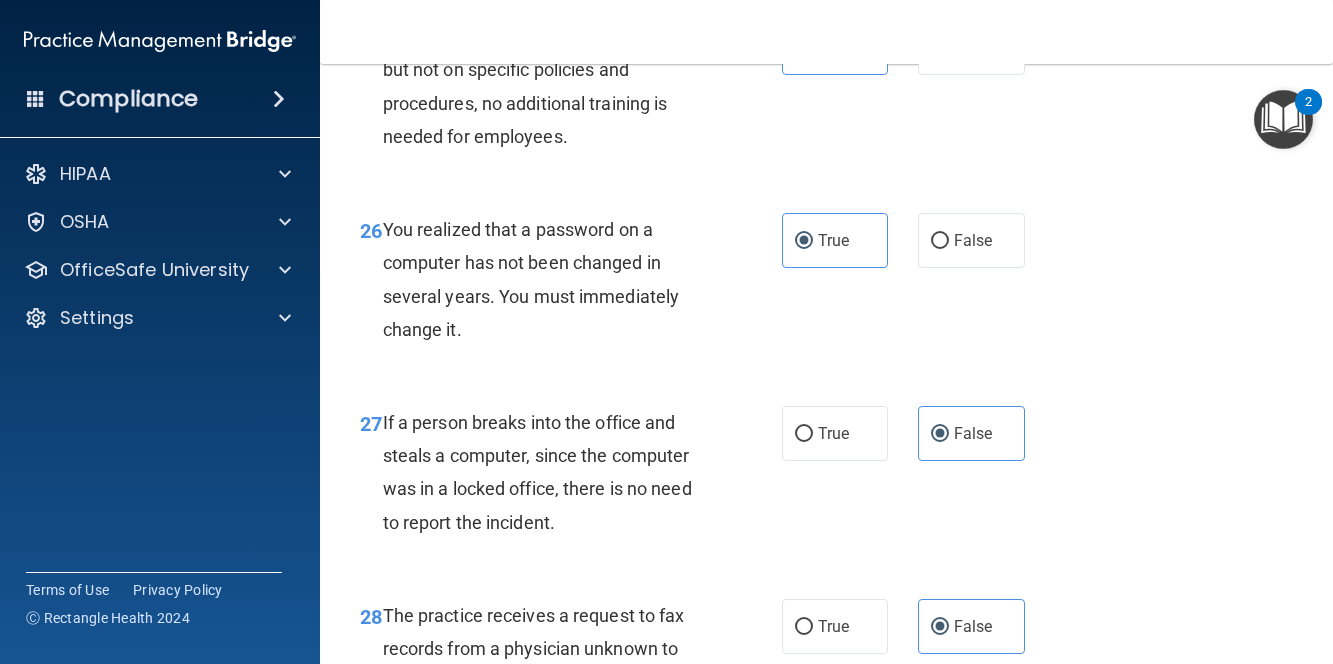 click on "25       If you have trained your staff on HIPAA, but not on specific policies and procedures, no additional training is needed for employees.                 True           False" at bounding box center (826, 91) 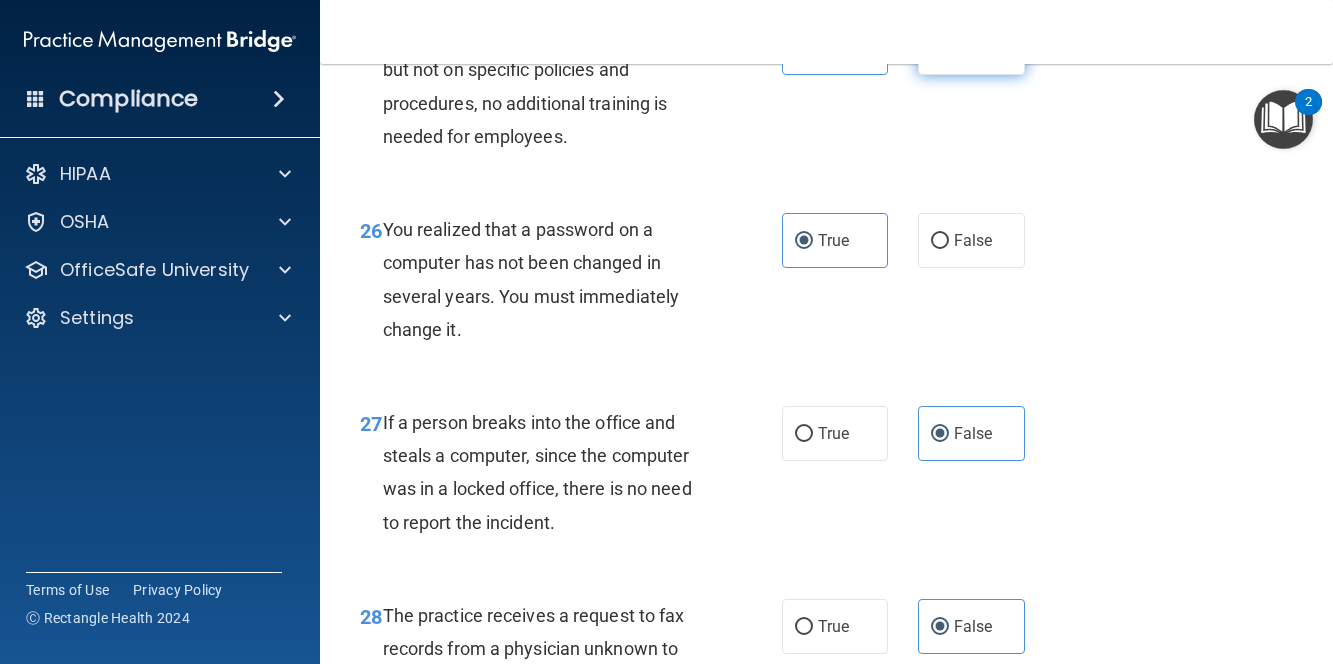 click on "False" at bounding box center (971, 47) 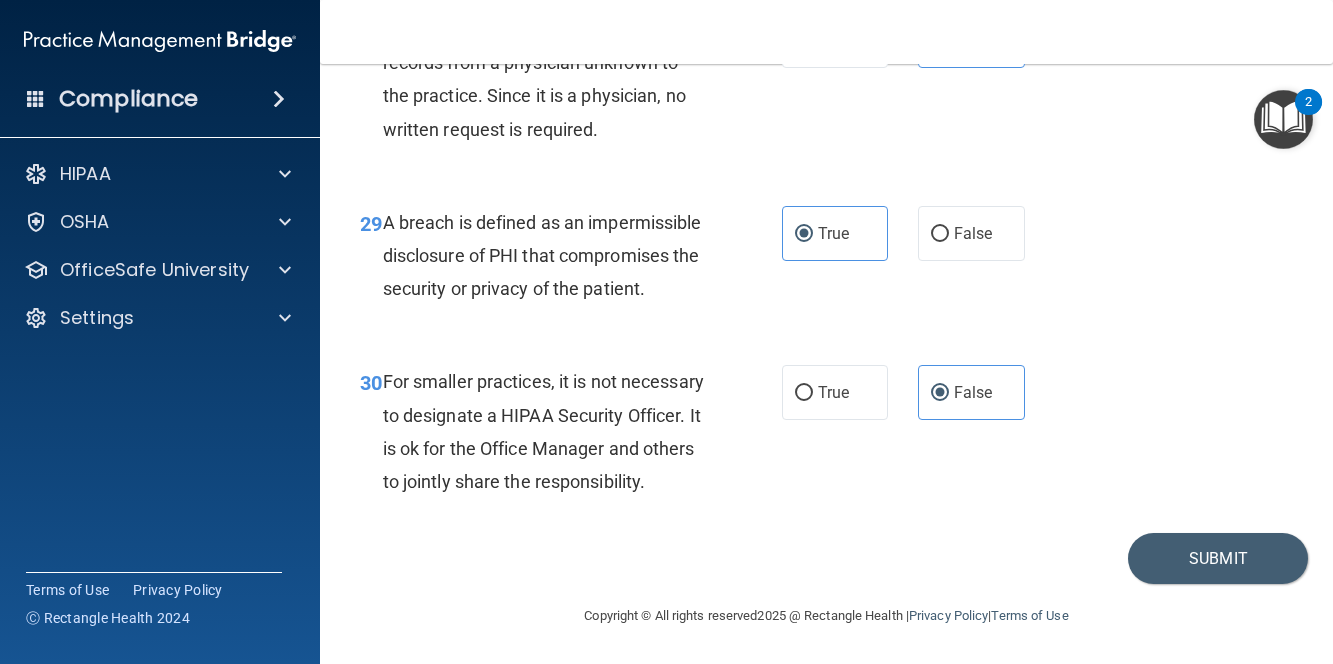 scroll, scrollTop: 5652, scrollLeft: 0, axis: vertical 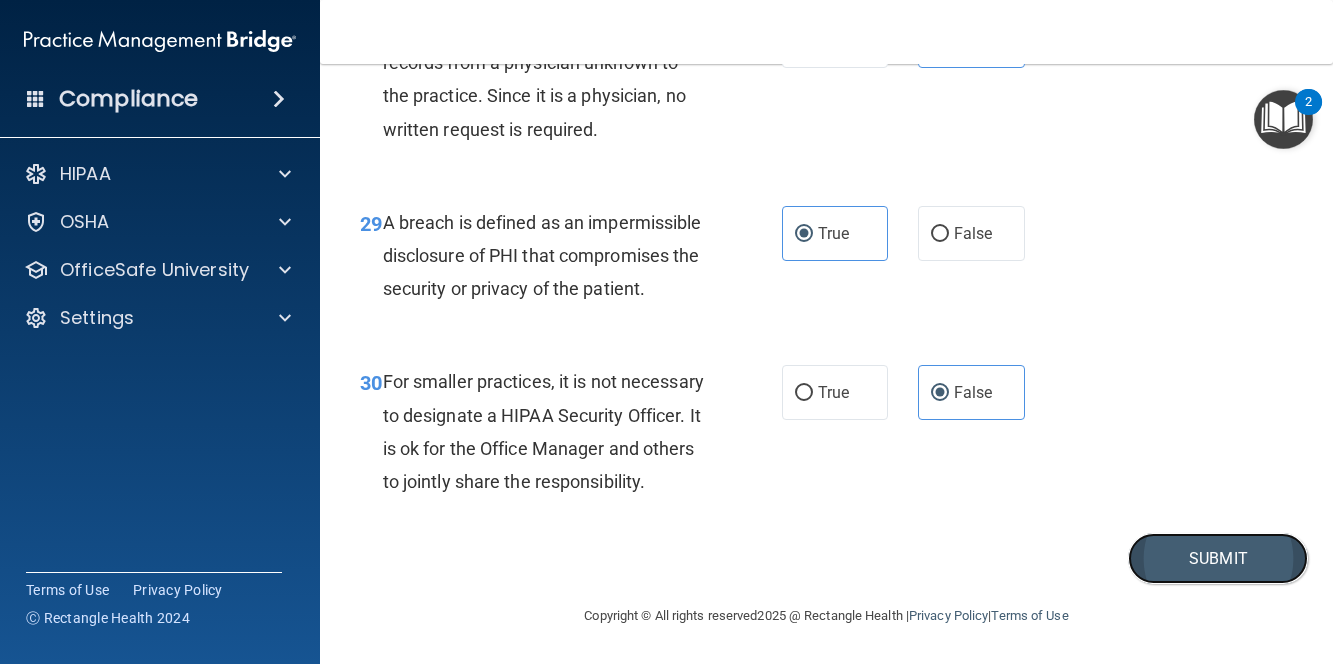 click on "Submit" at bounding box center [1218, 558] 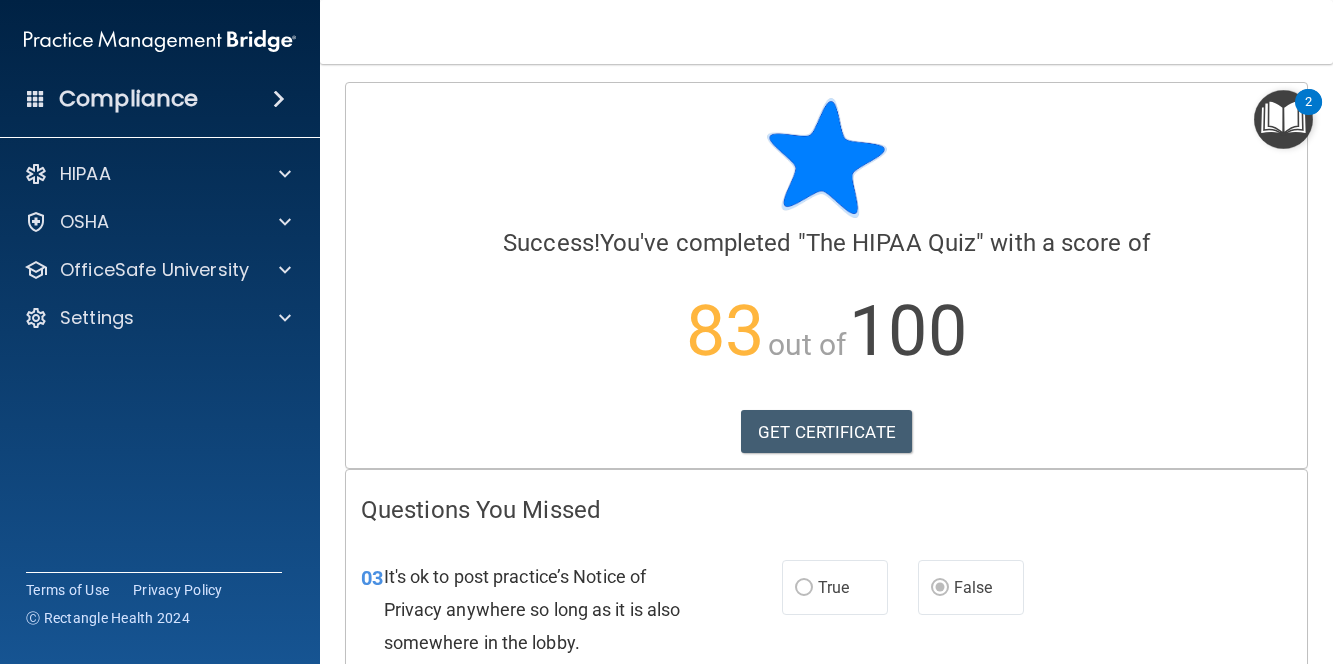 scroll, scrollTop: 0, scrollLeft: 0, axis: both 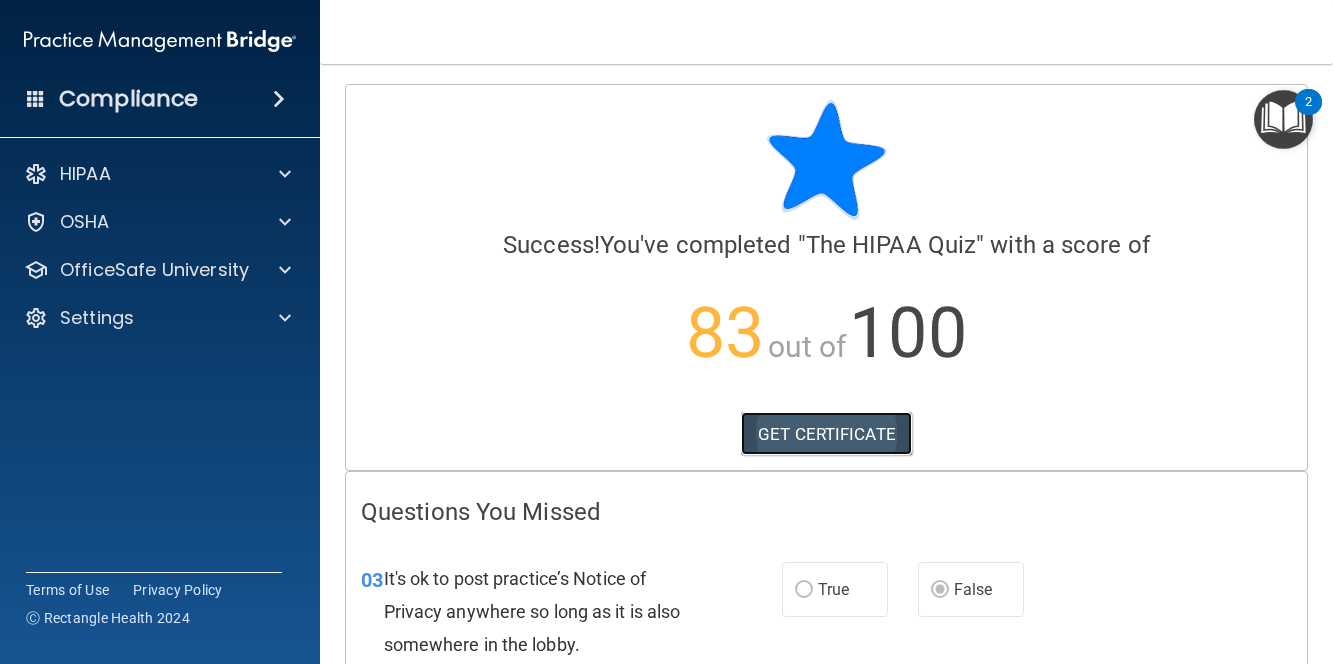 click on "GET CERTIFICATE" at bounding box center (826, 434) 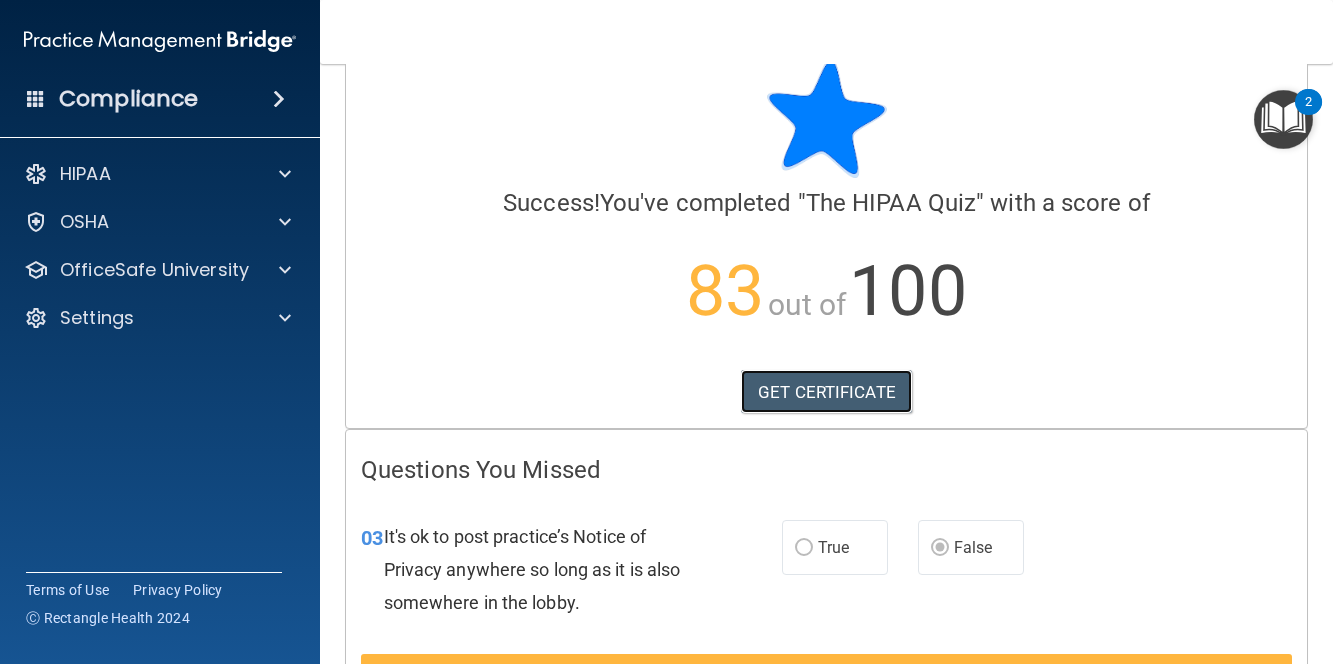 scroll, scrollTop: 0, scrollLeft: 0, axis: both 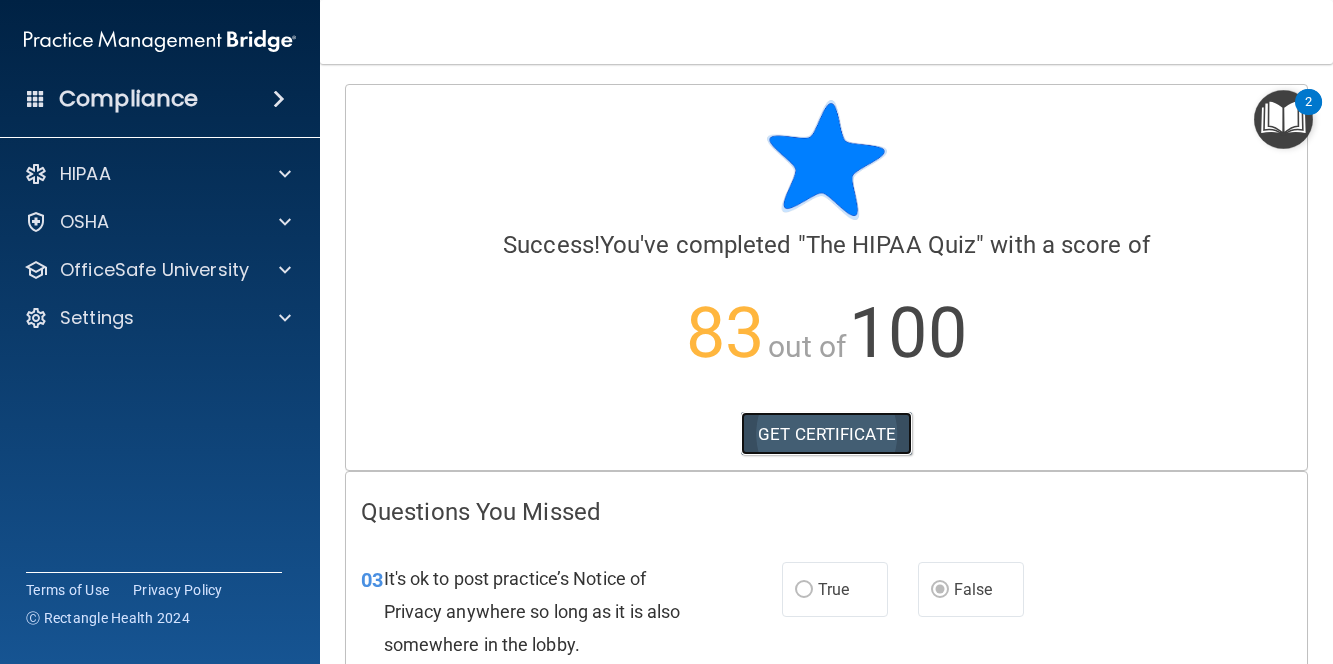 click on "GET CERTIFICATE" at bounding box center (826, 434) 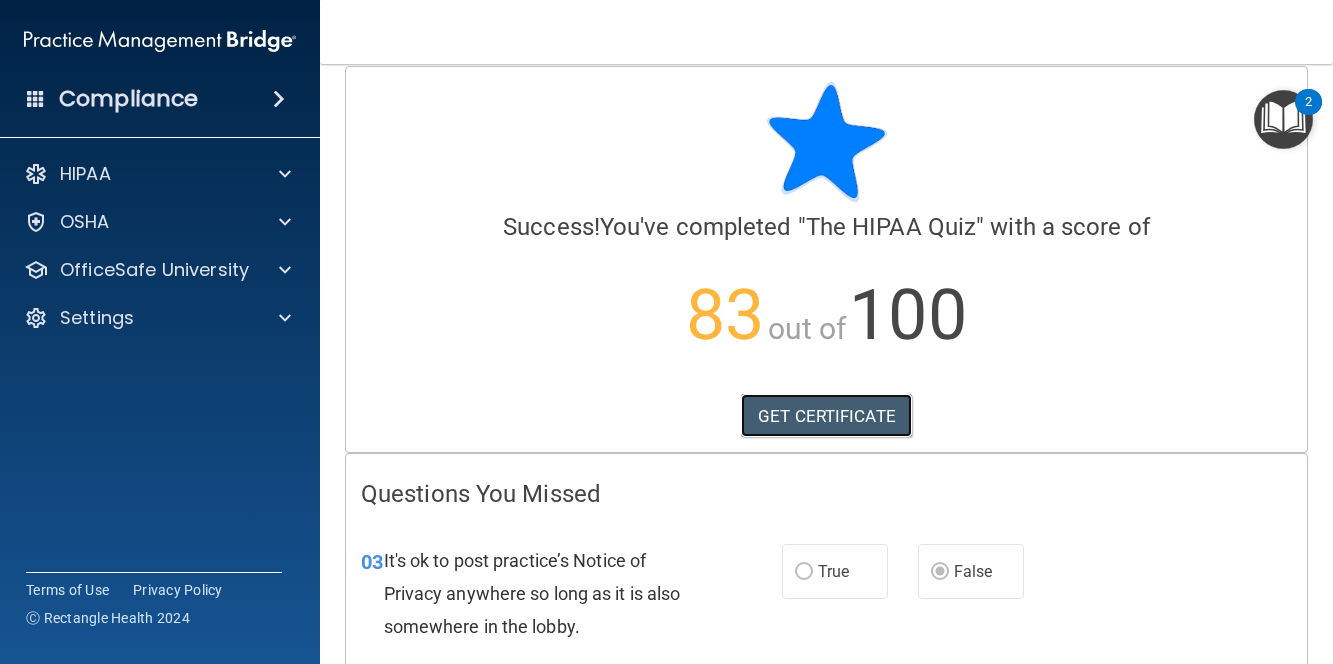 scroll, scrollTop: 0, scrollLeft: 0, axis: both 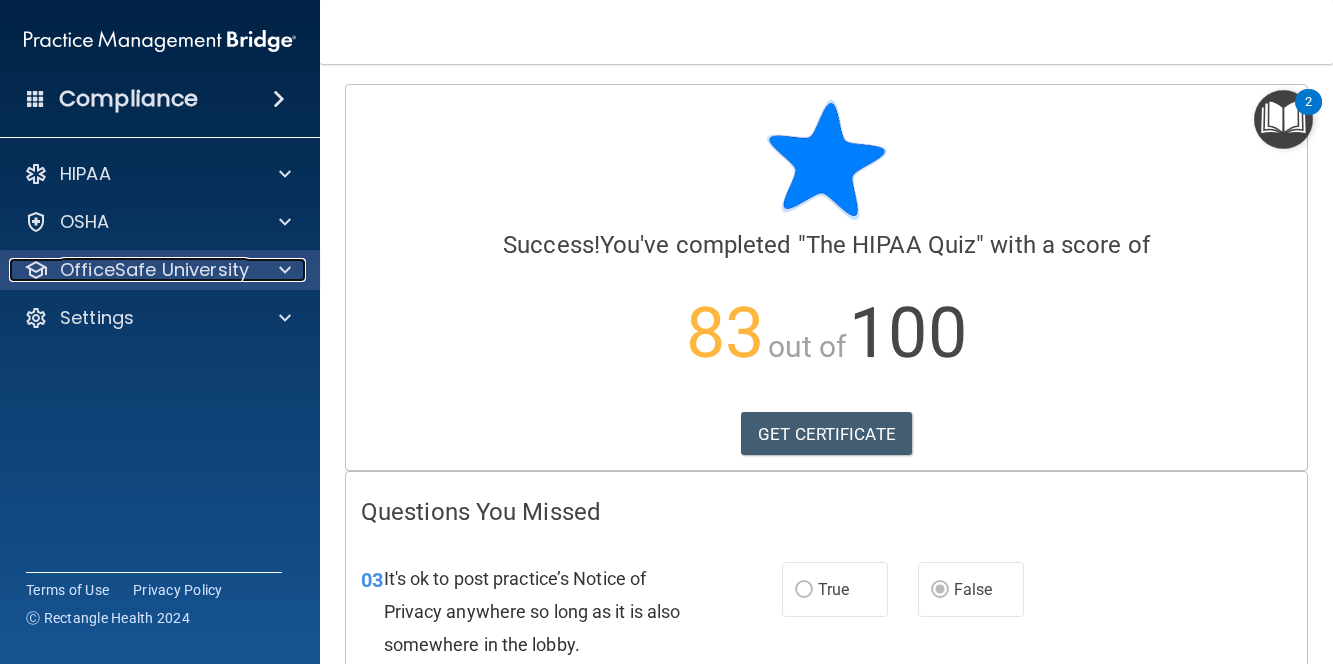 click at bounding box center [285, 270] 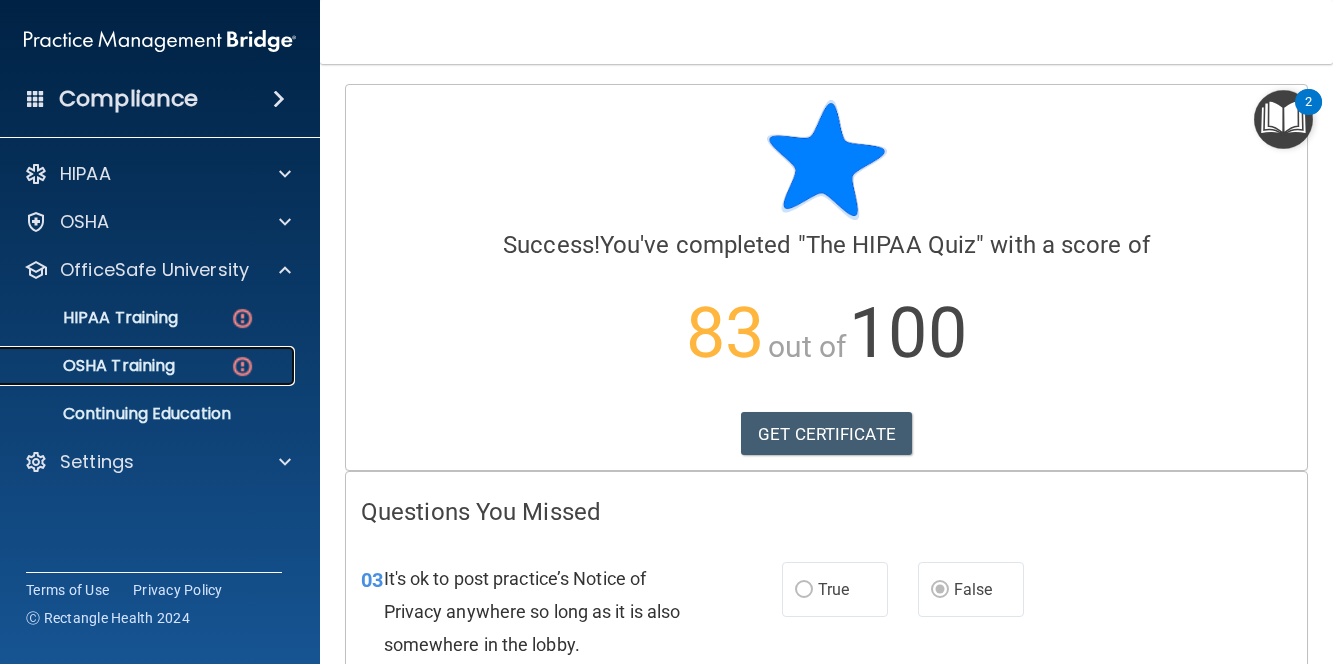click on "OSHA Training" at bounding box center (94, 366) 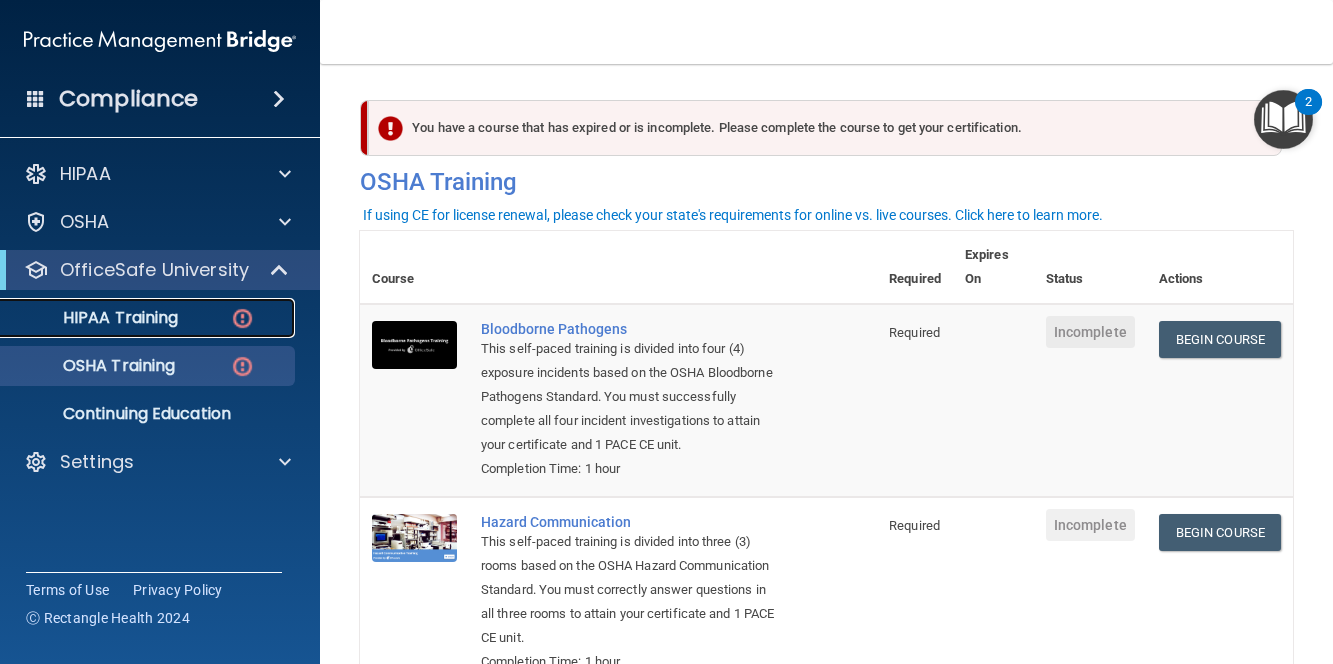 click on "HIPAA Training" at bounding box center (149, 318) 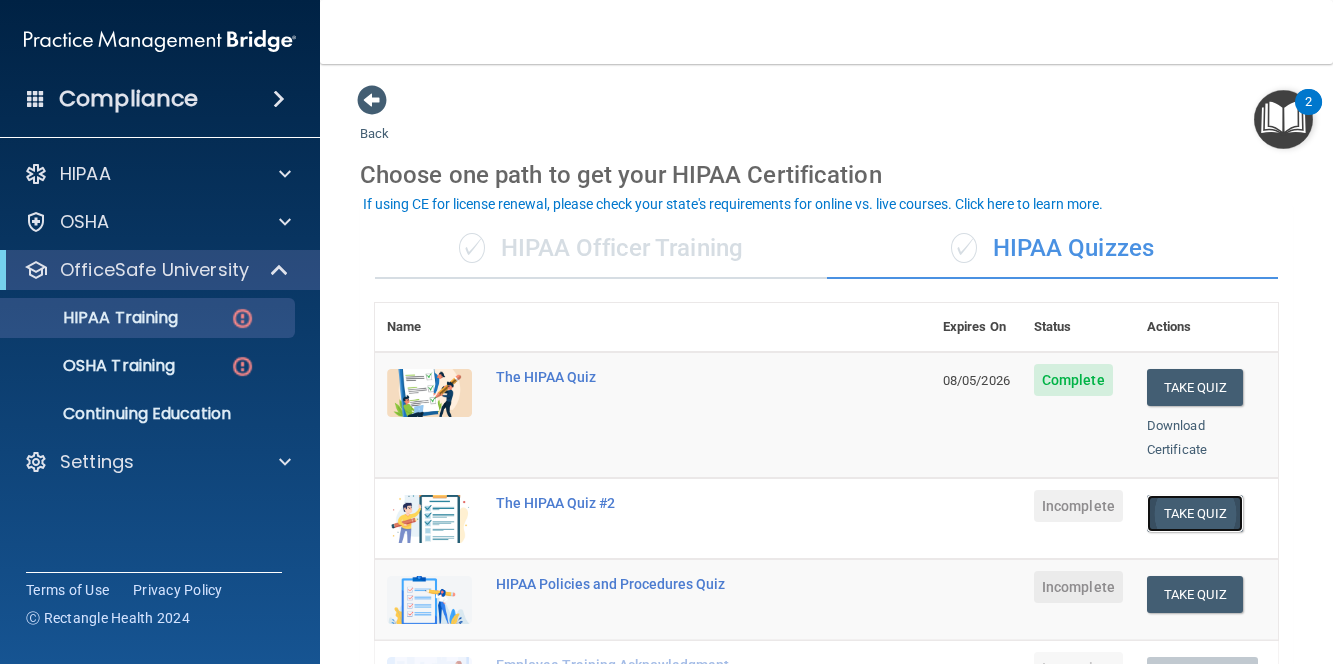 click on "Take Quiz" at bounding box center [1195, 513] 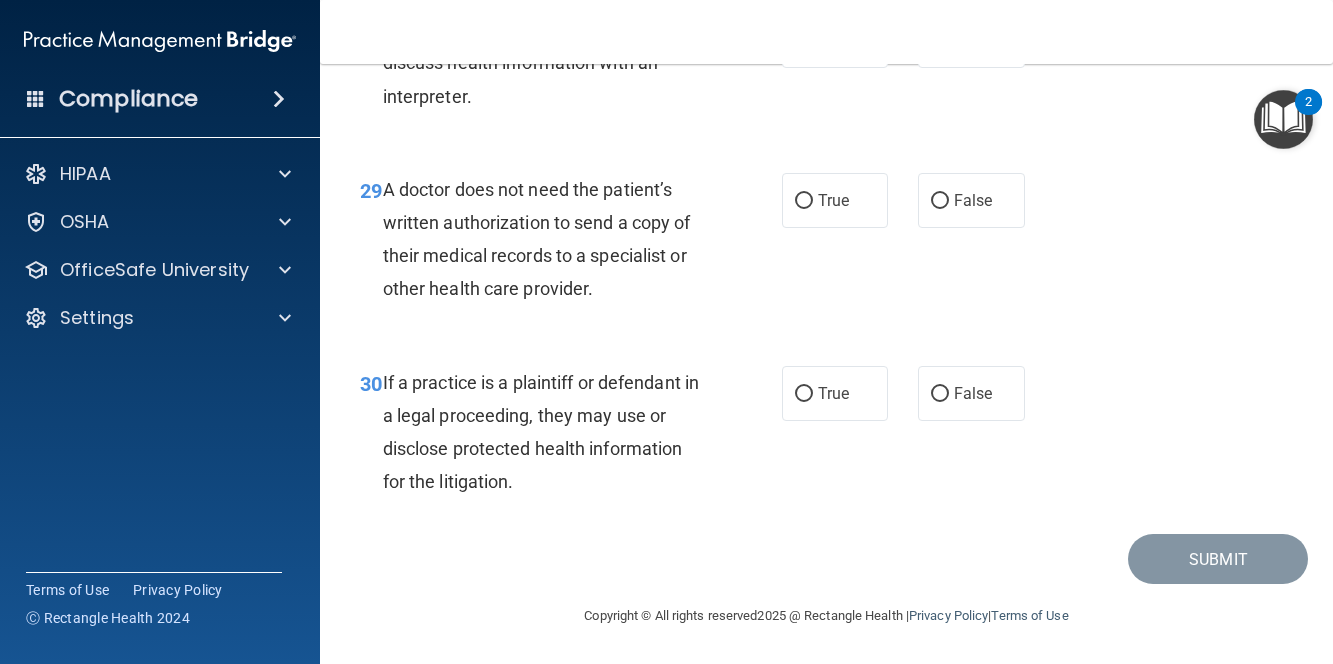 scroll, scrollTop: 5718, scrollLeft: 0, axis: vertical 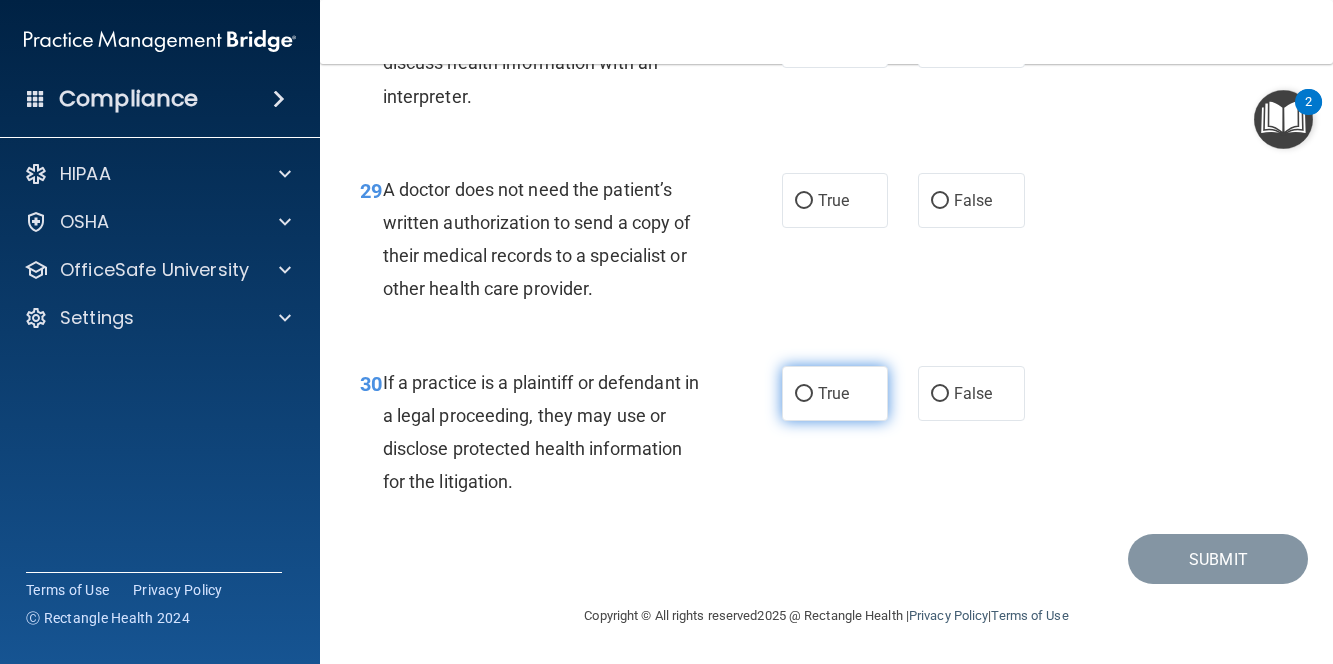 click on "True" at bounding box center [835, 393] 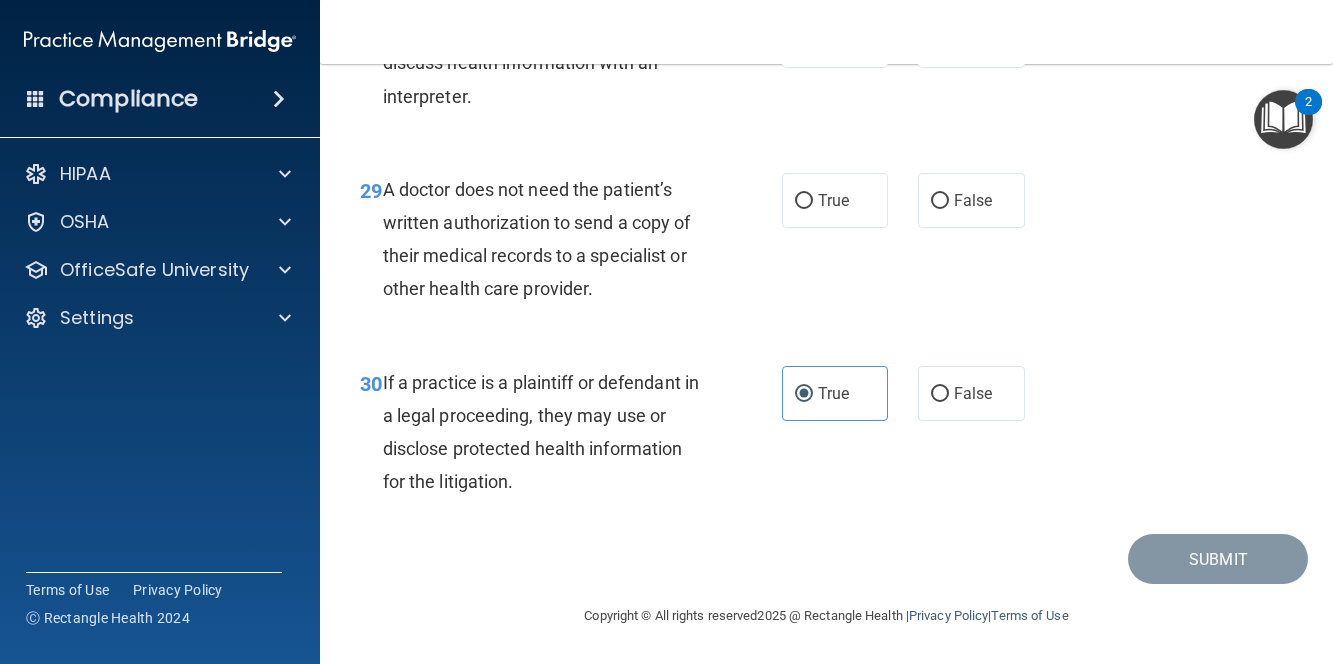 scroll, scrollTop: 5518, scrollLeft: 0, axis: vertical 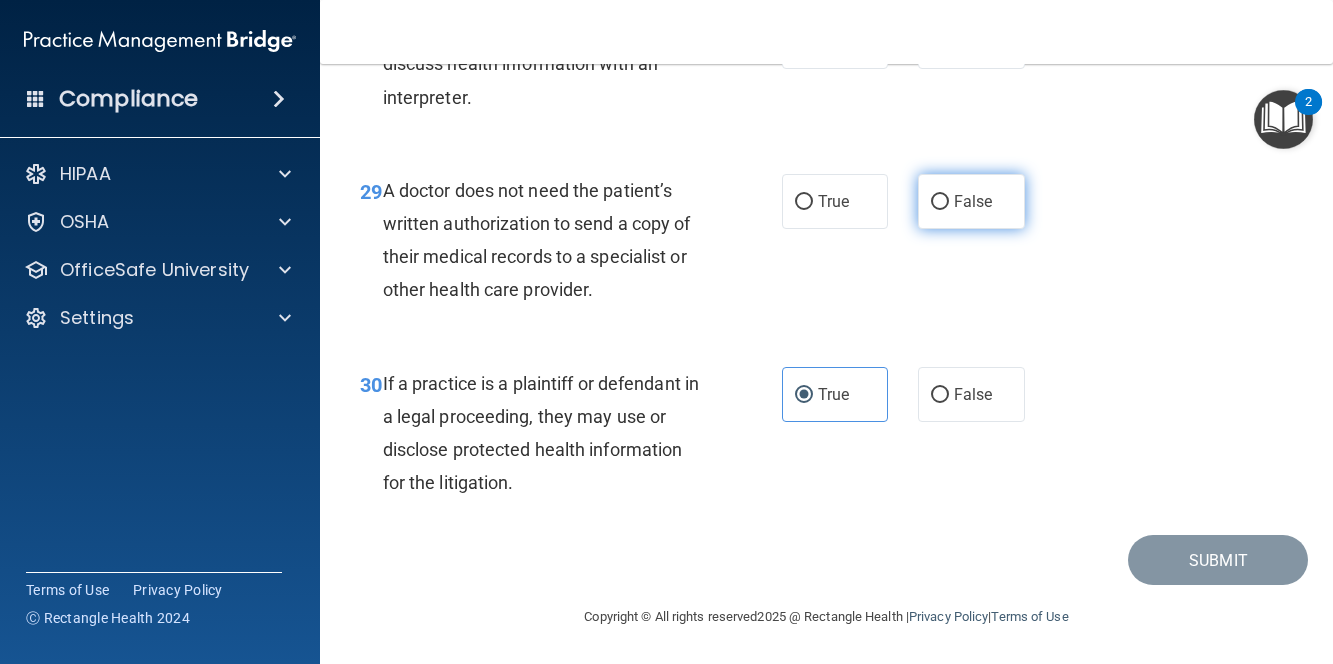 click on "False" at bounding box center (940, 202) 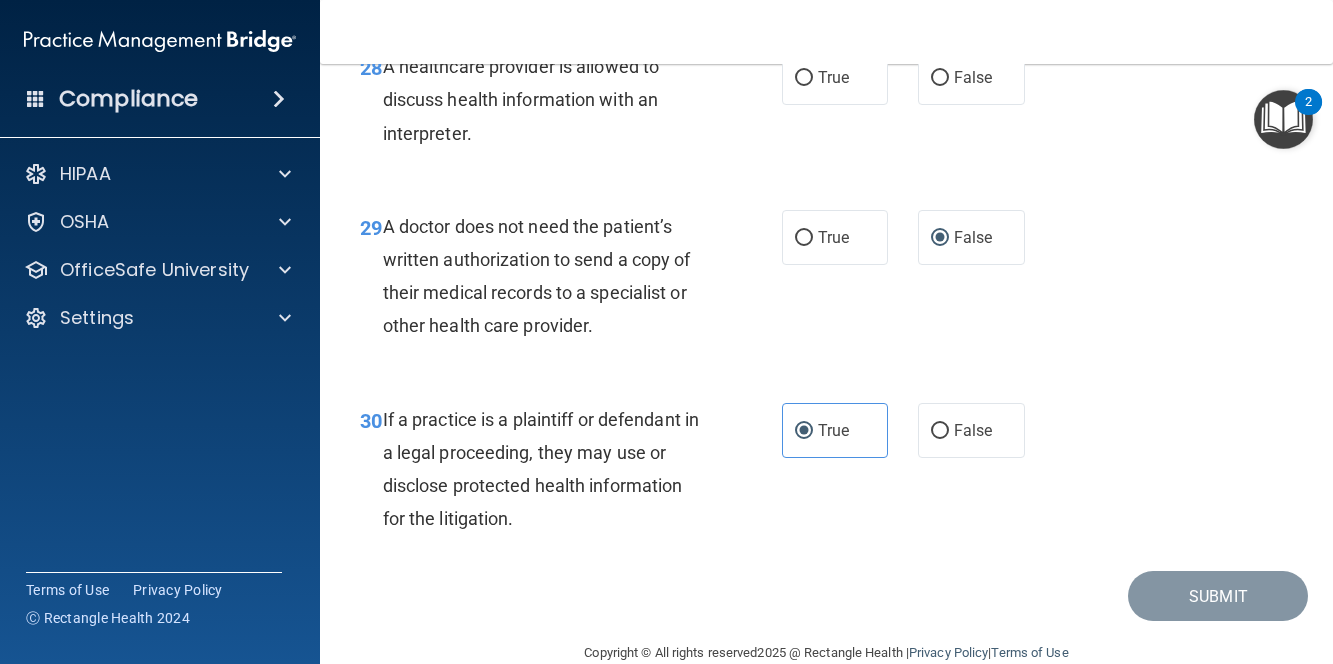 scroll, scrollTop: 5418, scrollLeft: 0, axis: vertical 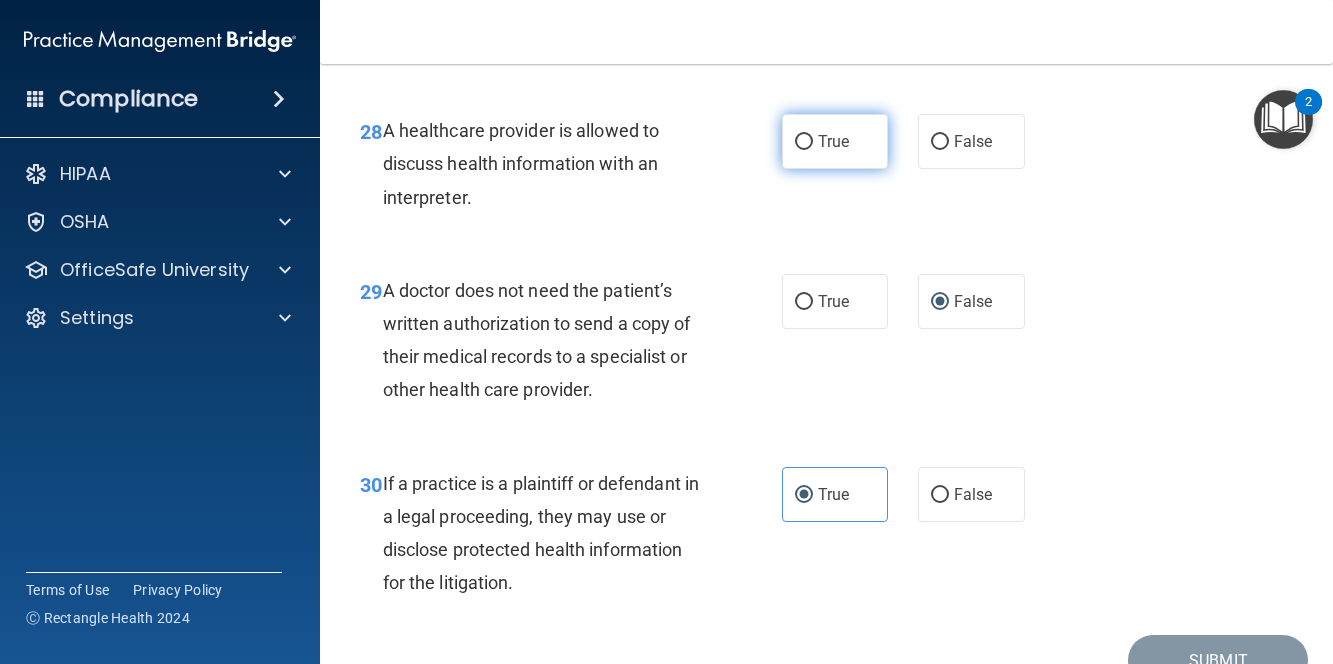 click on "True" at bounding box center [835, 141] 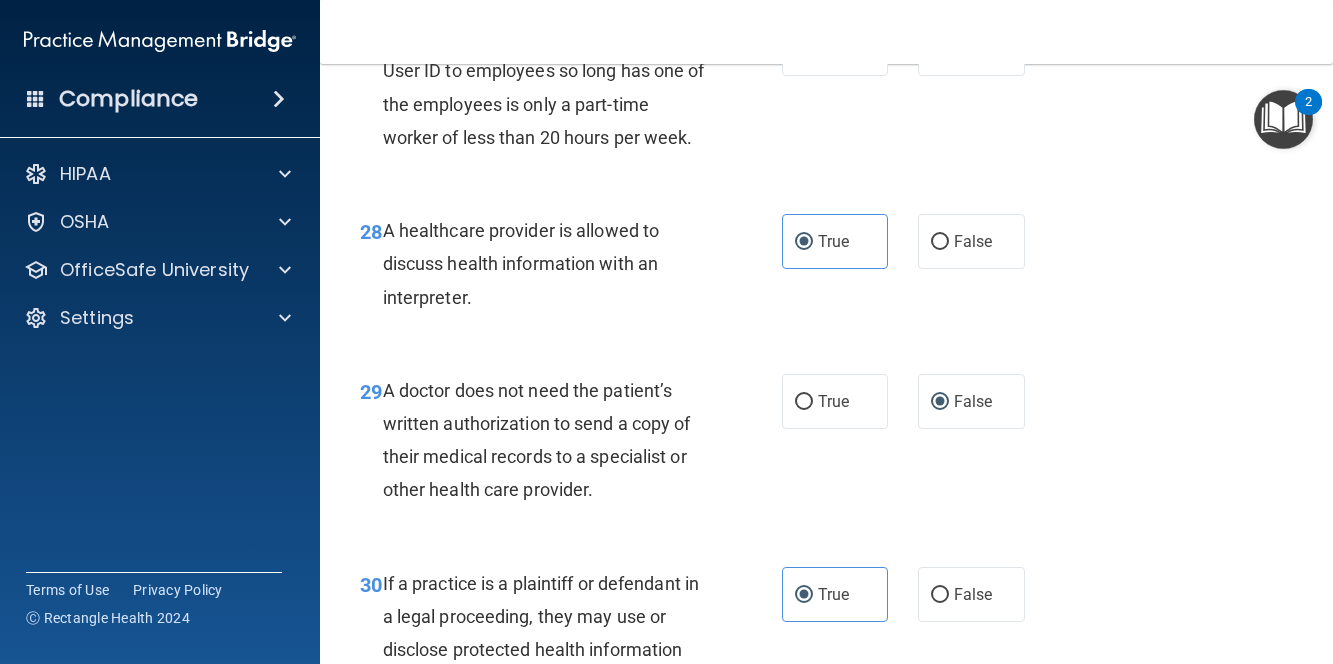 scroll, scrollTop: 5218, scrollLeft: 0, axis: vertical 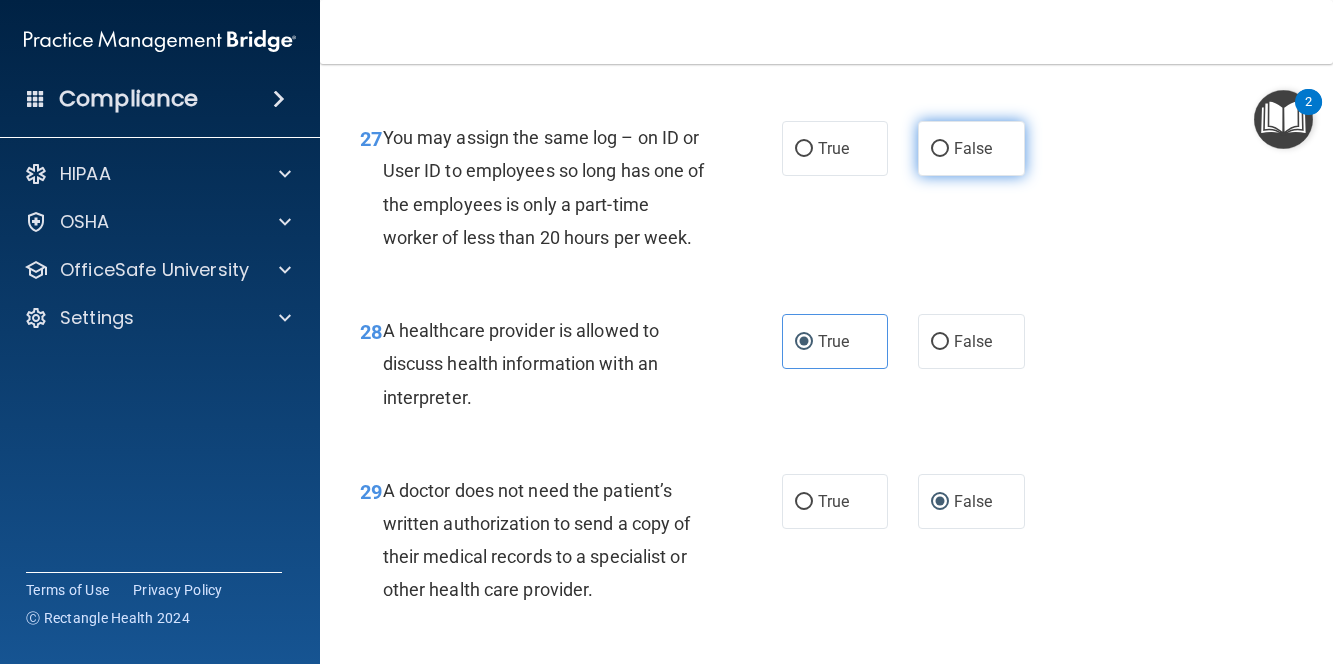 click on "False" at bounding box center (973, 148) 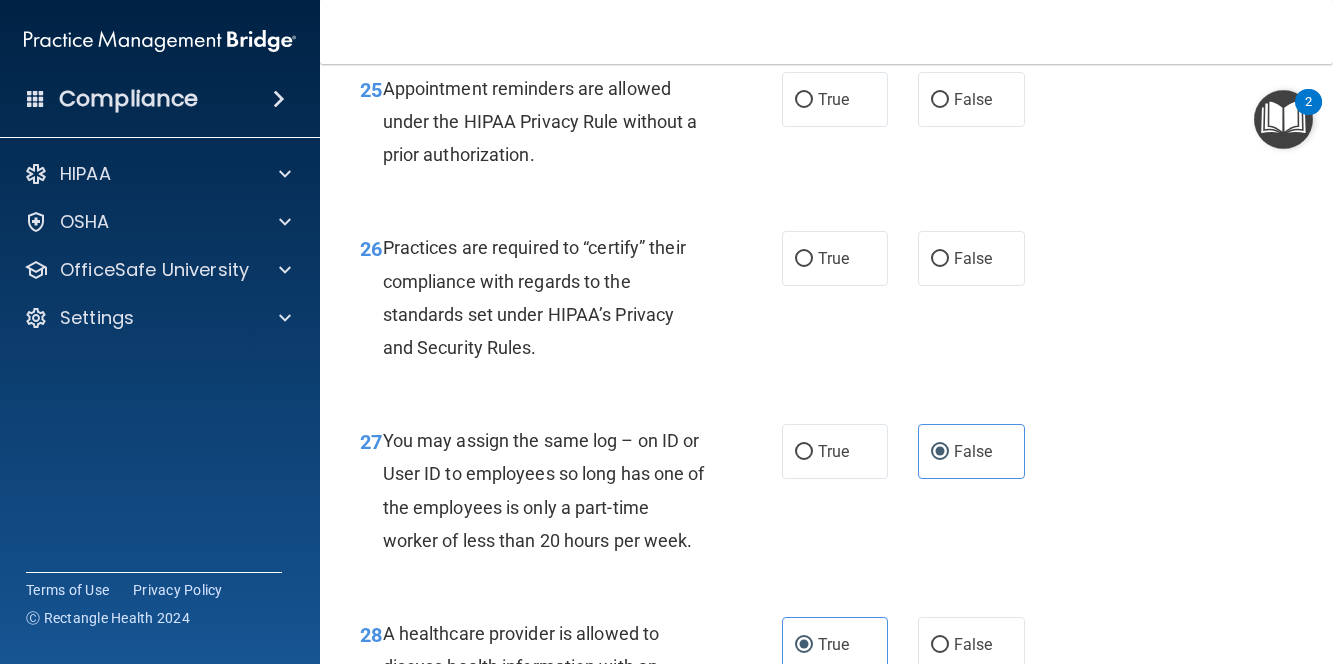 scroll, scrollTop: 4818, scrollLeft: 0, axis: vertical 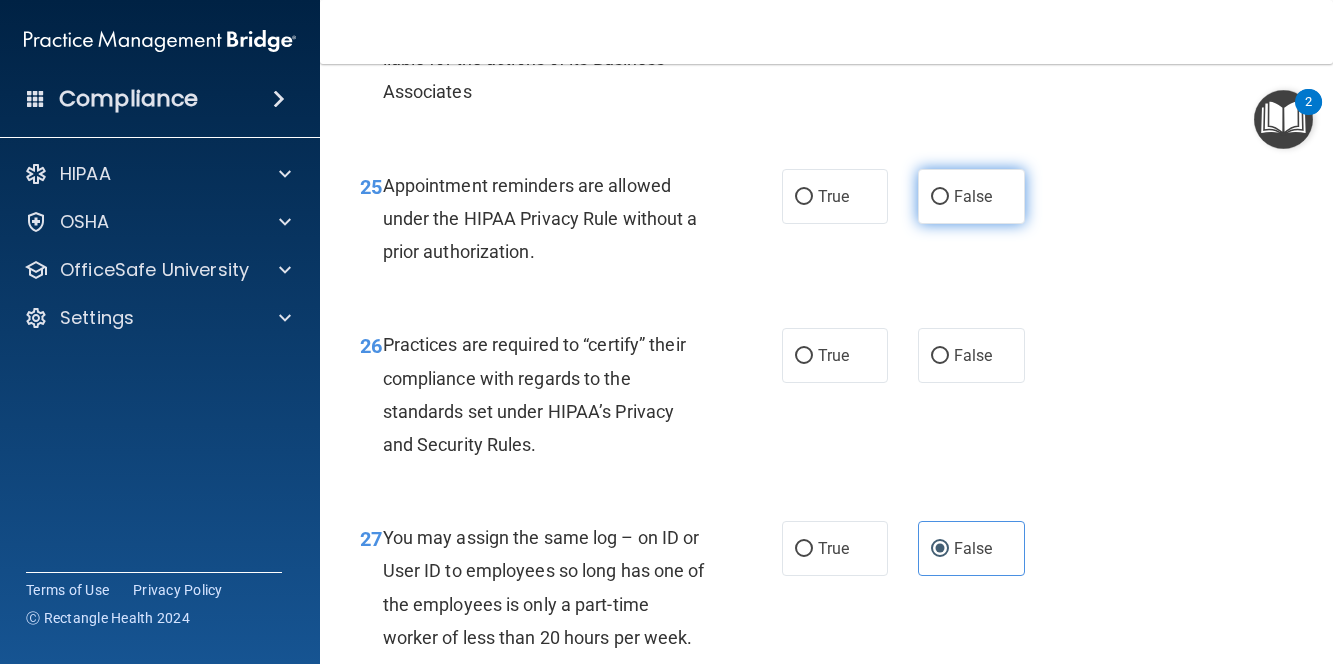 click on "False" at bounding box center (971, 196) 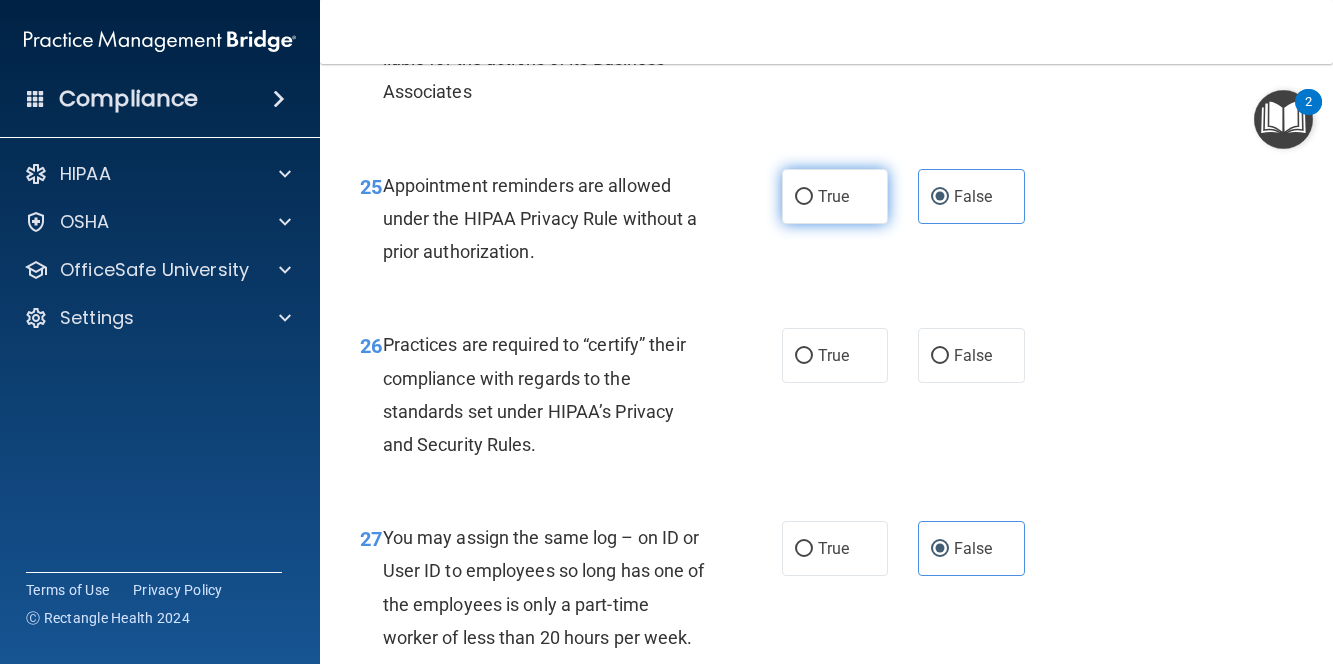 click on "True" at bounding box center (835, 196) 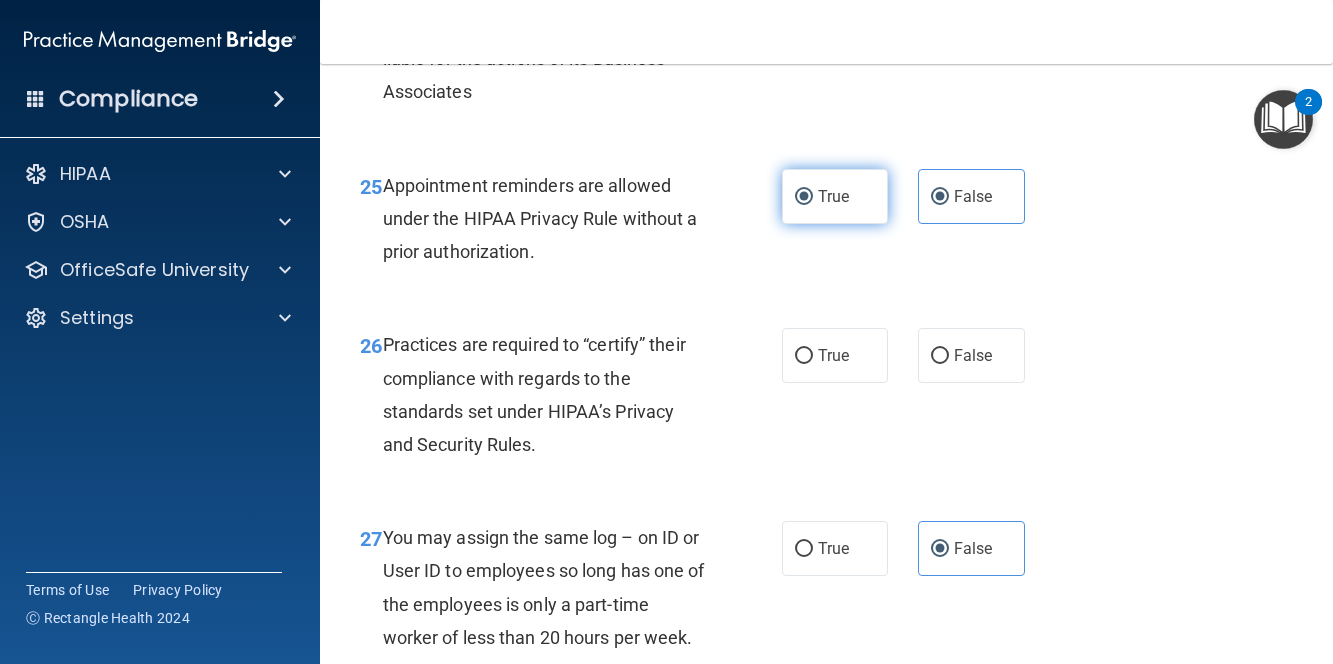 radio on "false" 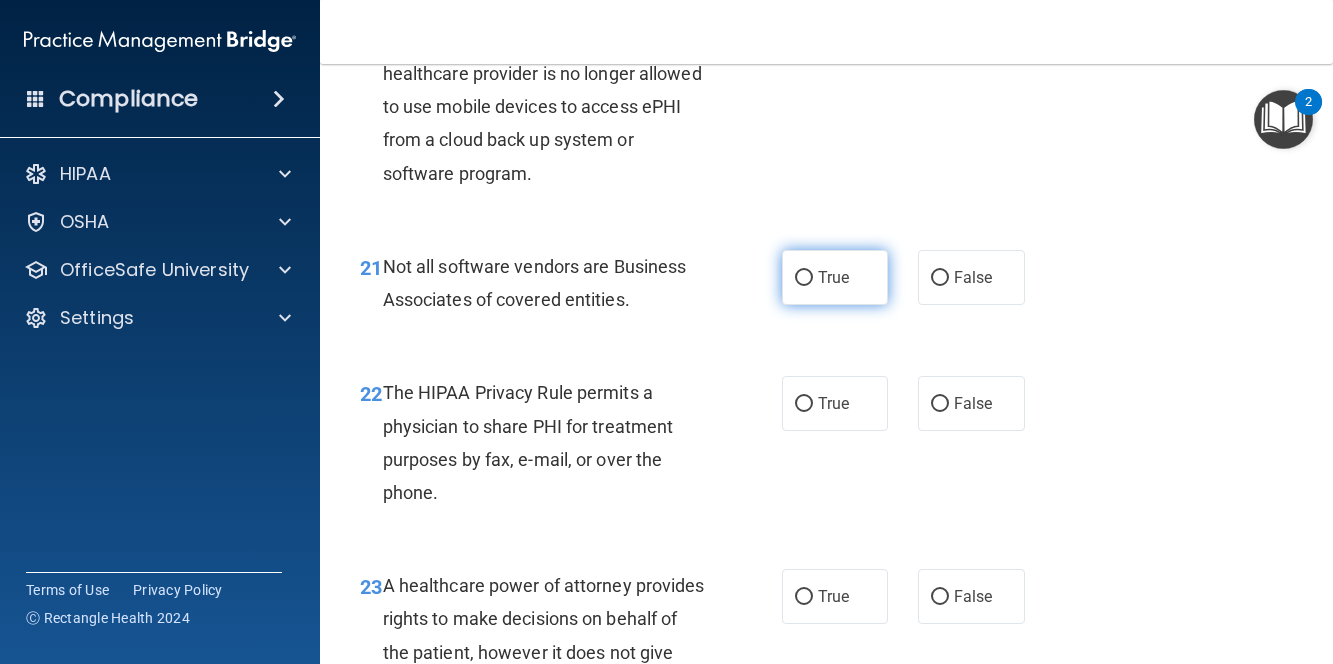 scroll, scrollTop: 4018, scrollLeft: 0, axis: vertical 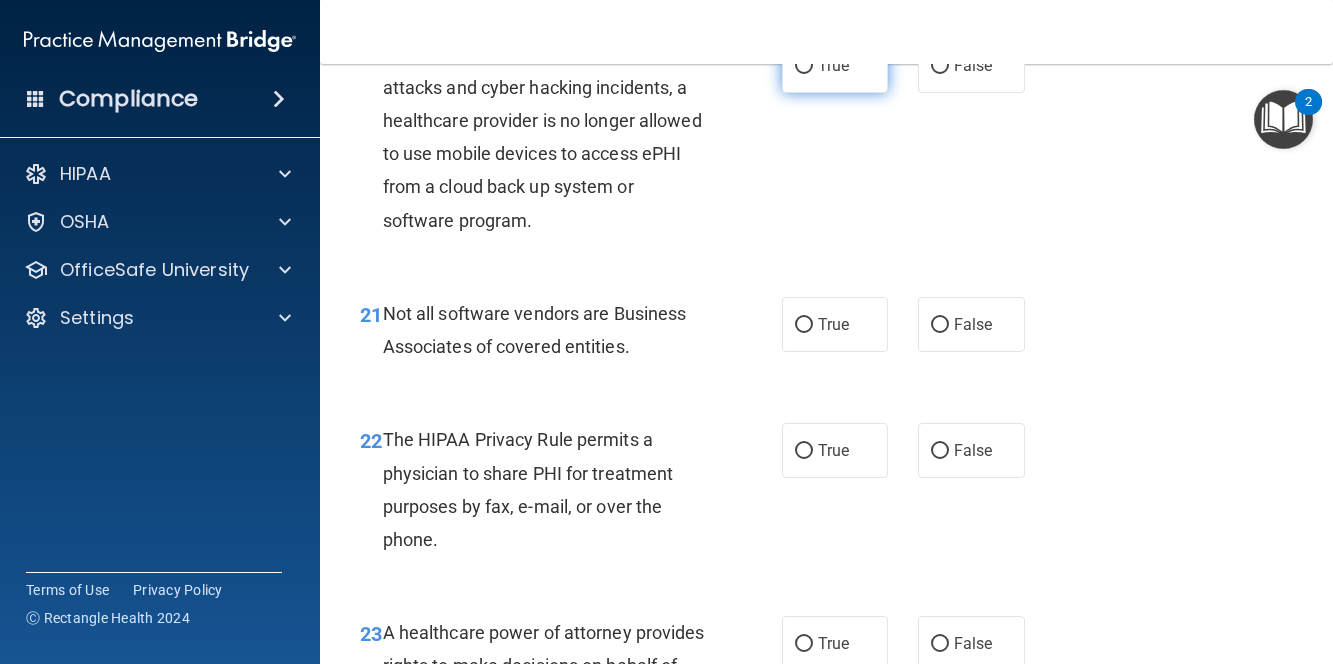 click on "True" at bounding box center [835, 65] 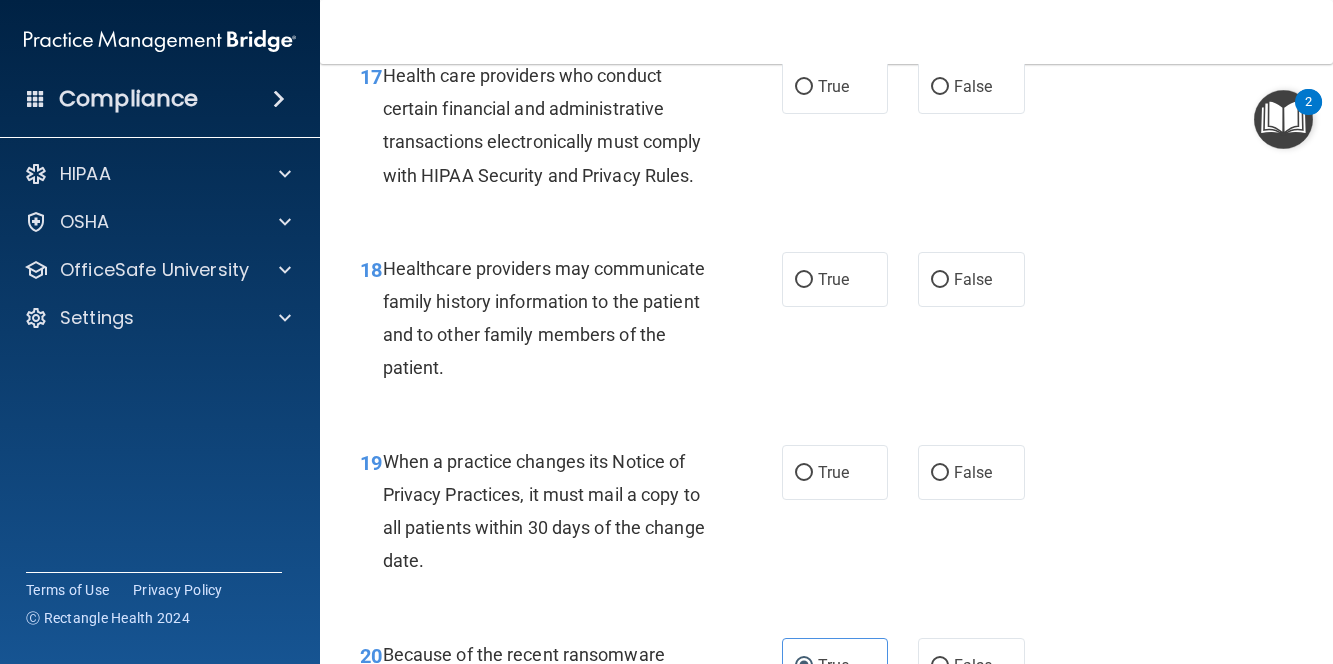 scroll, scrollTop: 3318, scrollLeft: 0, axis: vertical 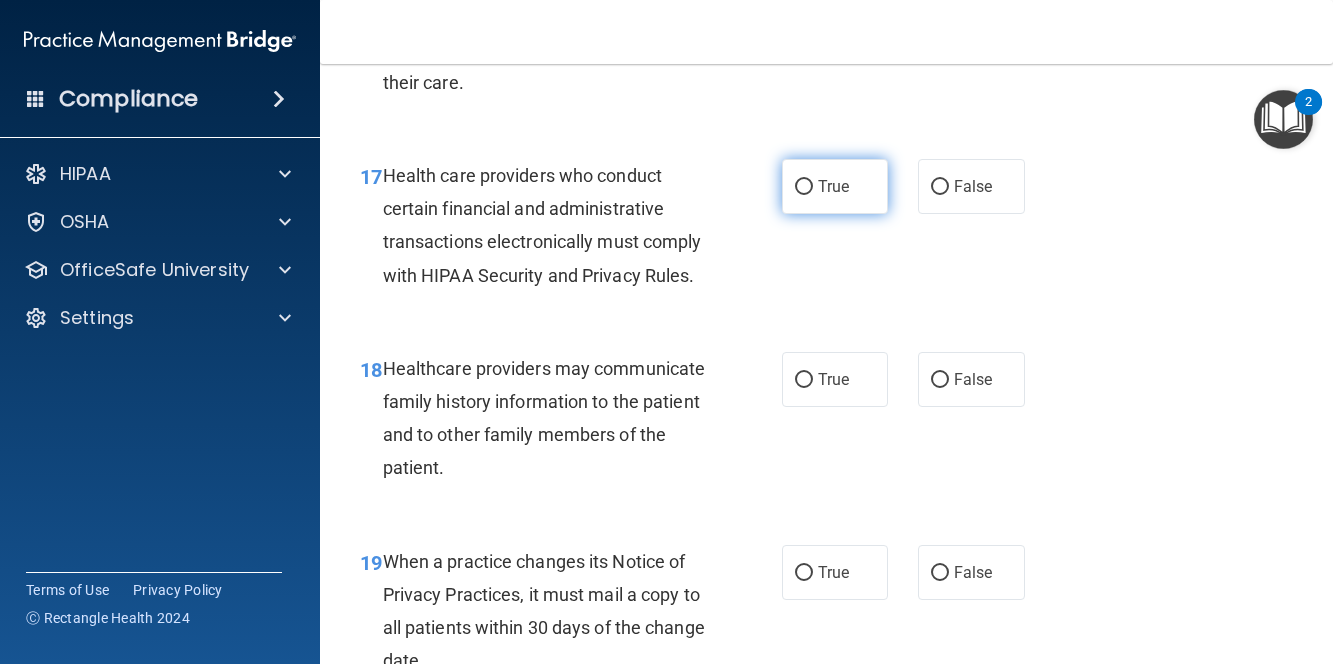 click on "True" at bounding box center (833, 186) 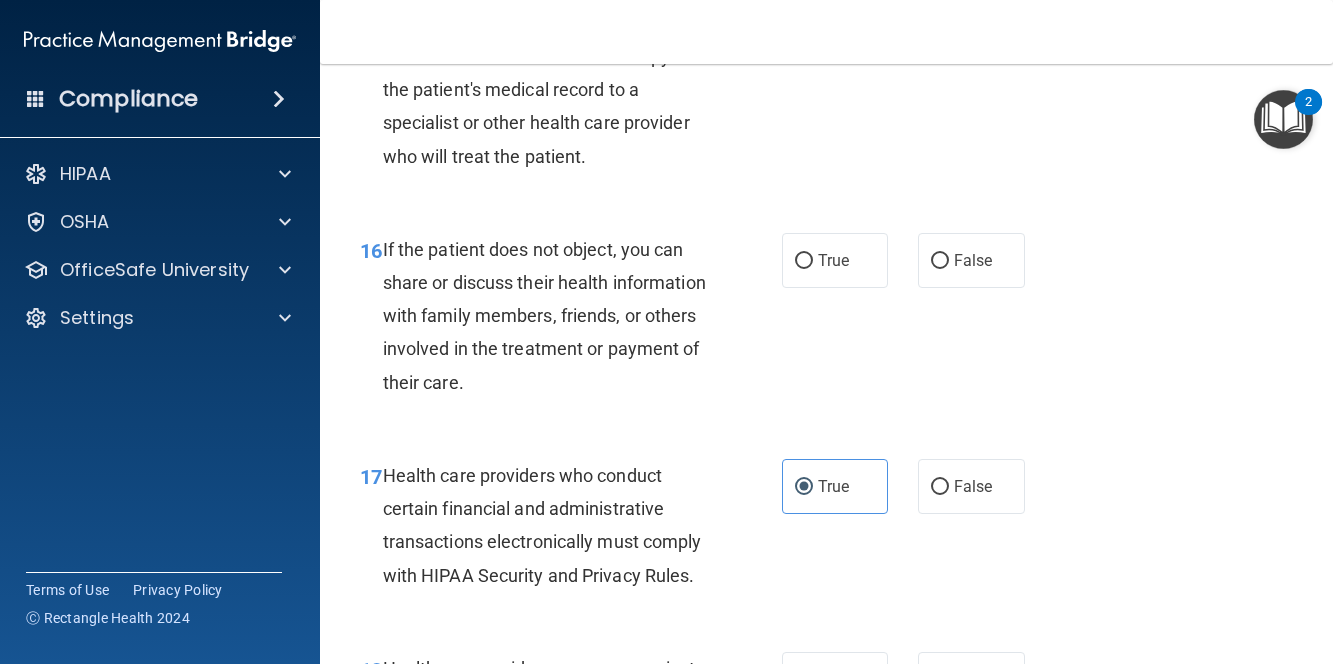 scroll, scrollTop: 2918, scrollLeft: 0, axis: vertical 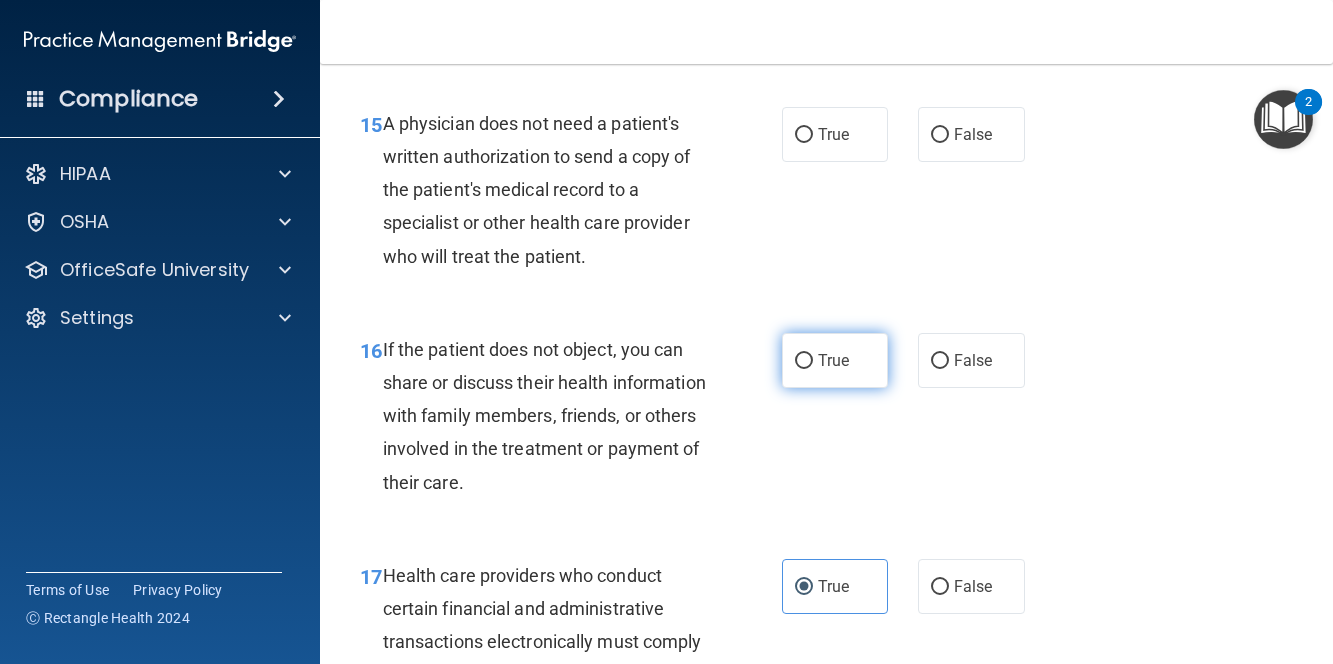 click on "True" at bounding box center (833, 360) 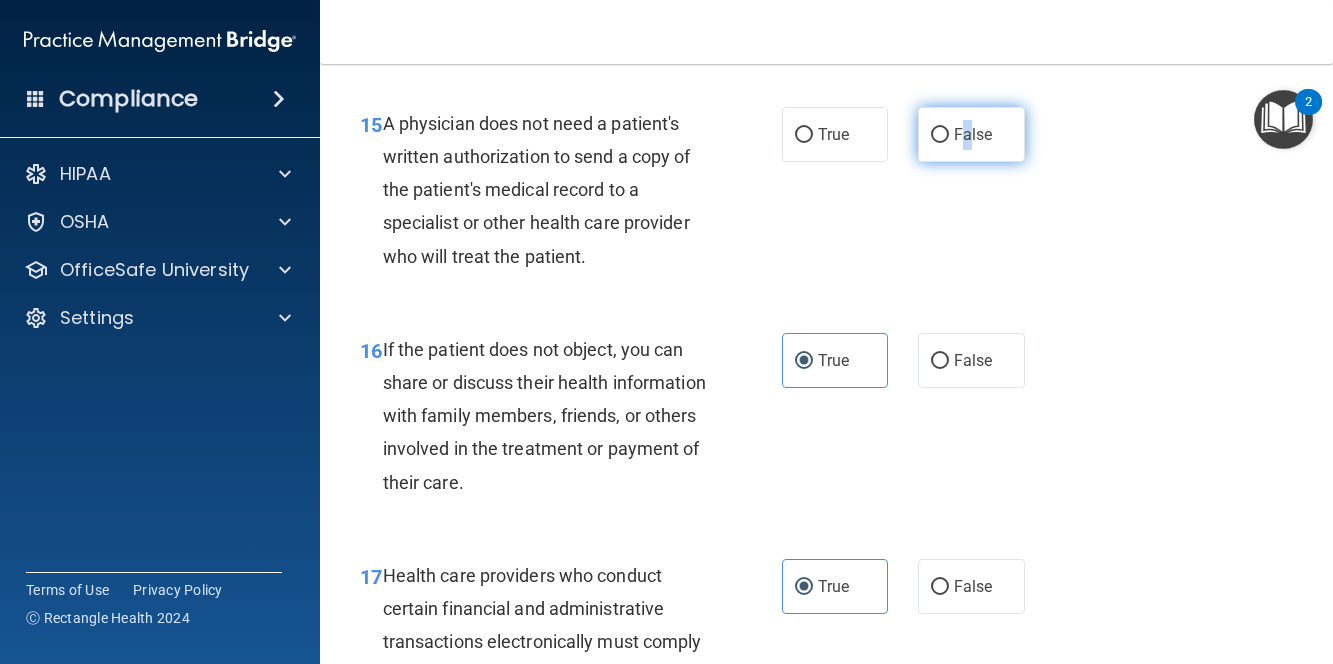 click on "False" at bounding box center [971, 134] 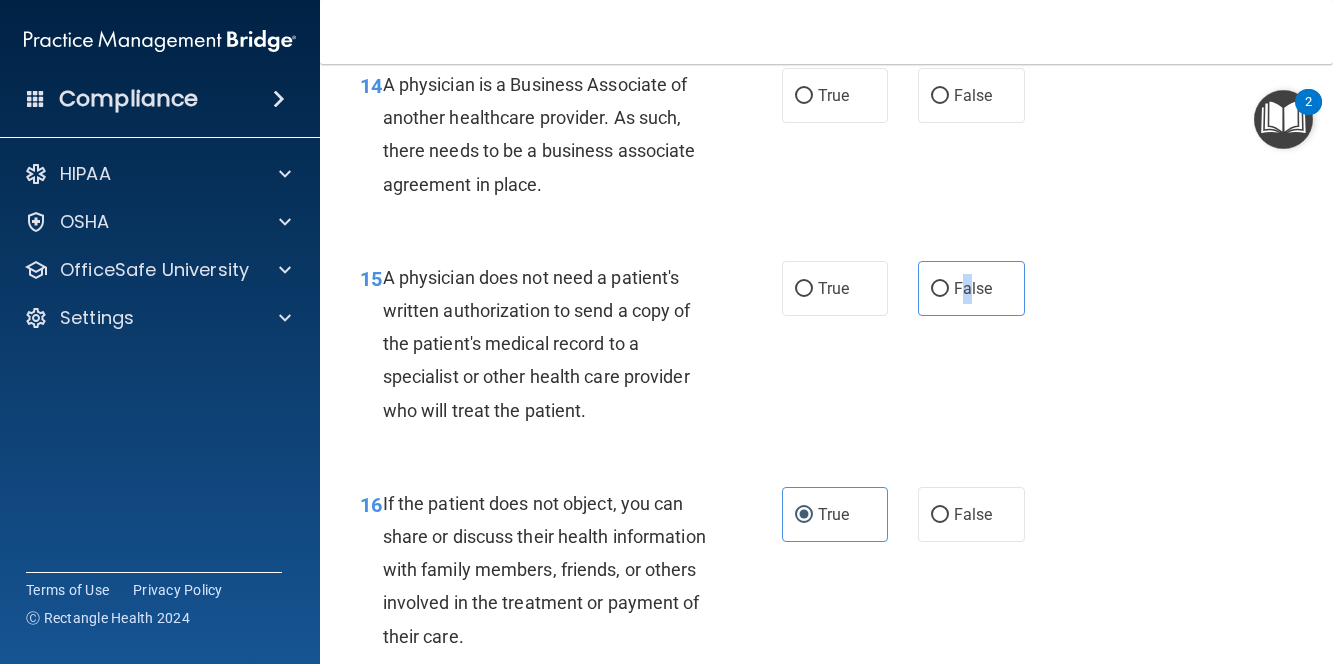 scroll, scrollTop: 2718, scrollLeft: 0, axis: vertical 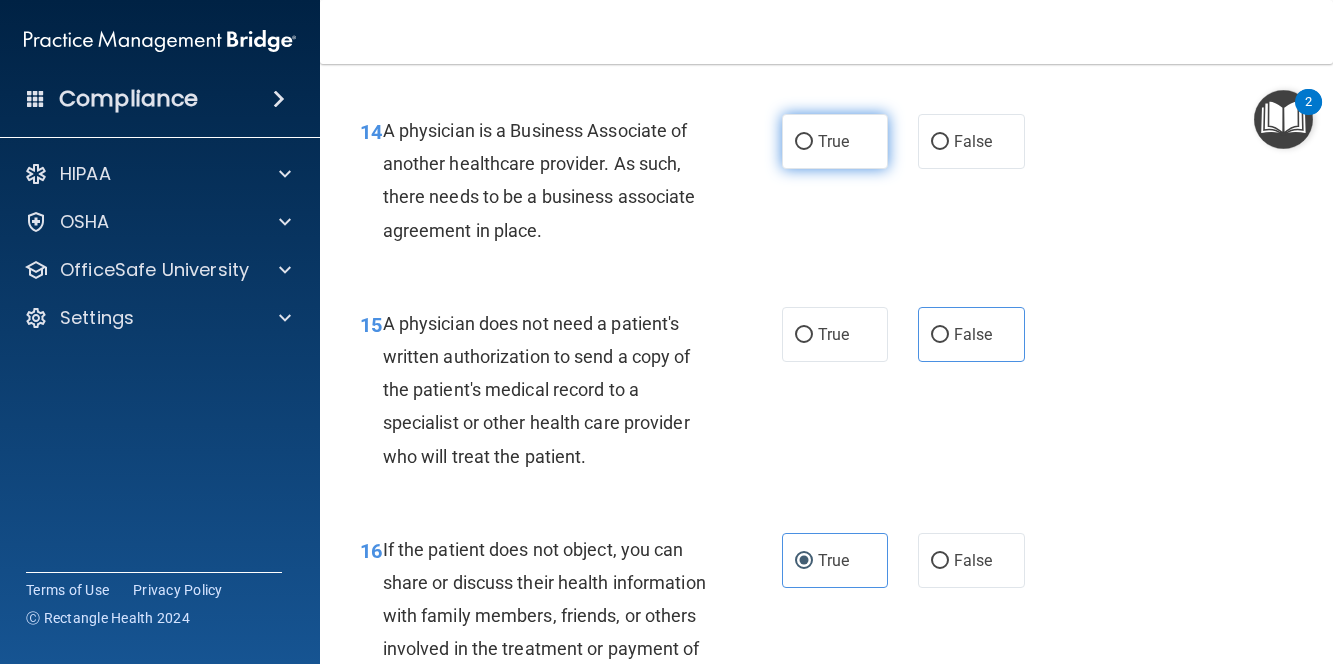 drag, startPoint x: 824, startPoint y: 222, endPoint x: 824, endPoint y: 246, distance: 24 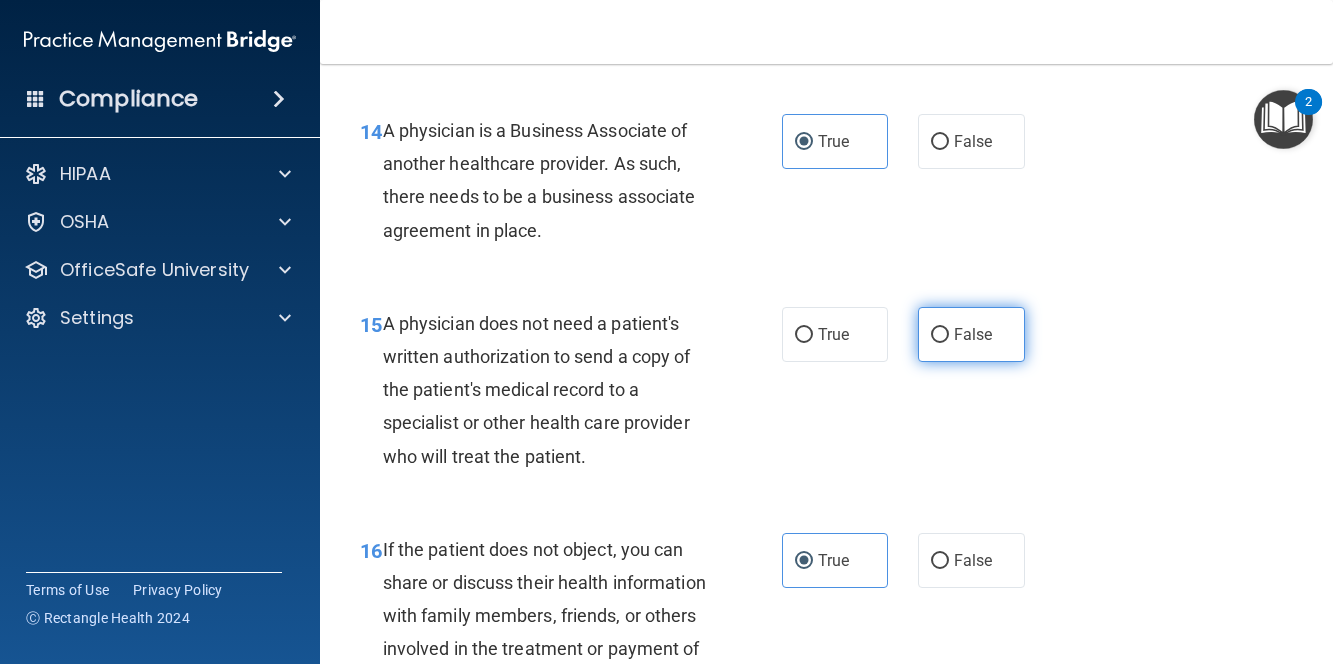 click on "False" at bounding box center (971, 334) 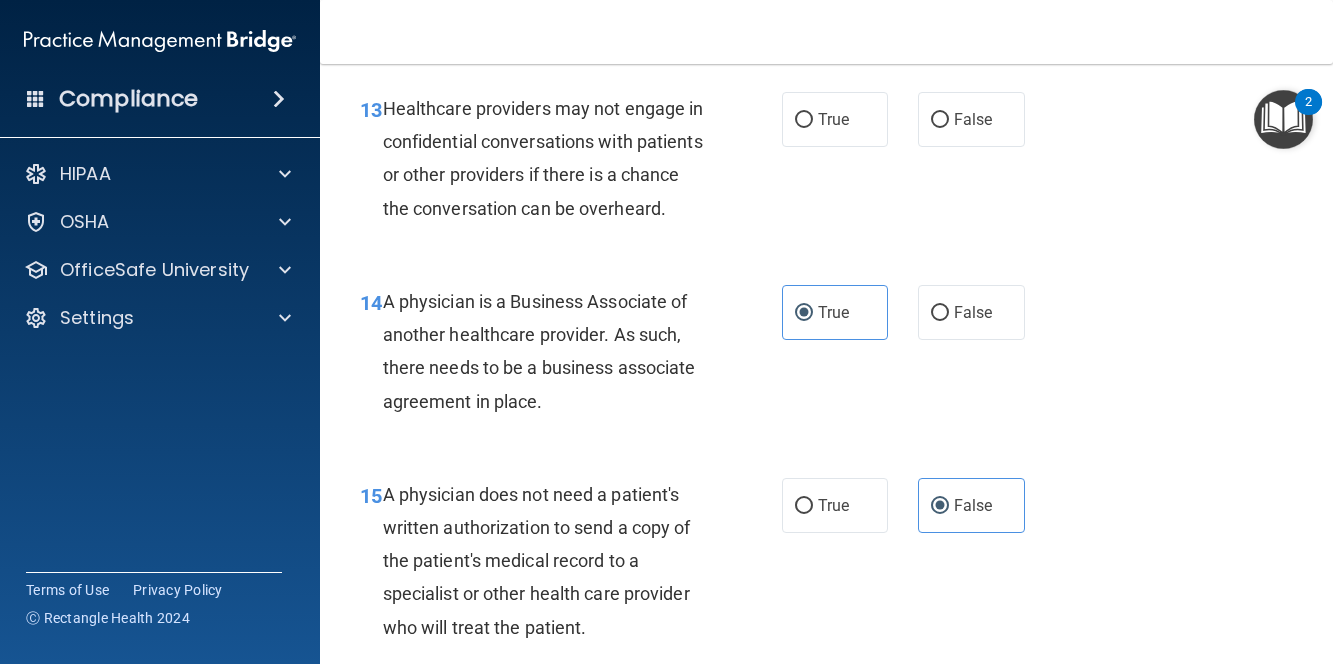 scroll, scrollTop: 2518, scrollLeft: 0, axis: vertical 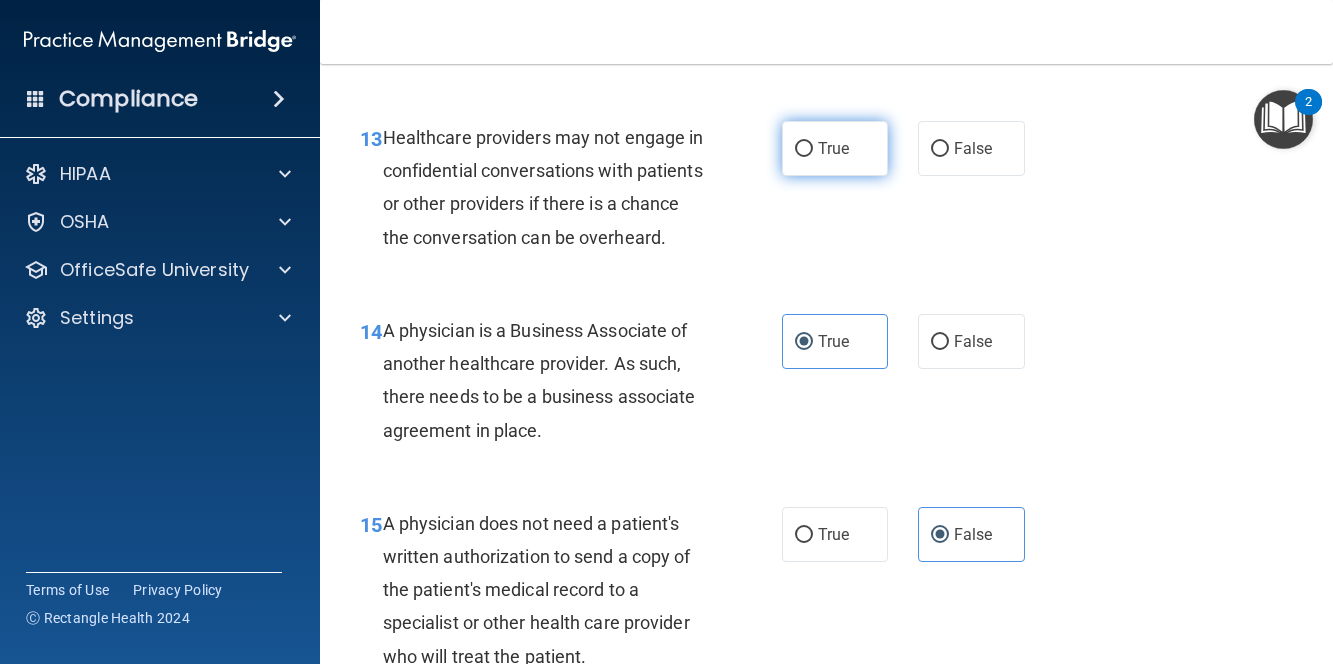 click on "True" at bounding box center (835, 148) 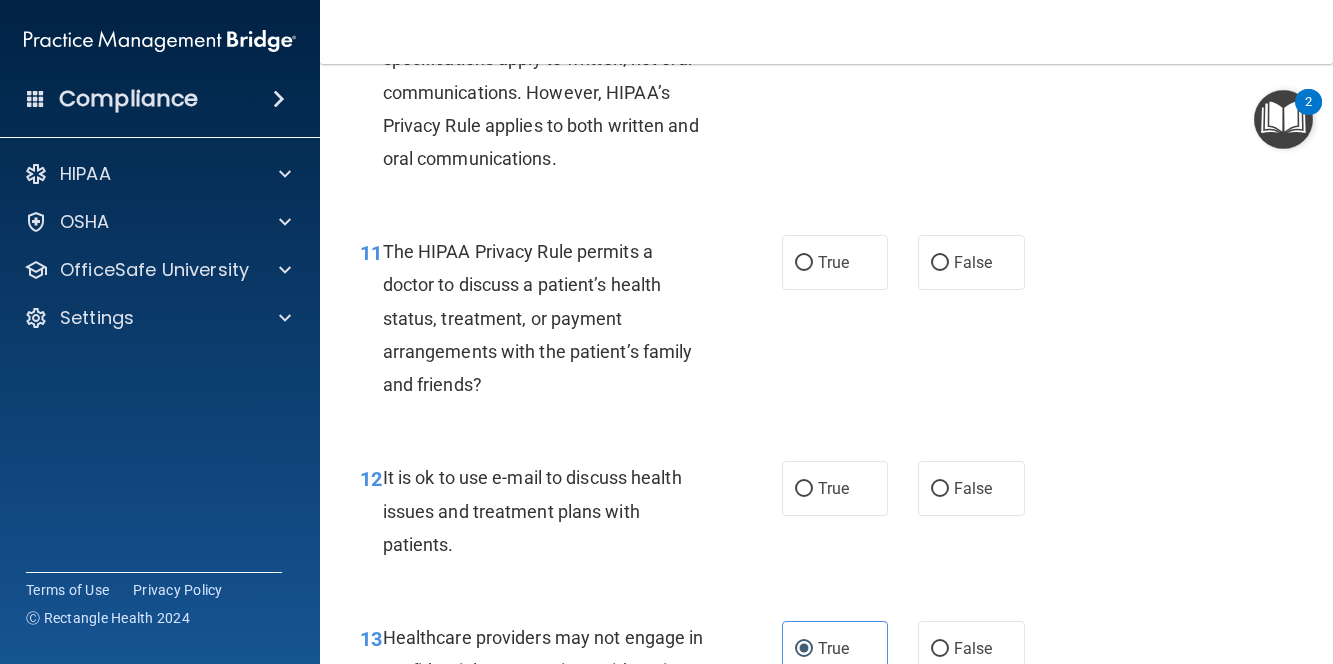scroll, scrollTop: 1918, scrollLeft: 0, axis: vertical 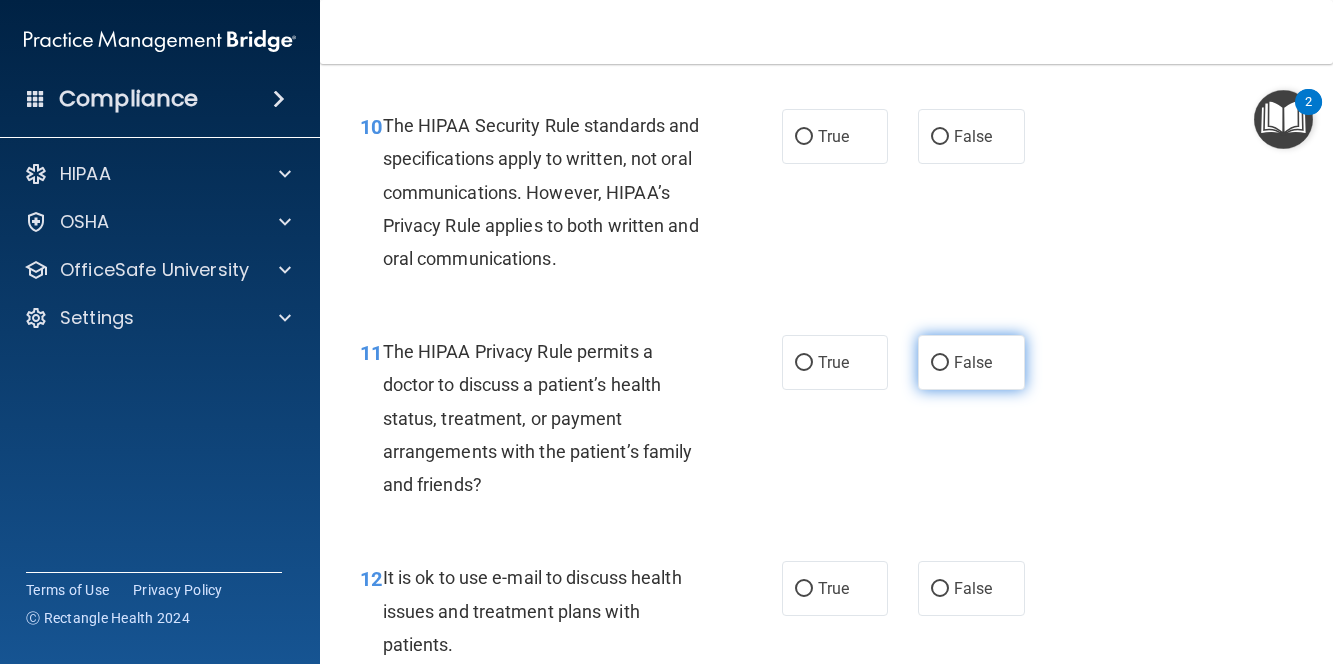 click on "False" at bounding box center [971, 362] 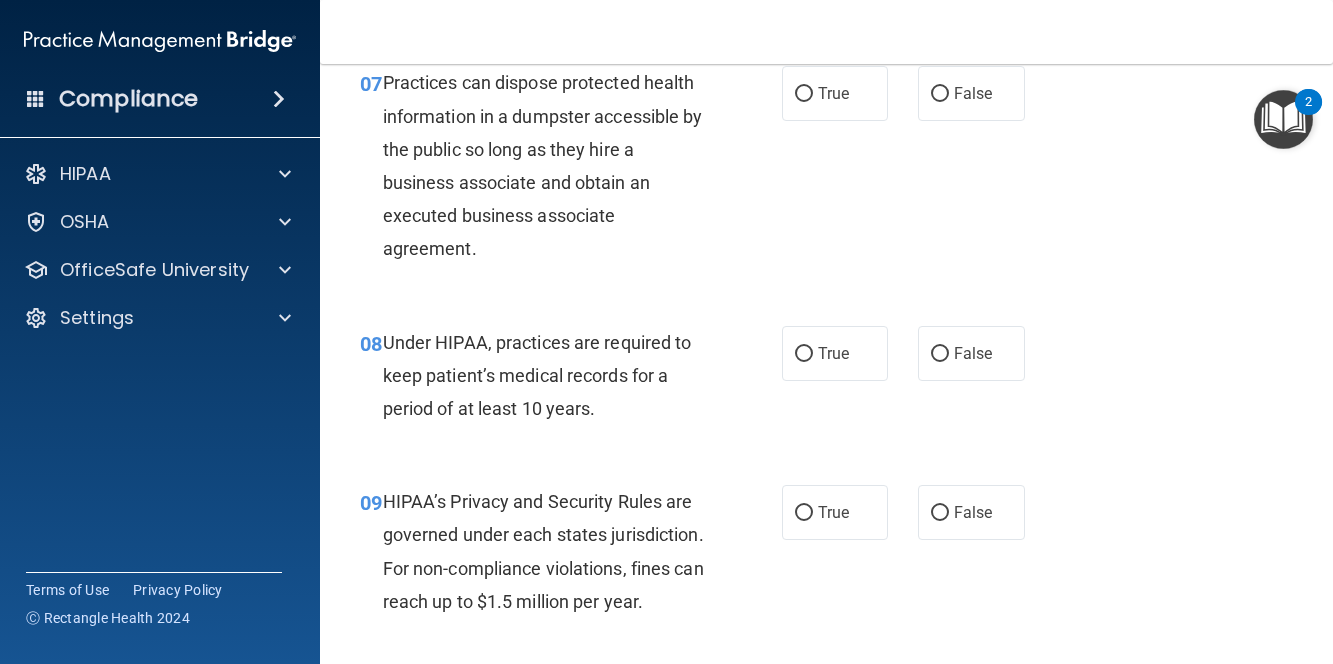 scroll, scrollTop: 1318, scrollLeft: 0, axis: vertical 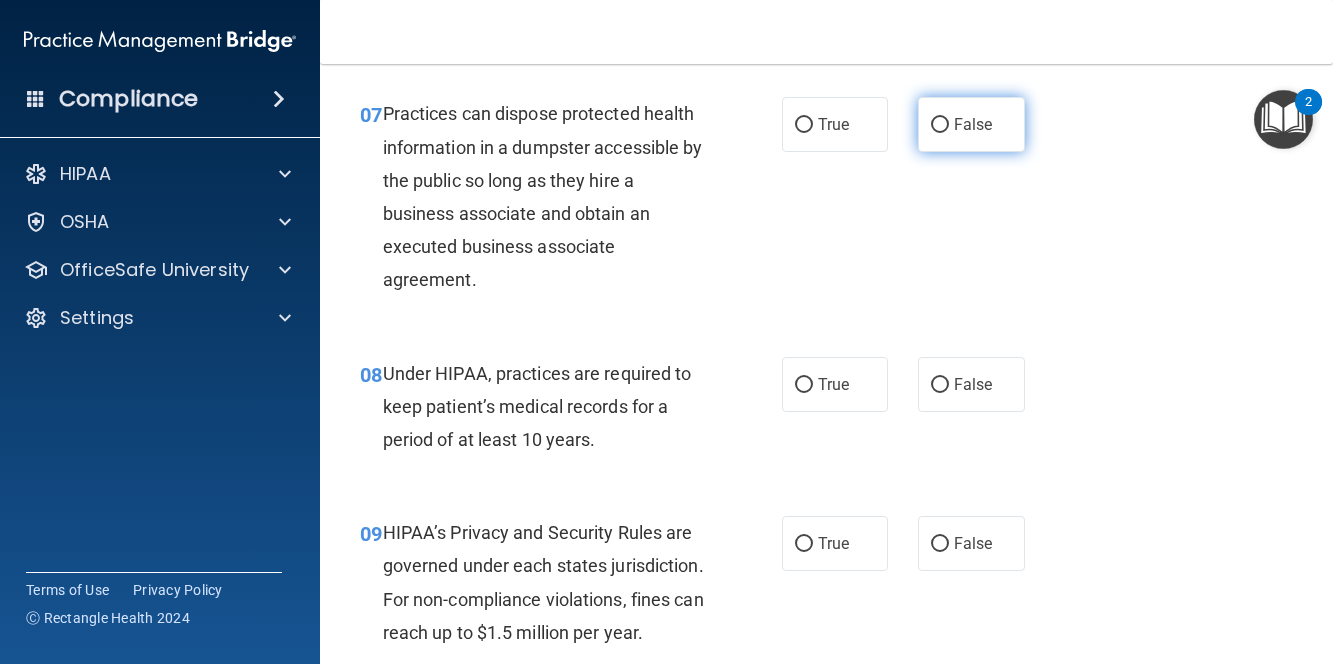 click on "False" at bounding box center (971, 124) 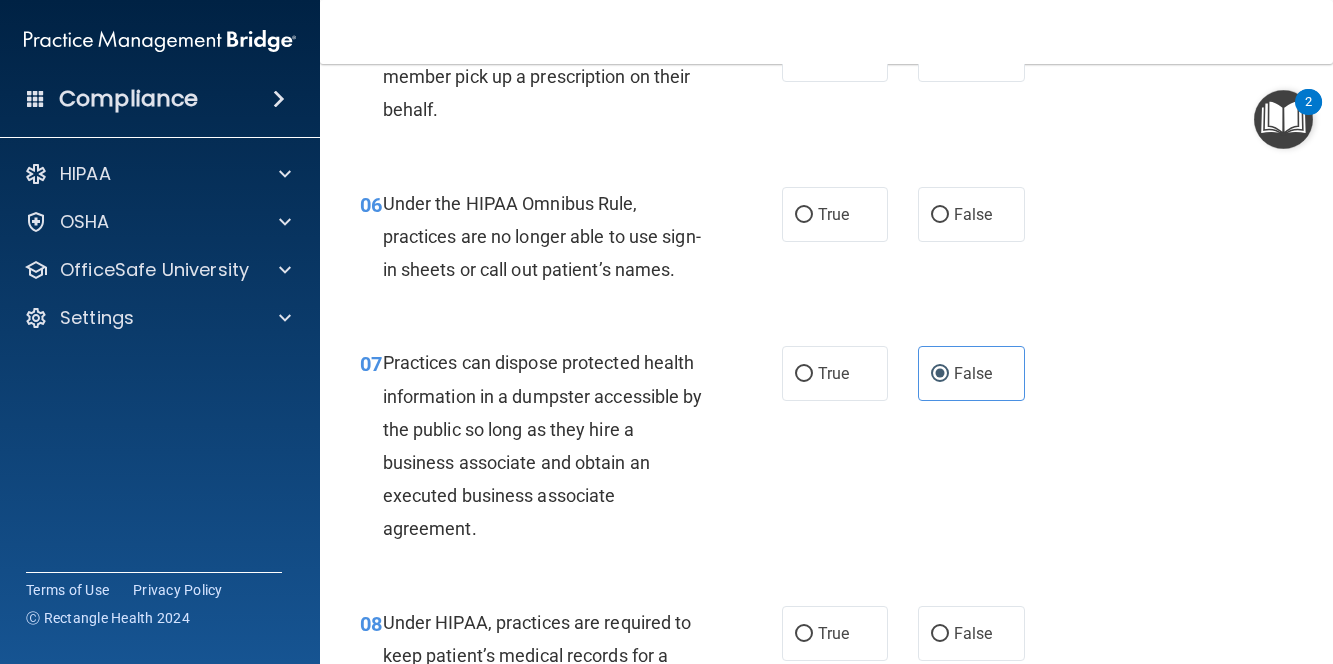 scroll, scrollTop: 1018, scrollLeft: 0, axis: vertical 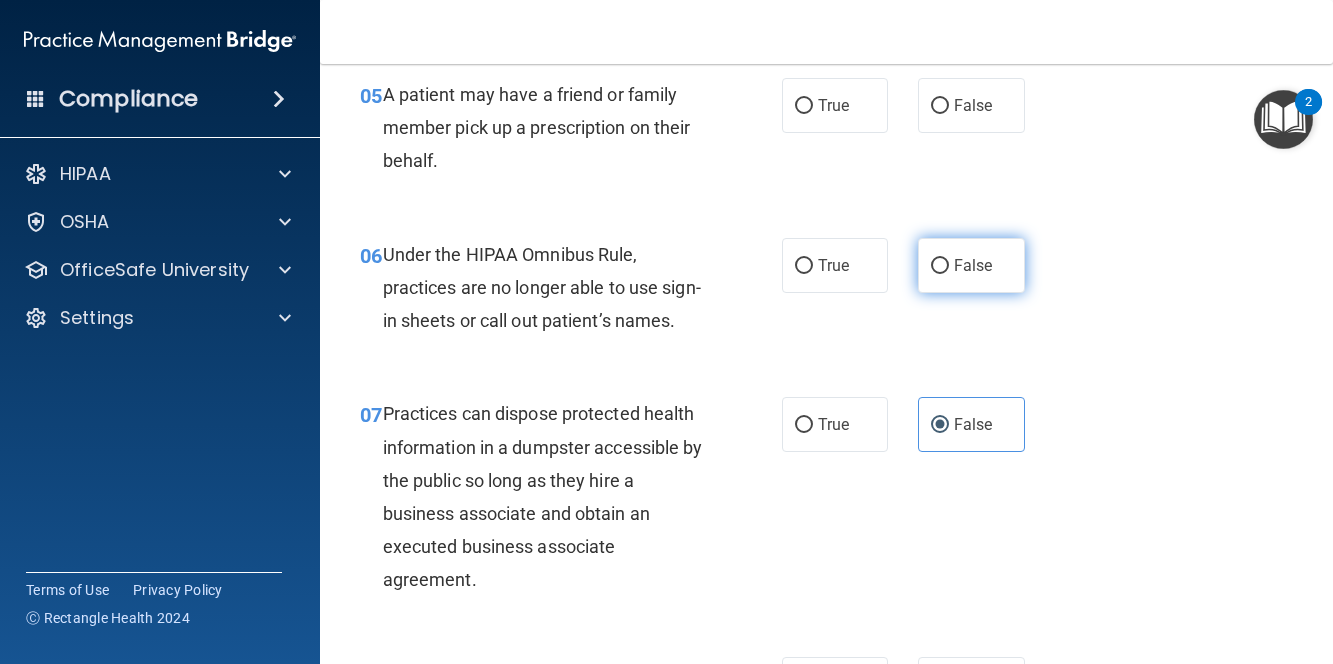 click on "False" at bounding box center (973, 265) 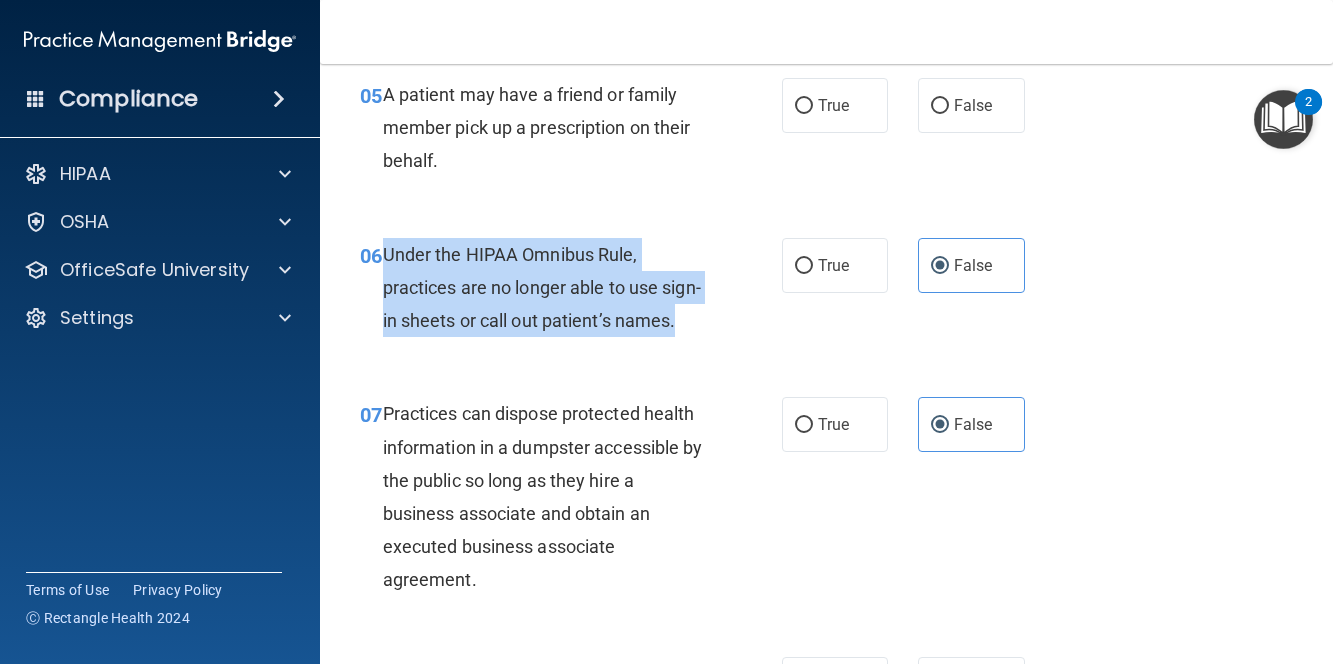 drag, startPoint x: 392, startPoint y: 257, endPoint x: 450, endPoint y: 340, distance: 101.257095 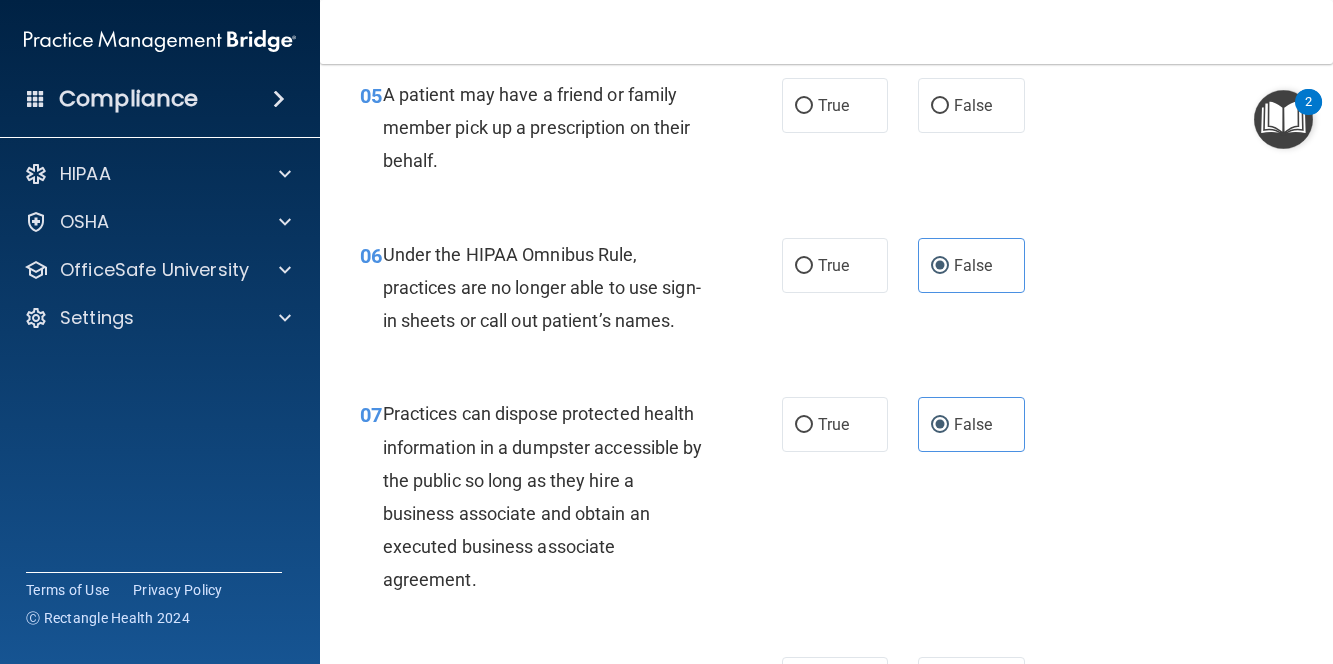 click on "06       Under the HIPAA Omnibus Rule, practices are no longer able to use sign-in sheets or call out patient’s names.                 True           False" at bounding box center (826, 293) 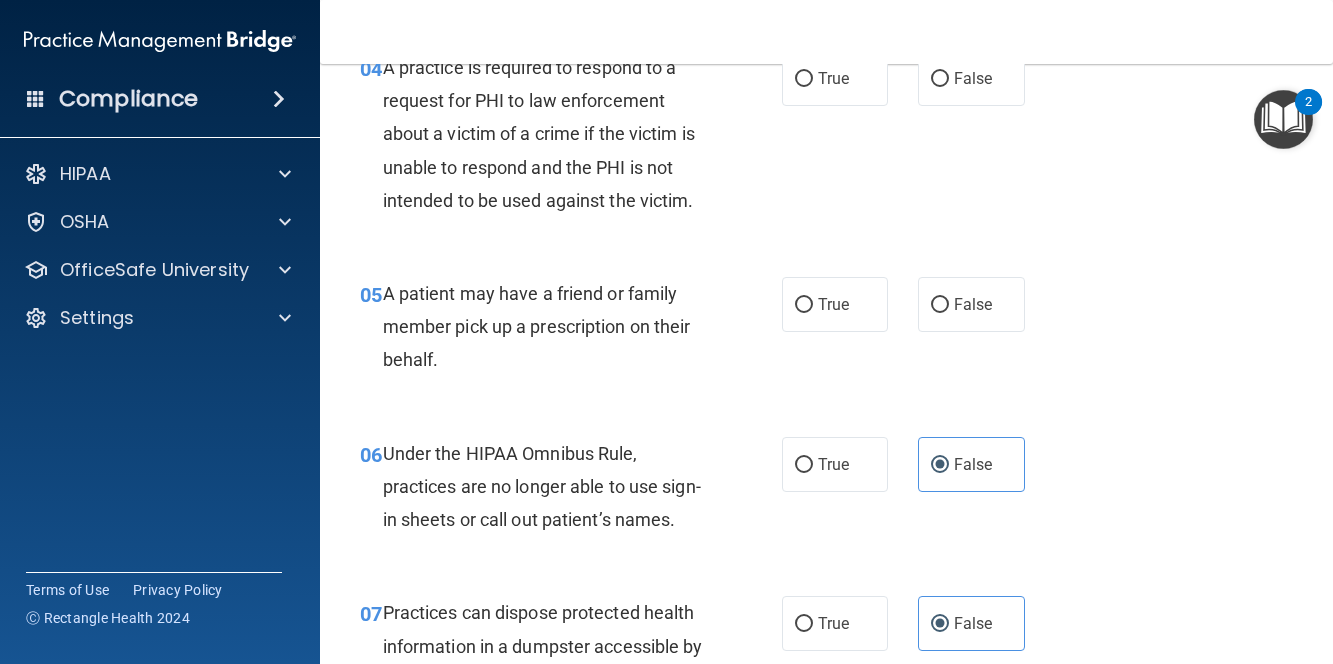 scroll, scrollTop: 818, scrollLeft: 0, axis: vertical 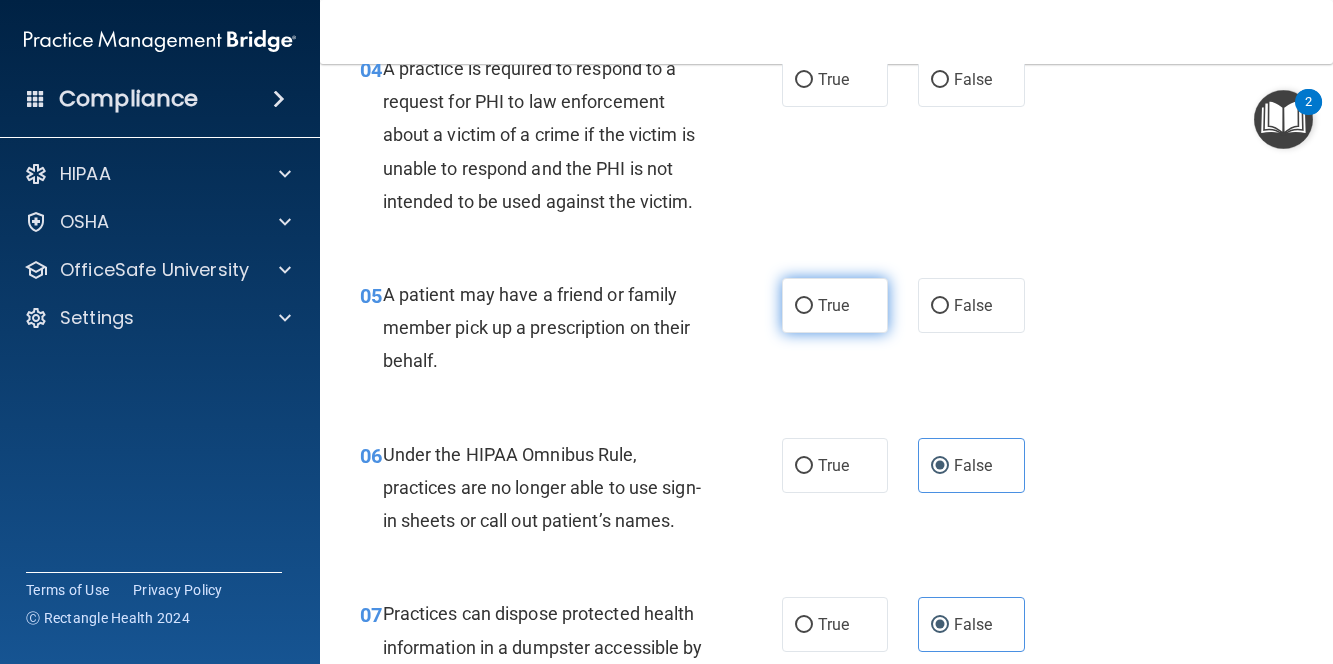 click on "True" at bounding box center [835, 305] 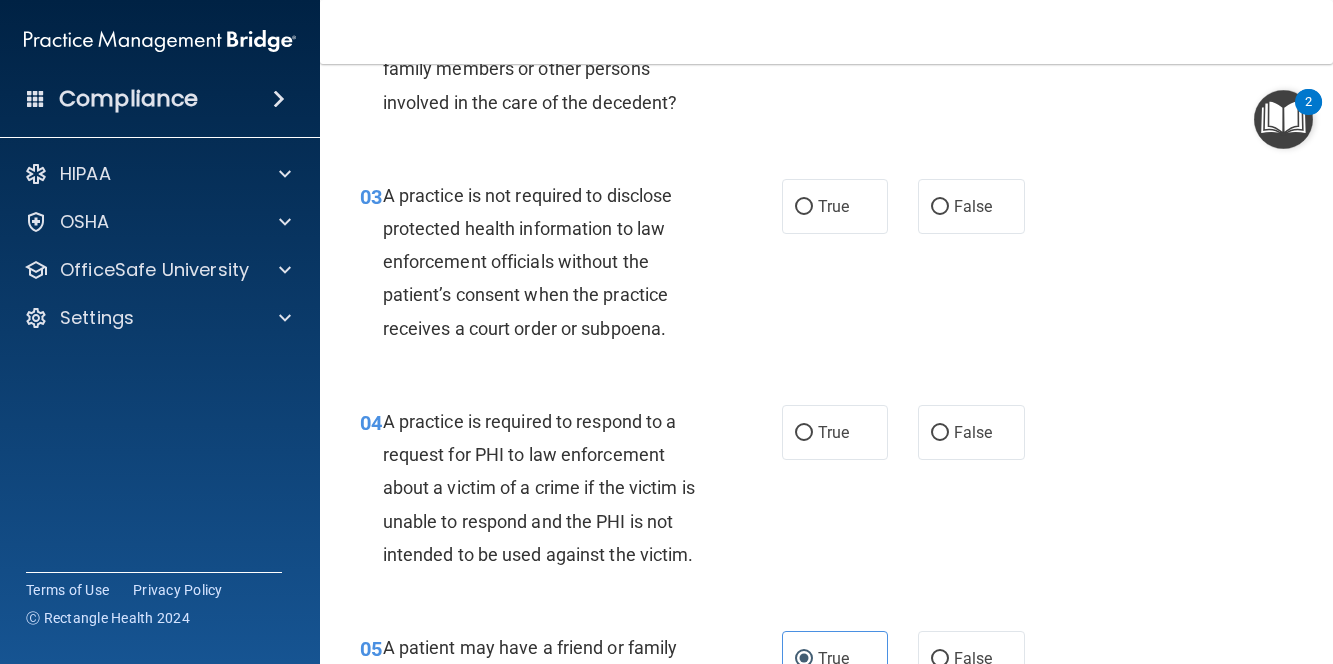 scroll, scrollTop: 418, scrollLeft: 0, axis: vertical 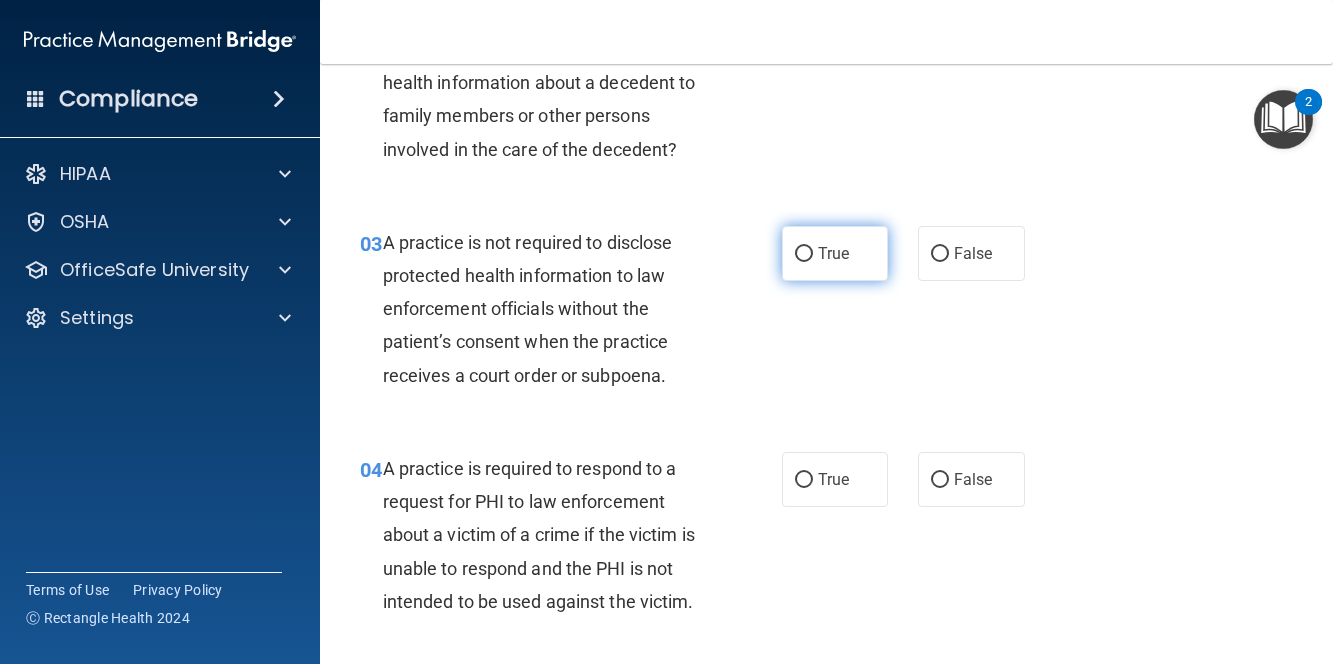 click on "True" at bounding box center [835, 253] 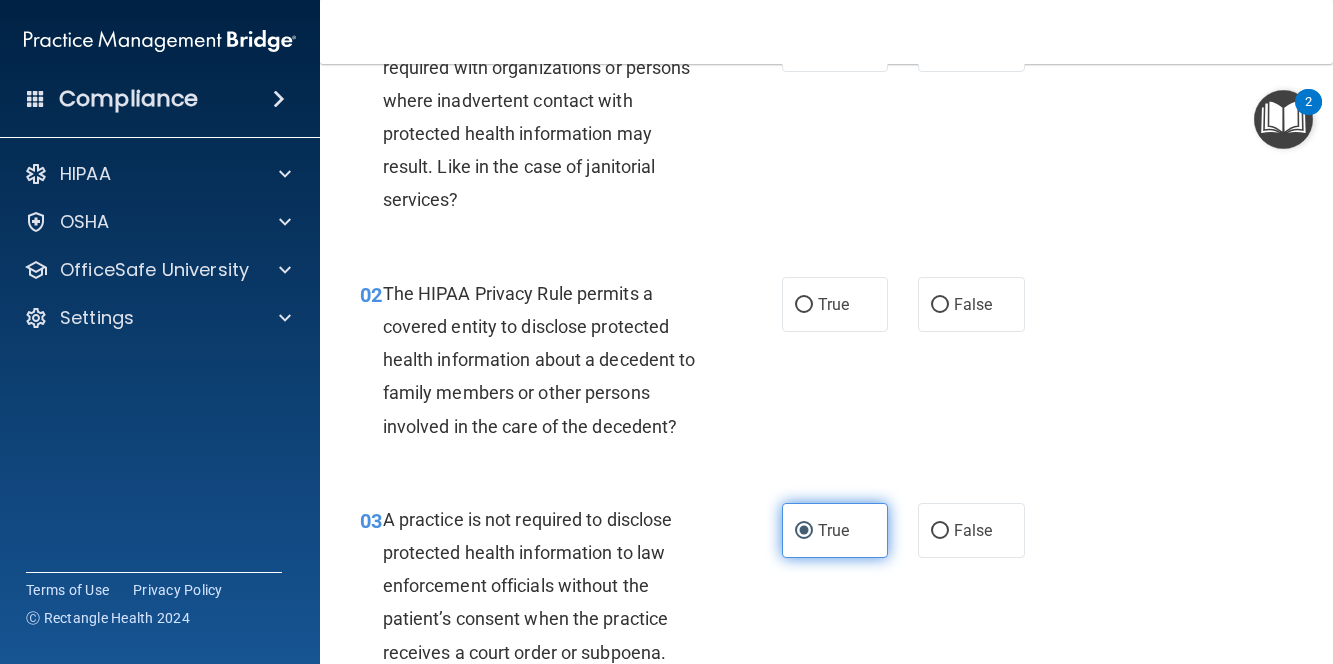 scroll, scrollTop: 0, scrollLeft: 0, axis: both 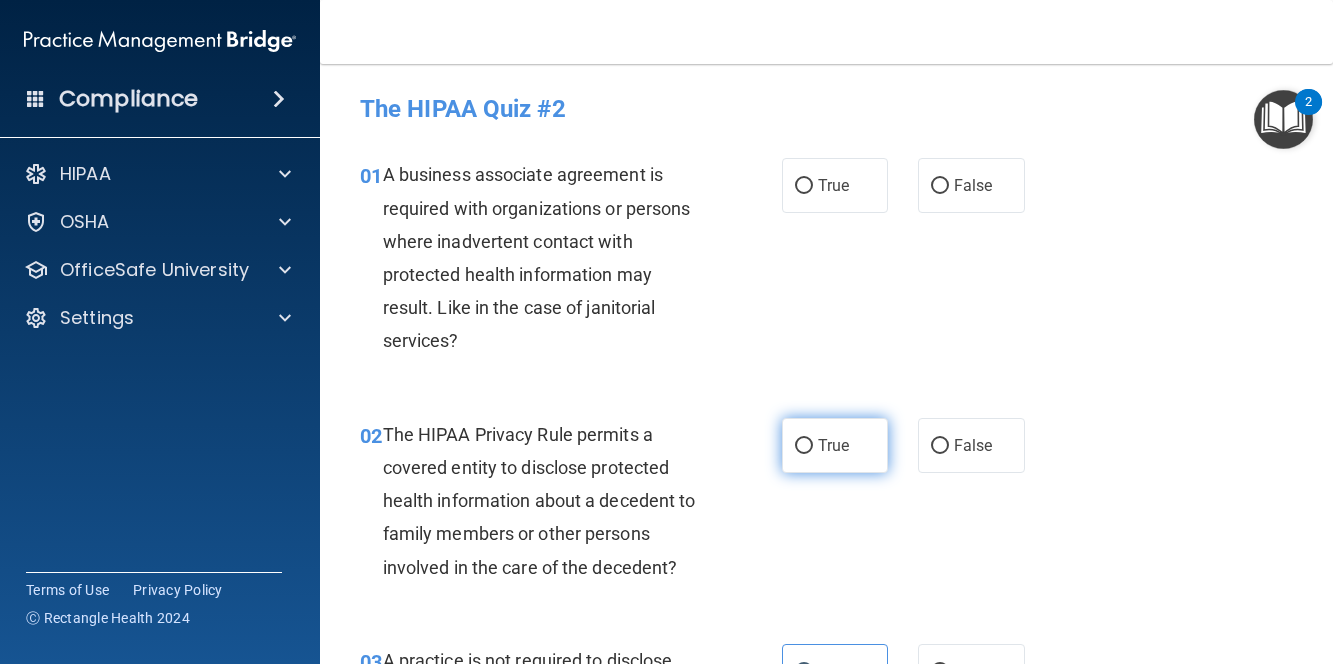 click on "True" at bounding box center (835, 445) 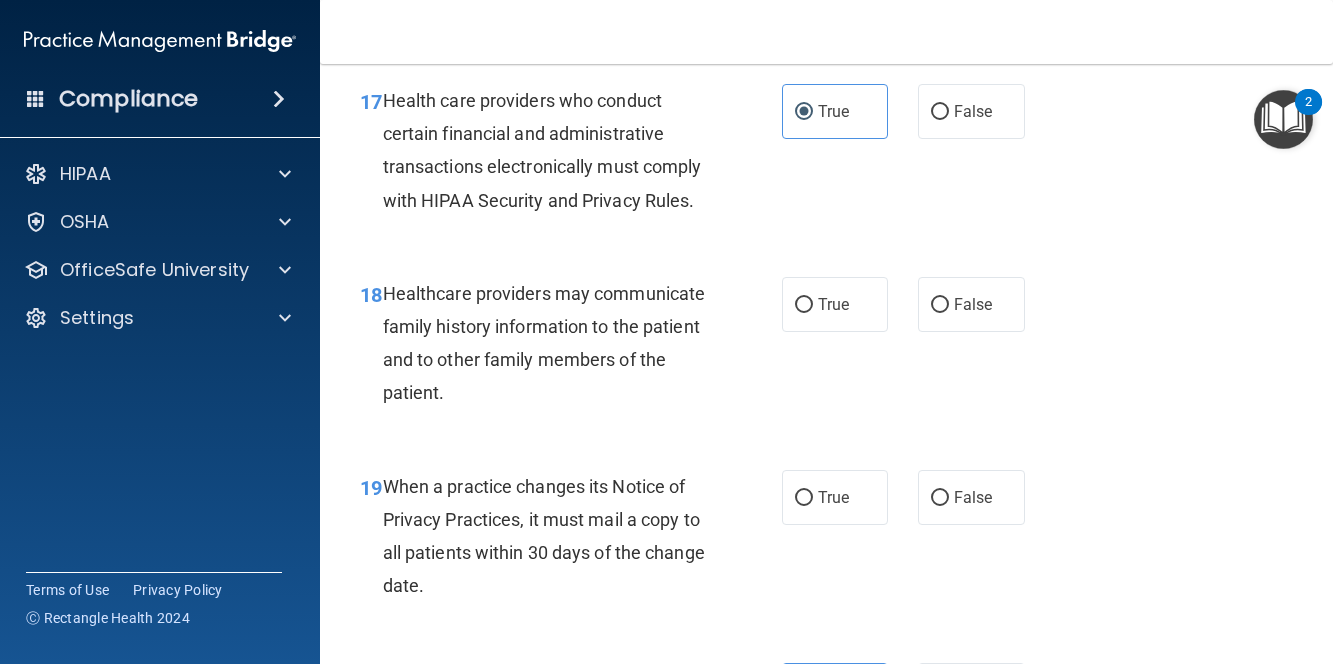 scroll, scrollTop: 5718, scrollLeft: 0, axis: vertical 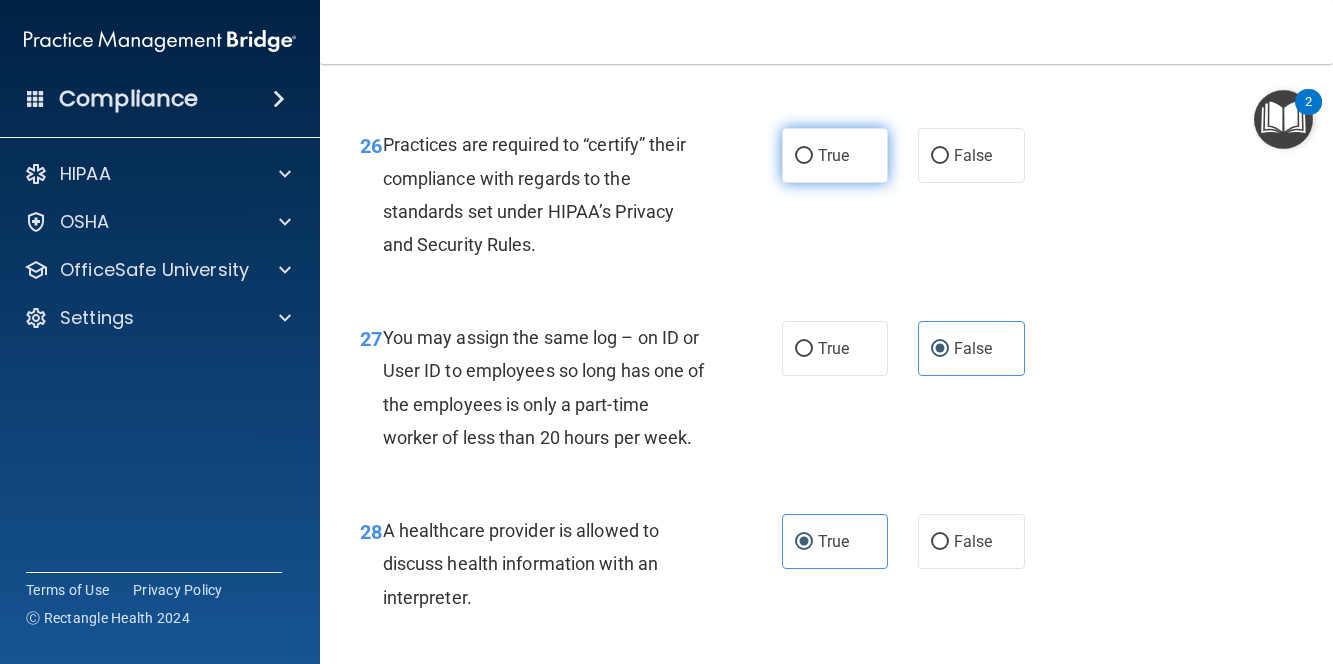 drag, startPoint x: 849, startPoint y: 340, endPoint x: 865, endPoint y: 356, distance: 22.627417 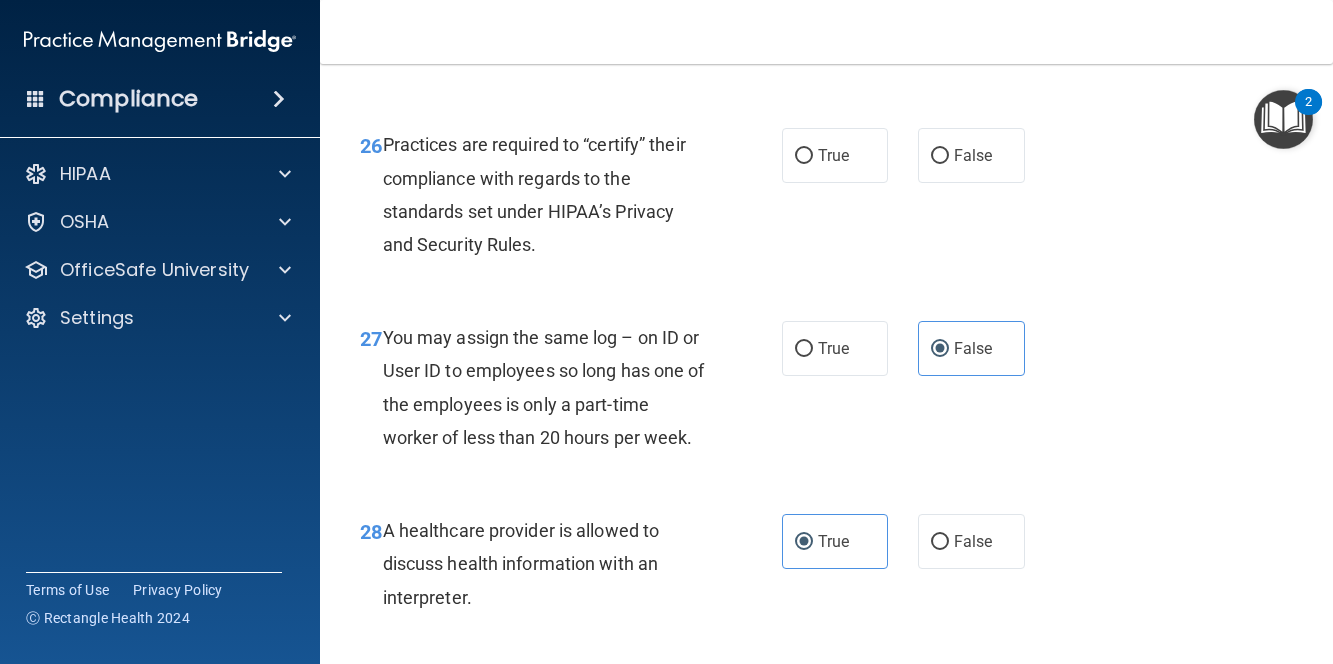click on "True" at bounding box center (804, 156) 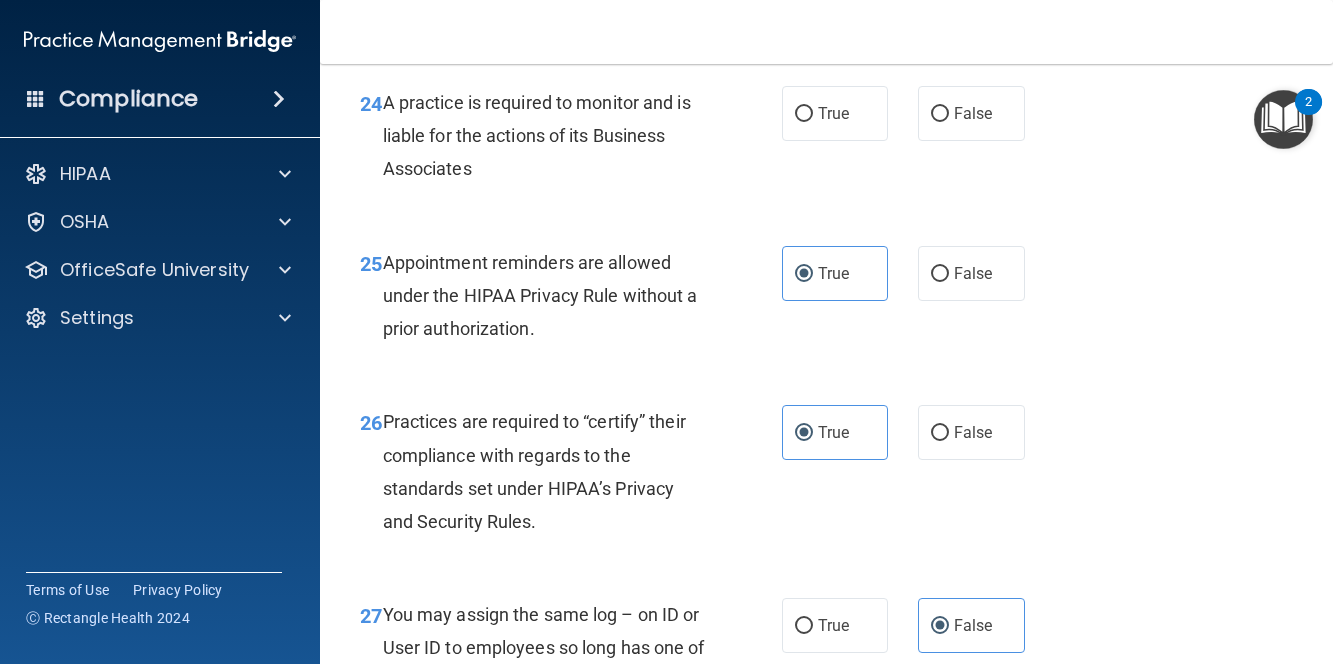 scroll, scrollTop: 4718, scrollLeft: 0, axis: vertical 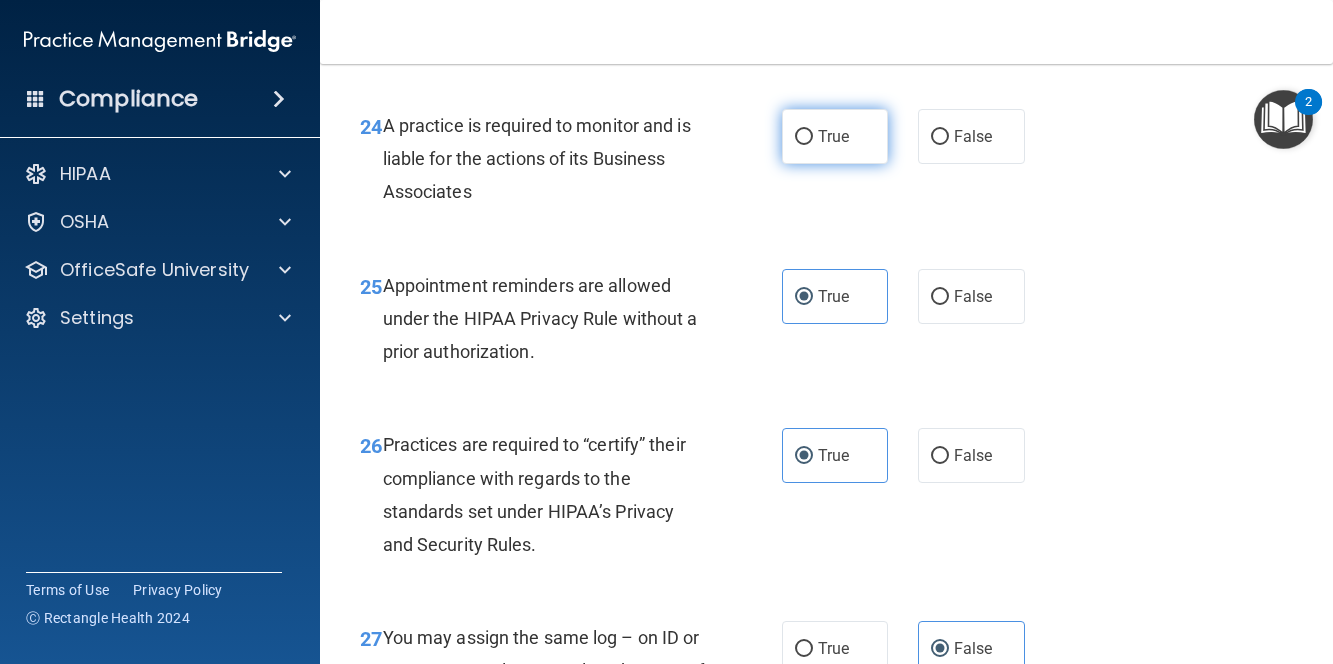 click on "True" at bounding box center (835, 136) 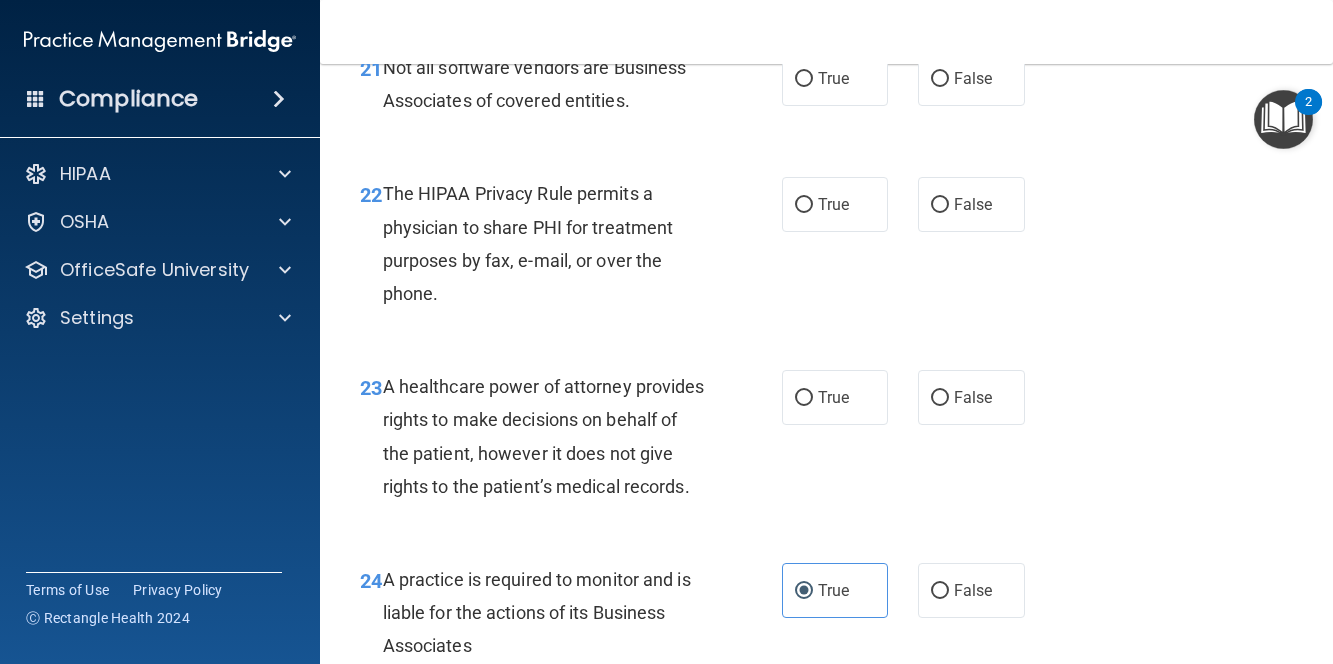 scroll, scrollTop: 4218, scrollLeft: 0, axis: vertical 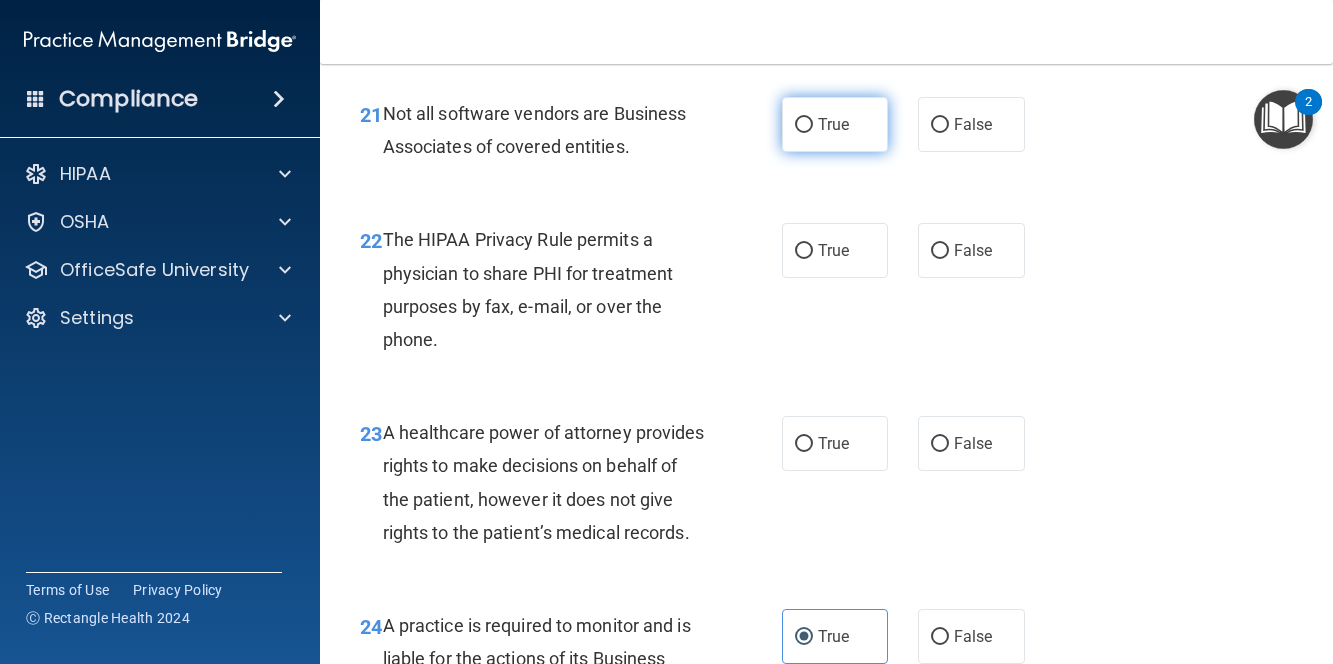 click on "True" at bounding box center [835, 124] 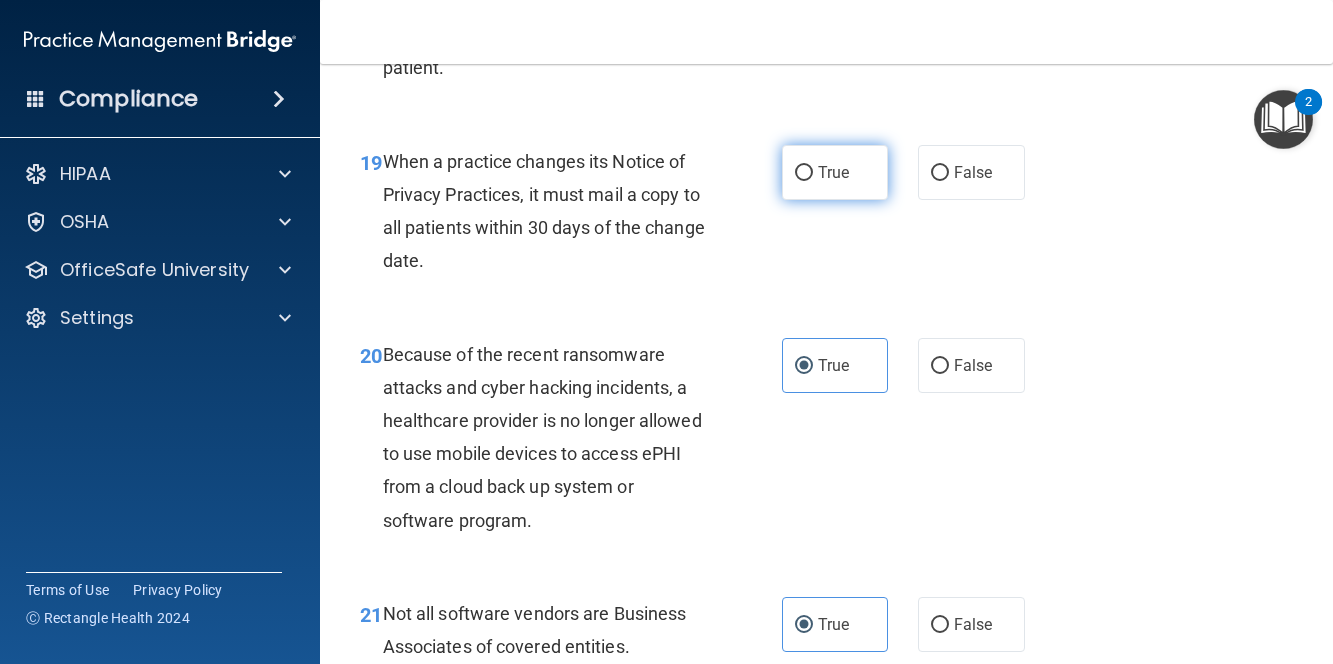 scroll, scrollTop: 3618, scrollLeft: 0, axis: vertical 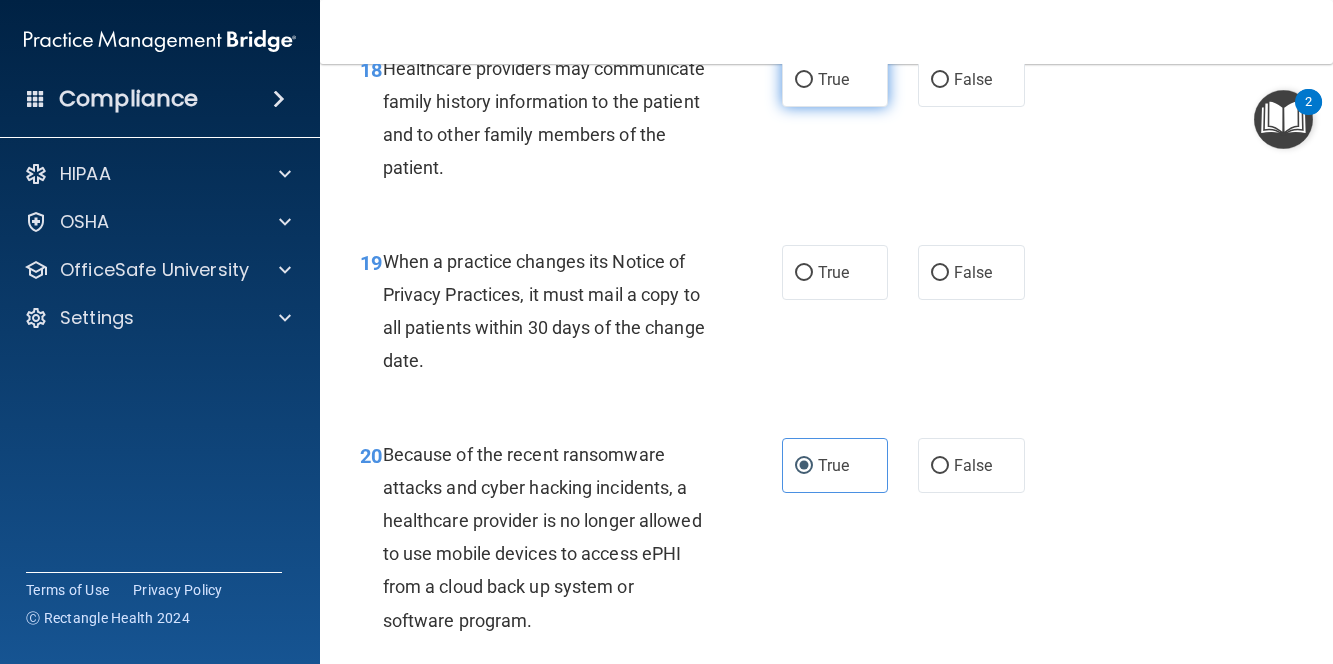 click on "True" at bounding box center (835, 79) 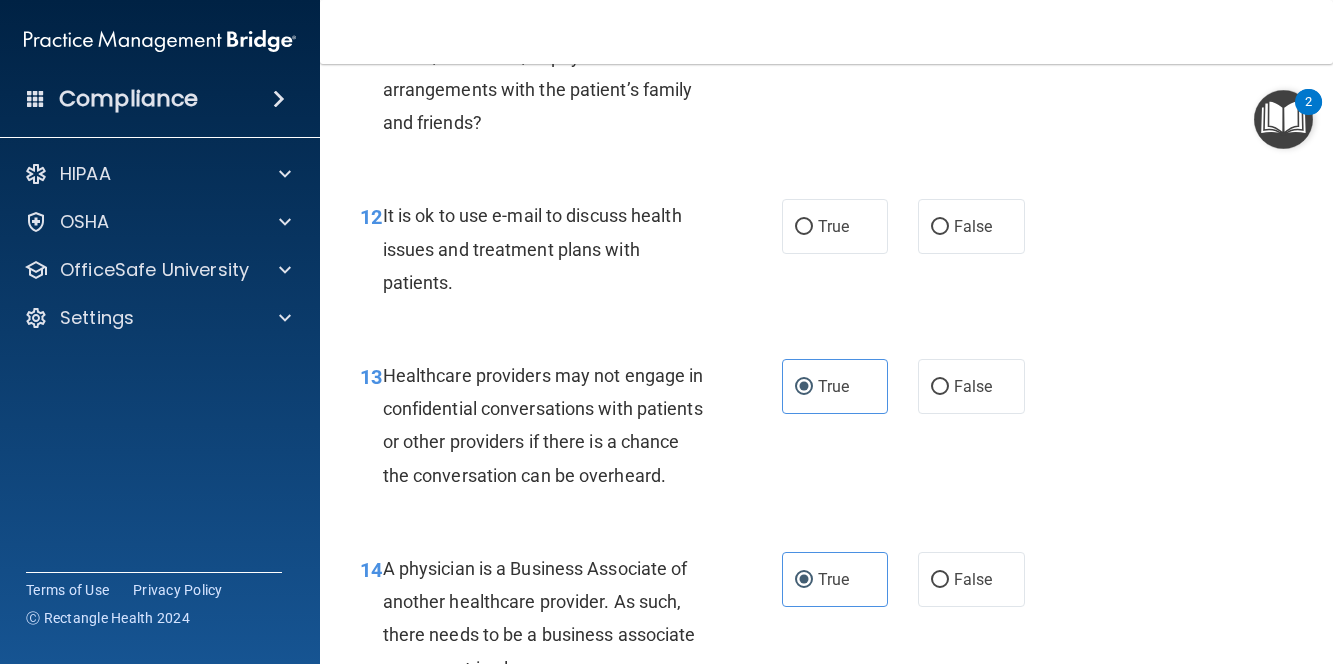 scroll, scrollTop: 2218, scrollLeft: 0, axis: vertical 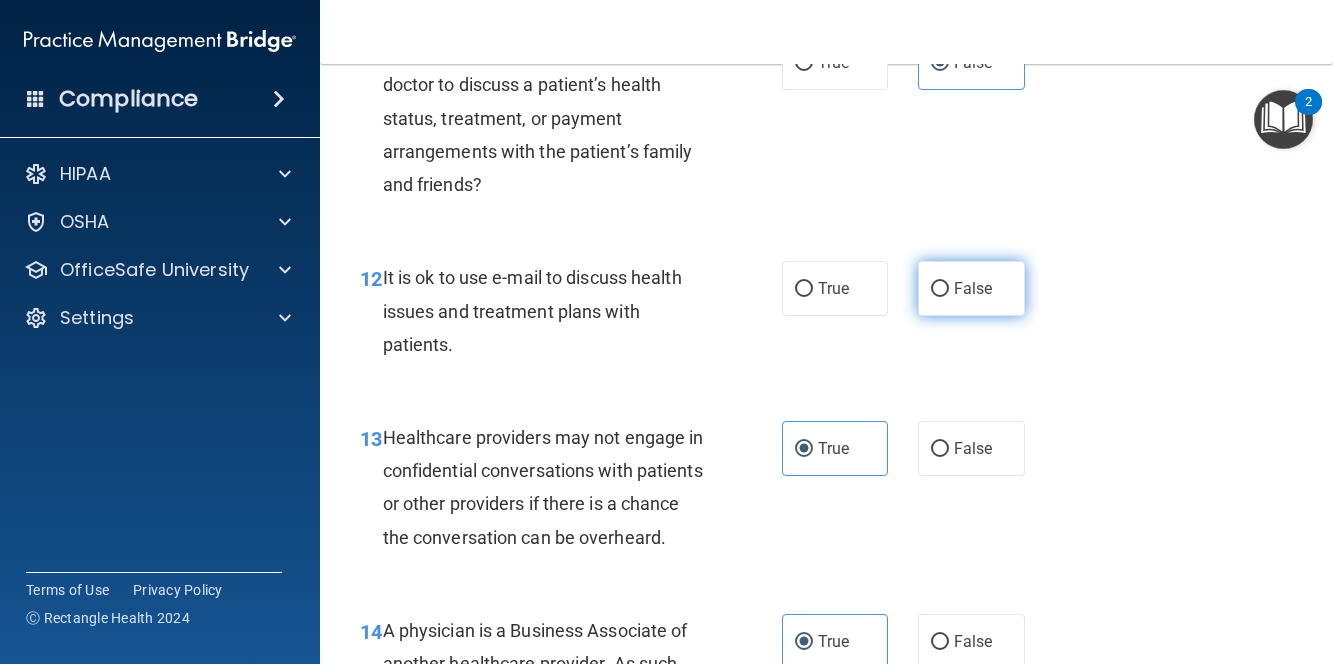 click on "False" at bounding box center [971, 288] 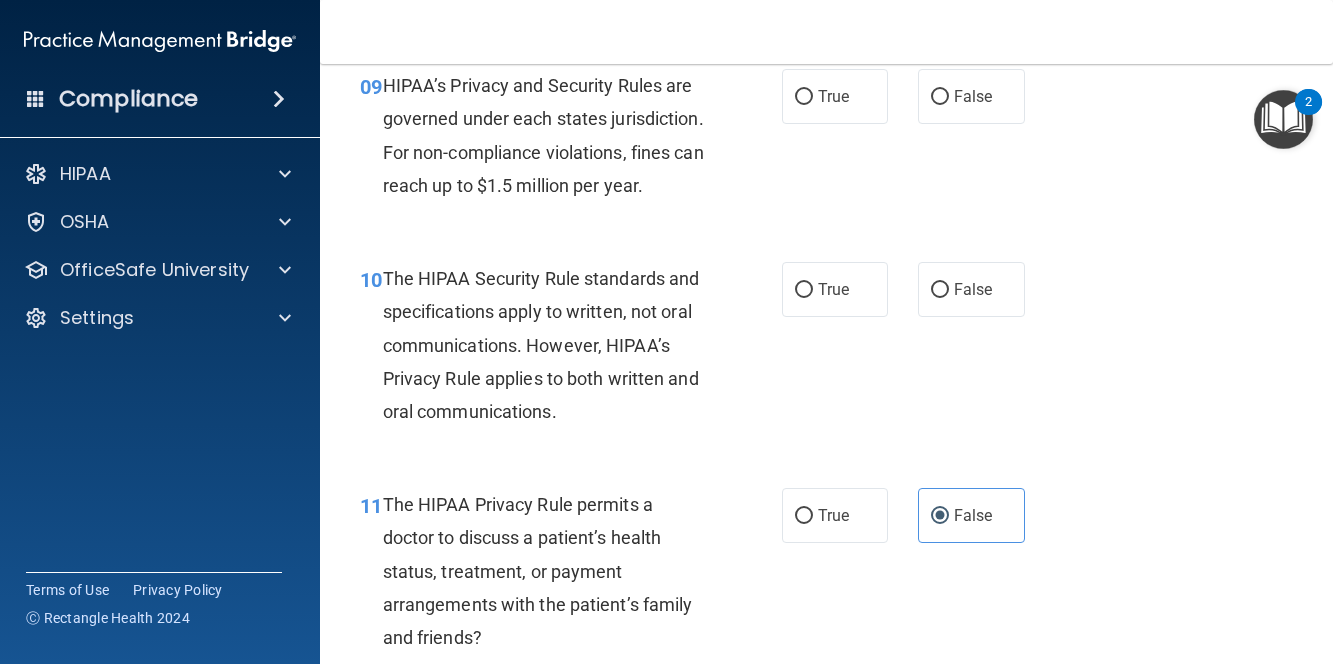 scroll, scrollTop: 1718, scrollLeft: 0, axis: vertical 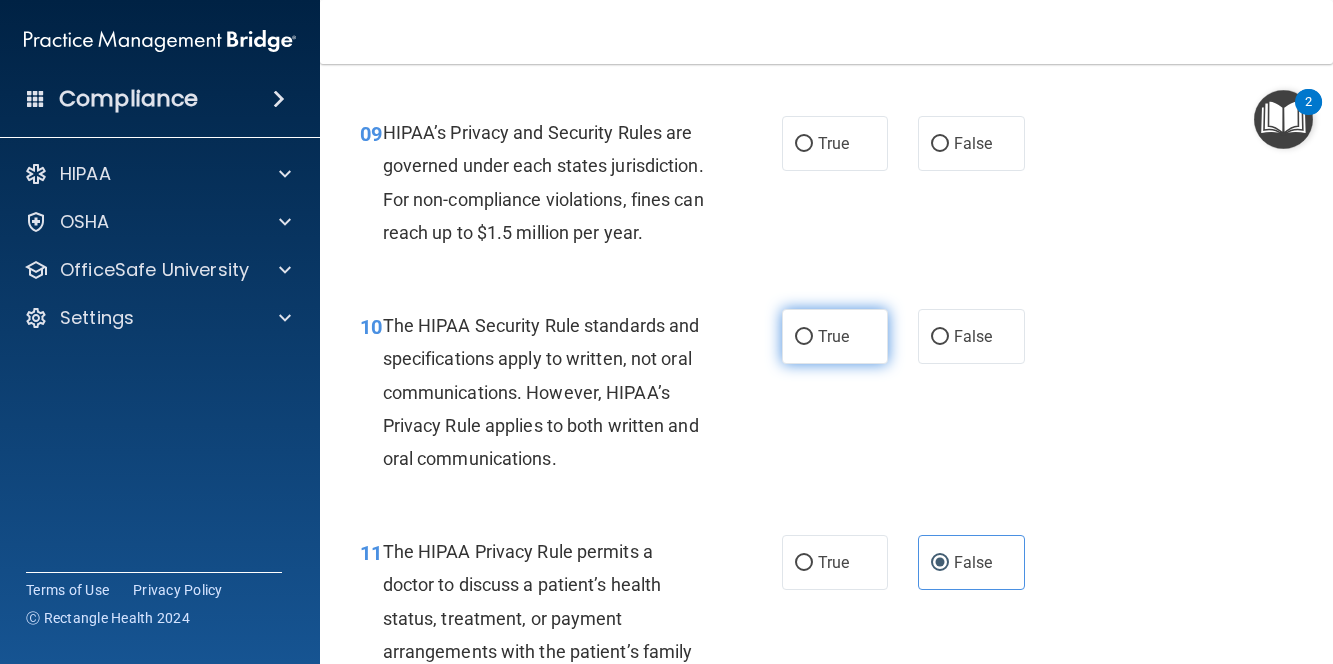 click on "True" at bounding box center [835, 336] 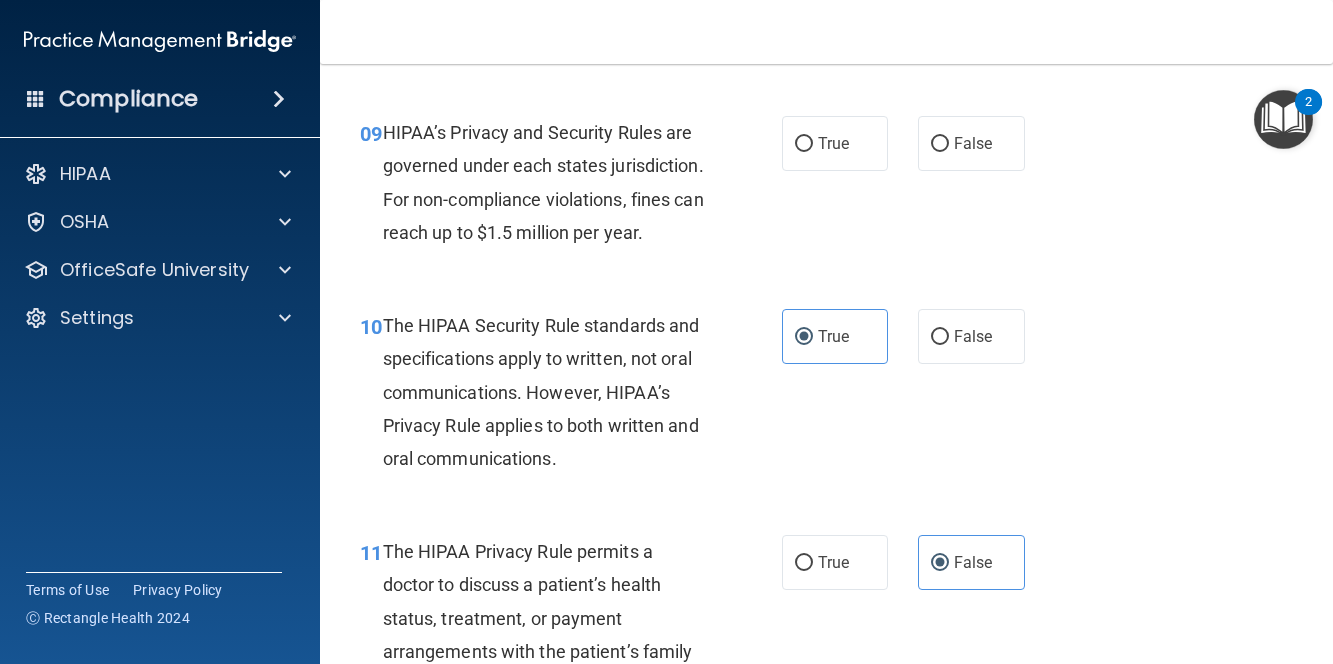 scroll, scrollTop: 1618, scrollLeft: 0, axis: vertical 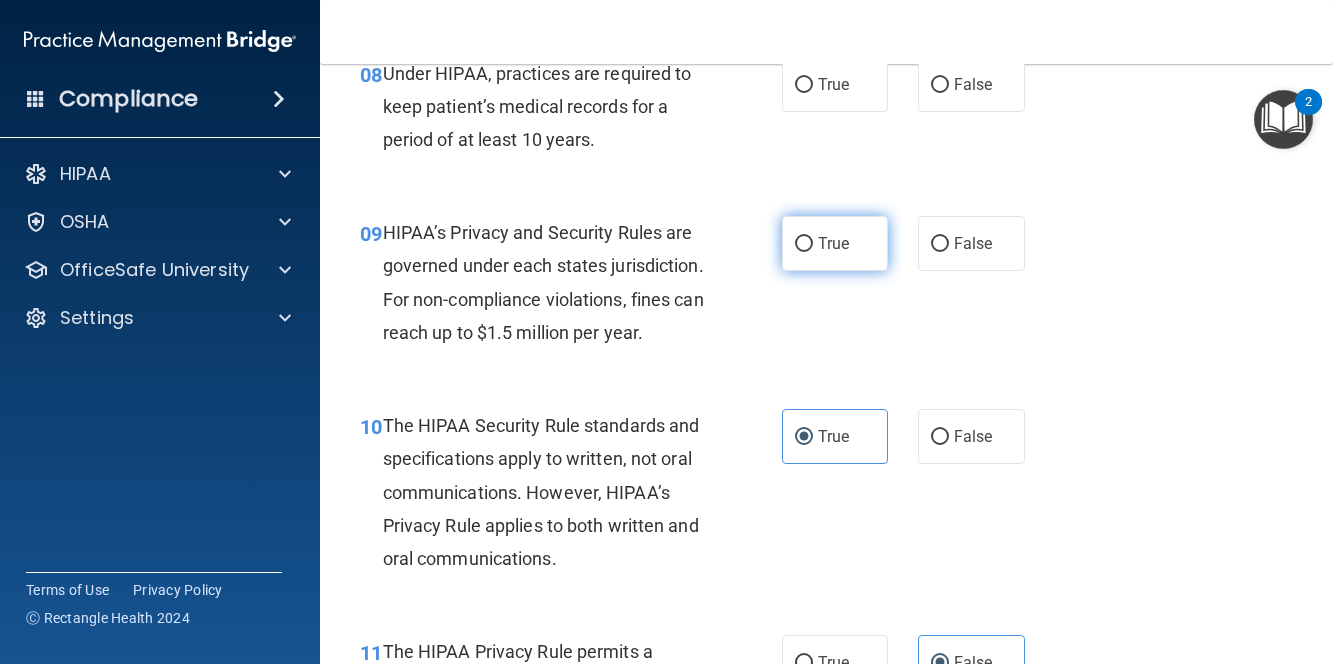 click on "True" at bounding box center (835, 243) 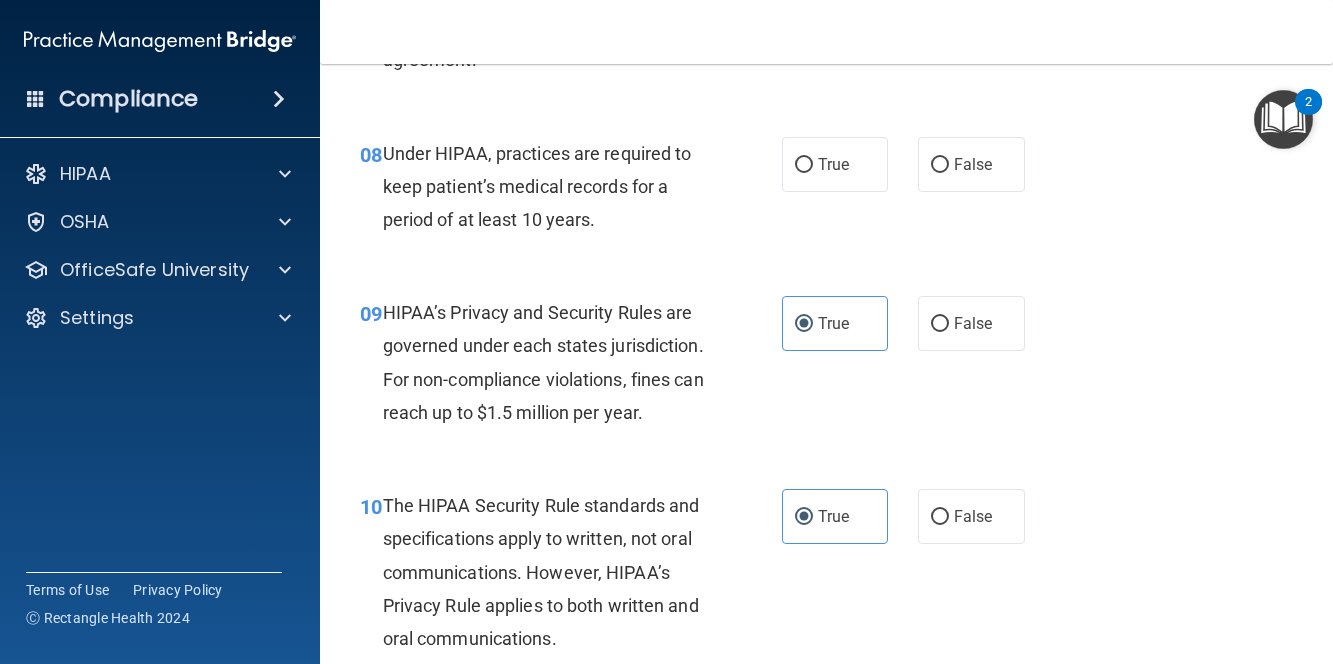 scroll, scrollTop: 1418, scrollLeft: 0, axis: vertical 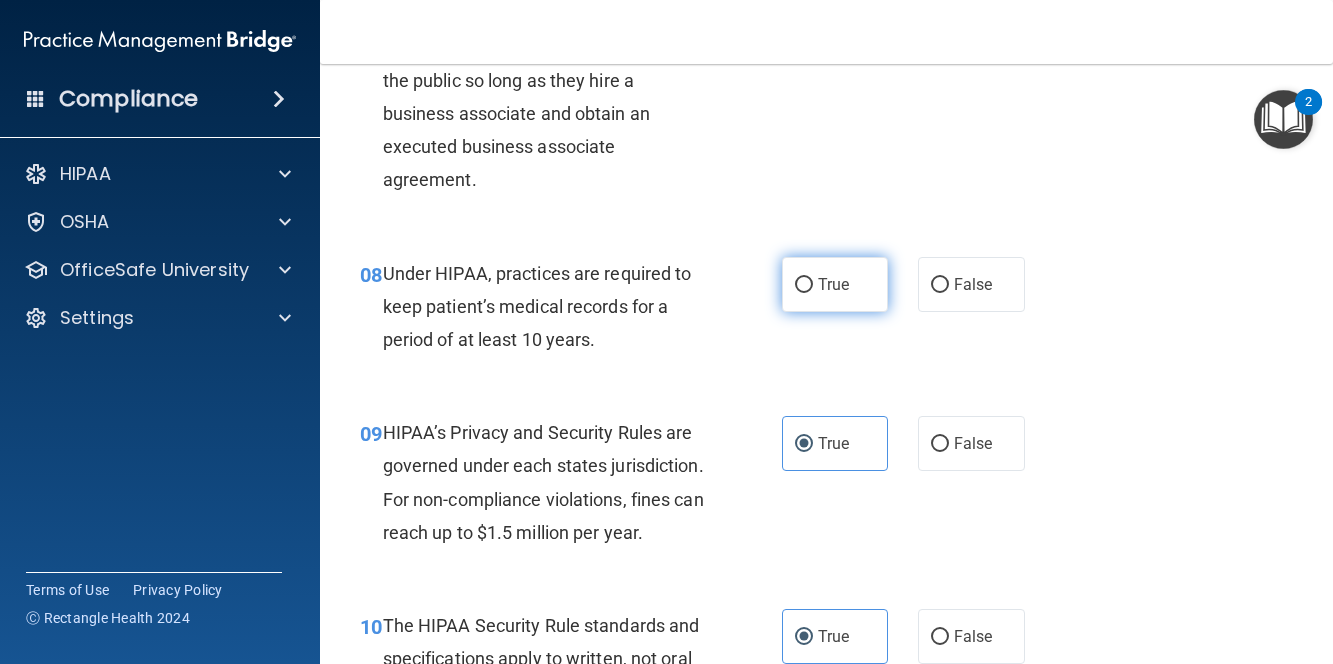 click on "True" at bounding box center [835, 284] 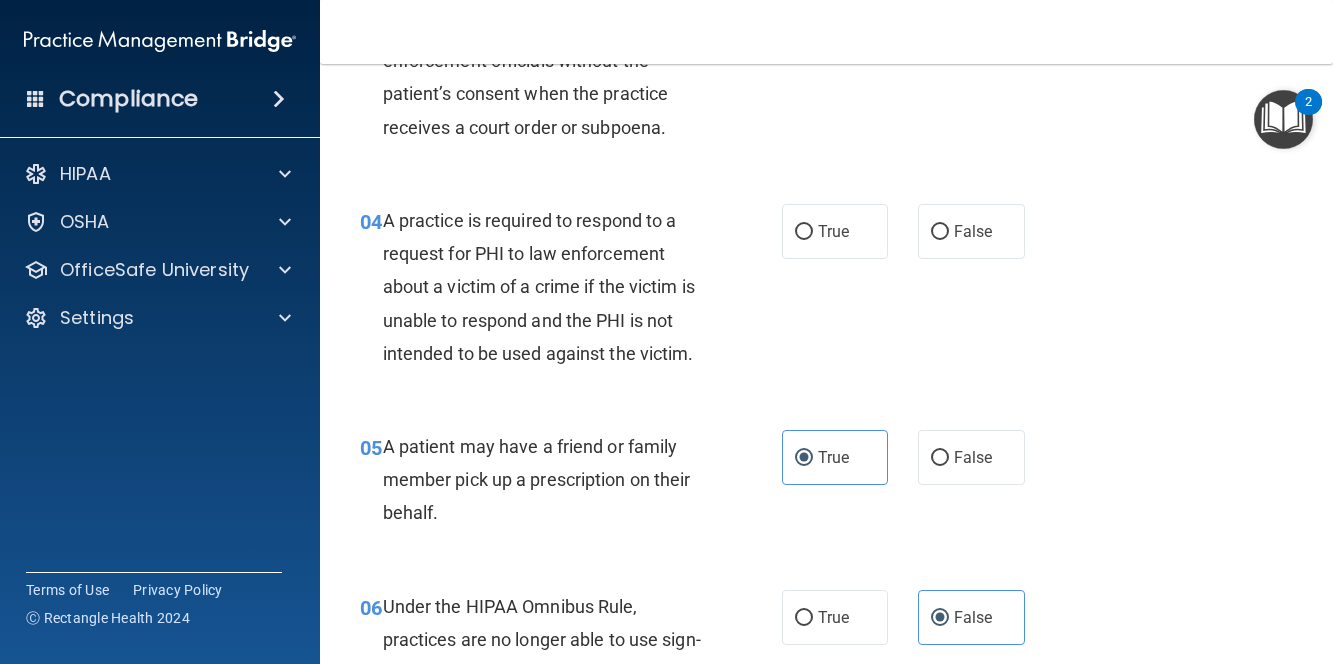scroll, scrollTop: 618, scrollLeft: 0, axis: vertical 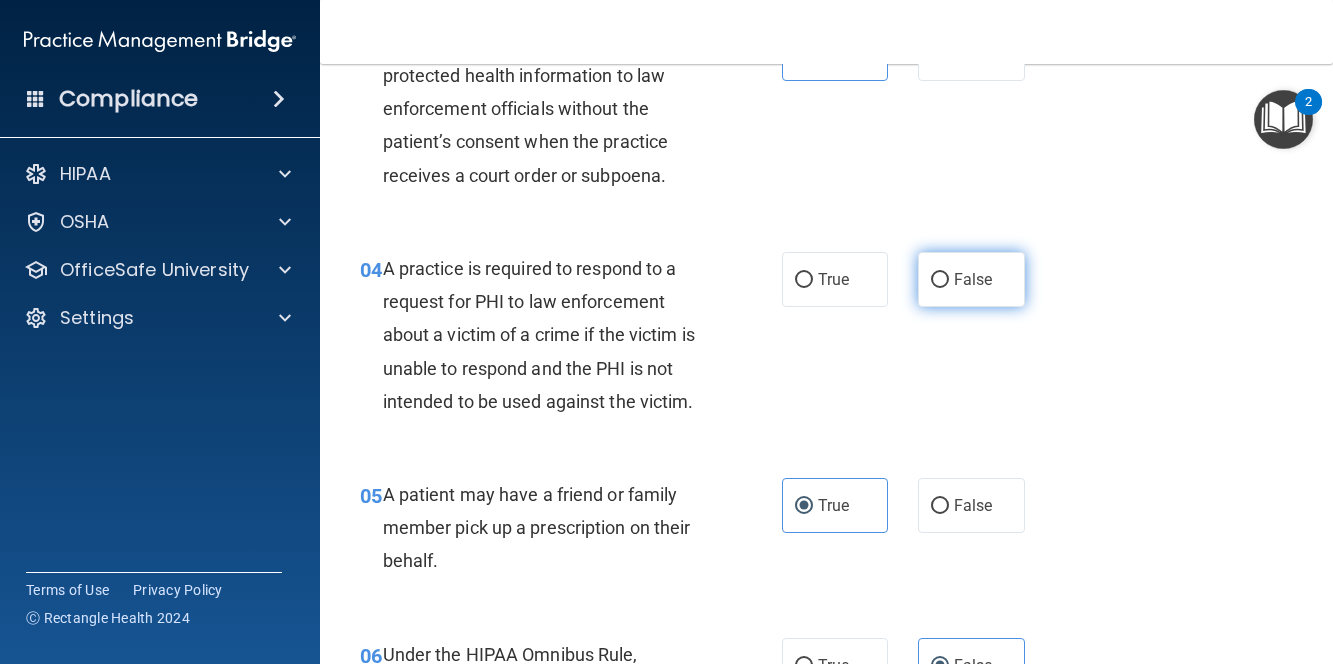 click on "False" at bounding box center (973, 279) 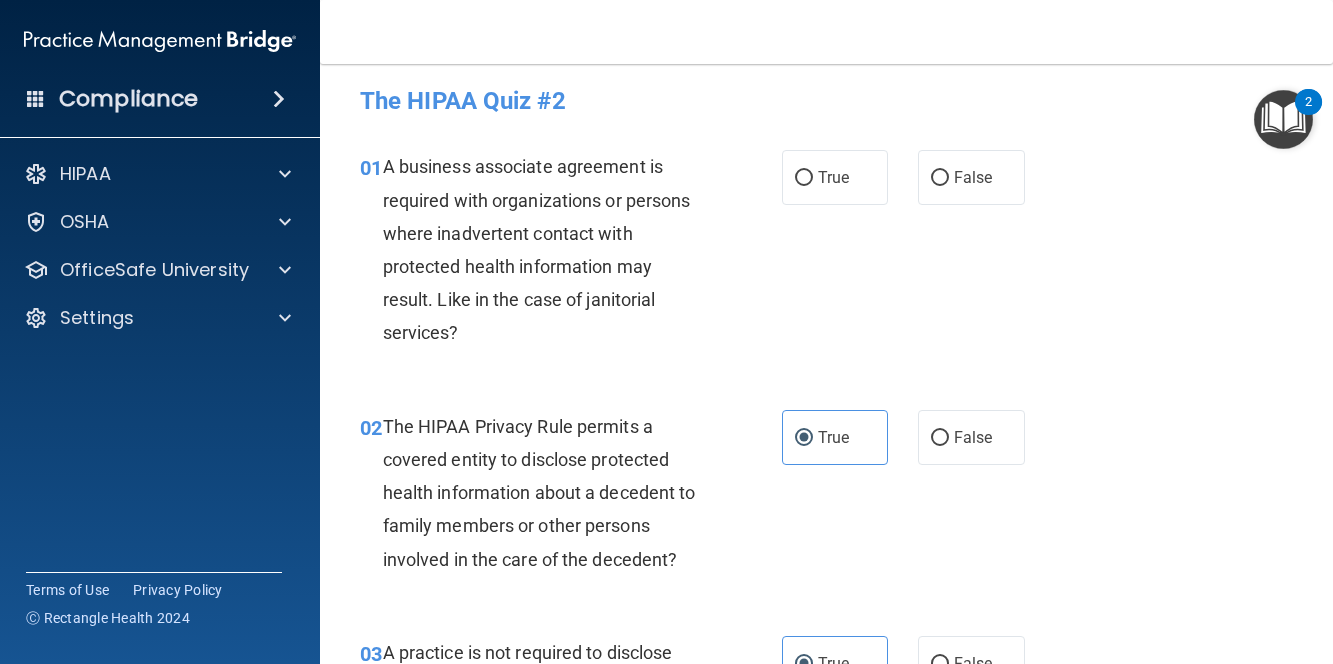 scroll, scrollTop: 0, scrollLeft: 0, axis: both 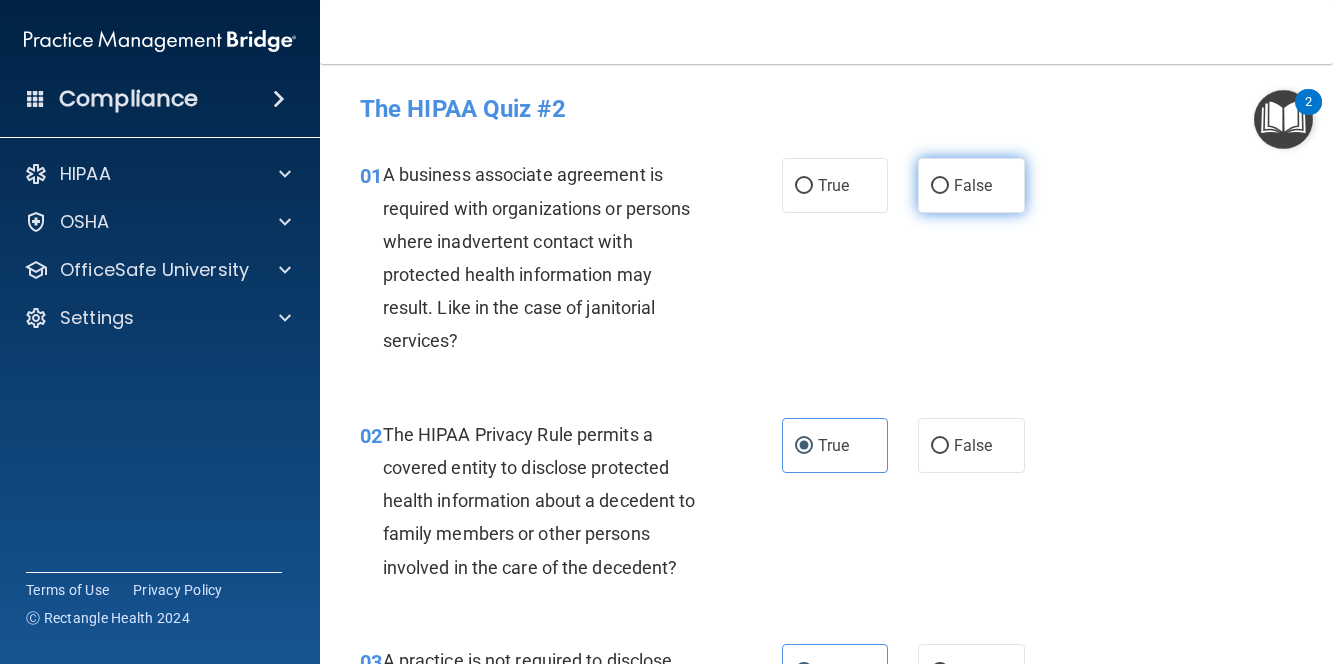 click on "False" at bounding box center (973, 185) 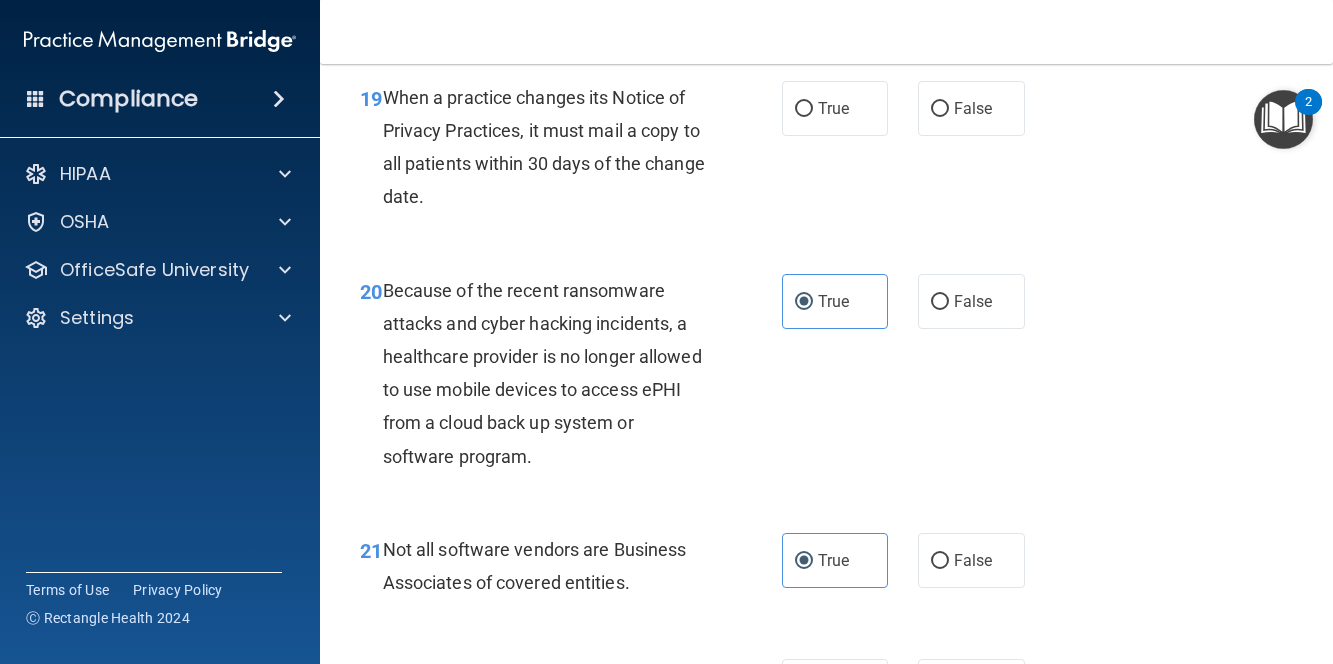 scroll, scrollTop: 3800, scrollLeft: 0, axis: vertical 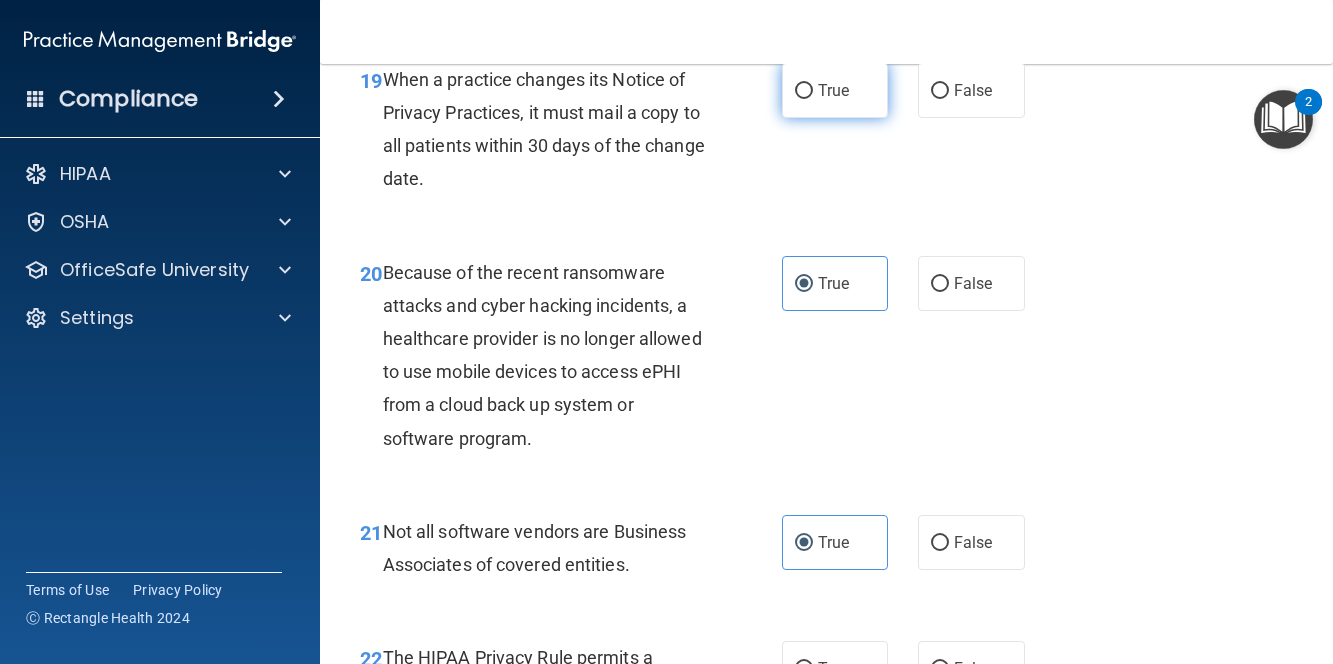 click on "True" at bounding box center [835, 90] 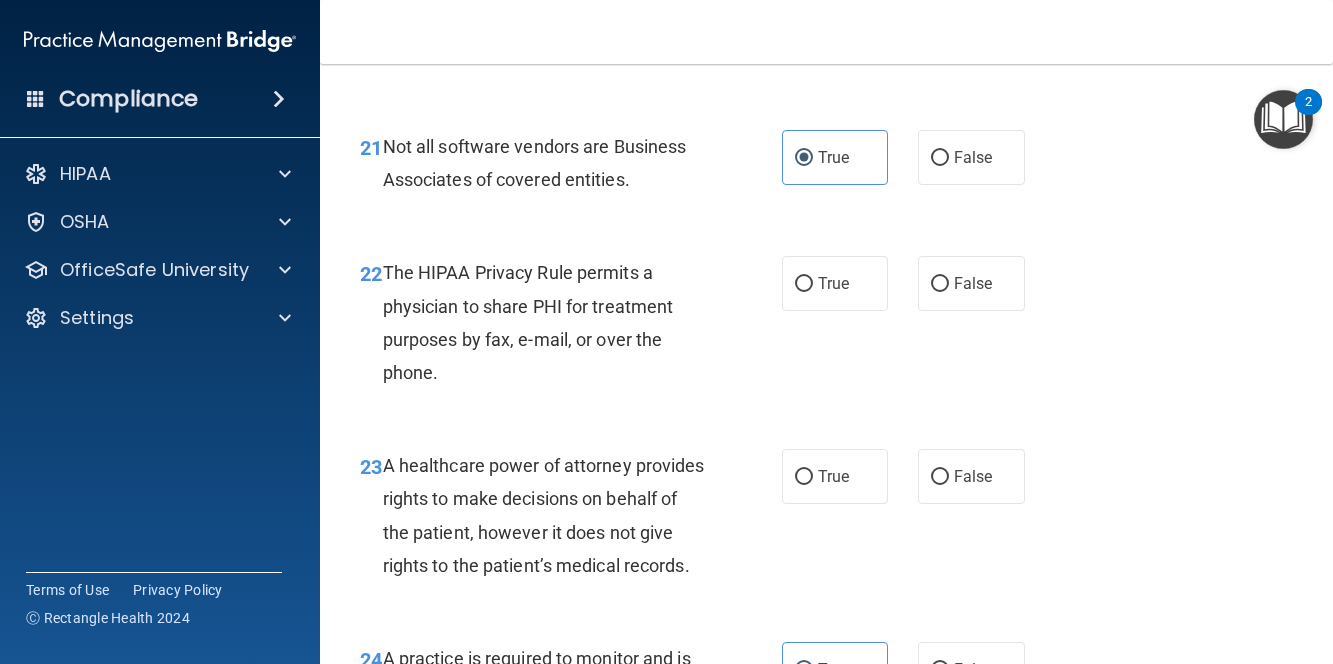 scroll, scrollTop: 4300, scrollLeft: 0, axis: vertical 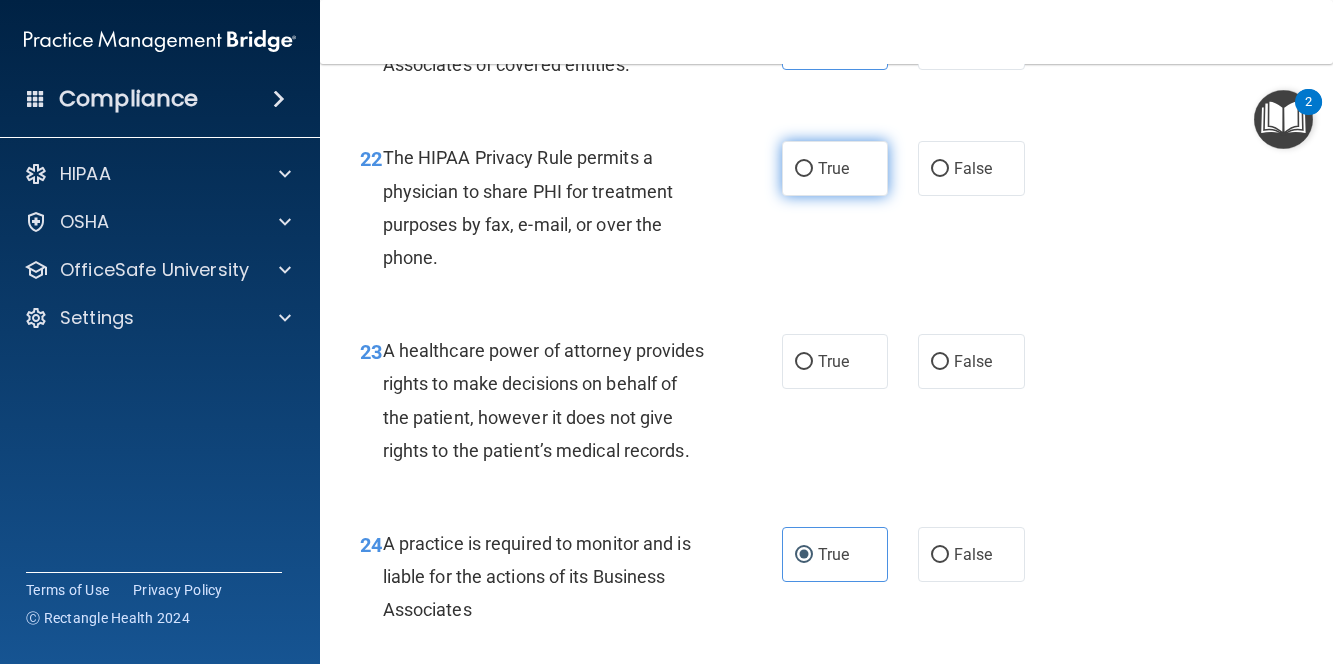 click on "True" at bounding box center (835, 168) 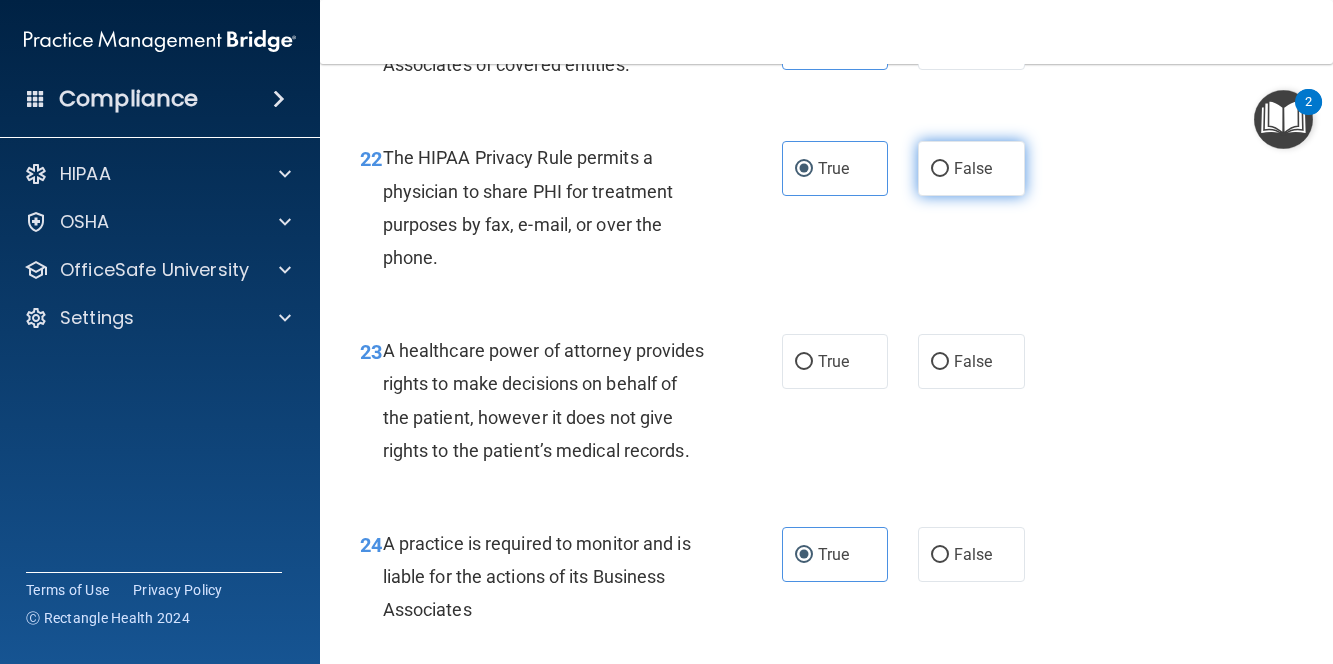click on "False" at bounding box center (973, 168) 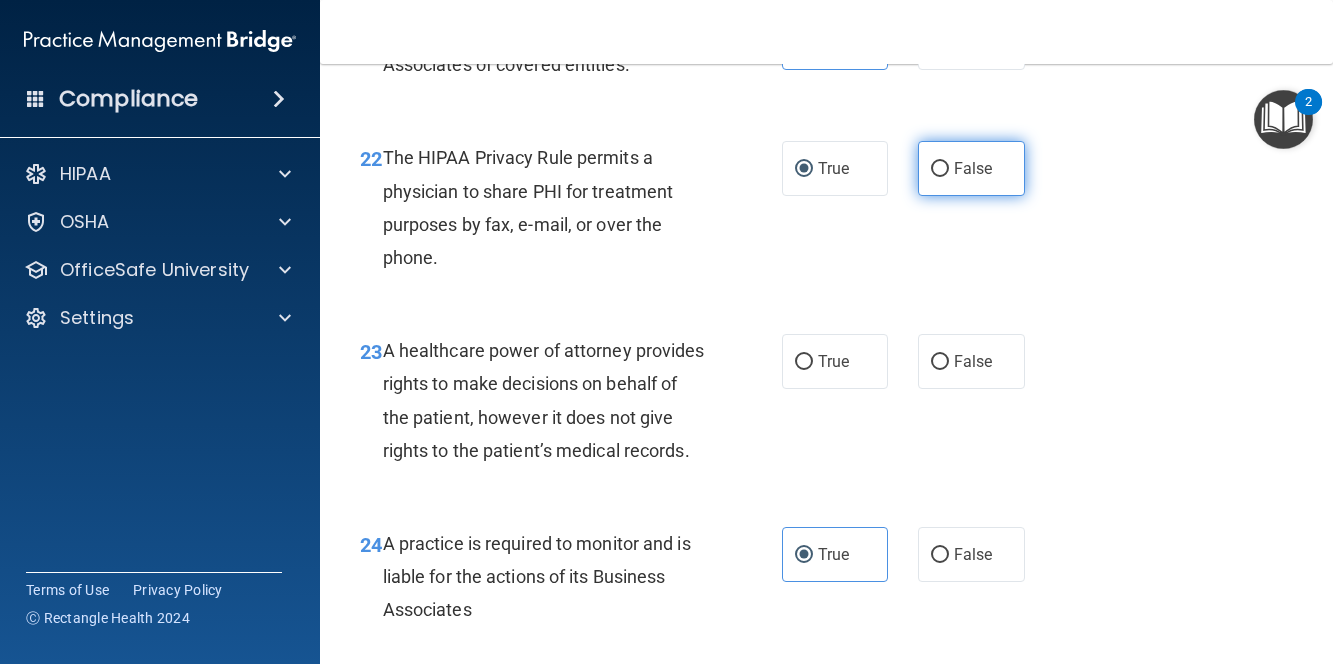 click on "False" at bounding box center [971, 168] 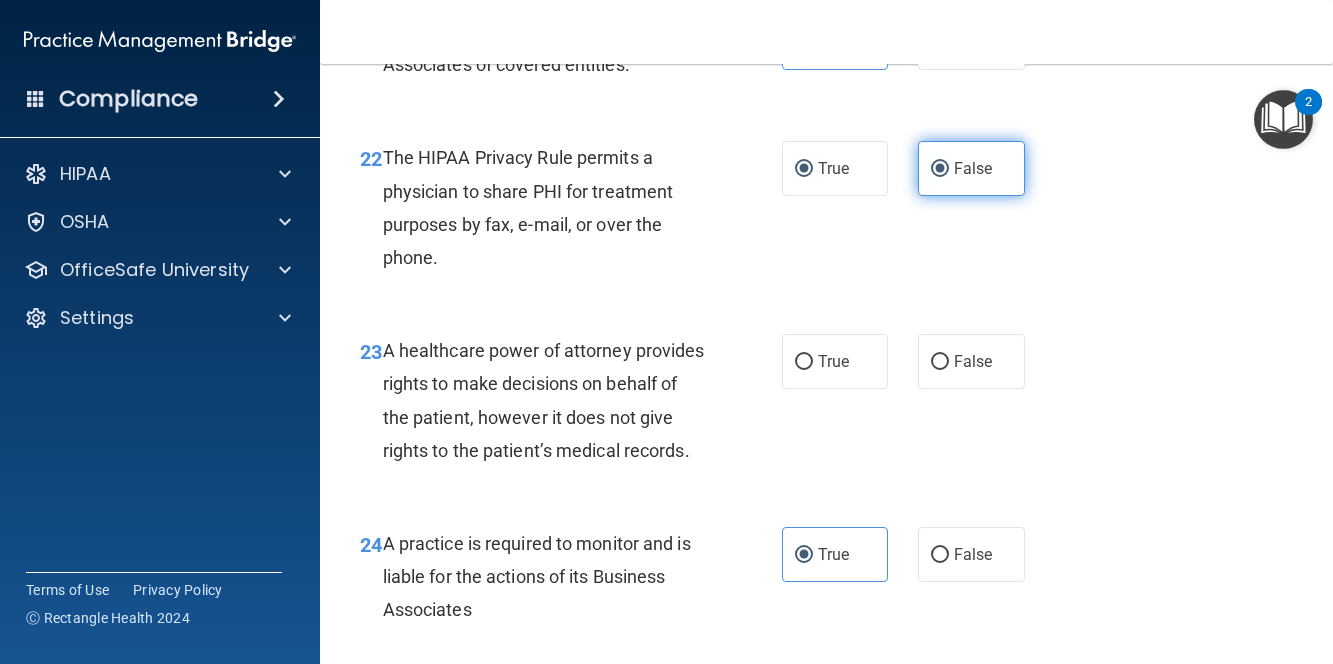 radio on "false" 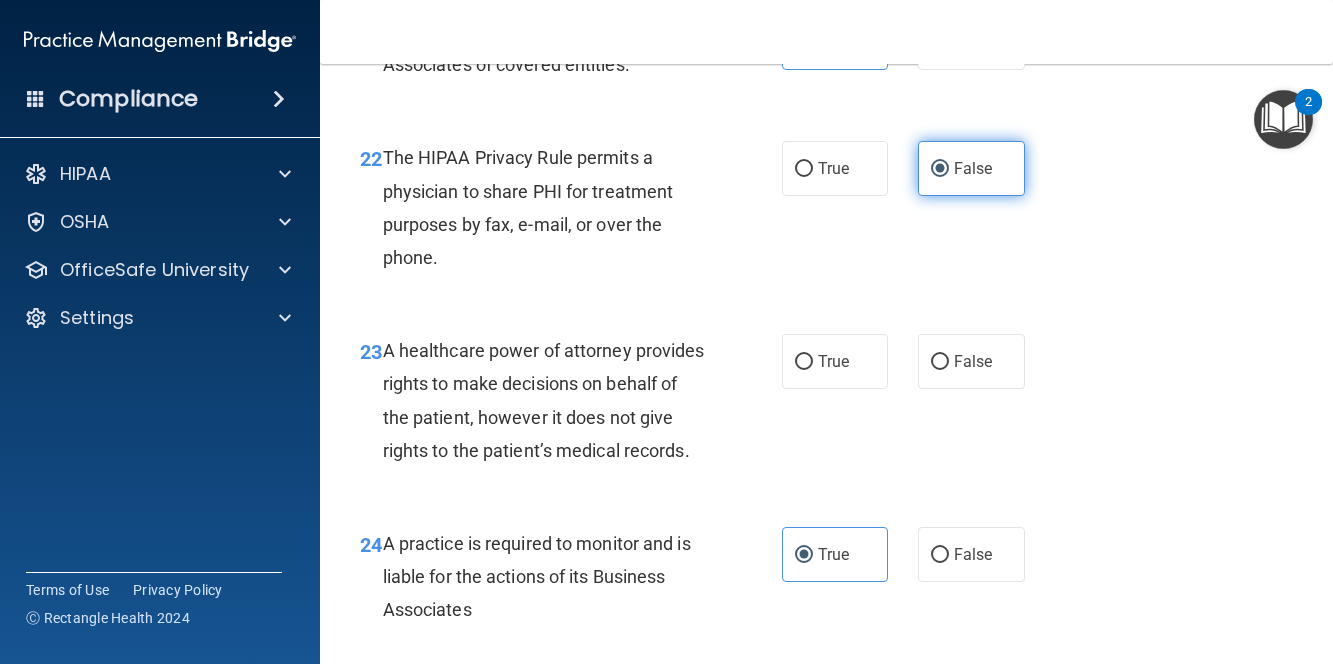 click on "False" at bounding box center [971, 168] 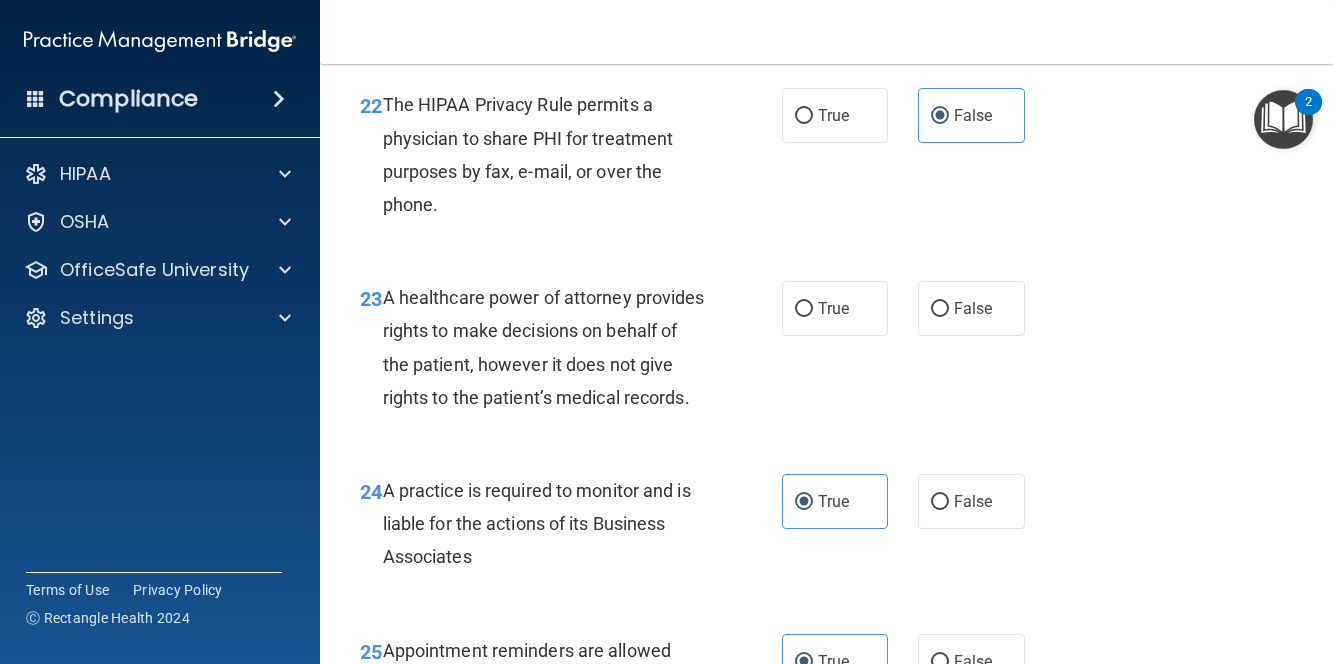 scroll, scrollTop: 4400, scrollLeft: 0, axis: vertical 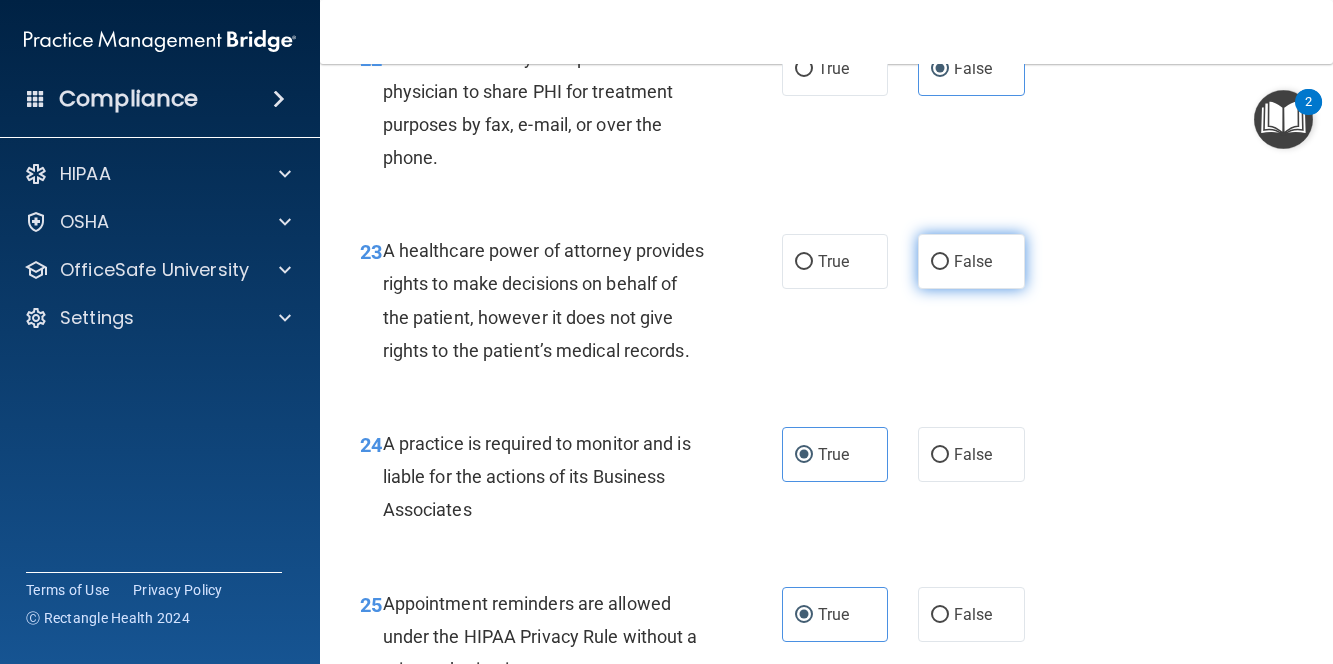 click on "False" at bounding box center (971, 261) 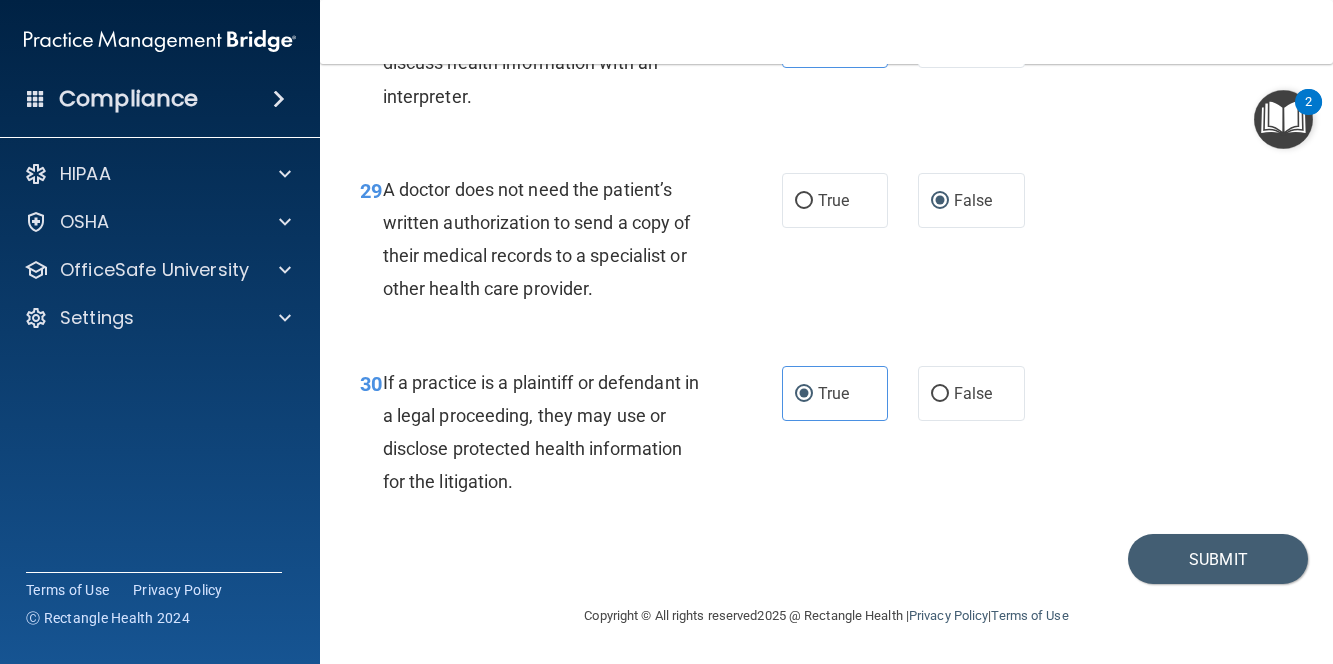 scroll, scrollTop: 5718, scrollLeft: 0, axis: vertical 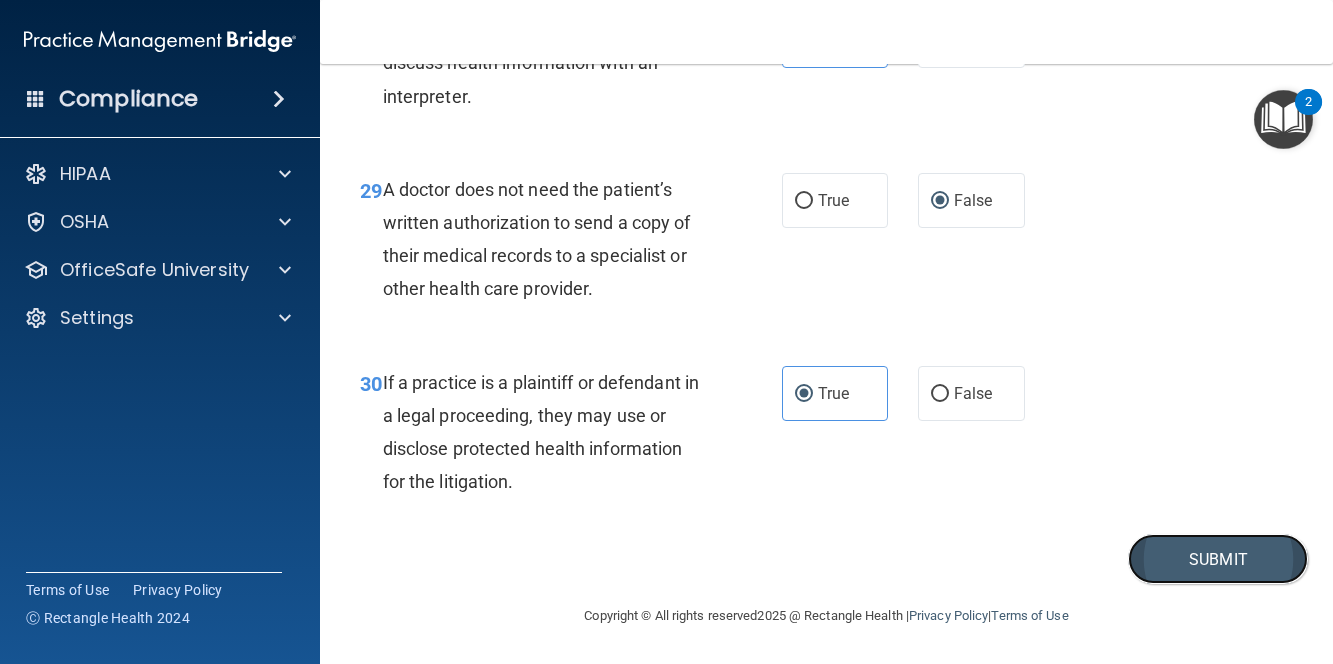 click on "Submit" at bounding box center [1218, 559] 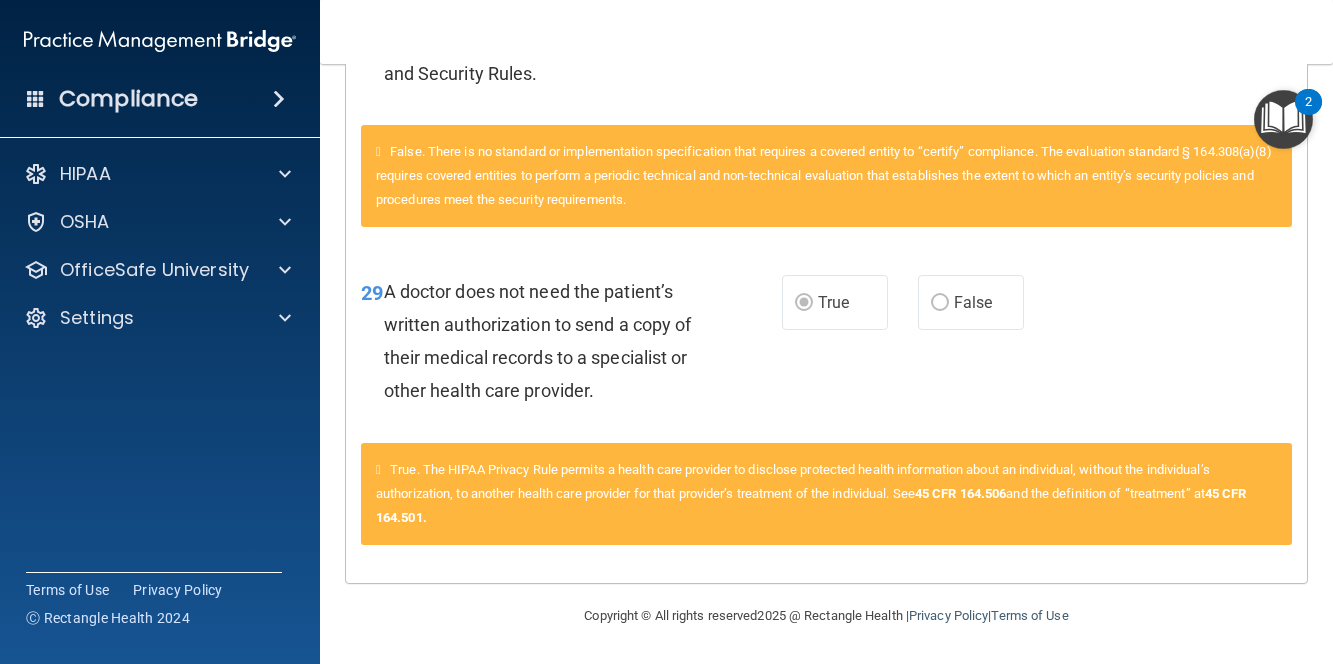 scroll, scrollTop: 5220, scrollLeft: 0, axis: vertical 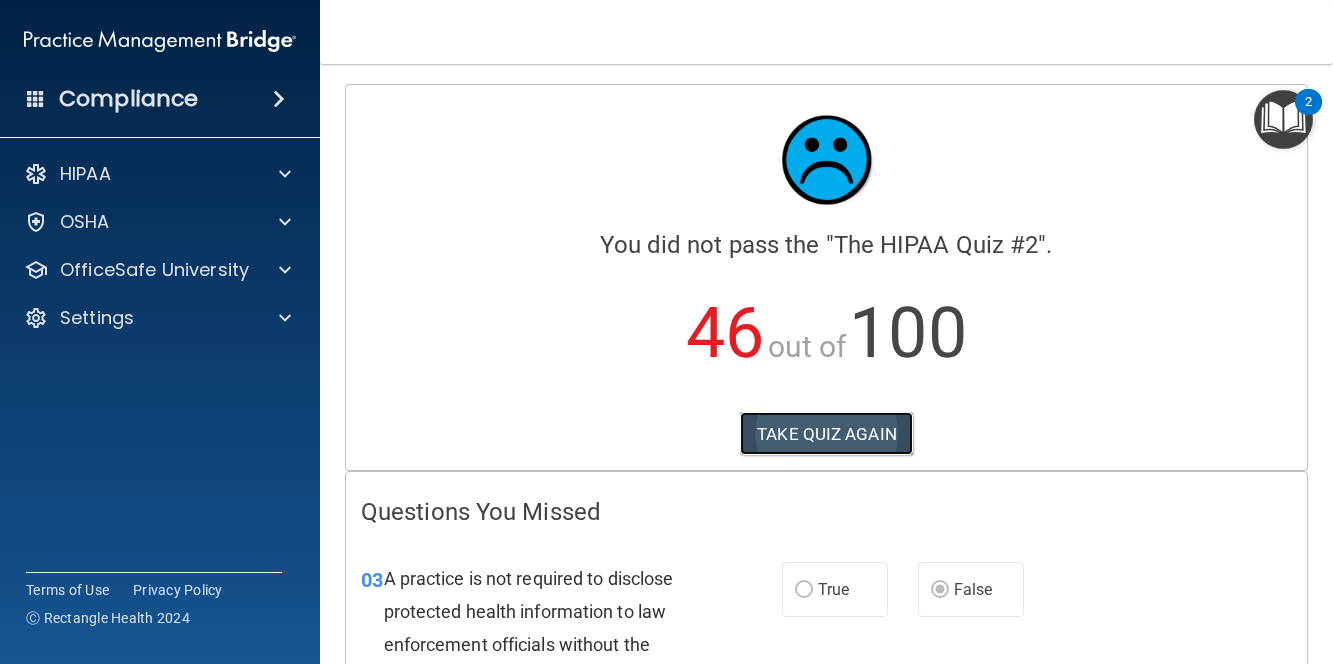 click on "TAKE QUIZ AGAIN" at bounding box center (826, 434) 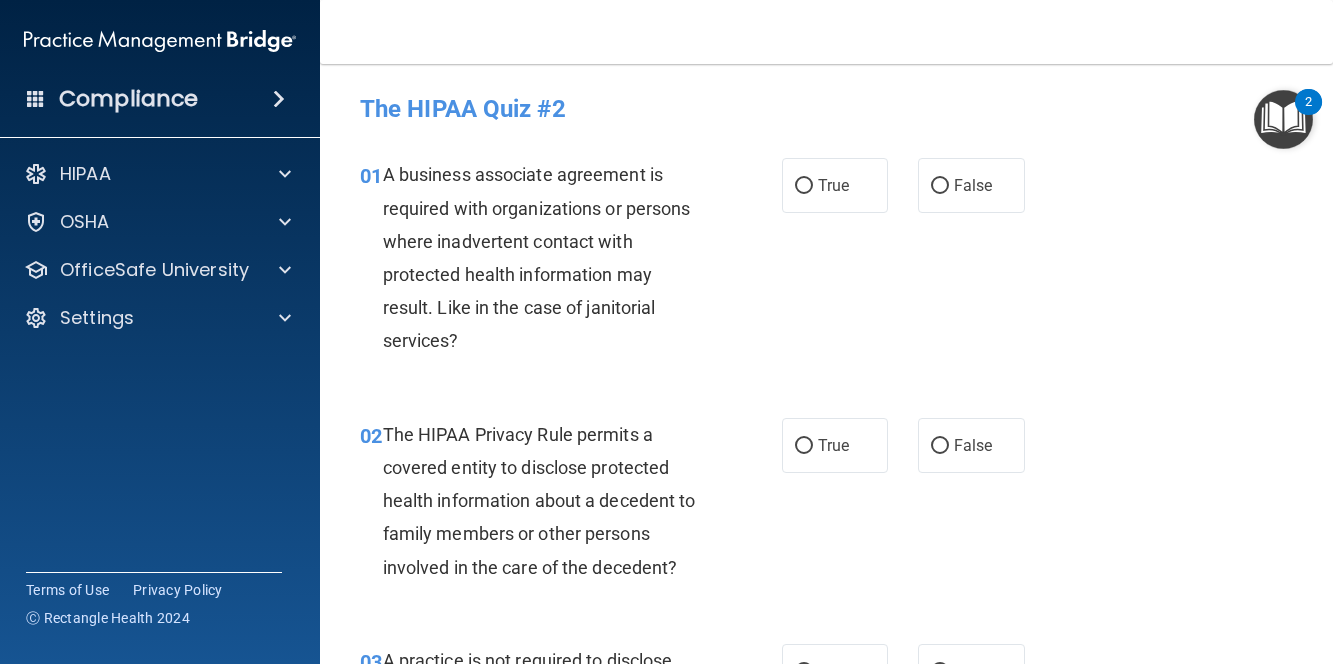 scroll, scrollTop: 100, scrollLeft: 0, axis: vertical 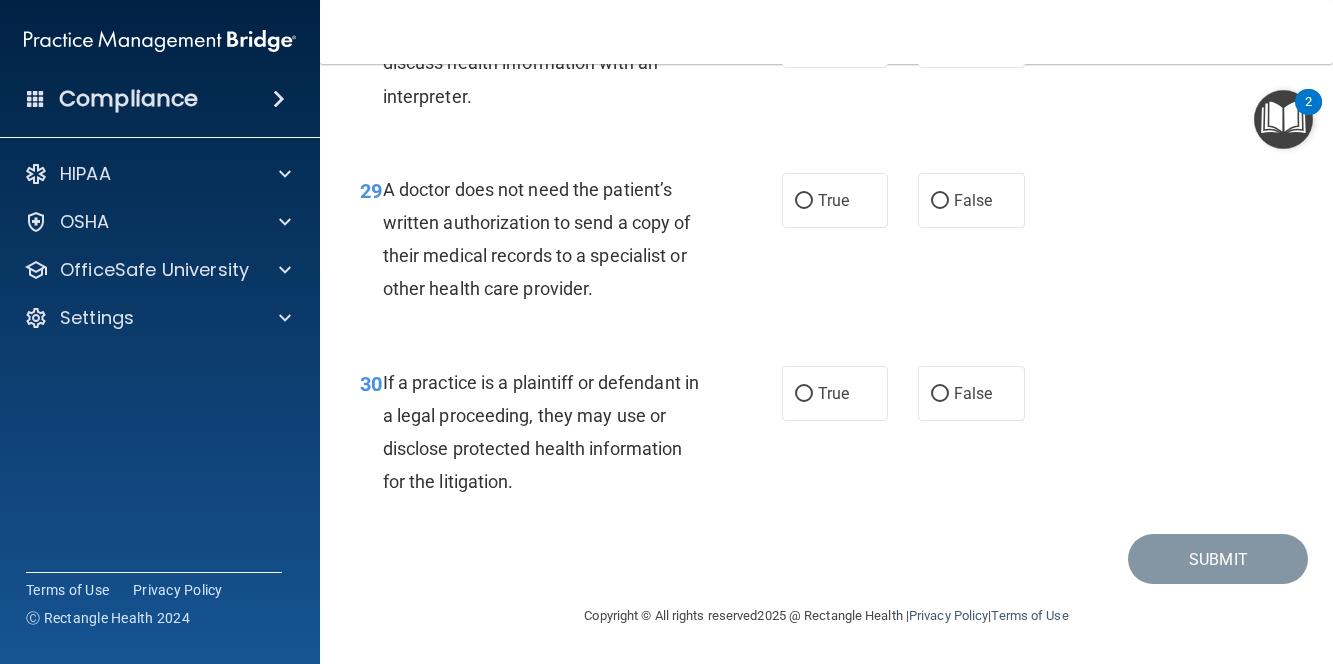drag, startPoint x: 844, startPoint y: 392, endPoint x: 887, endPoint y: 407, distance: 45.54119 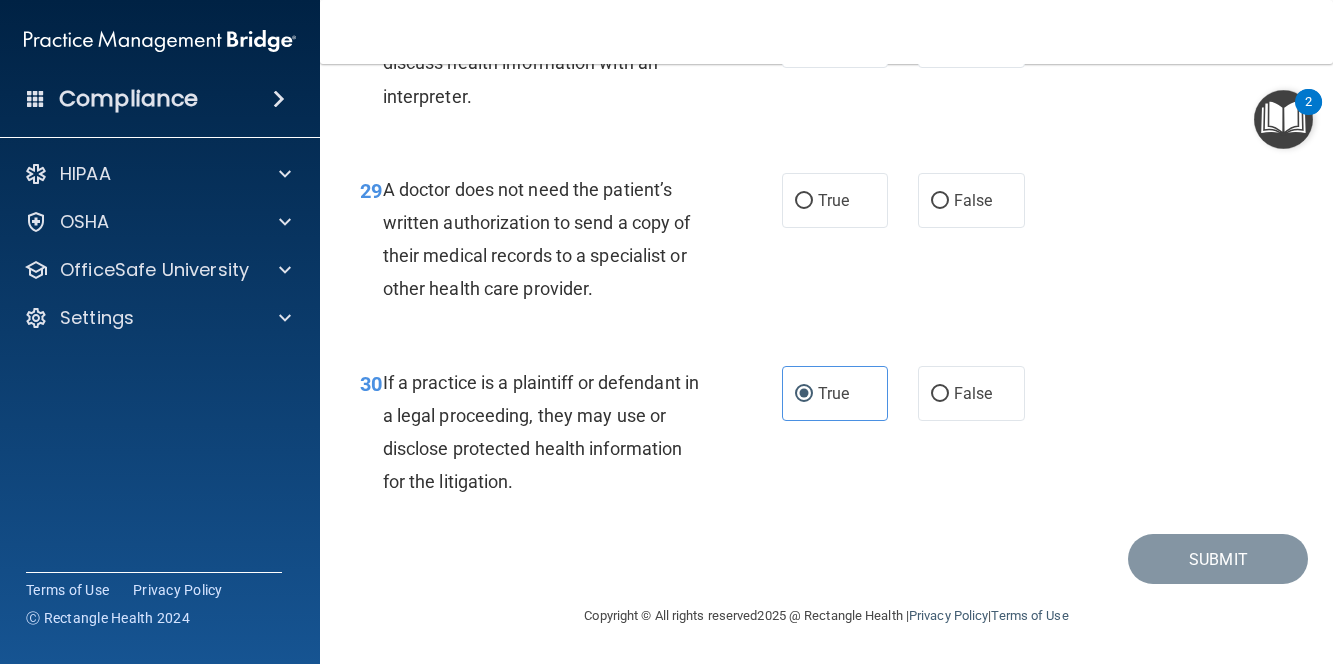scroll, scrollTop: 5618, scrollLeft: 0, axis: vertical 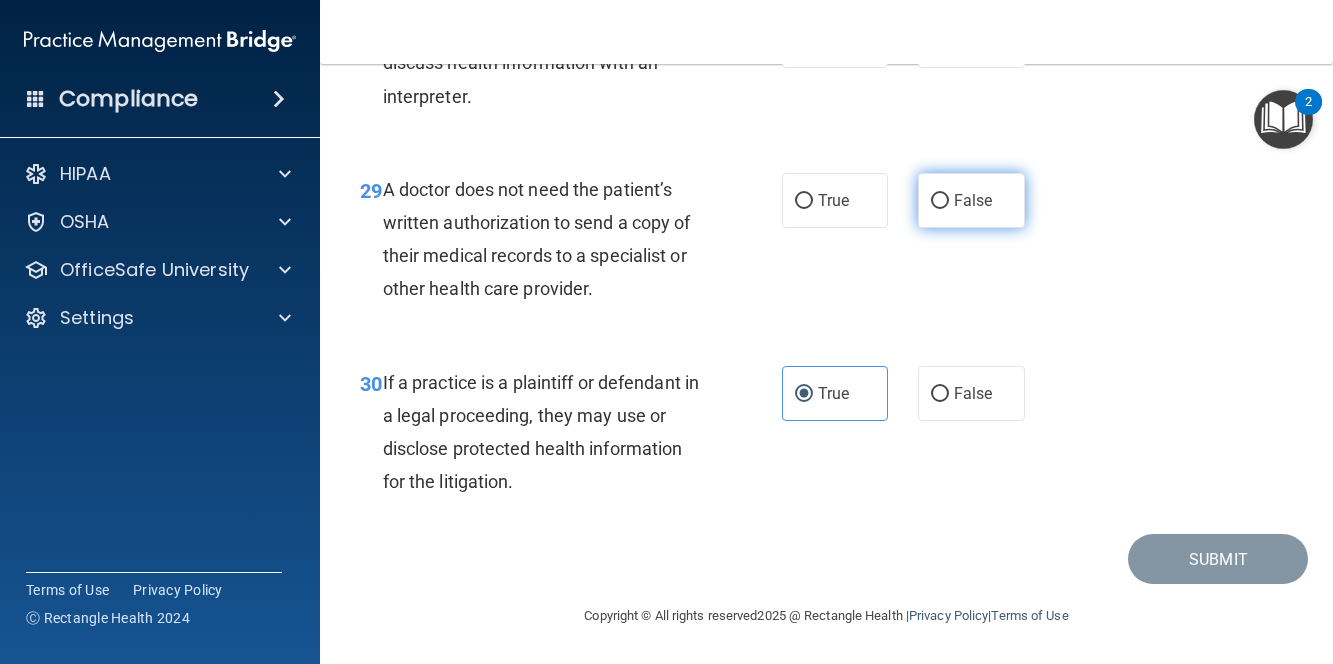 click on "False" at bounding box center [971, 200] 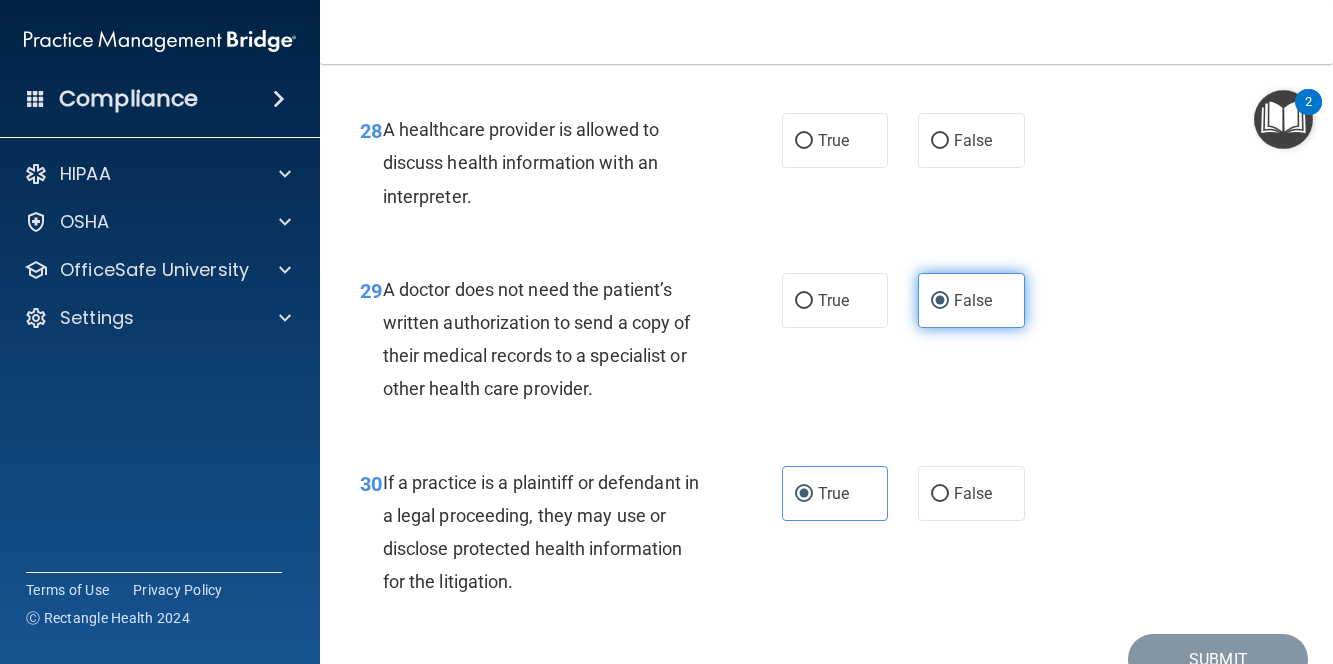scroll, scrollTop: 5418, scrollLeft: 0, axis: vertical 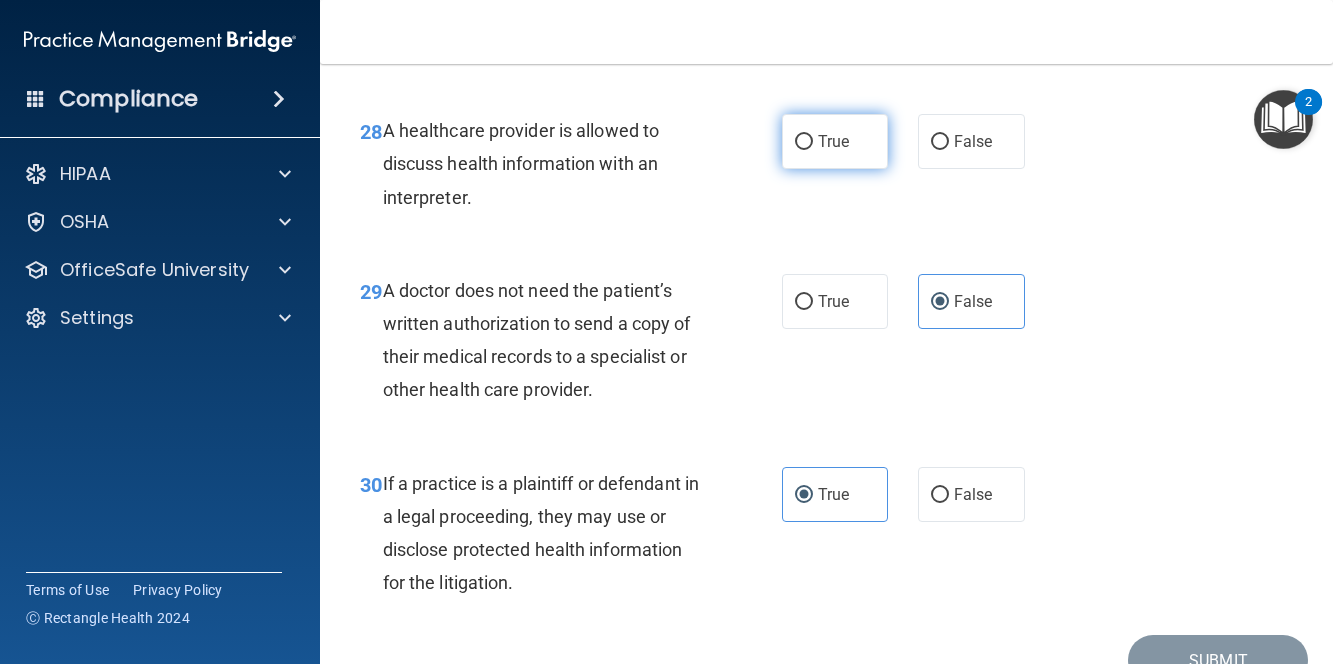 click on "True" at bounding box center [835, 141] 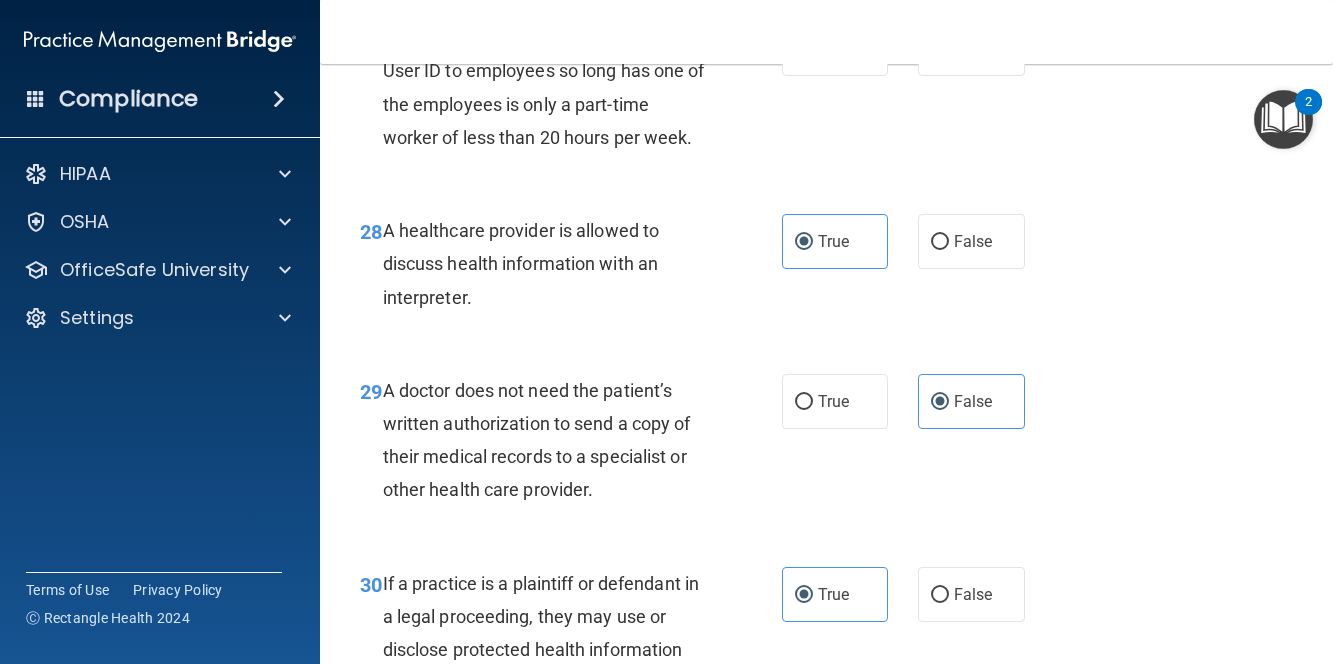 scroll, scrollTop: 5218, scrollLeft: 0, axis: vertical 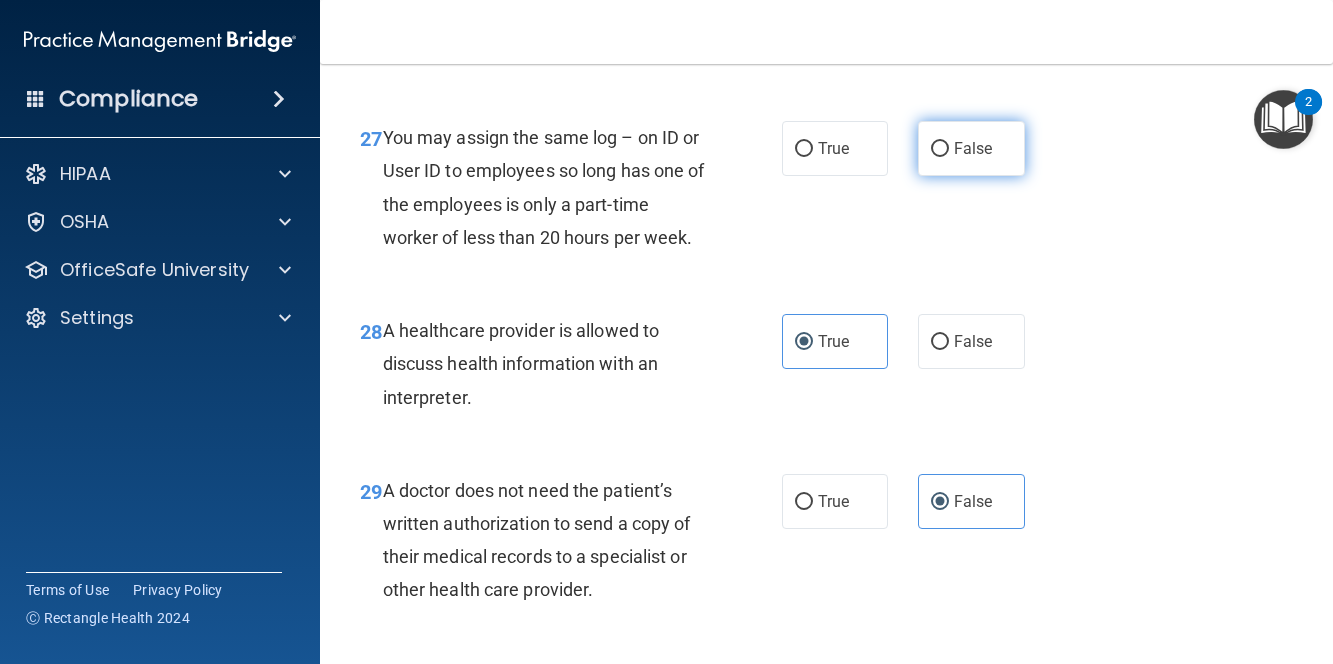 click on "False" at bounding box center [971, 148] 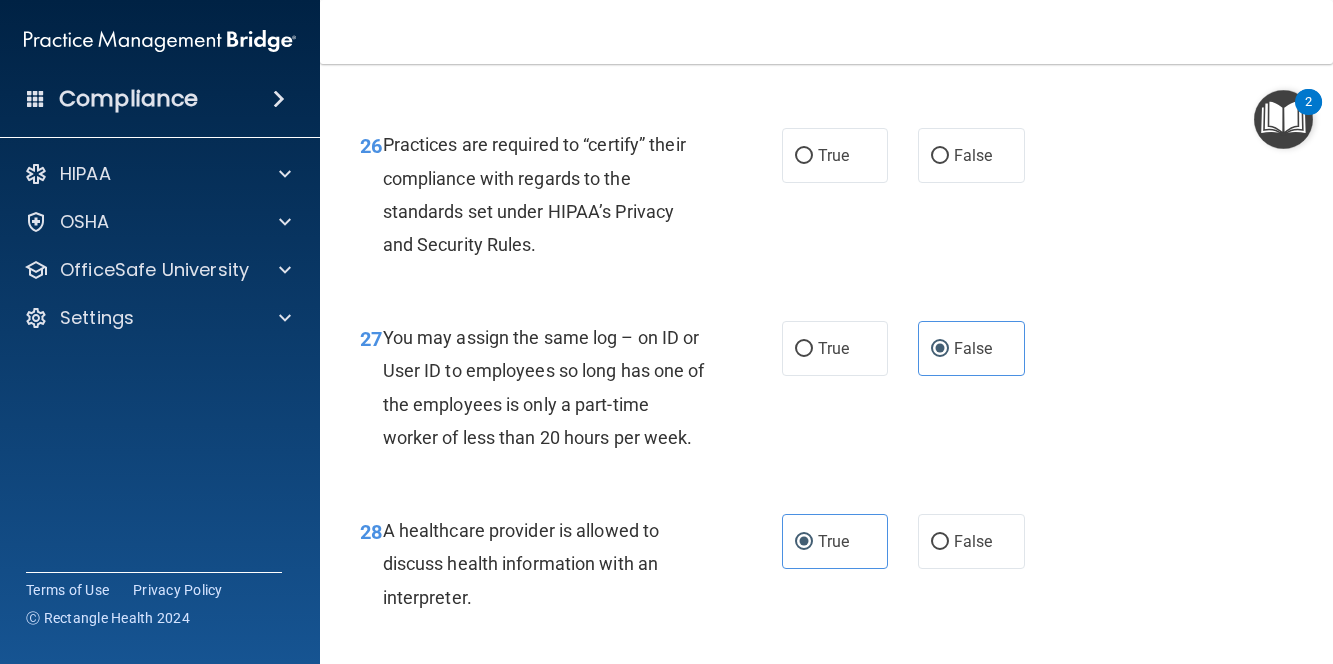 scroll, scrollTop: 4918, scrollLeft: 0, axis: vertical 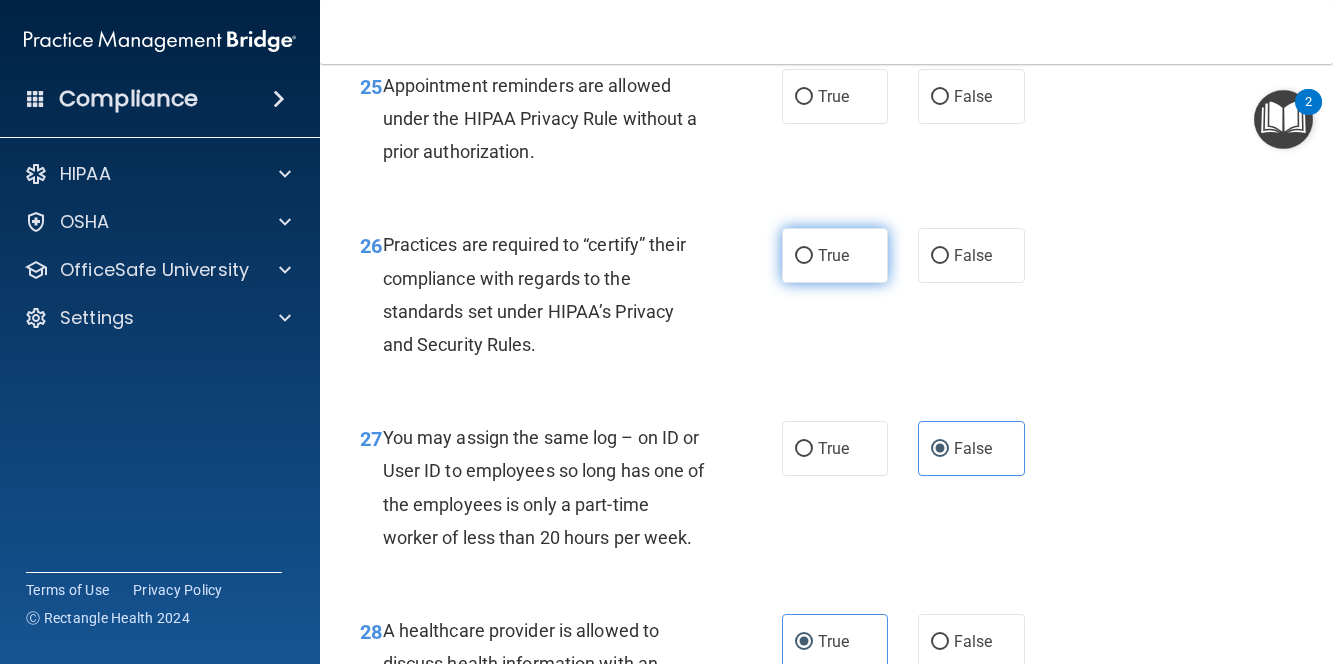 click on "True" at bounding box center [835, 255] 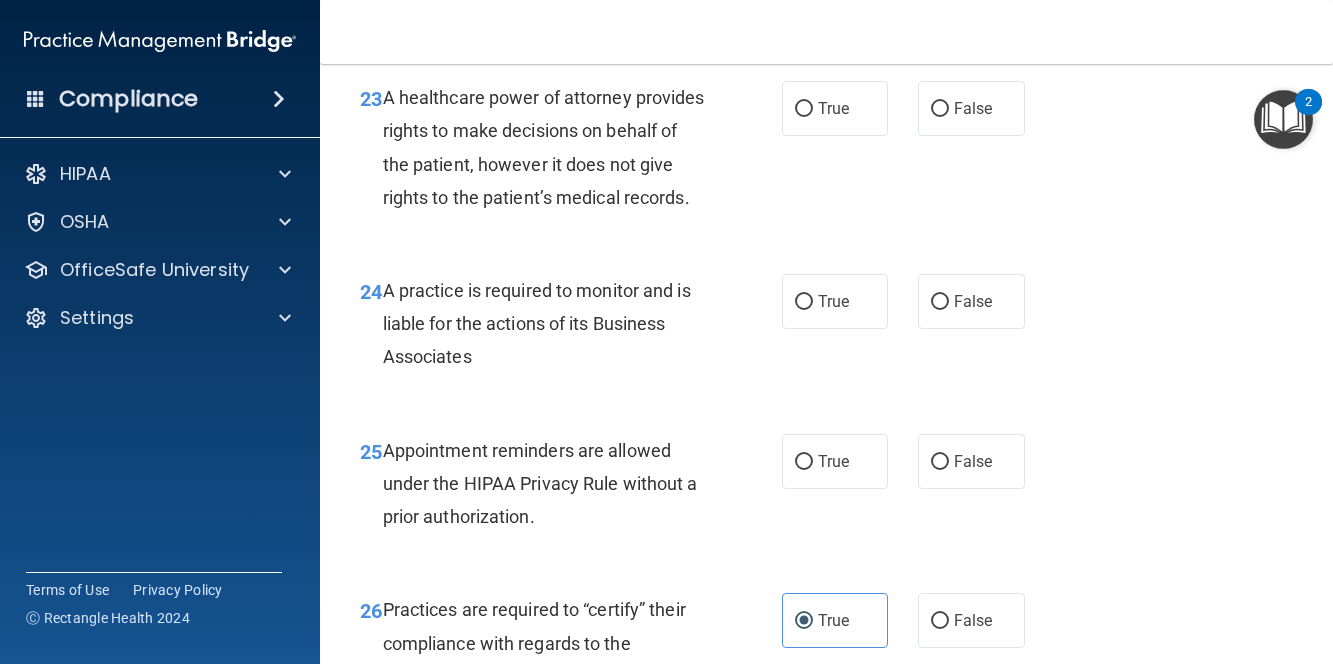 scroll, scrollTop: 4518, scrollLeft: 0, axis: vertical 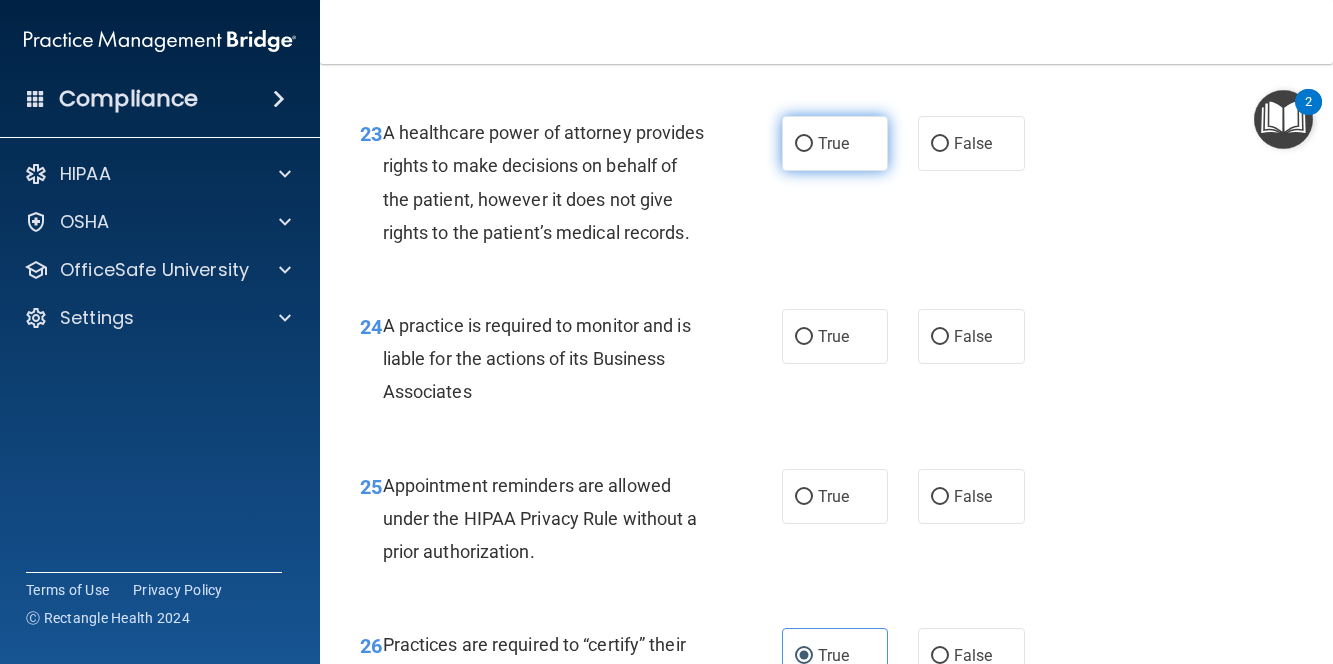click on "True" at bounding box center (833, 143) 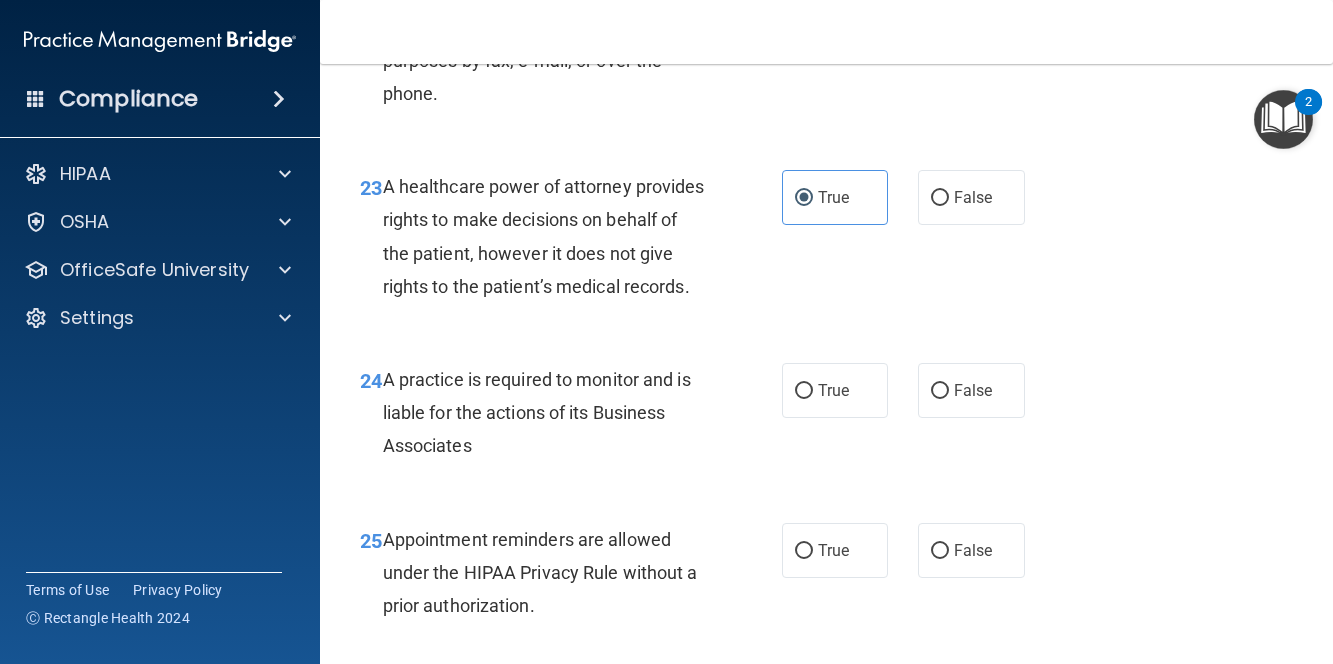 scroll, scrollTop: 4418, scrollLeft: 0, axis: vertical 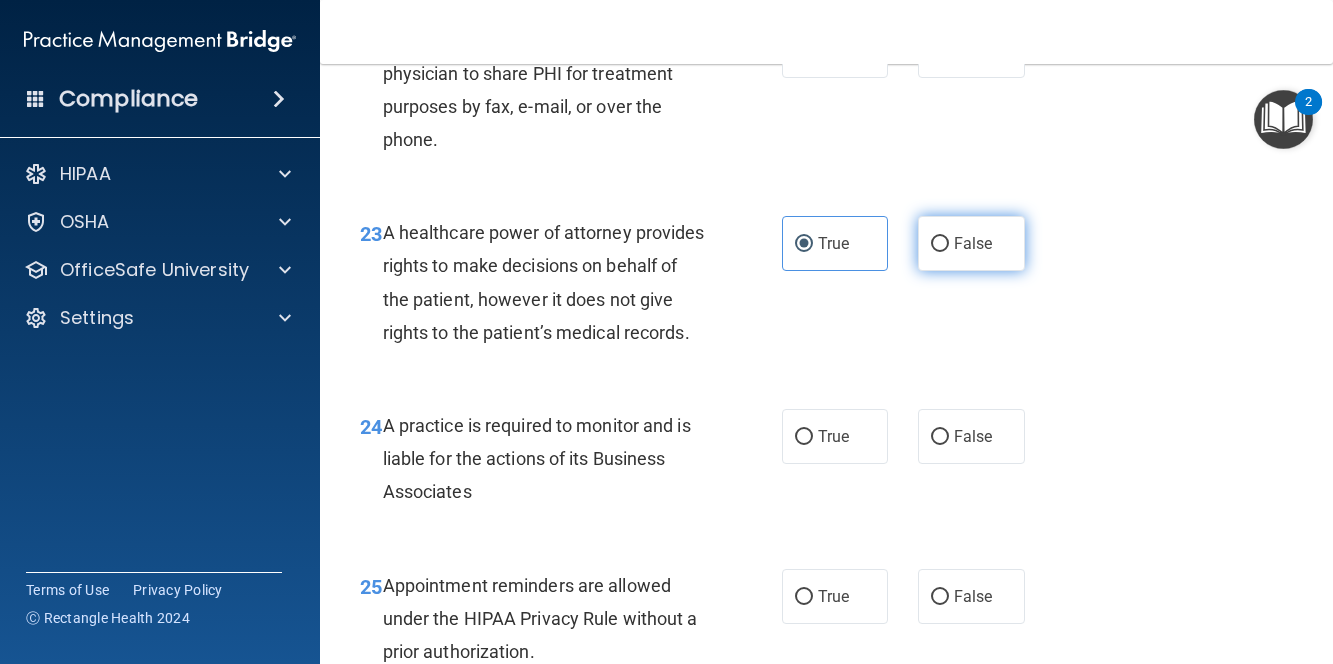 click on "False" at bounding box center (971, 243) 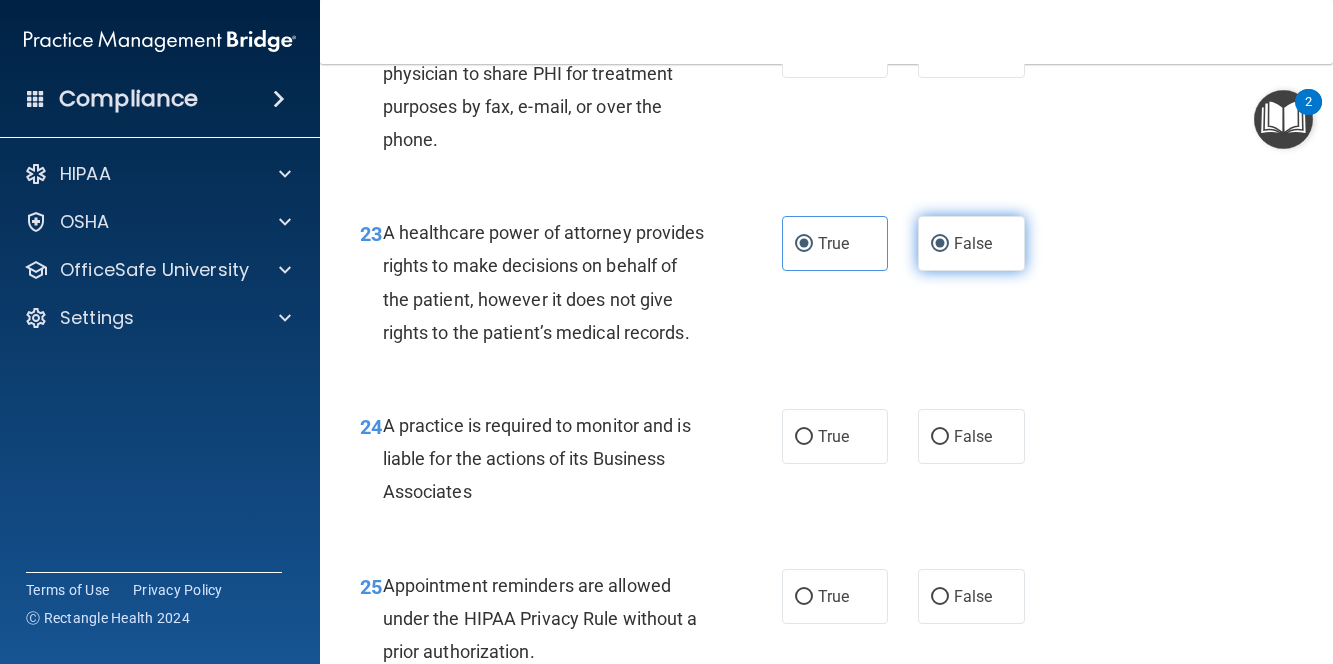 radio on "false" 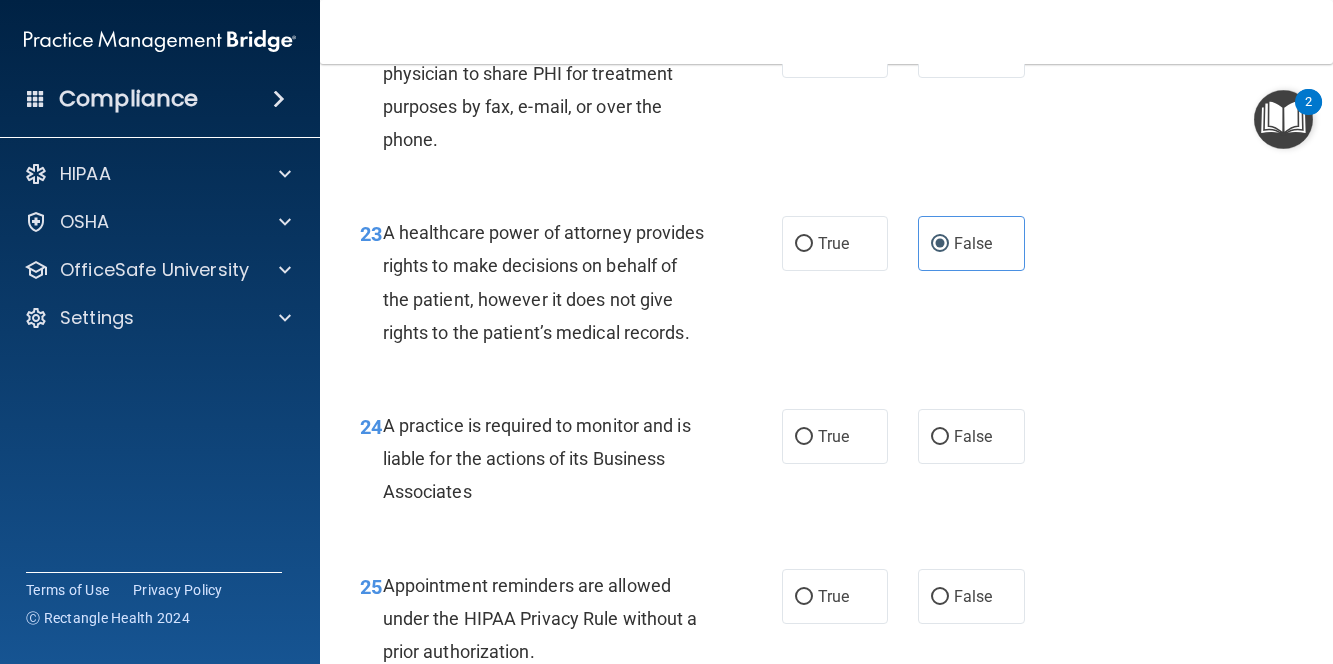 scroll, scrollTop: 4318, scrollLeft: 0, axis: vertical 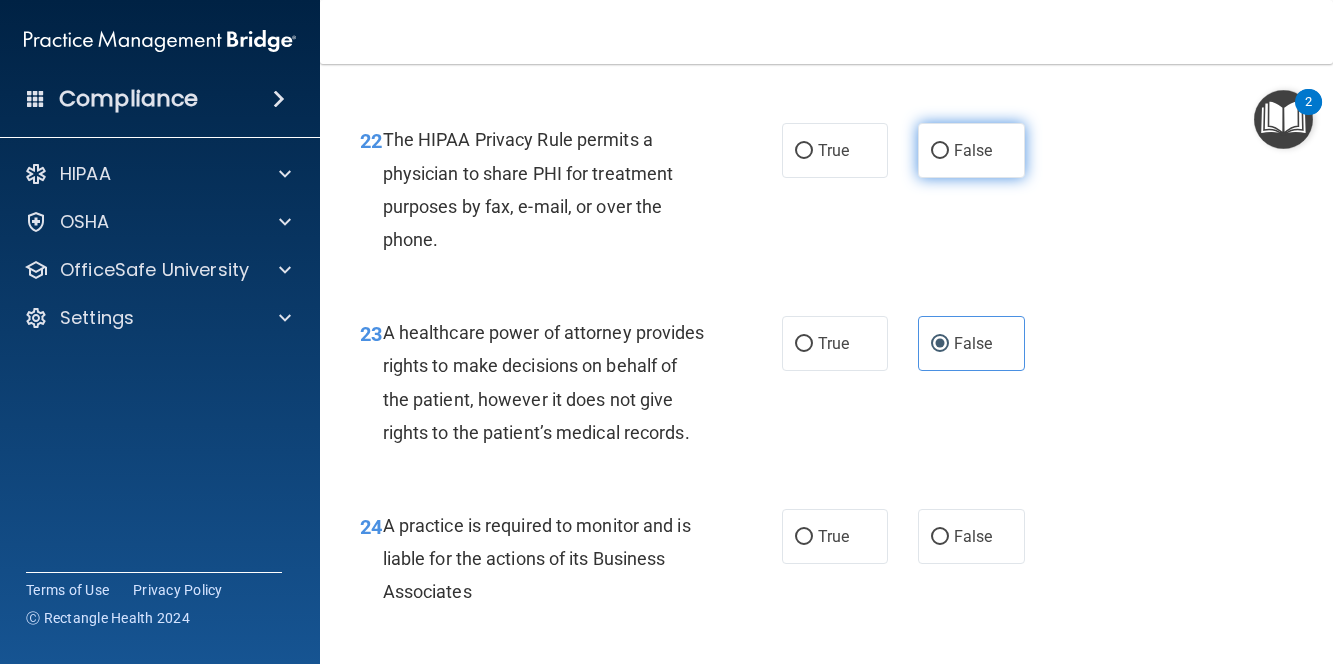click on "False" at bounding box center [973, 150] 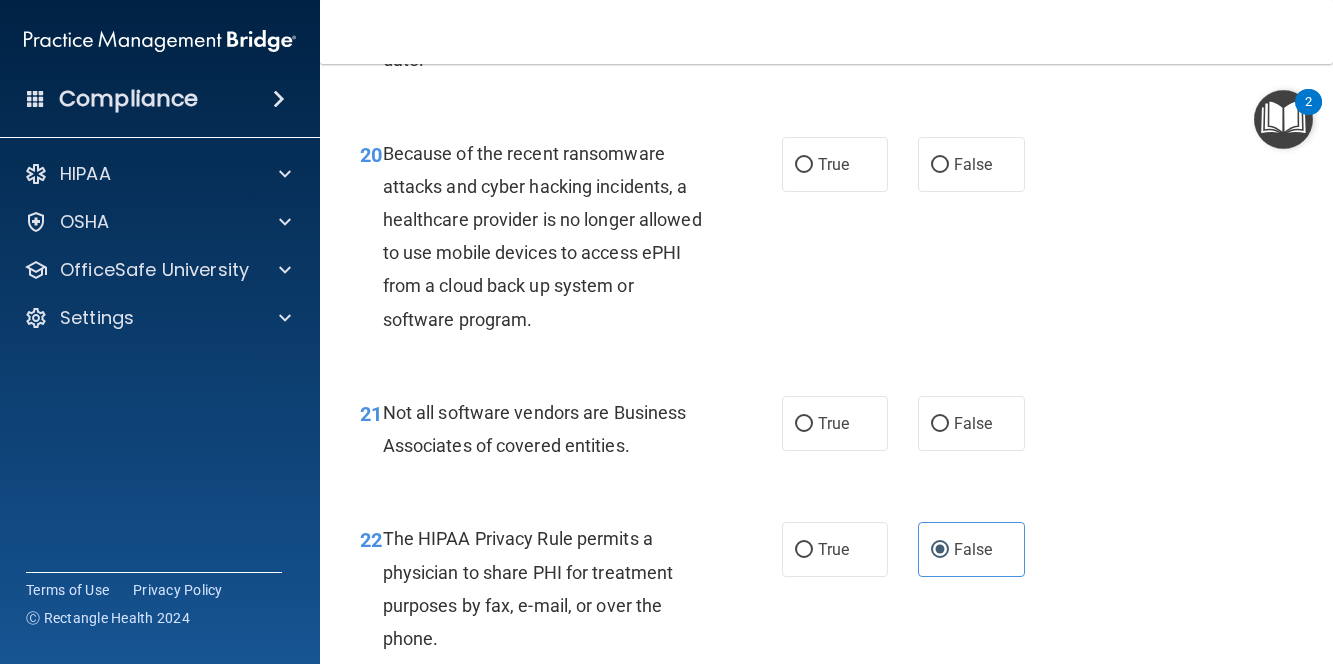 scroll, scrollTop: 3918, scrollLeft: 0, axis: vertical 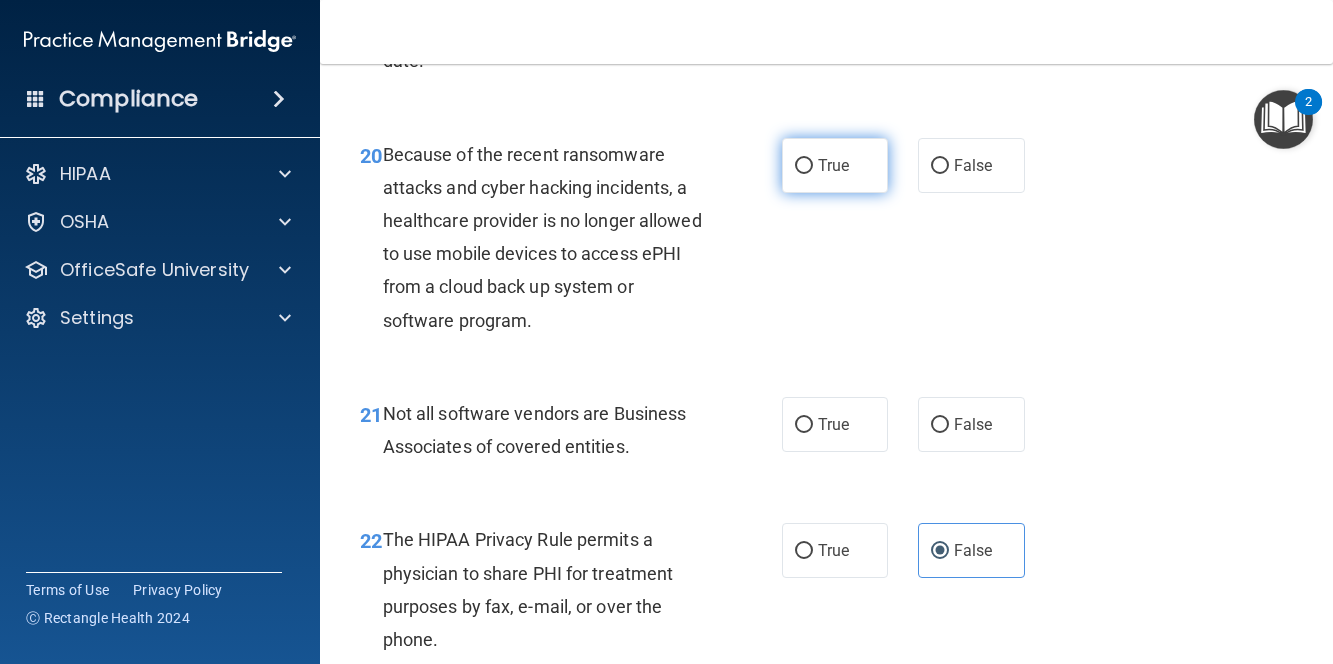 click on "True" at bounding box center (835, 165) 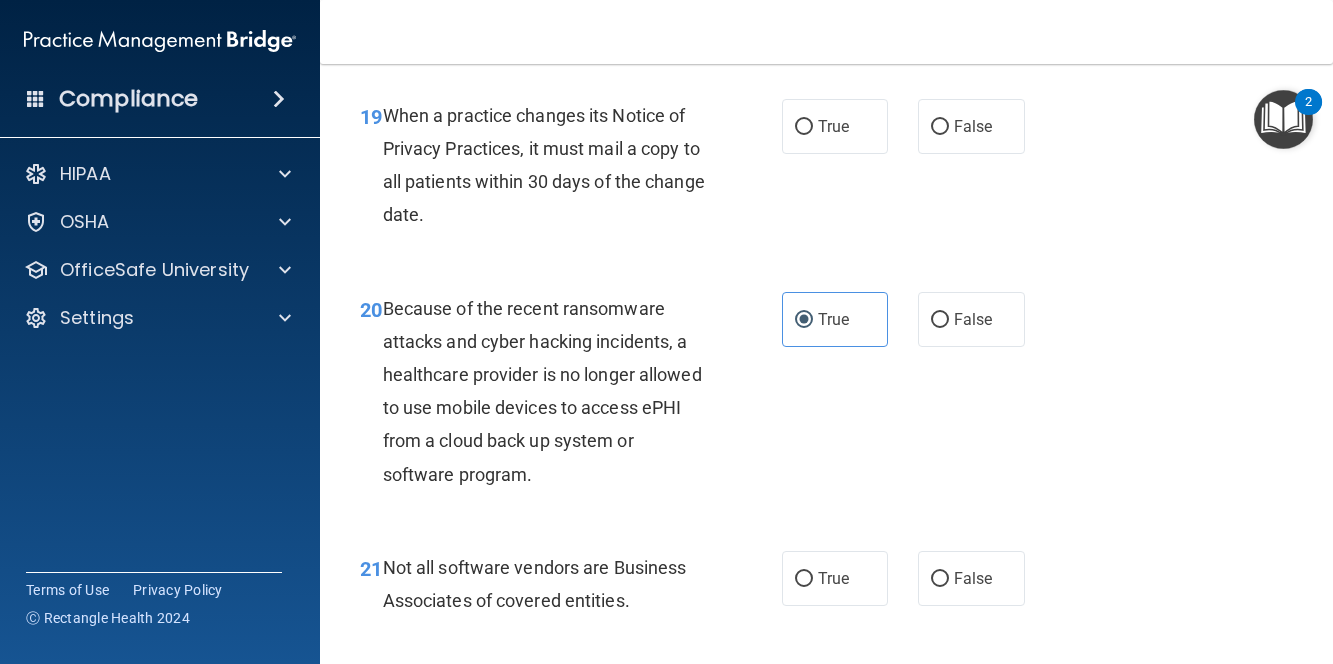 scroll, scrollTop: 3718, scrollLeft: 0, axis: vertical 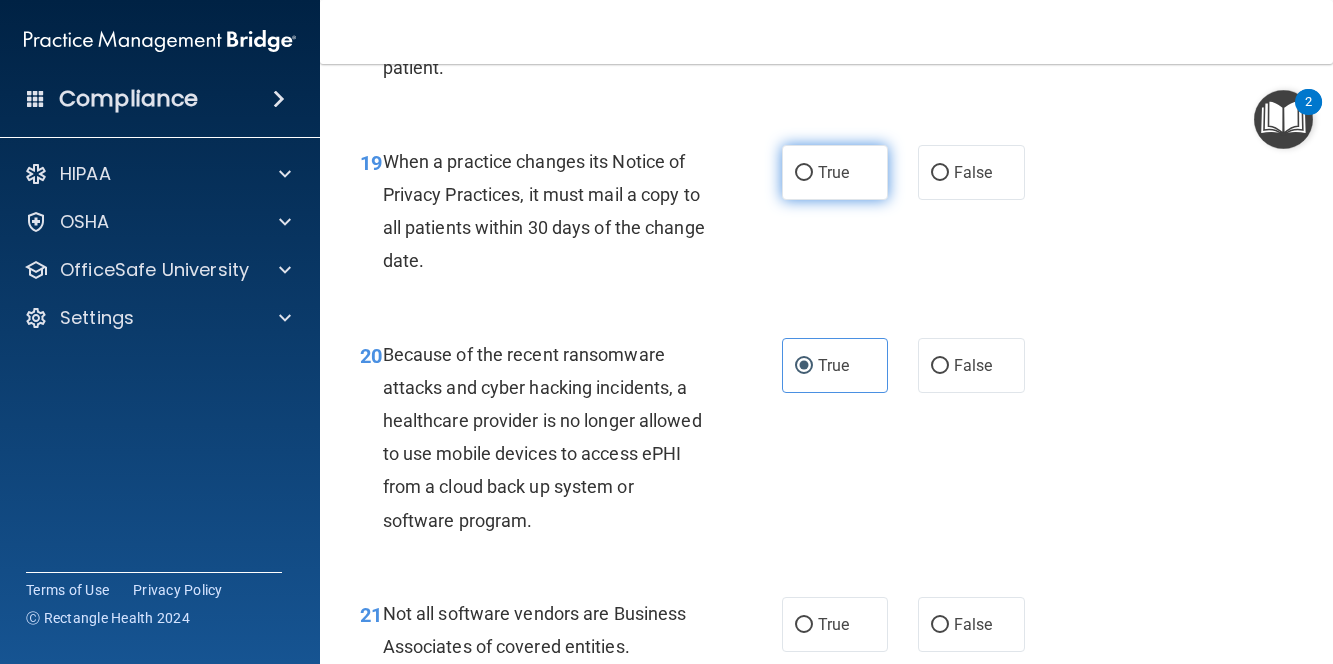 click on "True" at bounding box center [835, 172] 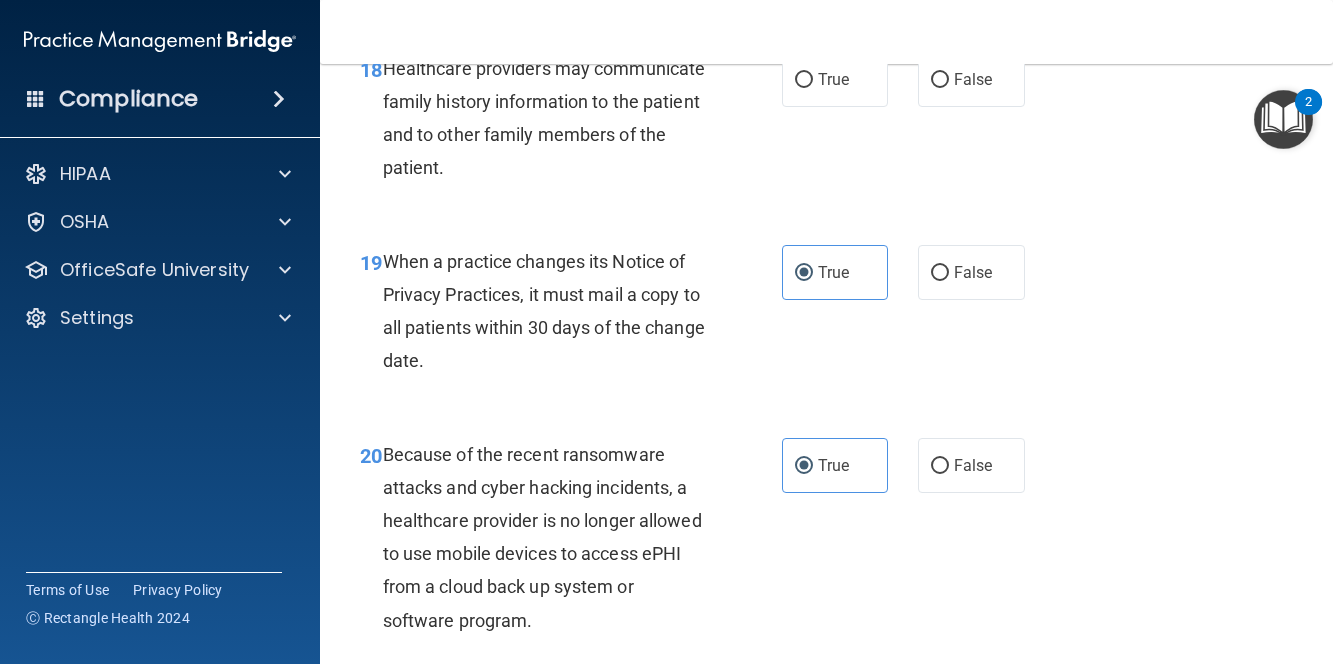 scroll, scrollTop: 3518, scrollLeft: 0, axis: vertical 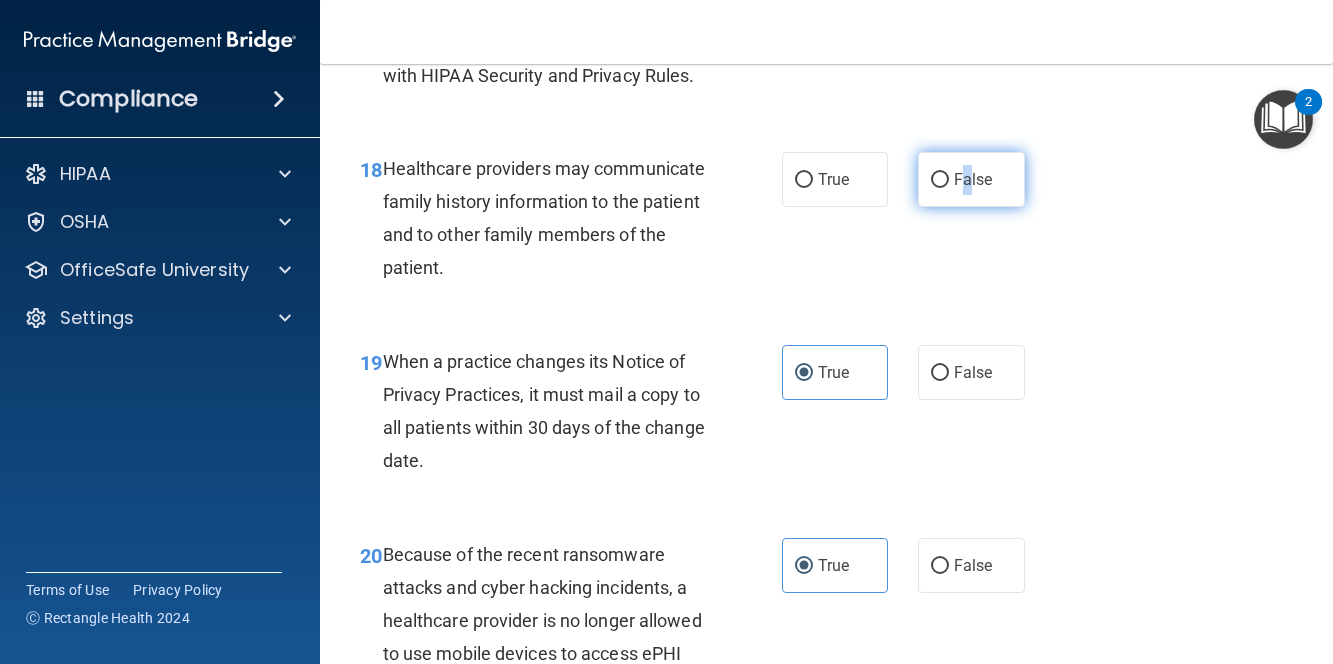 click on "False" at bounding box center [971, 179] 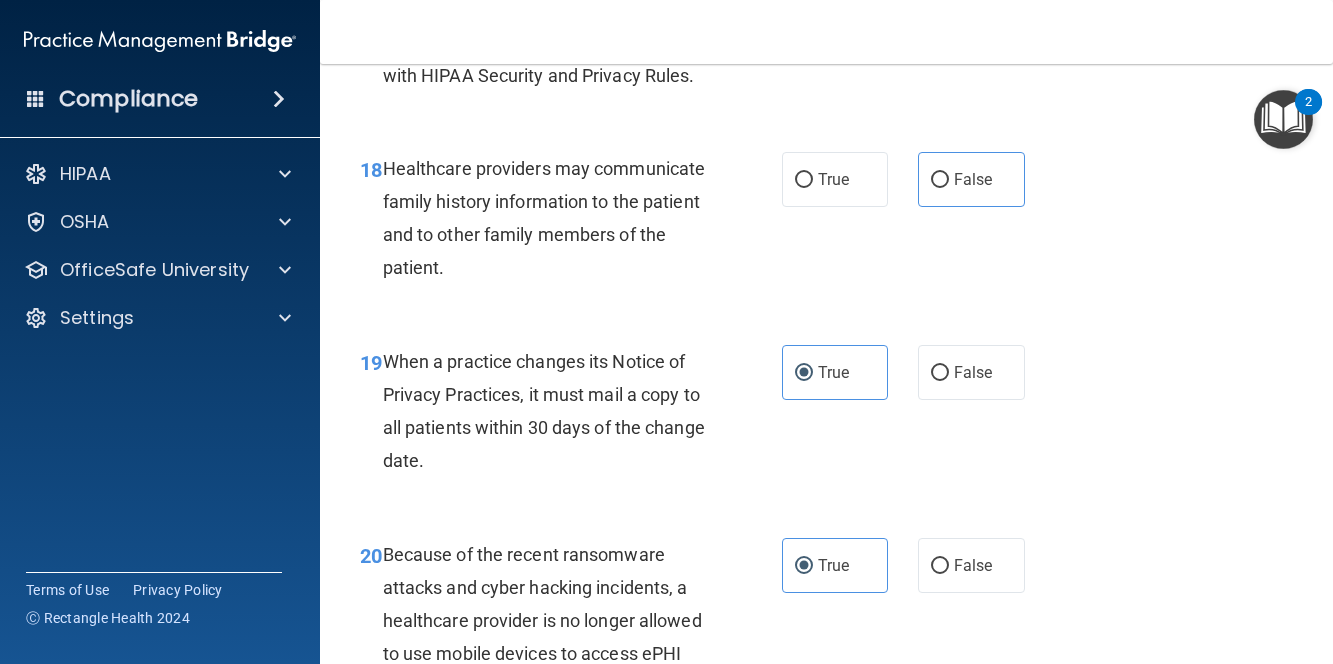 click on "18       Healthcare providers may communicate family history information to the patient and to other family members of the patient.                 True           False" at bounding box center (826, 223) 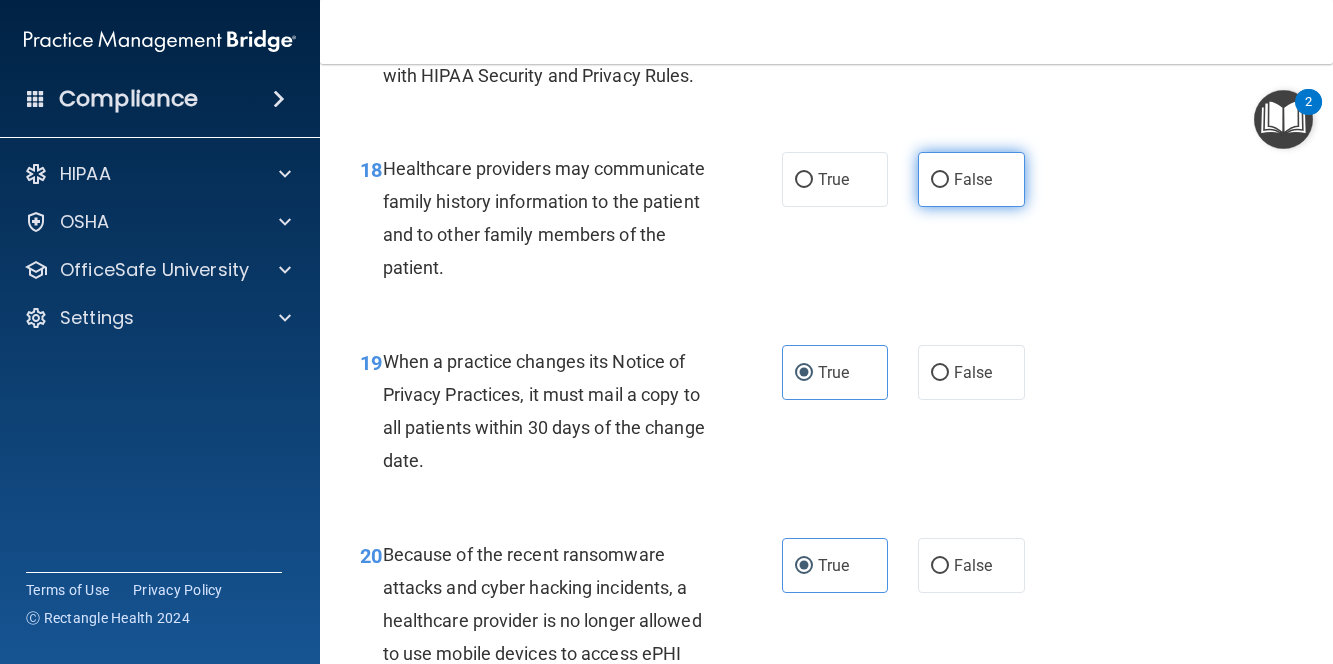 click on "False" at bounding box center (940, 180) 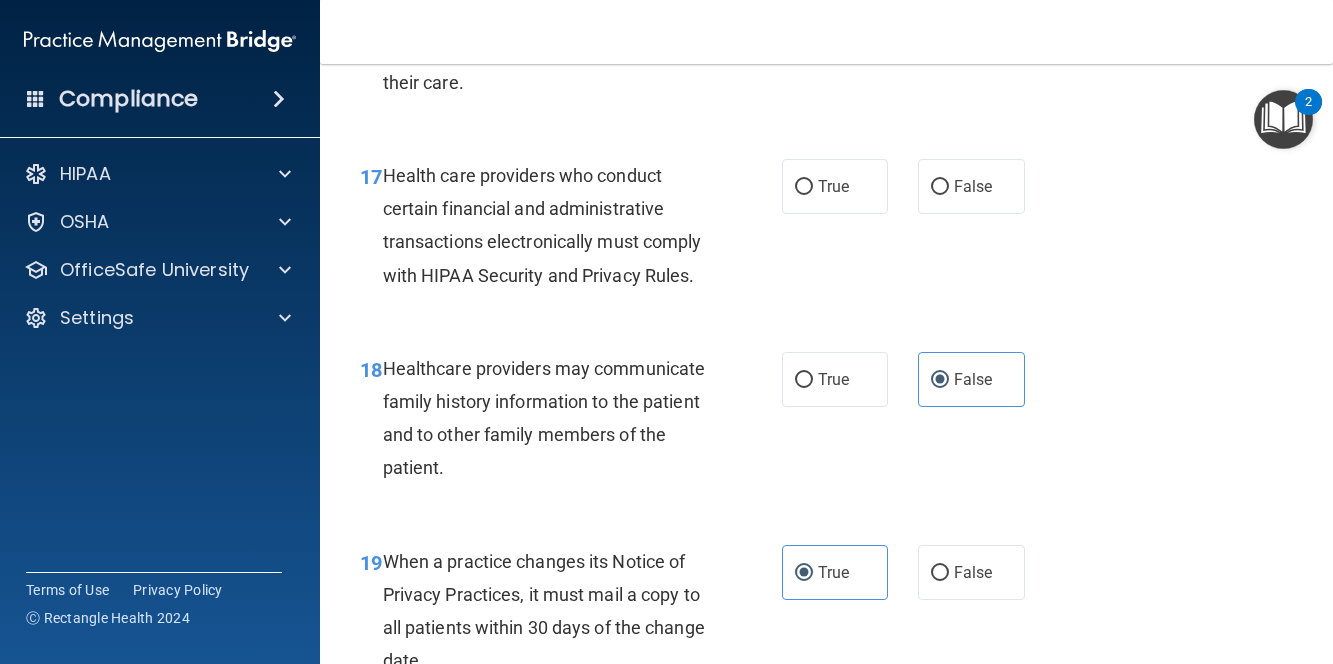 scroll, scrollTop: 3218, scrollLeft: 0, axis: vertical 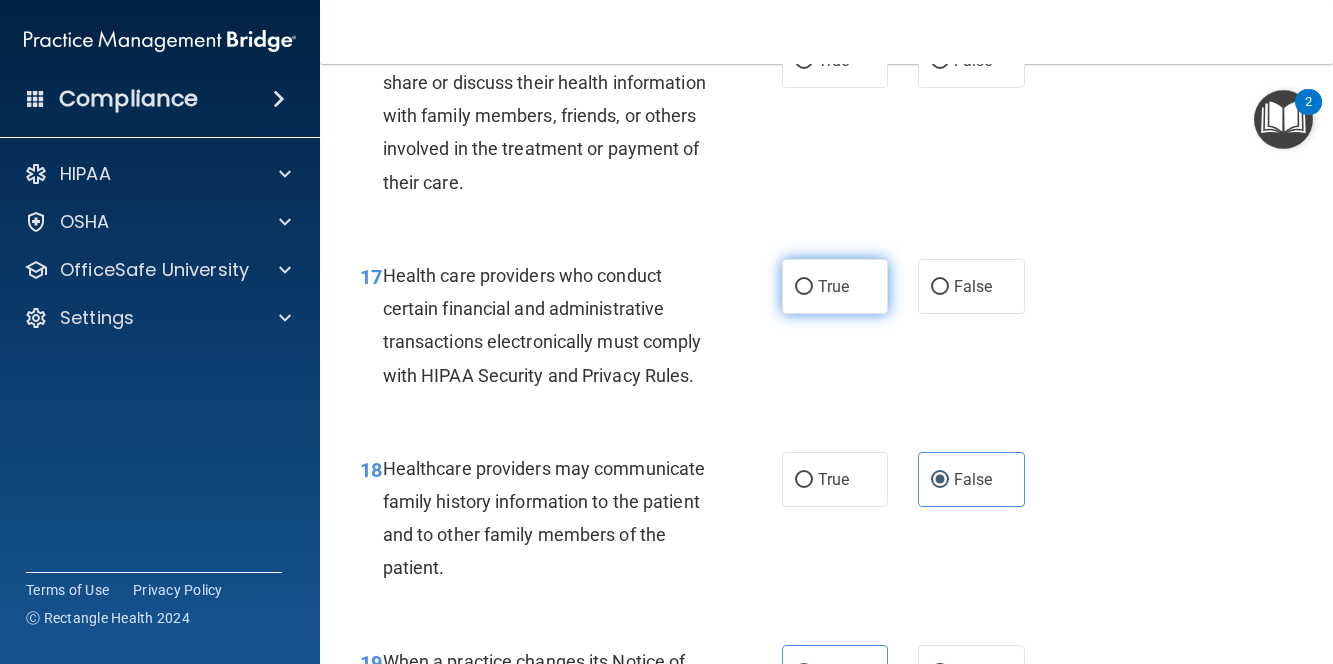 click on "True" at bounding box center (835, 286) 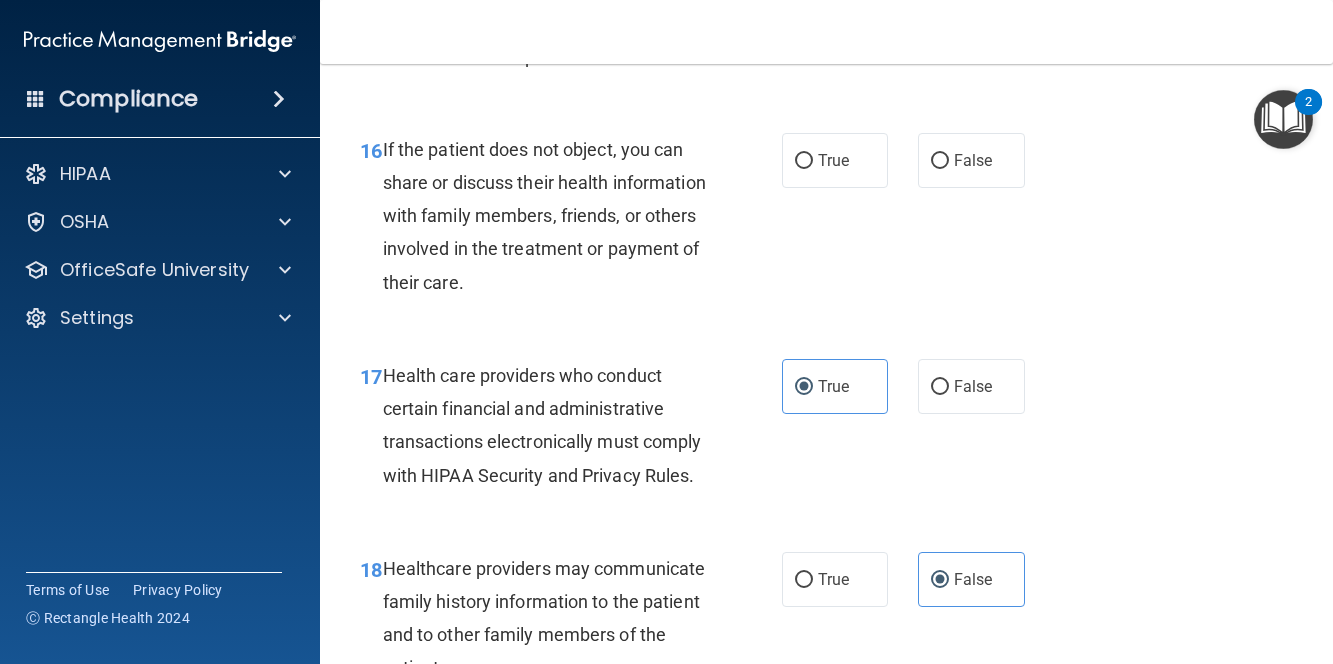 scroll, scrollTop: 3018, scrollLeft: 0, axis: vertical 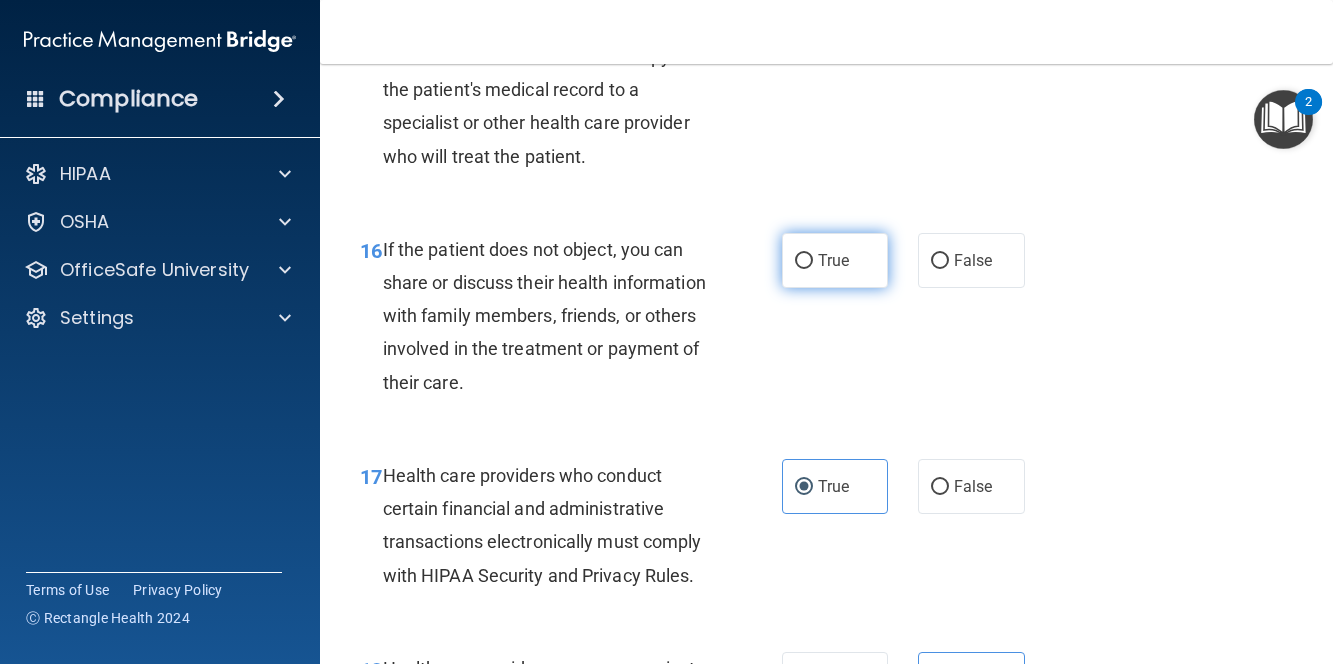 click on "True" at bounding box center (835, 260) 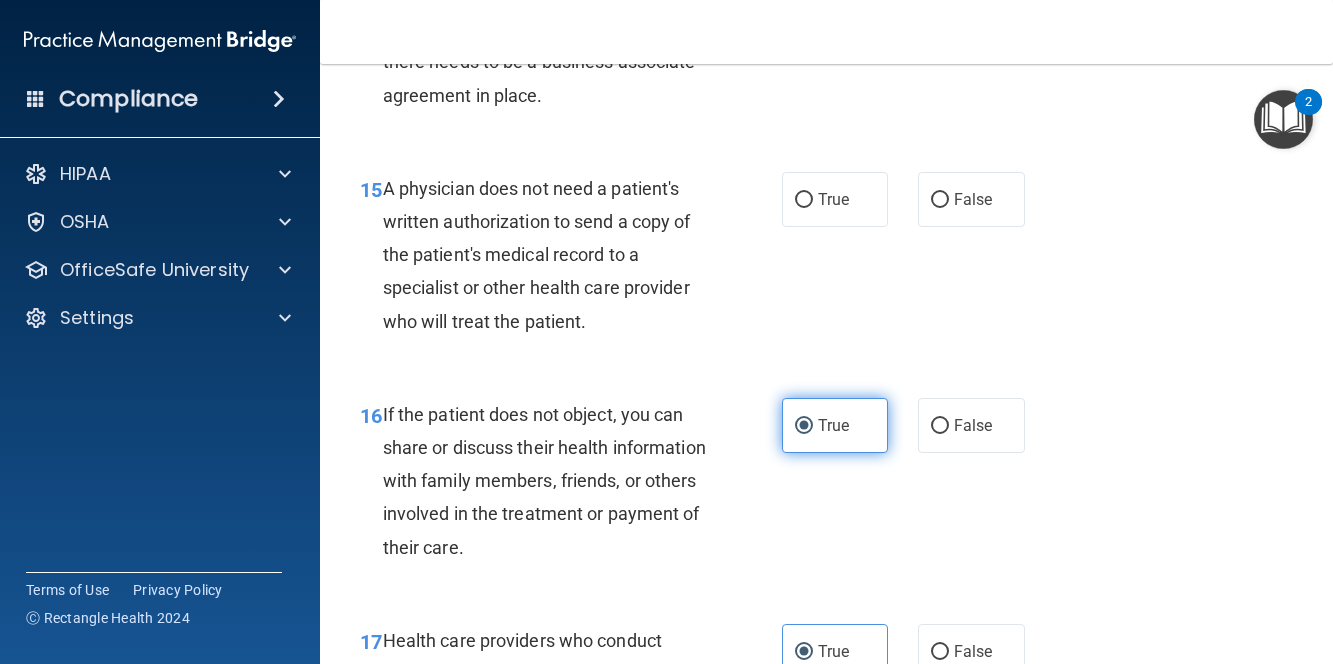 scroll, scrollTop: 2818, scrollLeft: 0, axis: vertical 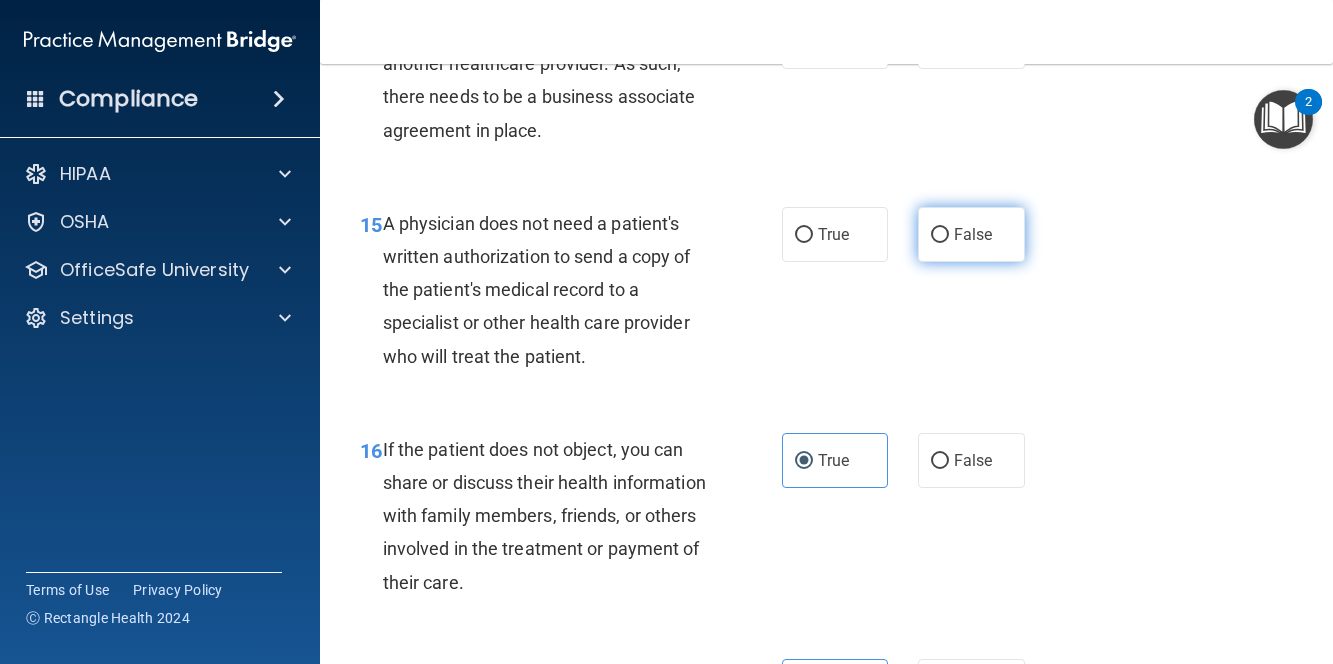 click on "False" at bounding box center (971, 234) 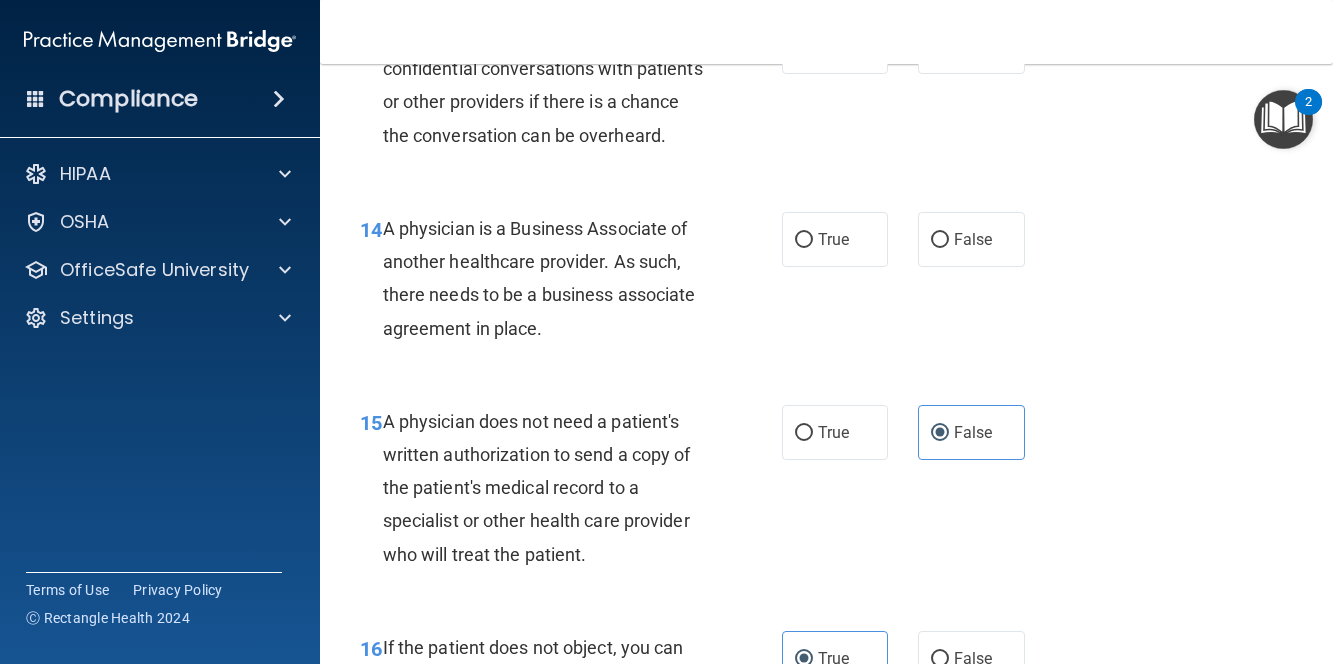 scroll, scrollTop: 2618, scrollLeft: 0, axis: vertical 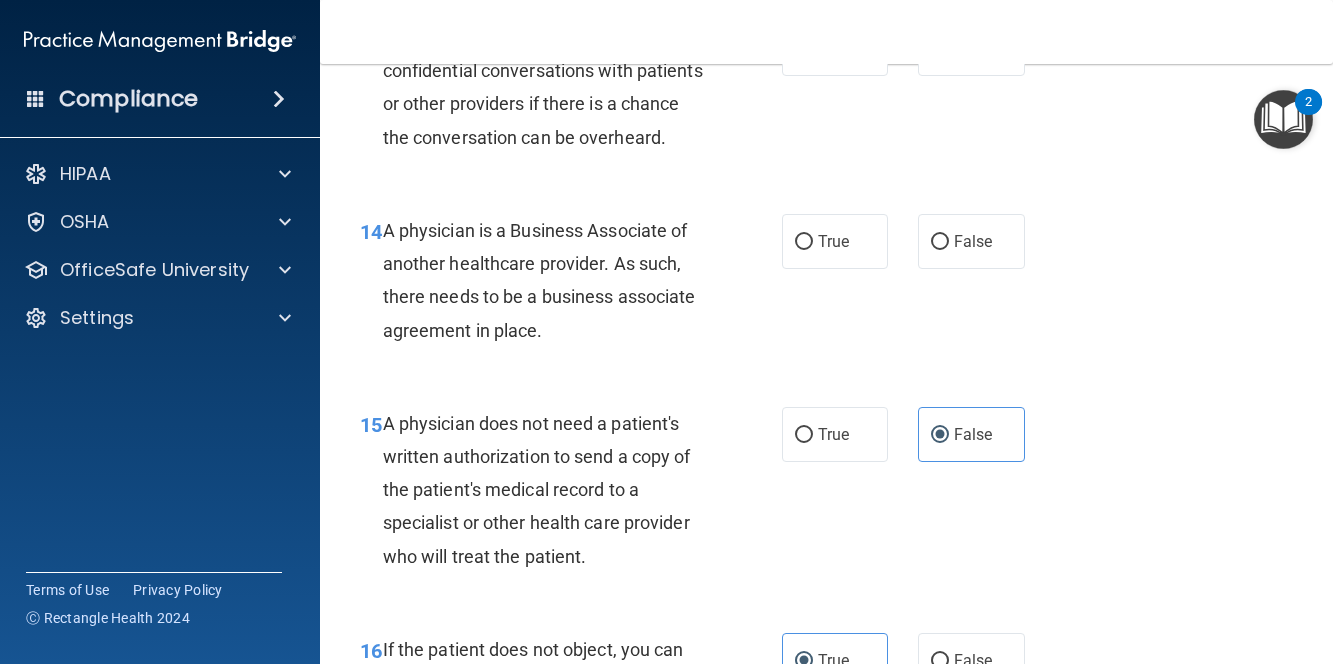 click on "14        A physician is a Business Associate of another healthcare provider.  As such, there needs to be a business associate agreement in place.                 True           False" at bounding box center [826, 285] 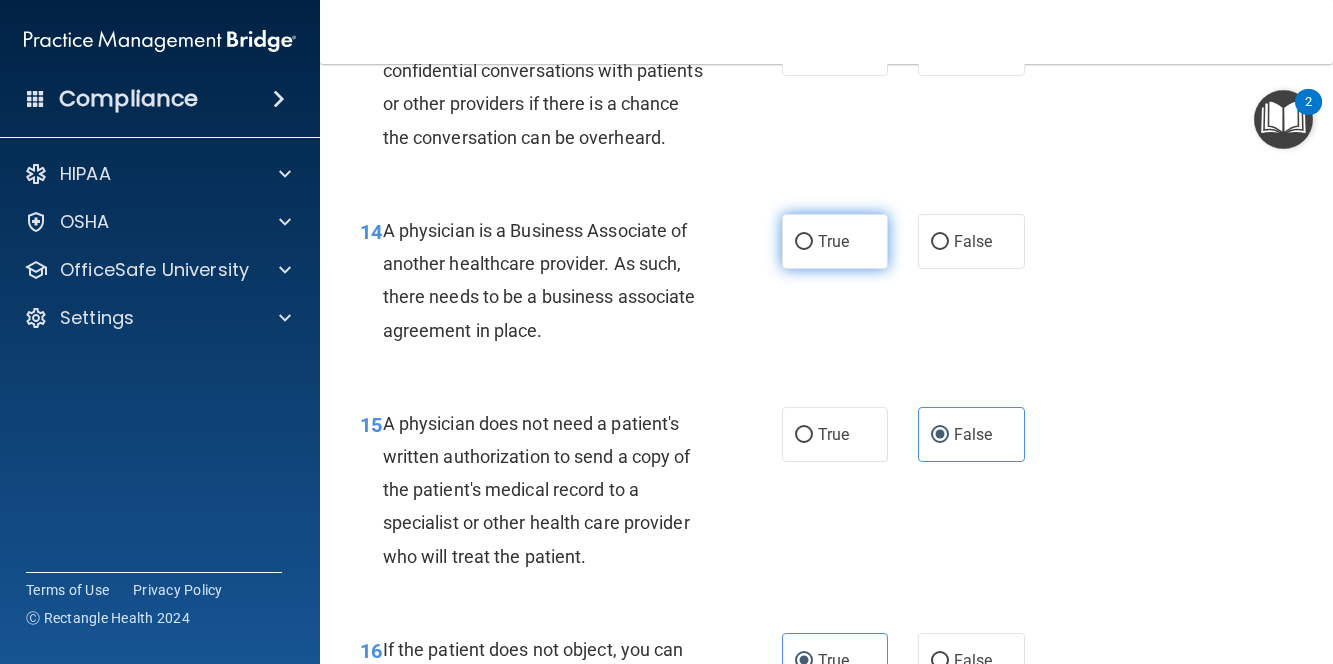click on "True" at bounding box center (835, 241) 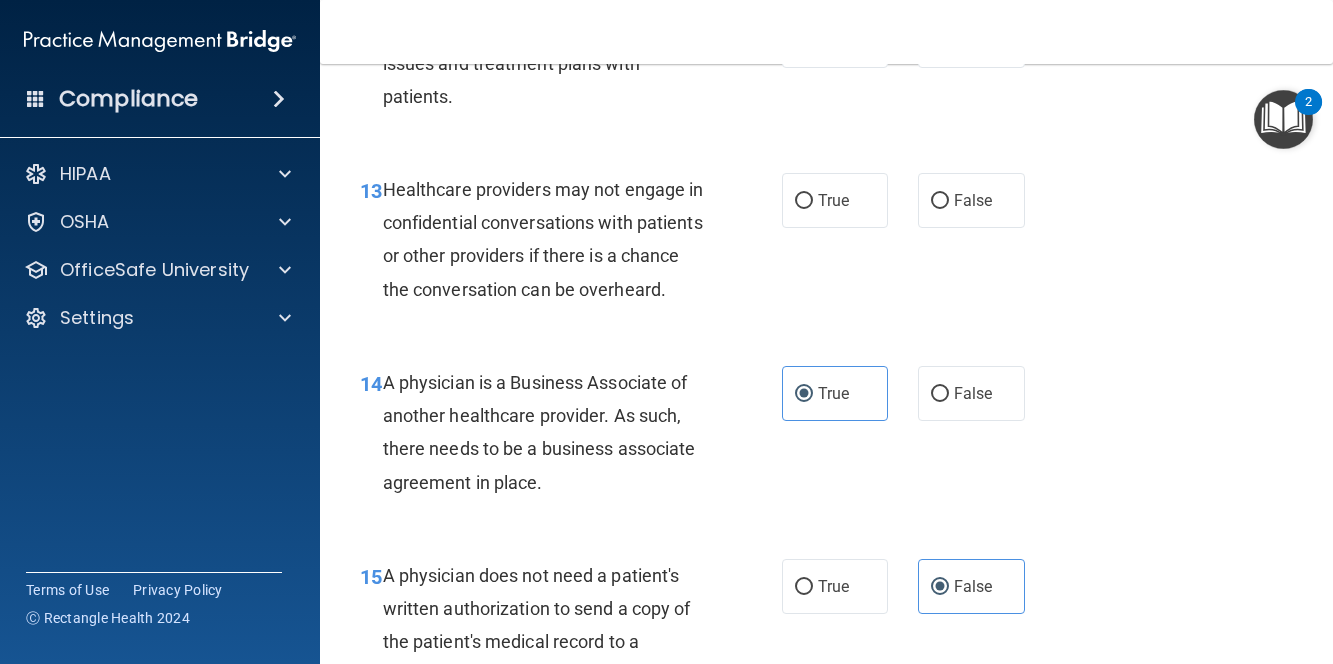 scroll, scrollTop: 2418, scrollLeft: 0, axis: vertical 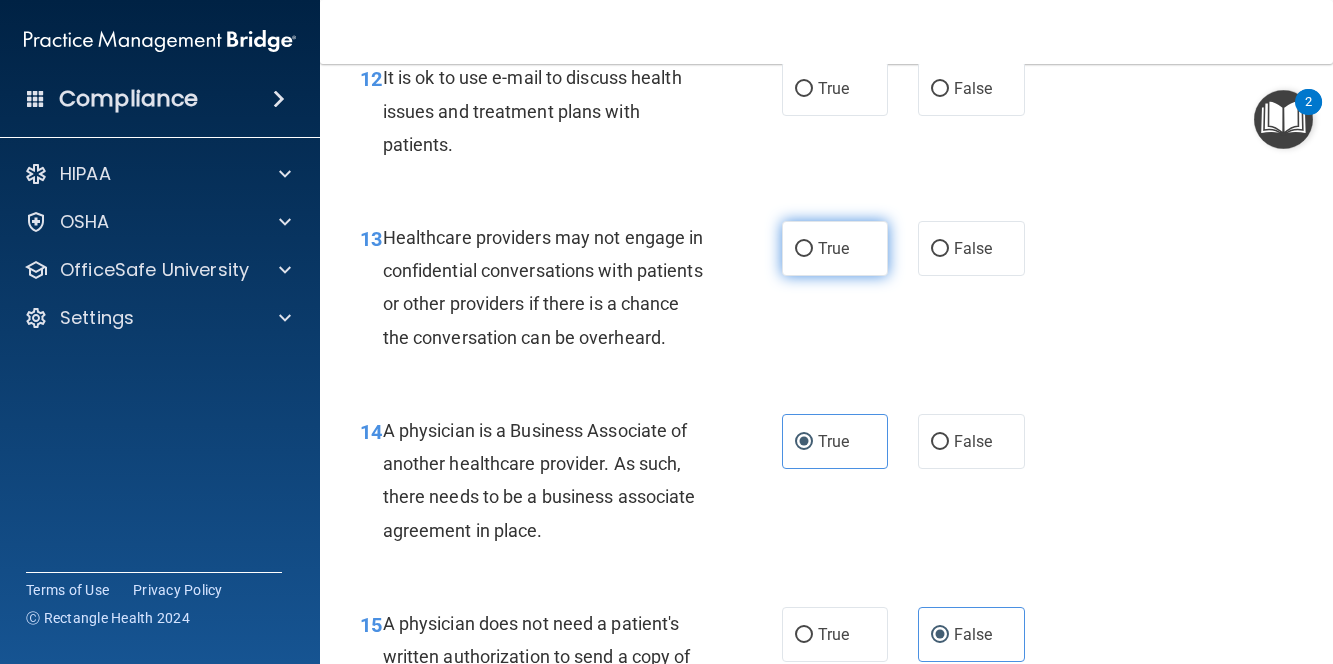 click on "True" at bounding box center (835, 248) 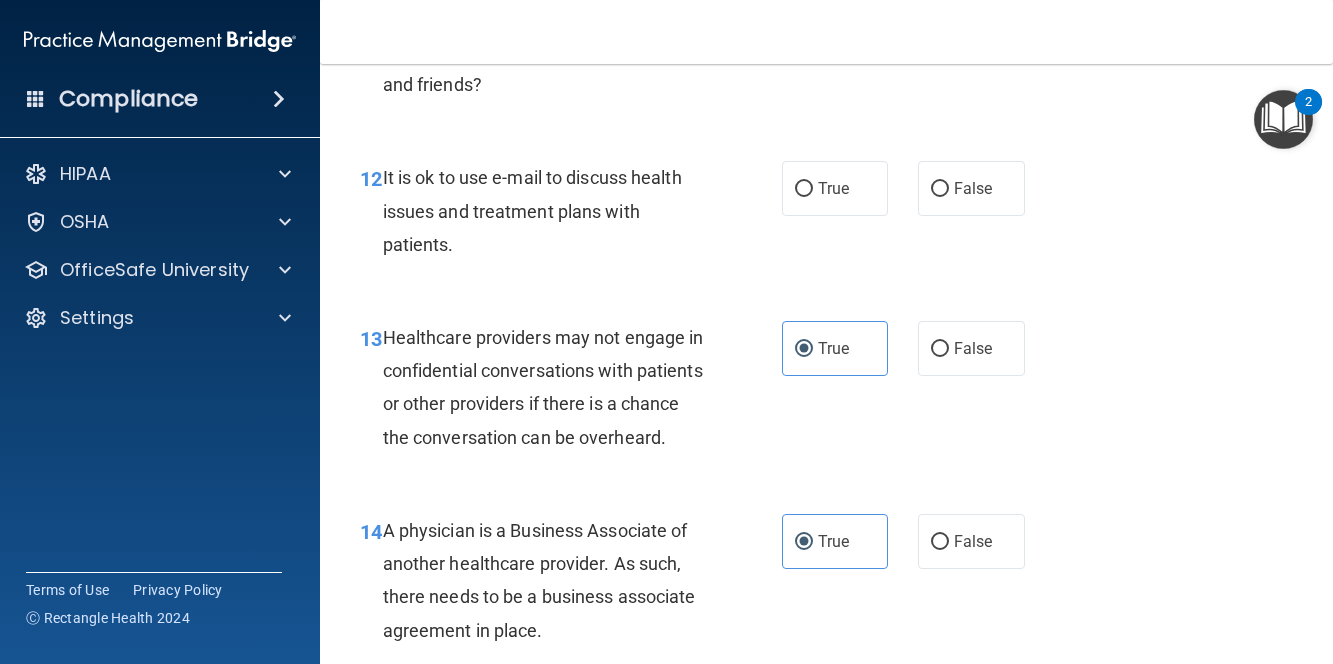 scroll, scrollTop: 2218, scrollLeft: 0, axis: vertical 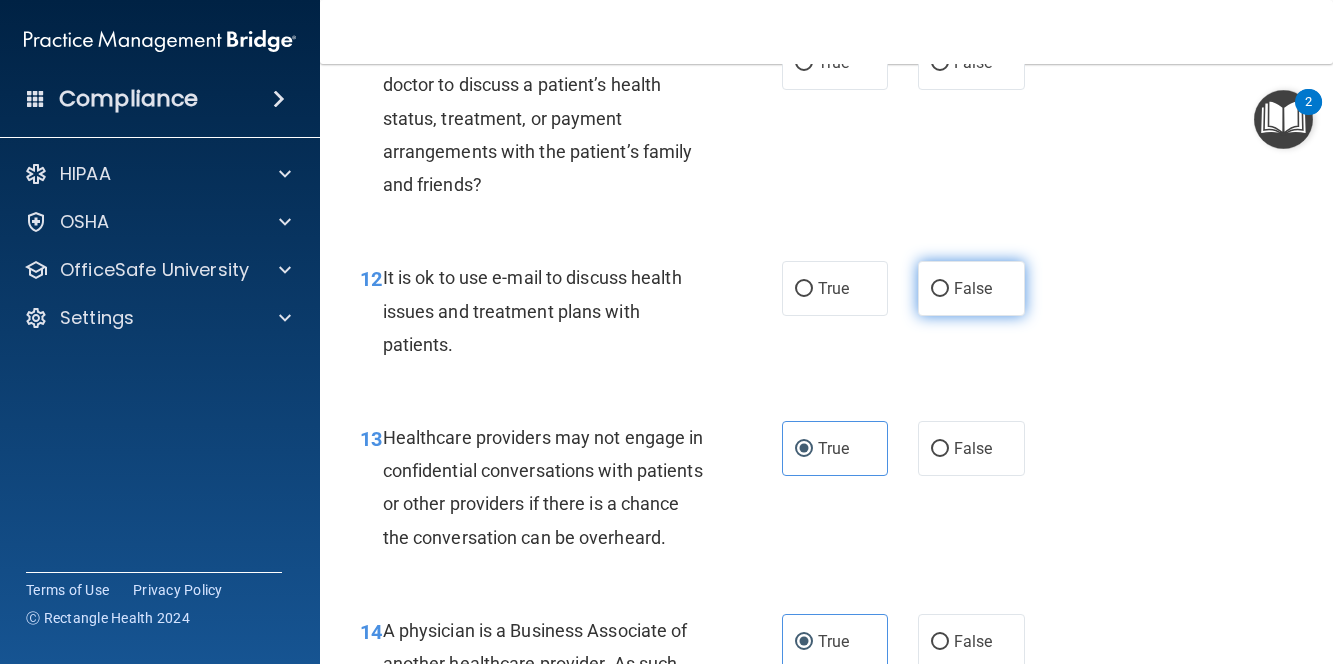 click on "False" at bounding box center [971, 288] 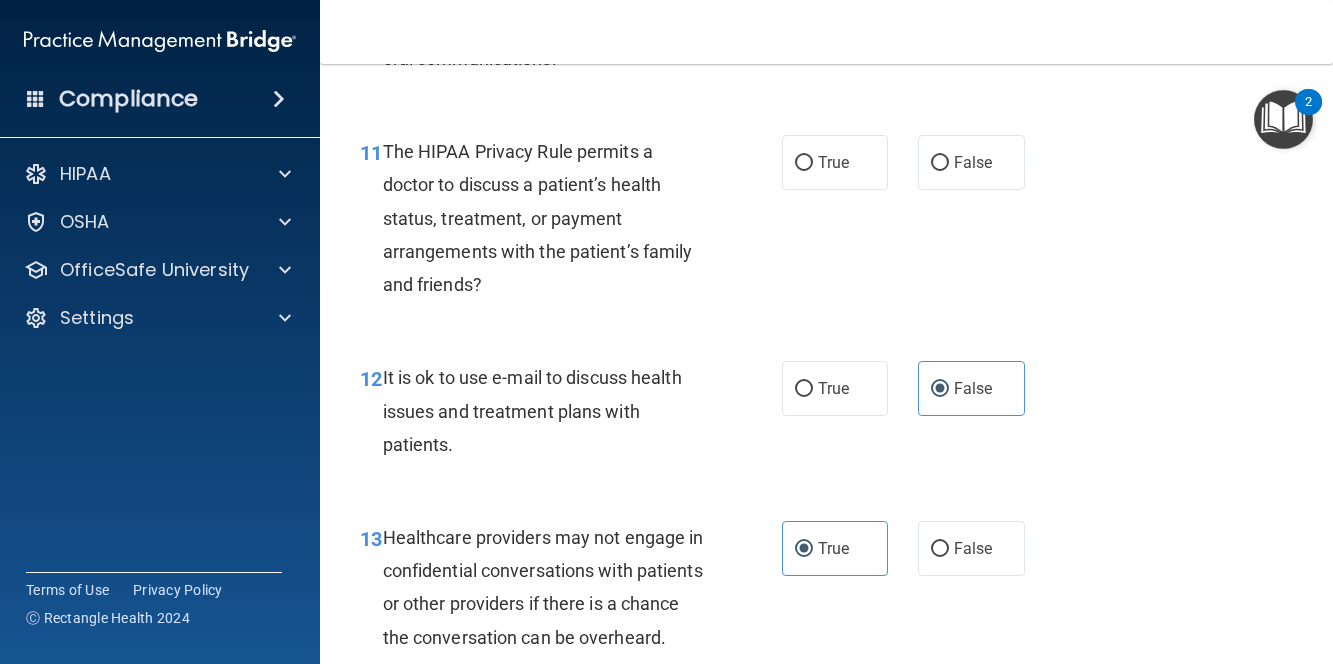 scroll, scrollTop: 2018, scrollLeft: 0, axis: vertical 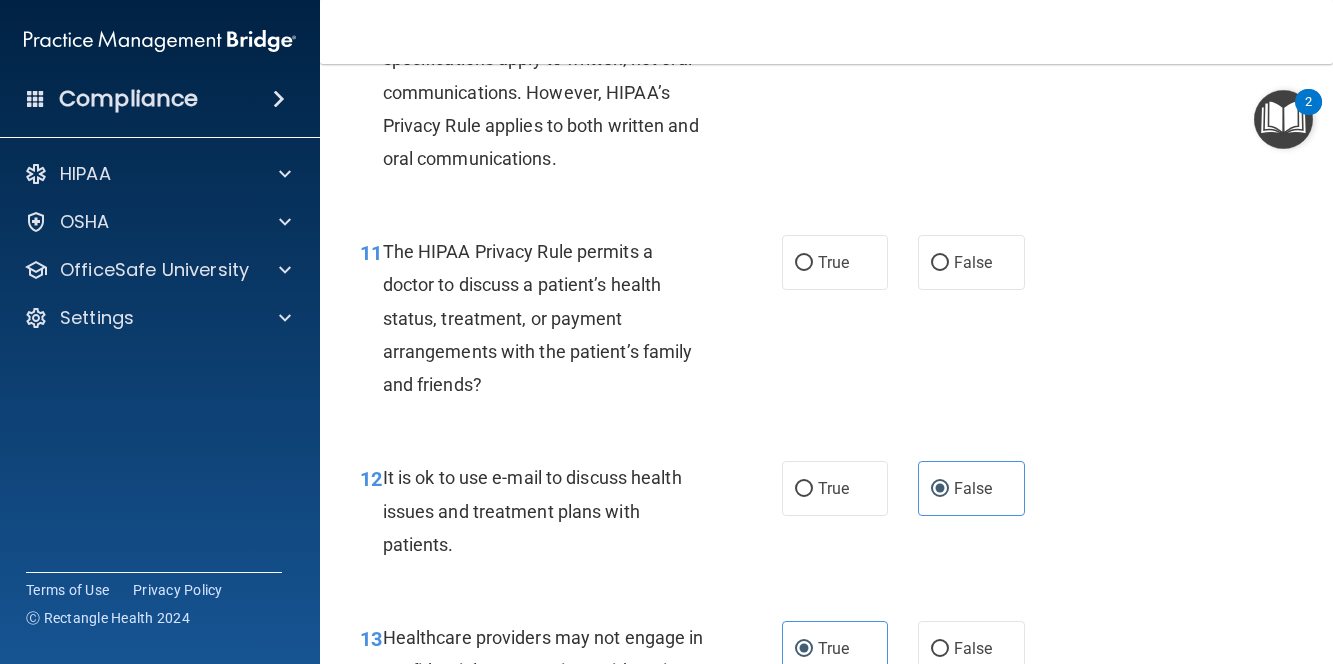 click on "11       The HIPAA Privacy Rule permits a doctor to discuss a patient’s health status, treatment, or payment arrangements with the patient’s family and friends?                 True           False" at bounding box center (826, 323) 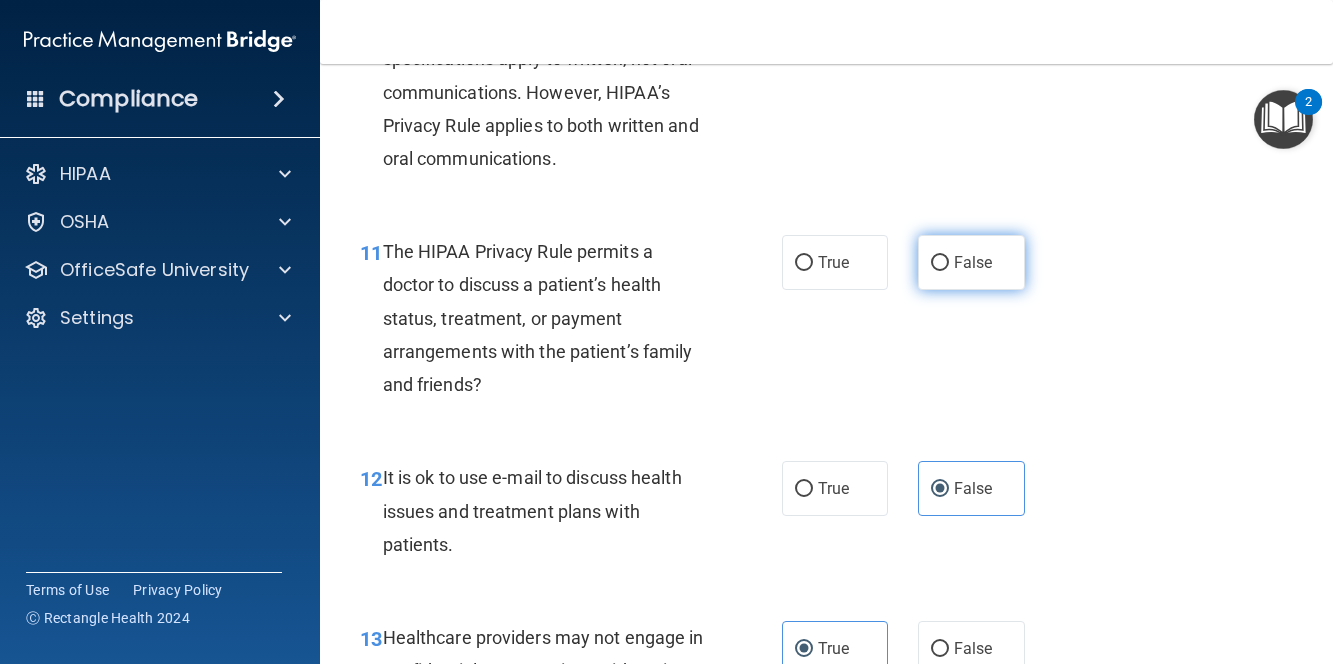 click on "False" at bounding box center [971, 262] 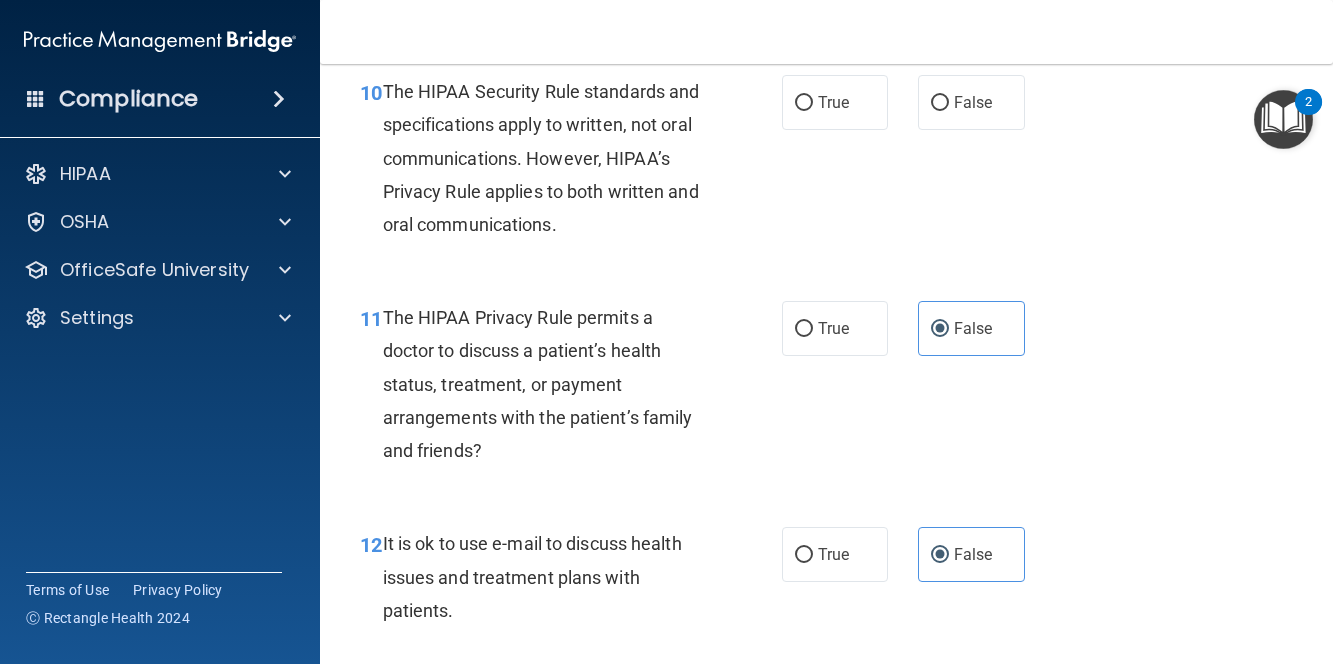 scroll, scrollTop: 1918, scrollLeft: 0, axis: vertical 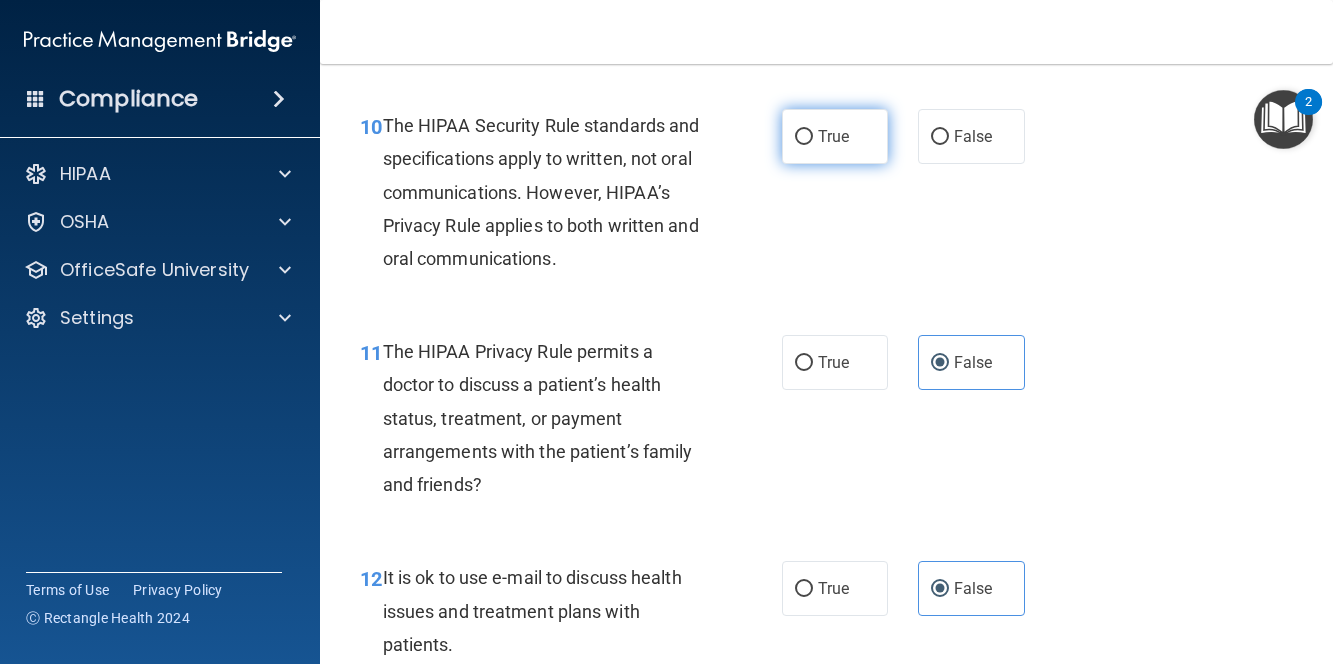 click on "True" at bounding box center (833, 136) 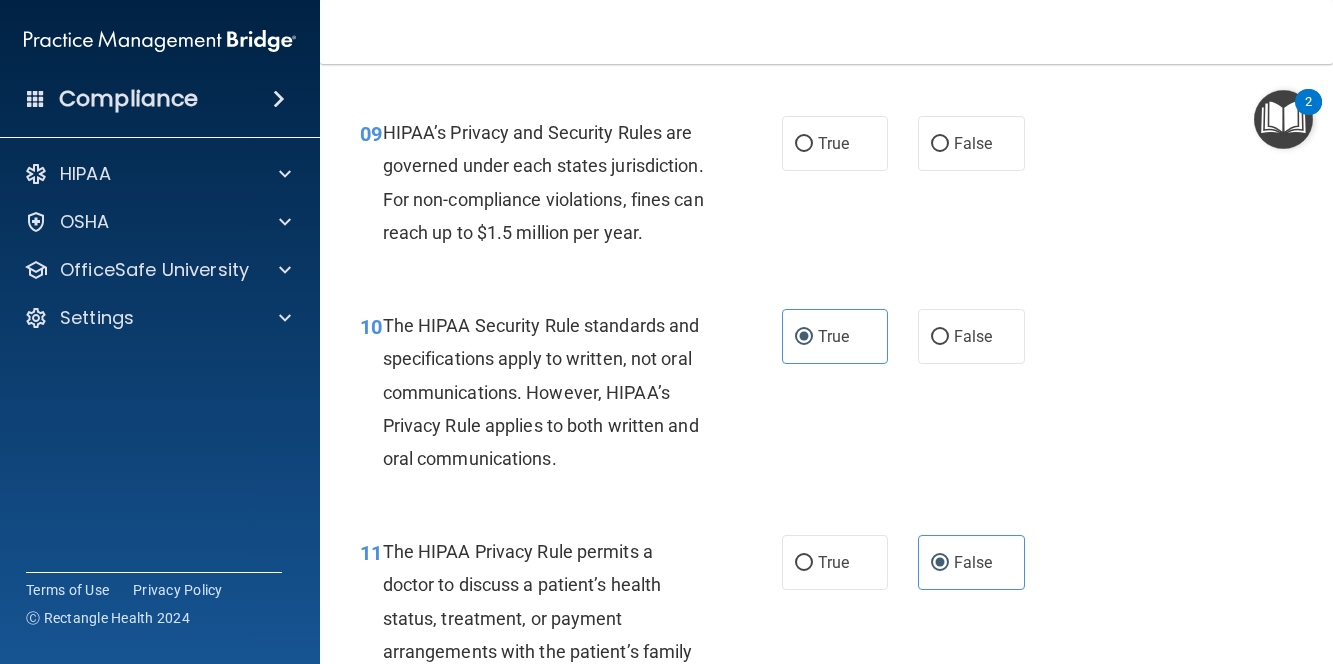 scroll, scrollTop: 1618, scrollLeft: 0, axis: vertical 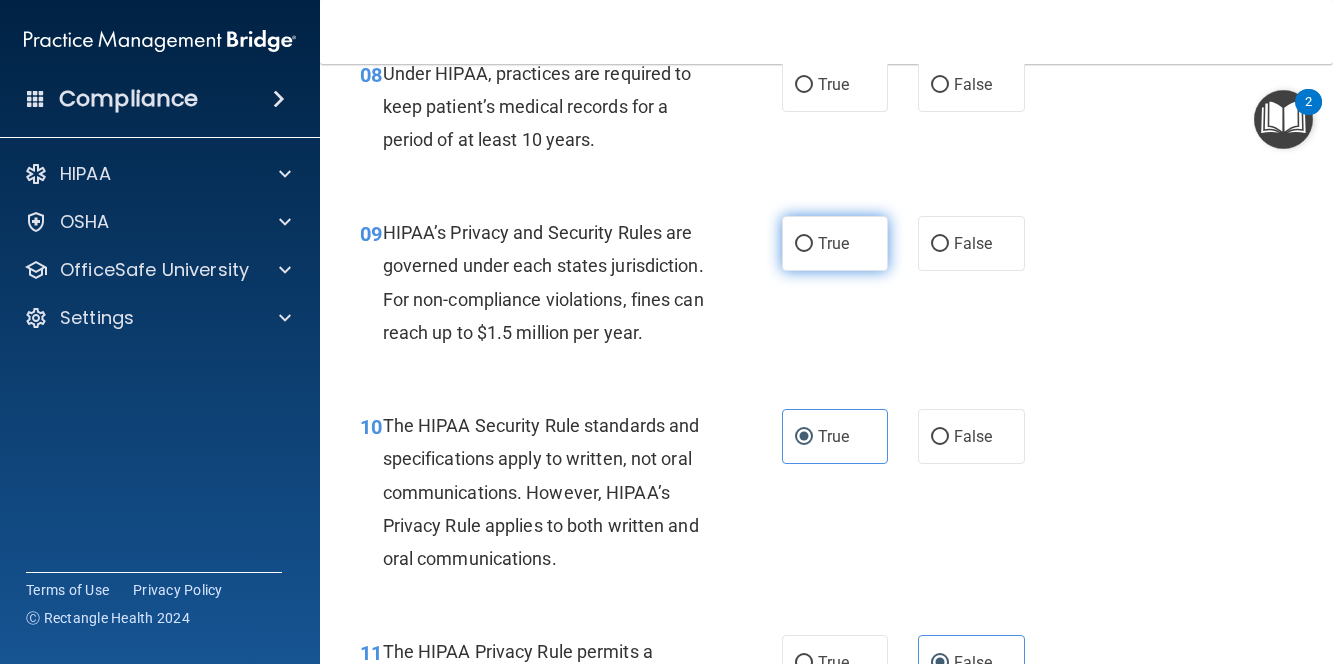click on "True" at bounding box center [835, 243] 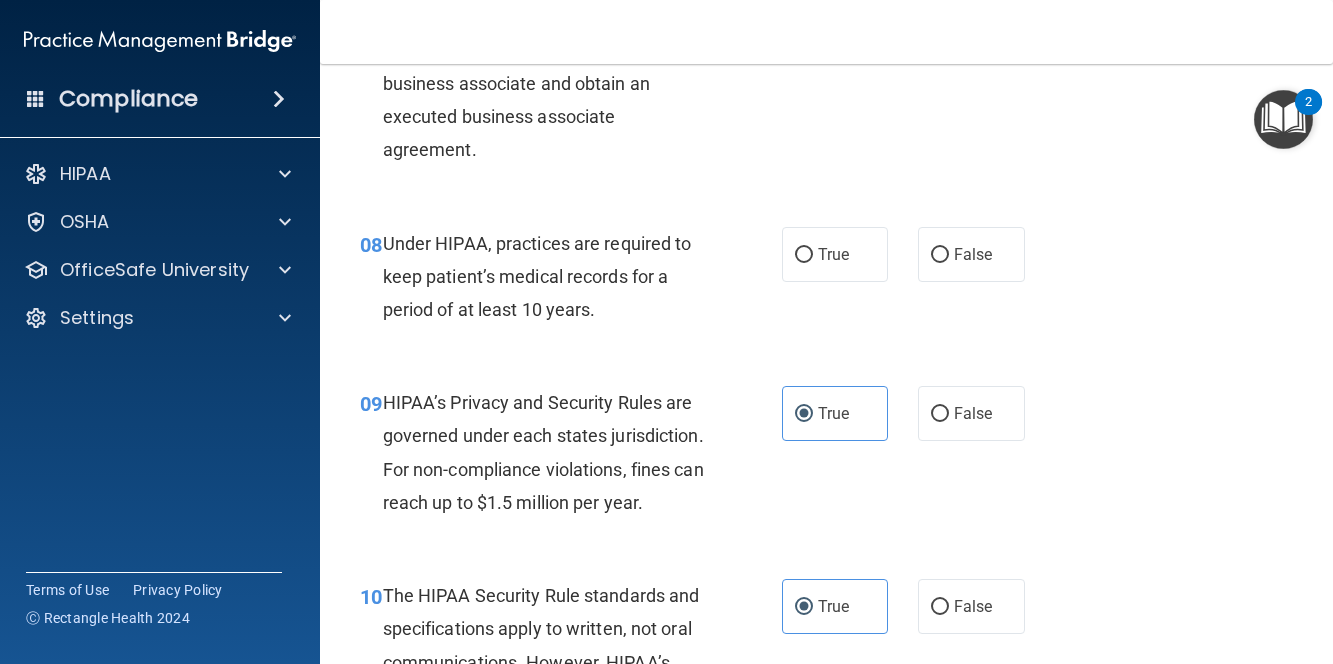 scroll, scrollTop: 1418, scrollLeft: 0, axis: vertical 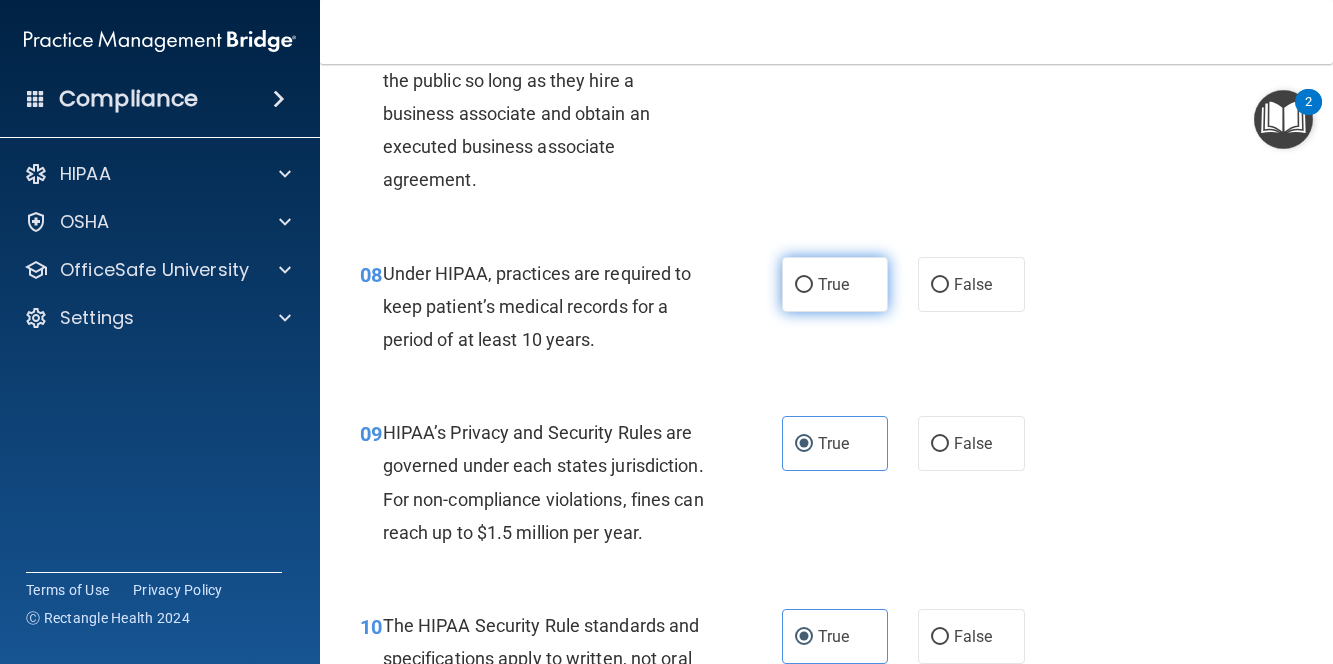 click on "True" at bounding box center (833, 284) 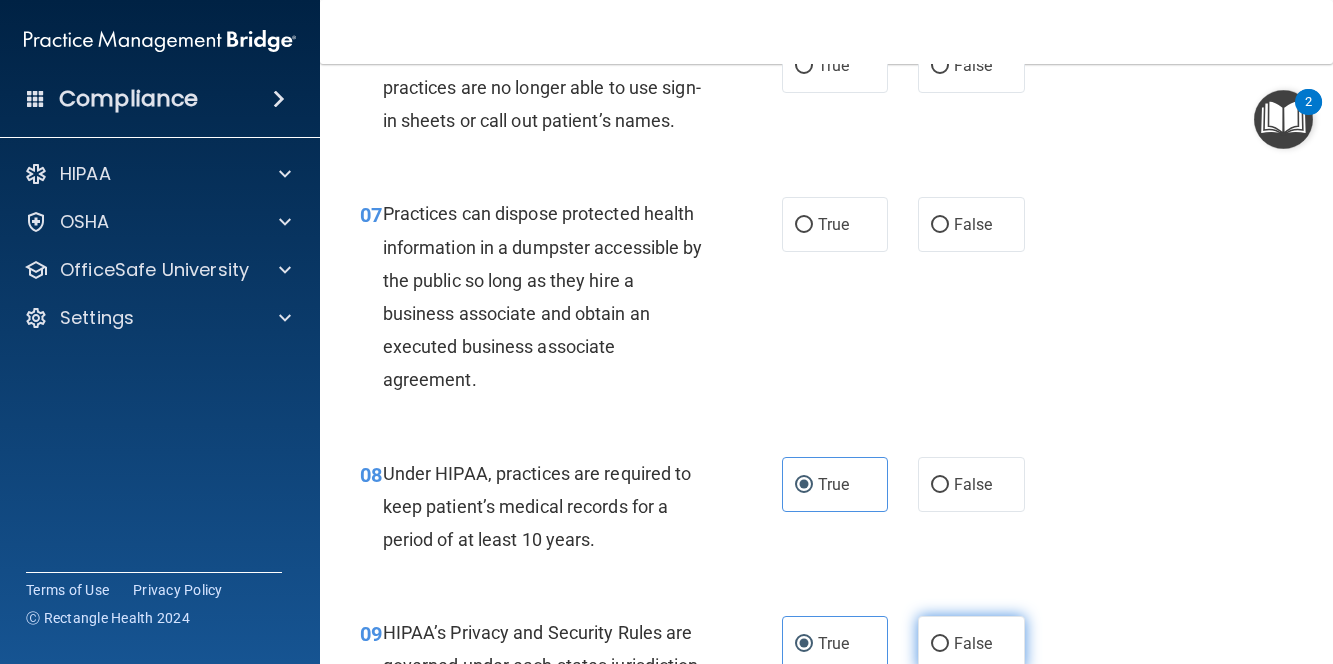 scroll, scrollTop: 1118, scrollLeft: 0, axis: vertical 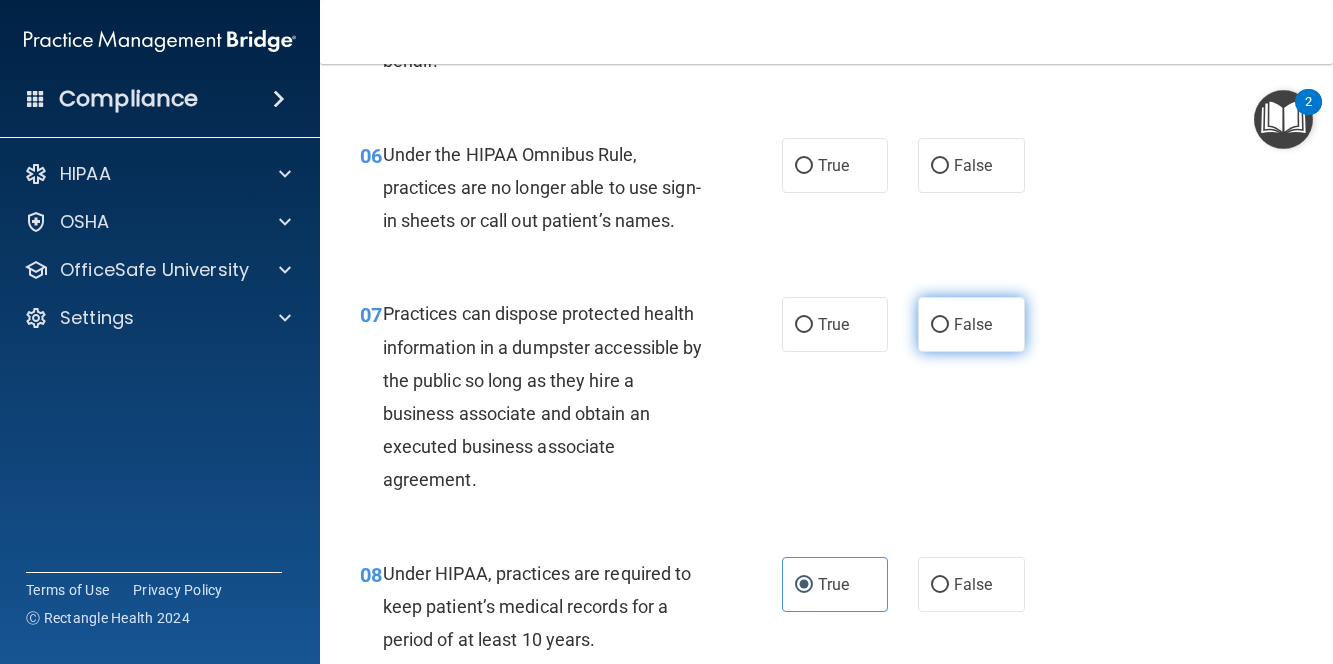 click on "False" at bounding box center [971, 324] 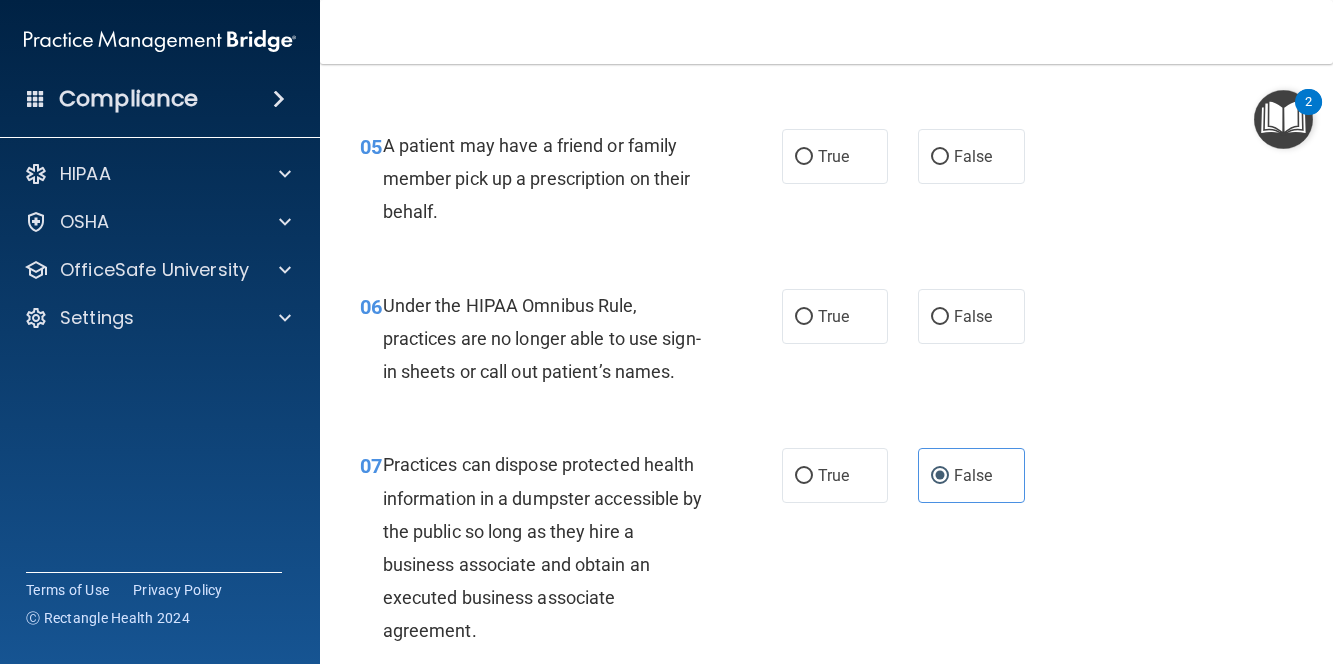 scroll, scrollTop: 918, scrollLeft: 0, axis: vertical 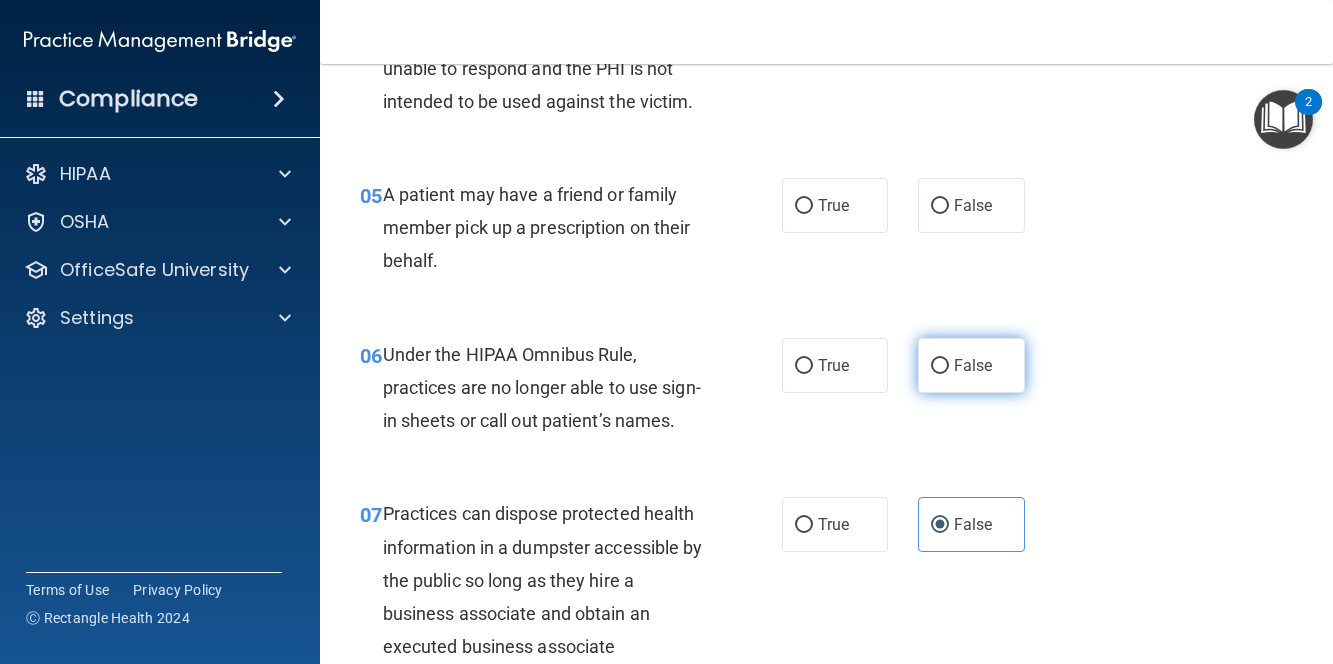 click on "False" at bounding box center [971, 365] 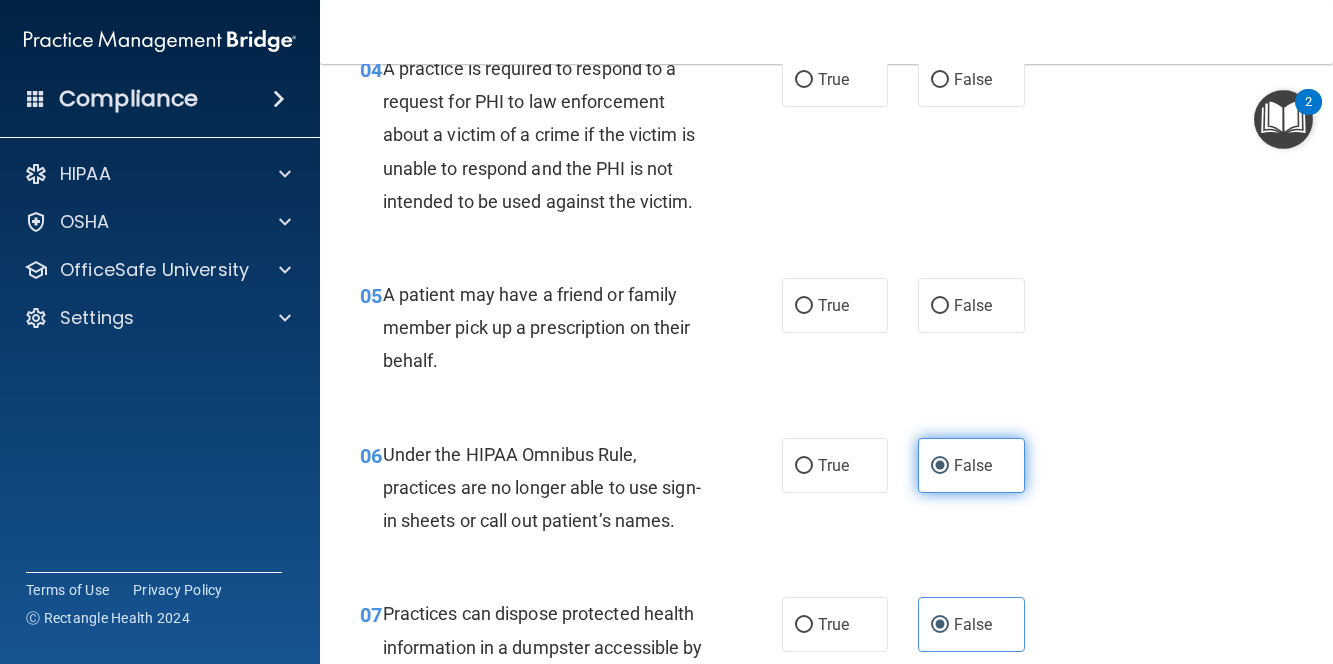 scroll, scrollTop: 718, scrollLeft: 0, axis: vertical 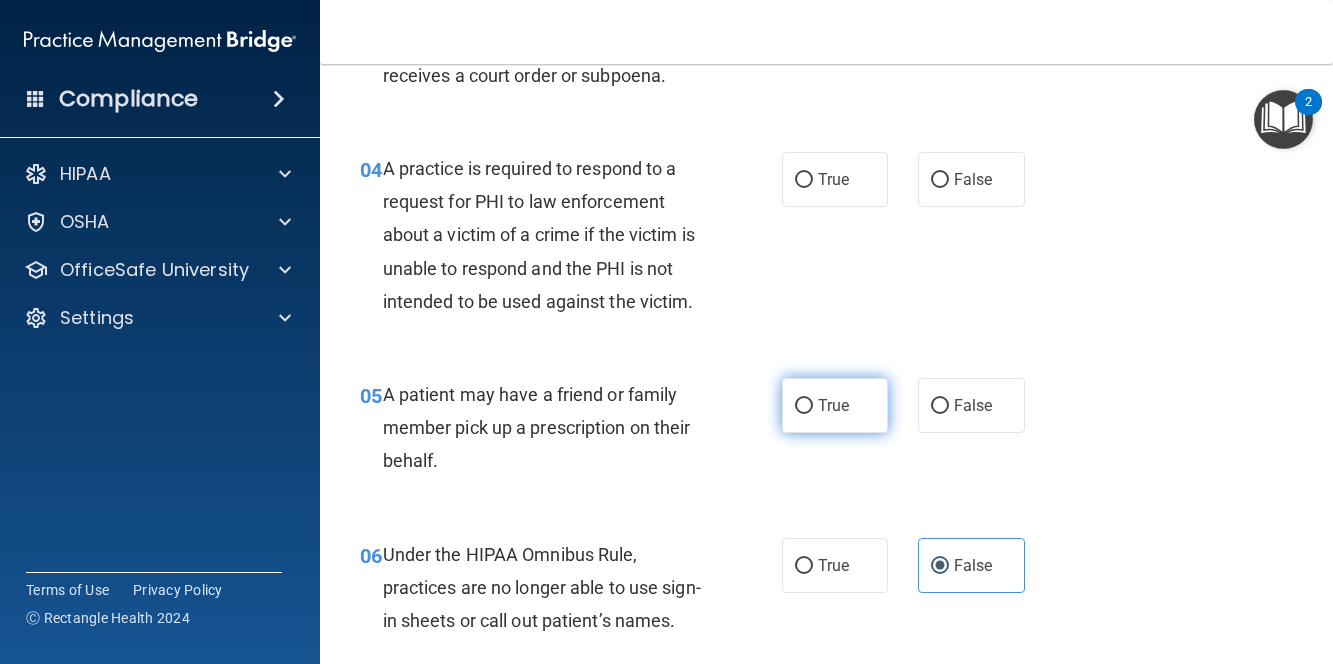 click on "True" at bounding box center (835, 405) 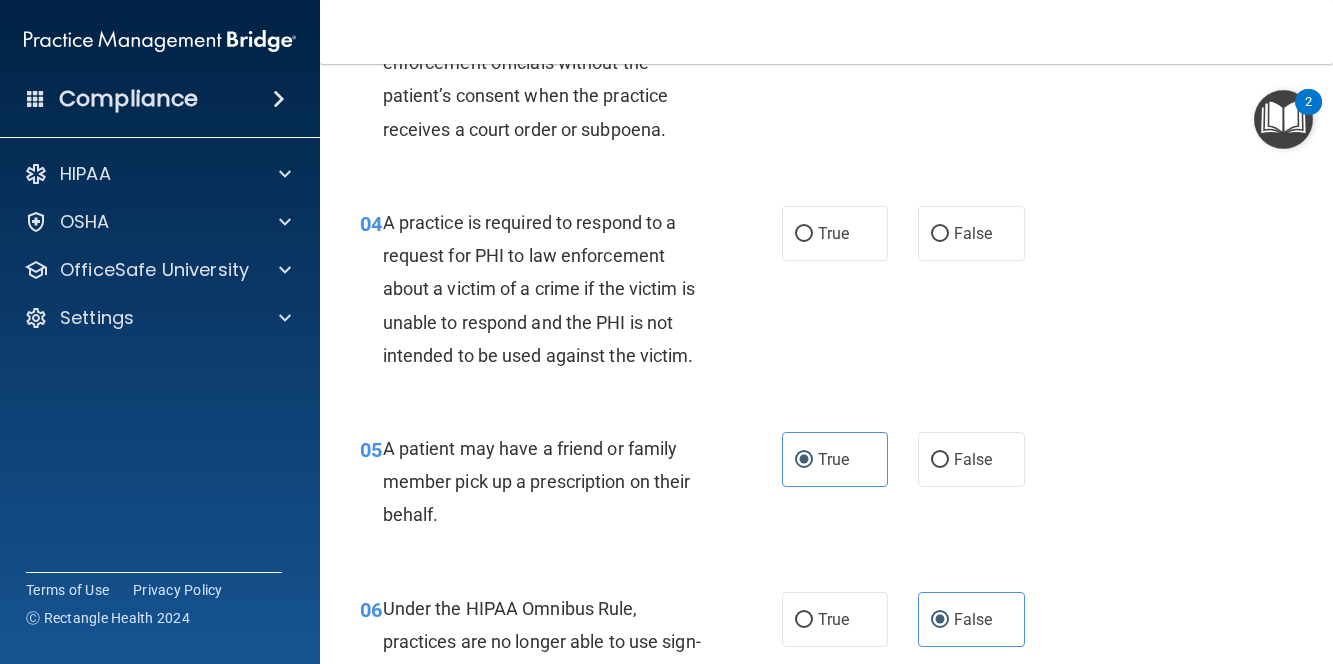 scroll, scrollTop: 618, scrollLeft: 0, axis: vertical 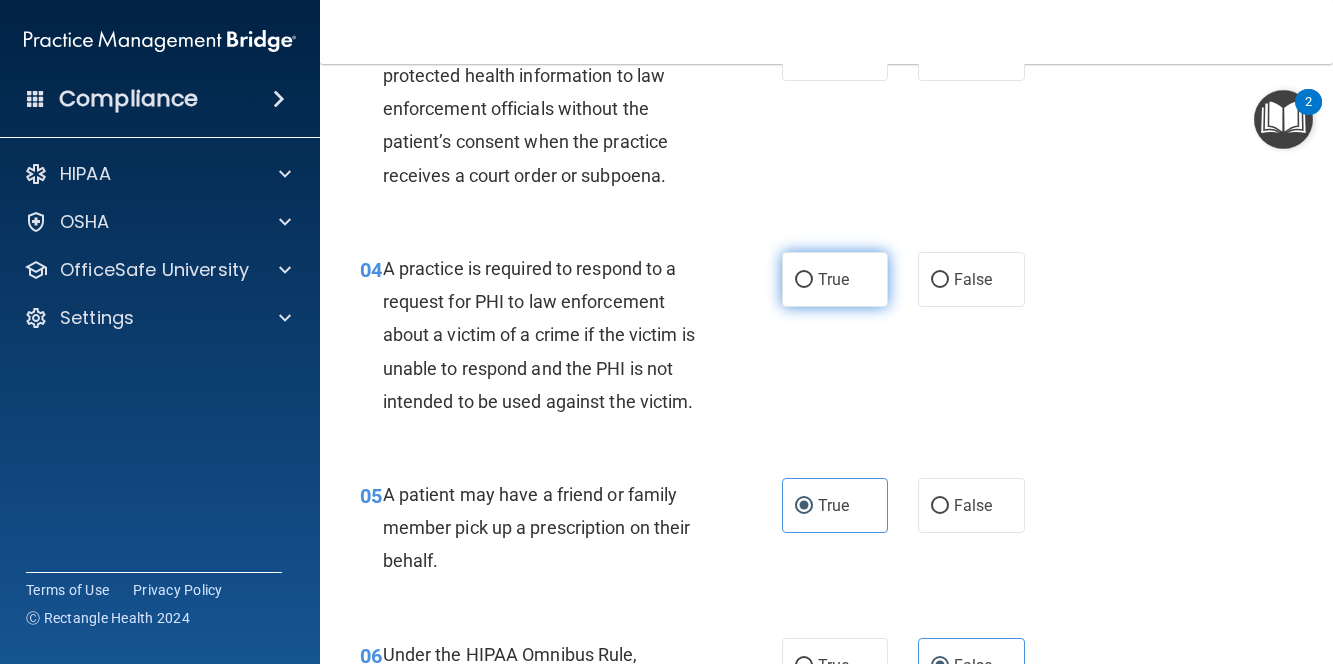 click on "True" at bounding box center [835, 279] 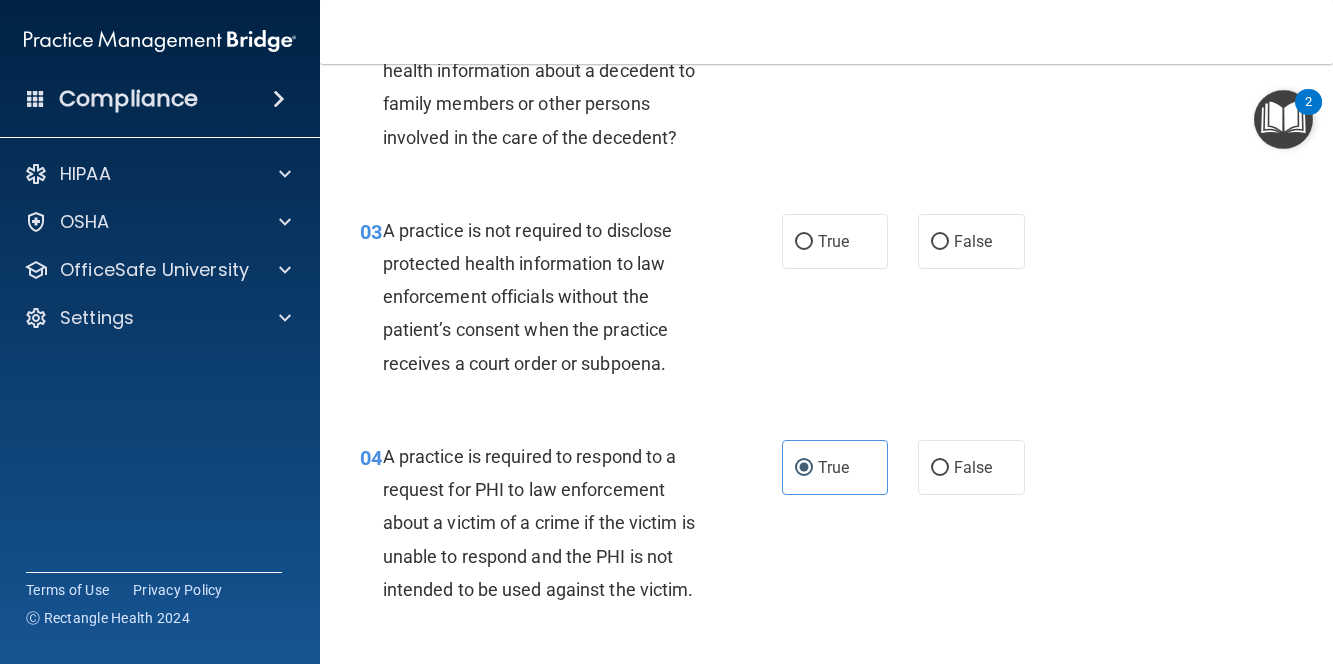 scroll, scrollTop: 418, scrollLeft: 0, axis: vertical 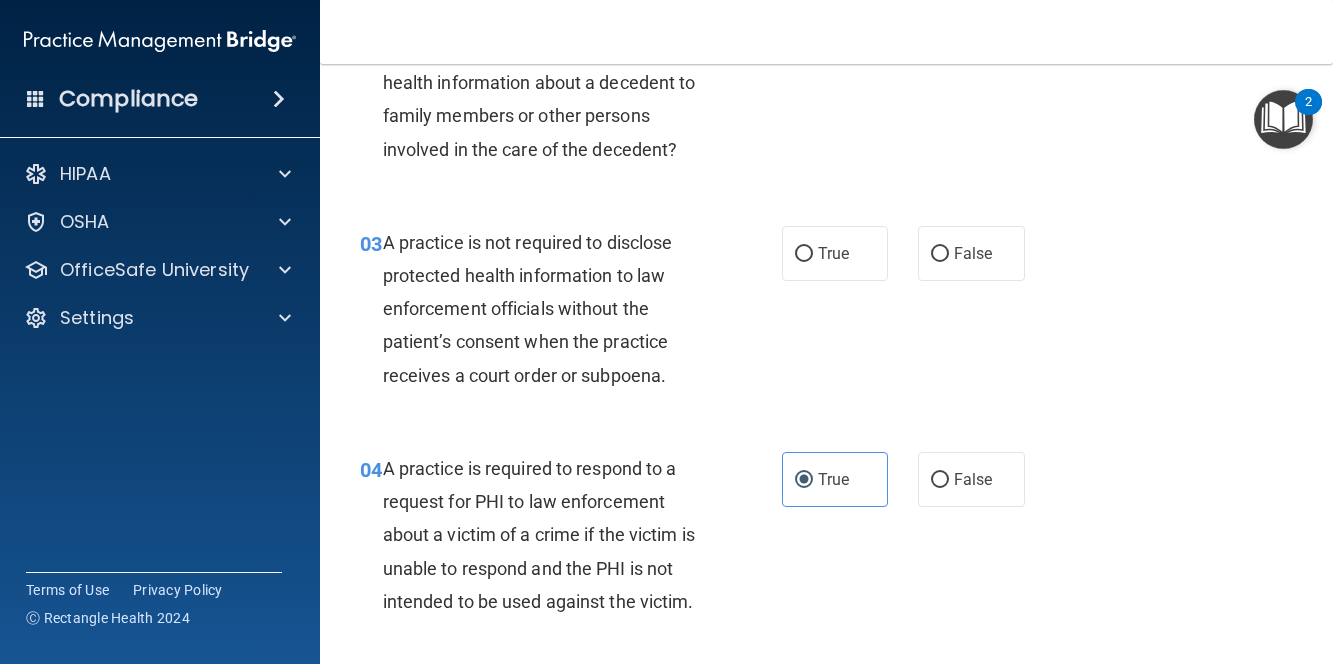 click on "True           False" at bounding box center [910, 253] 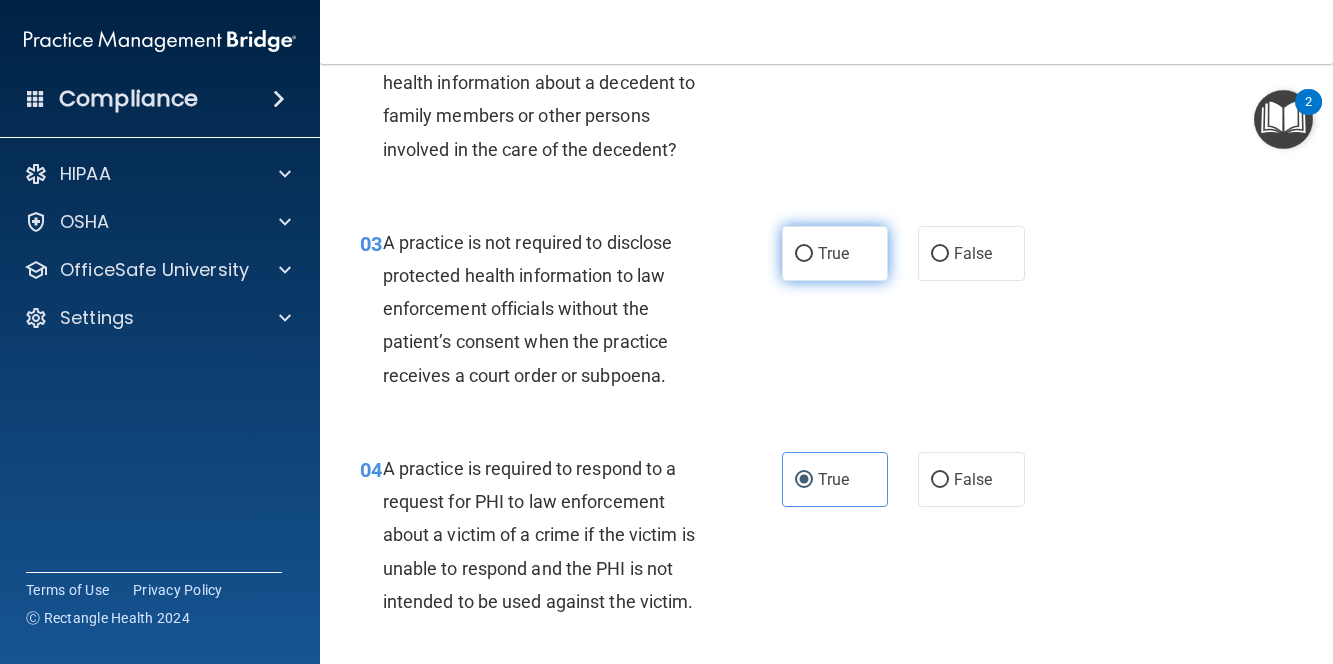 click on "True" at bounding box center (835, 253) 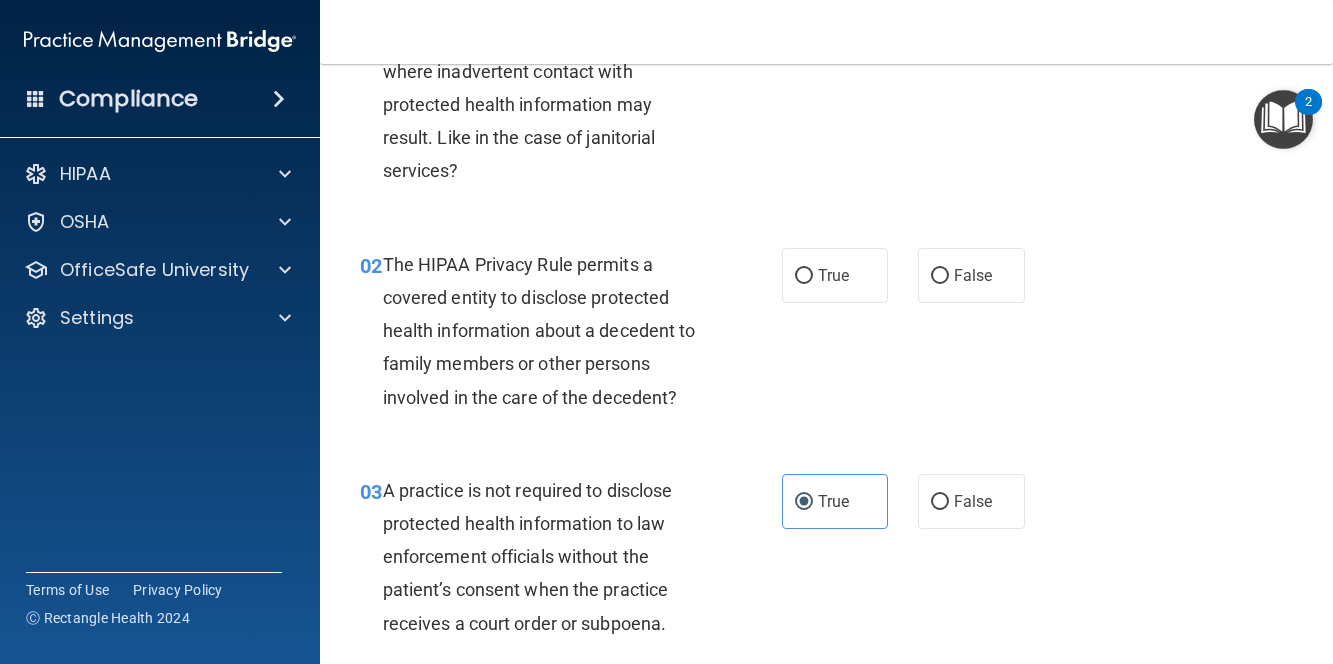 scroll, scrollTop: 118, scrollLeft: 0, axis: vertical 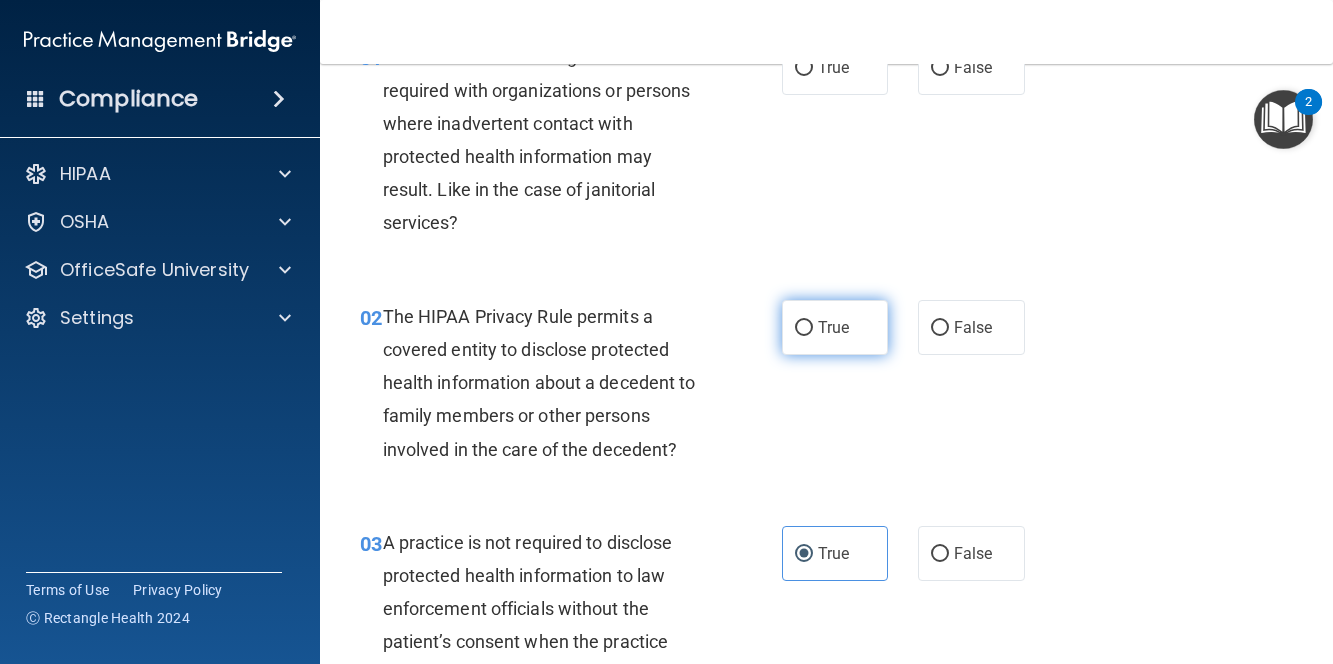 click on "True" at bounding box center [835, 327] 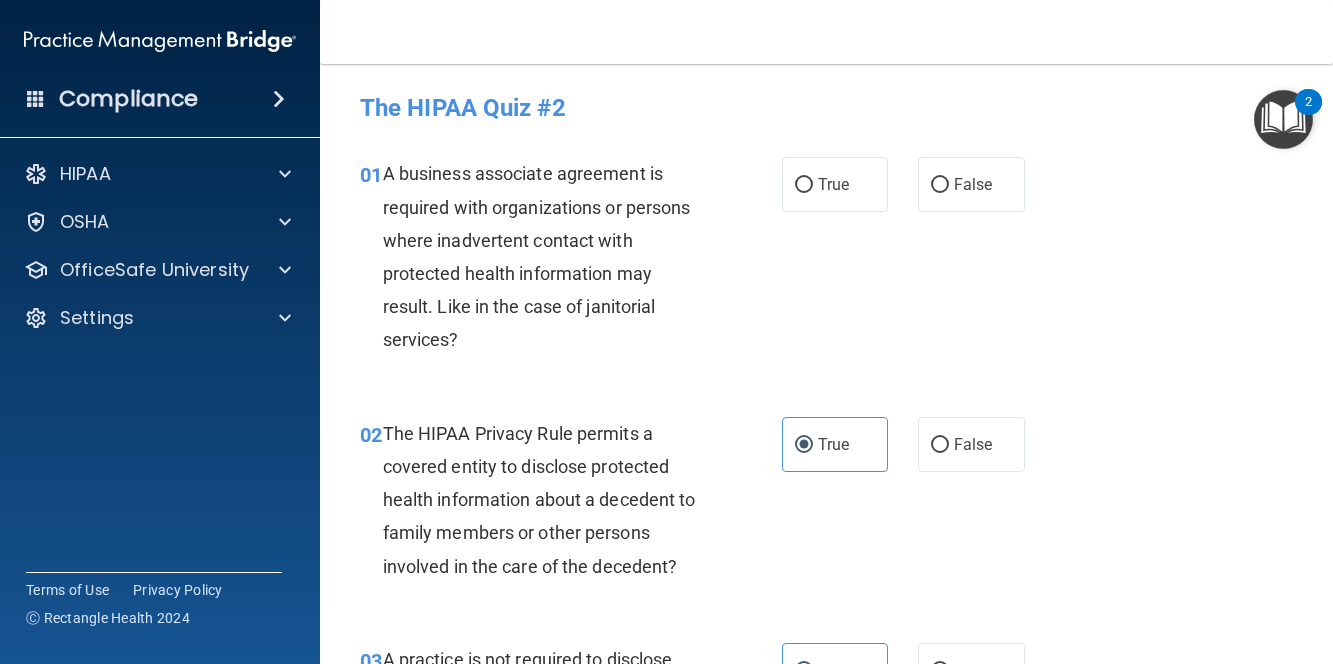 scroll, scrollTop: 0, scrollLeft: 0, axis: both 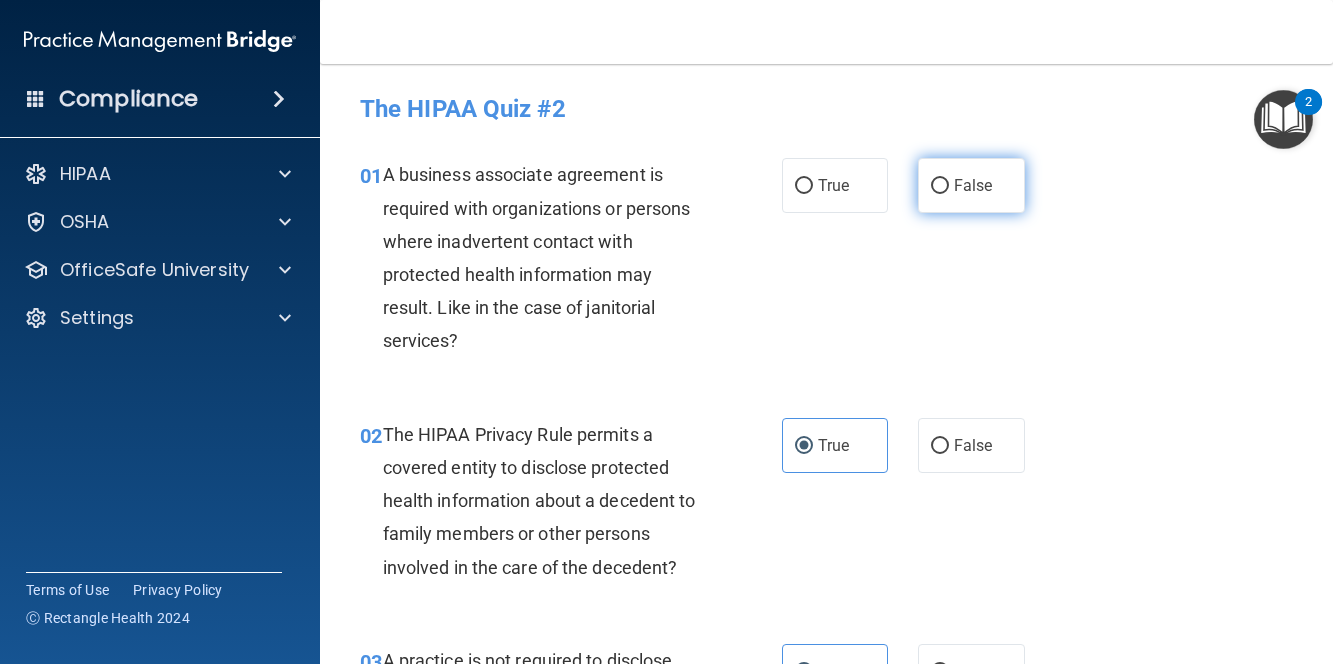 click on "False" at bounding box center [971, 185] 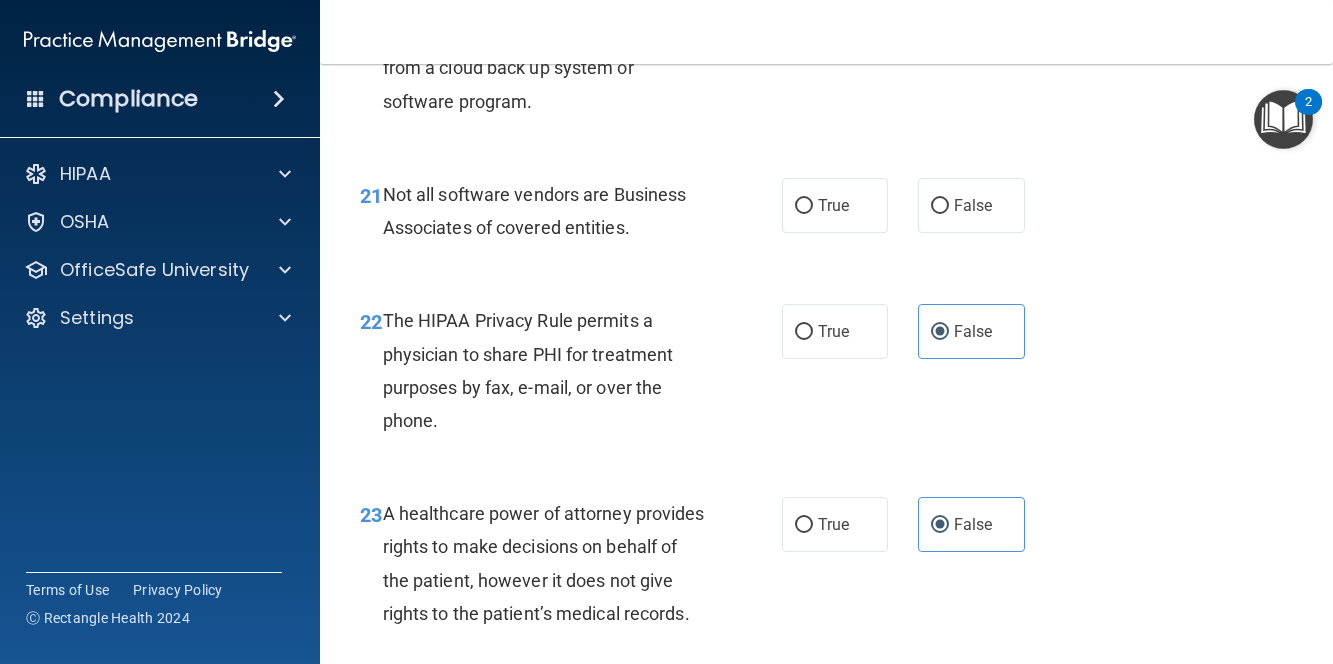 scroll, scrollTop: 4100, scrollLeft: 0, axis: vertical 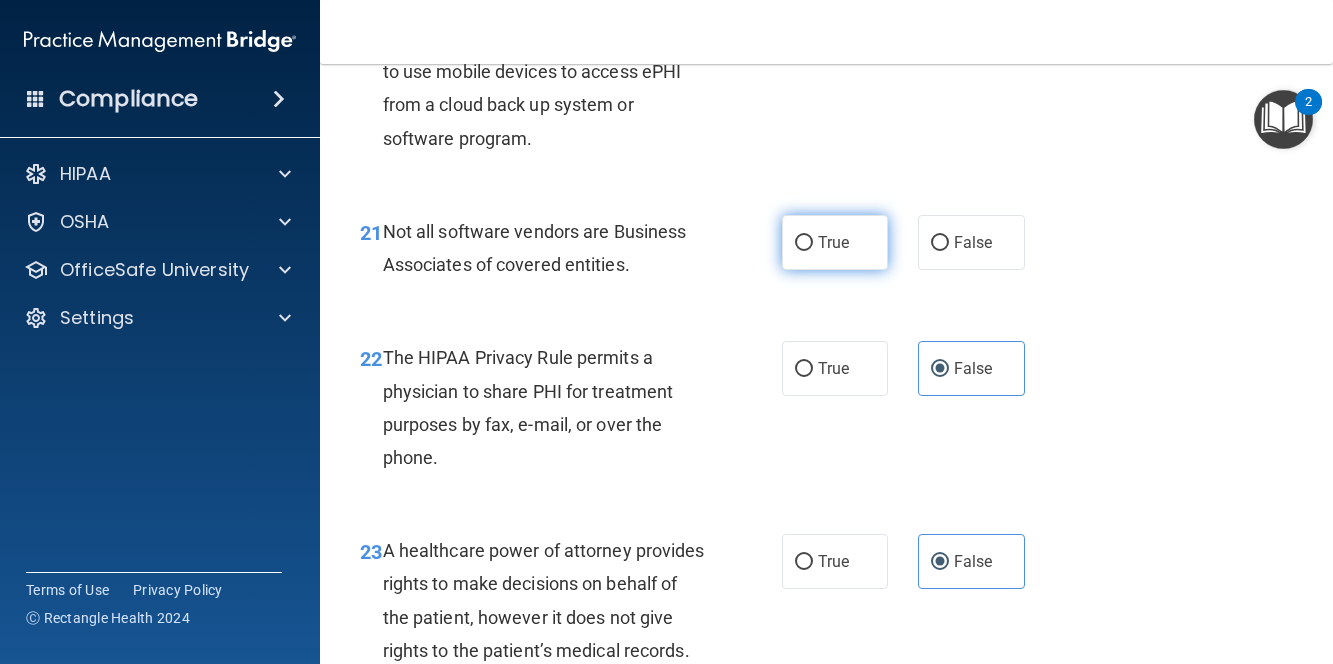 click on "True" at bounding box center [835, 242] 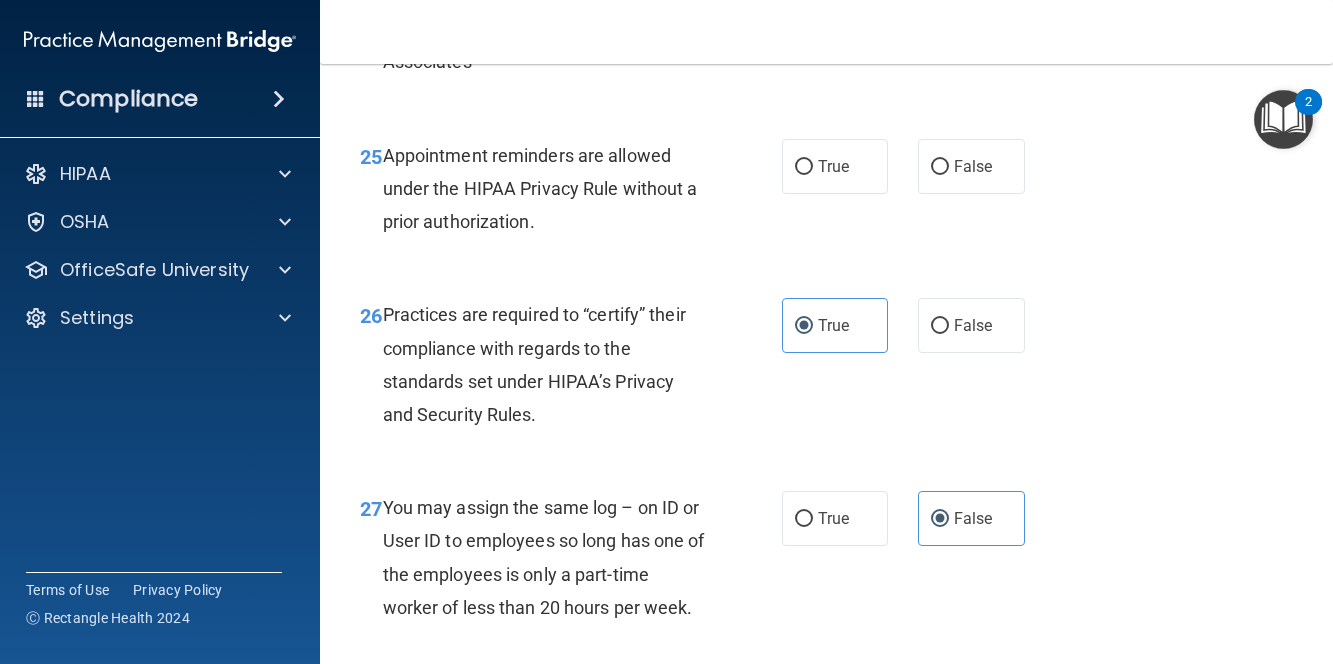 scroll, scrollTop: 4800, scrollLeft: 0, axis: vertical 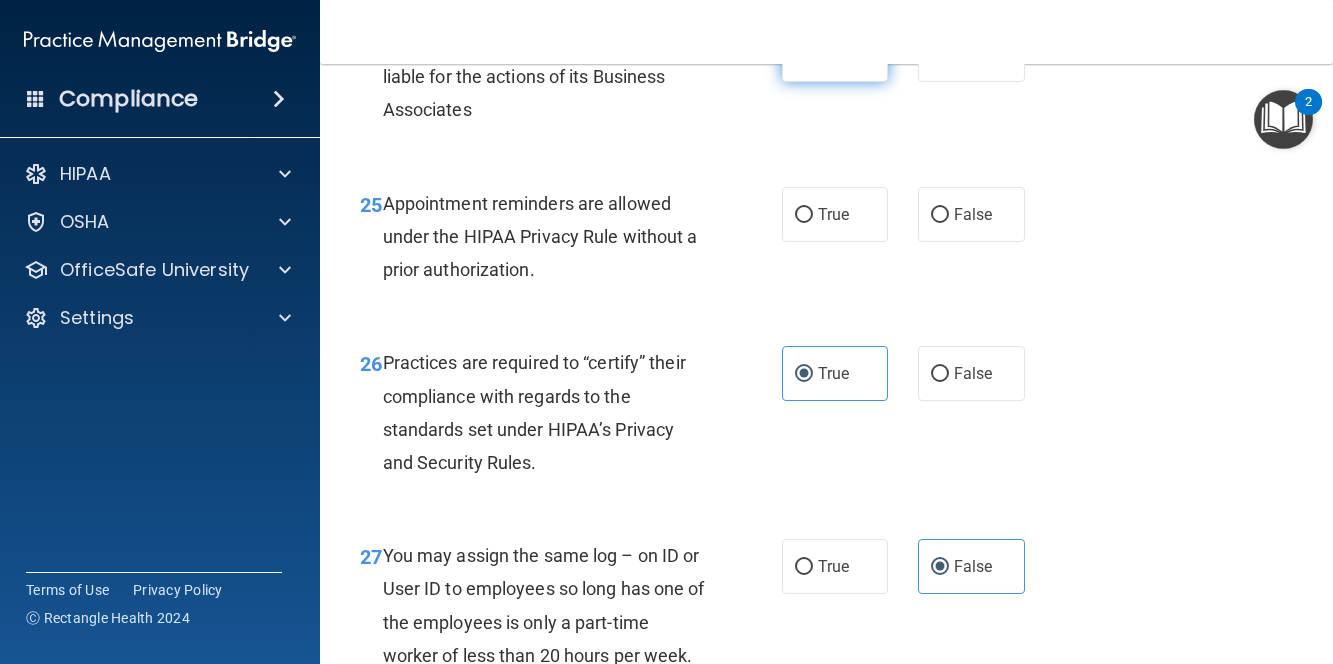 click on "True" at bounding box center (835, 54) 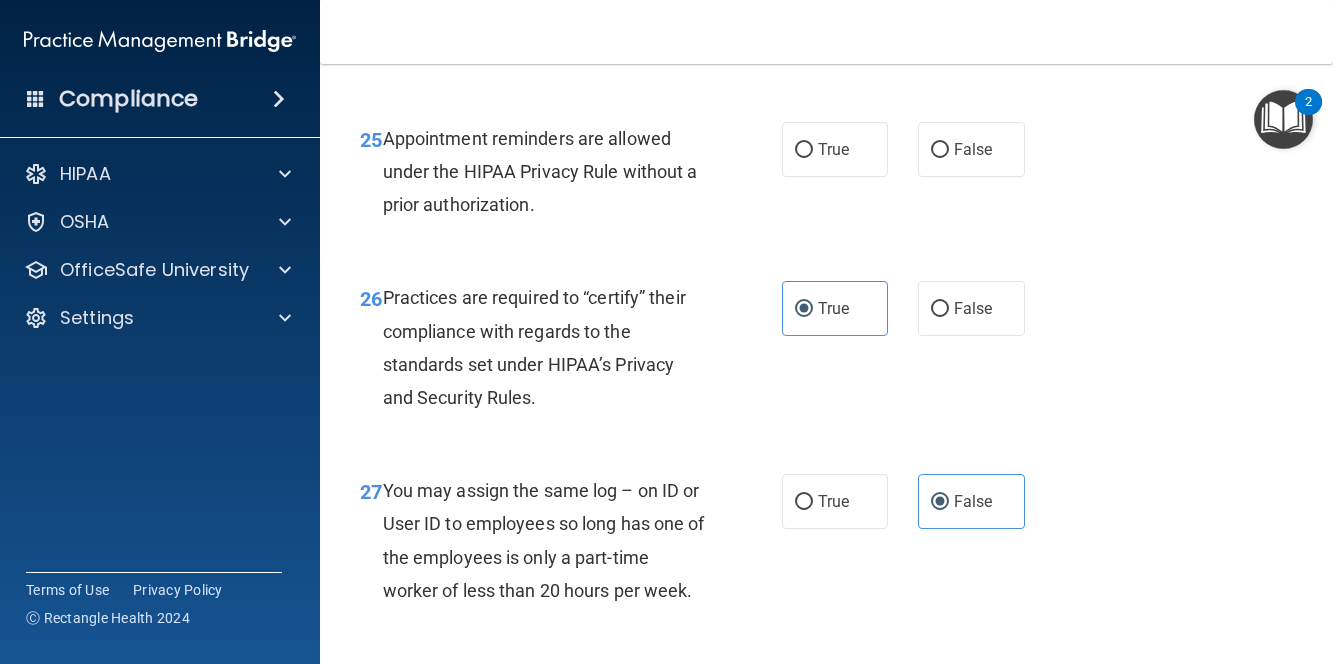 scroll, scrollTop: 4900, scrollLeft: 0, axis: vertical 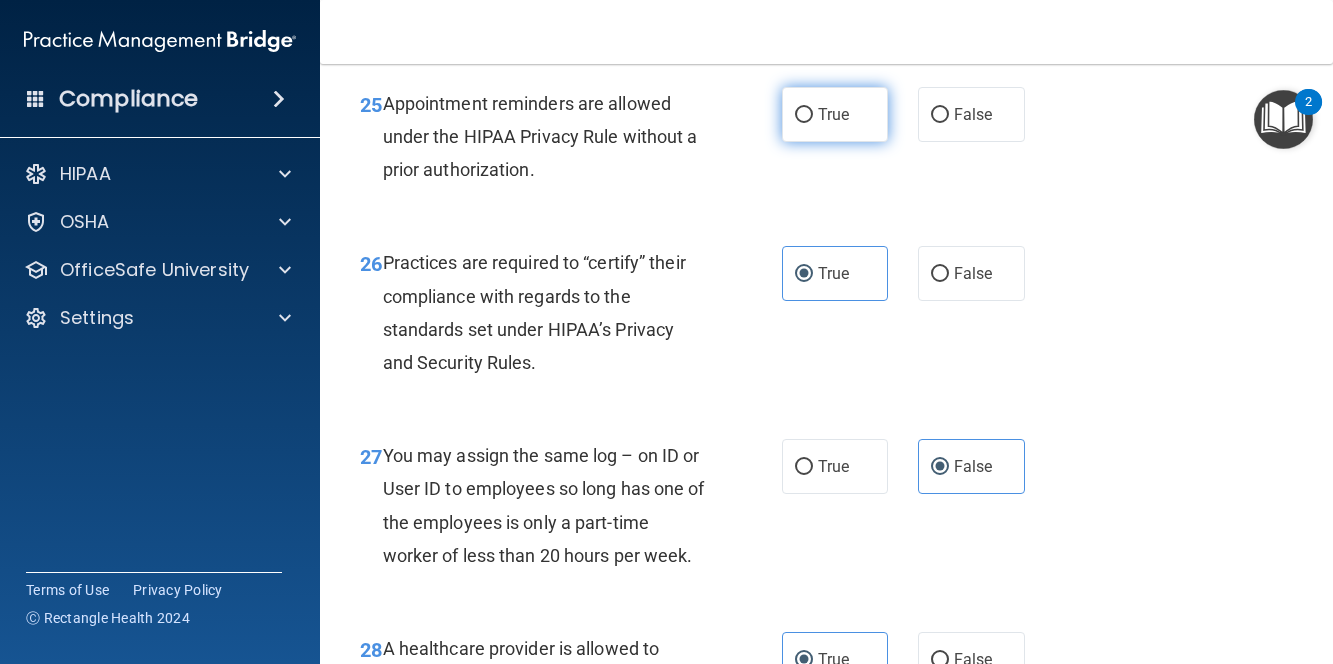 click on "True" at bounding box center [835, 114] 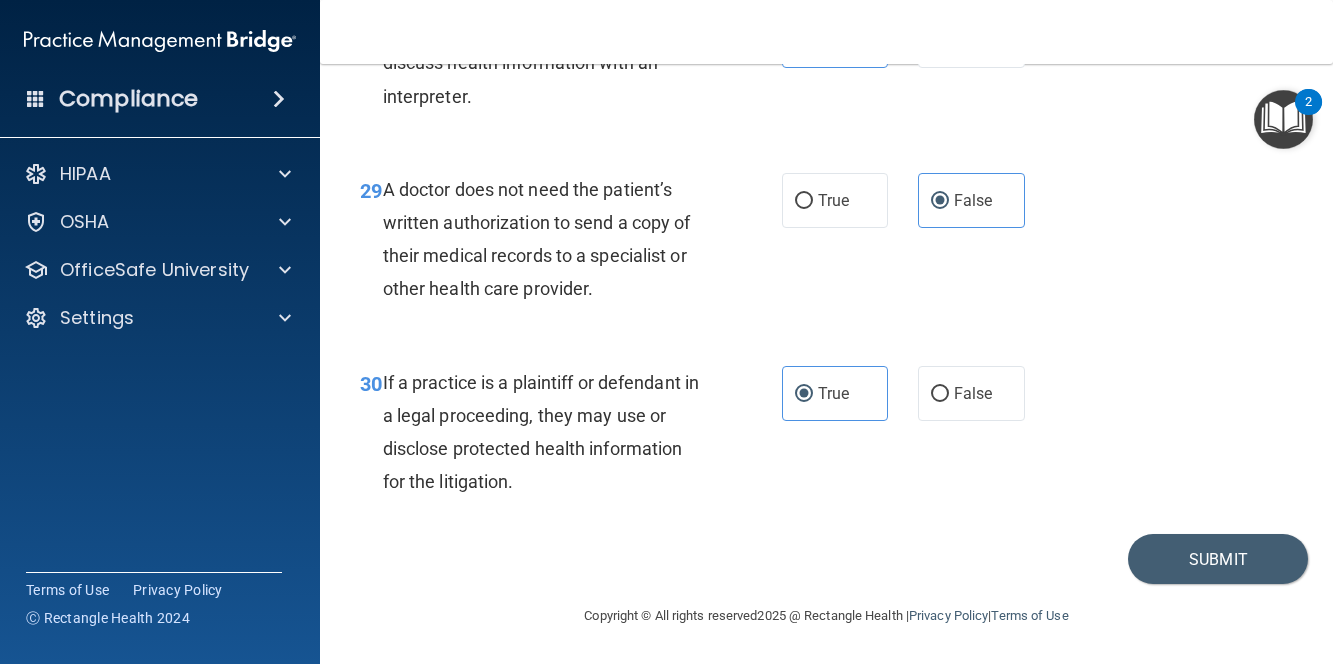scroll, scrollTop: 5718, scrollLeft: 0, axis: vertical 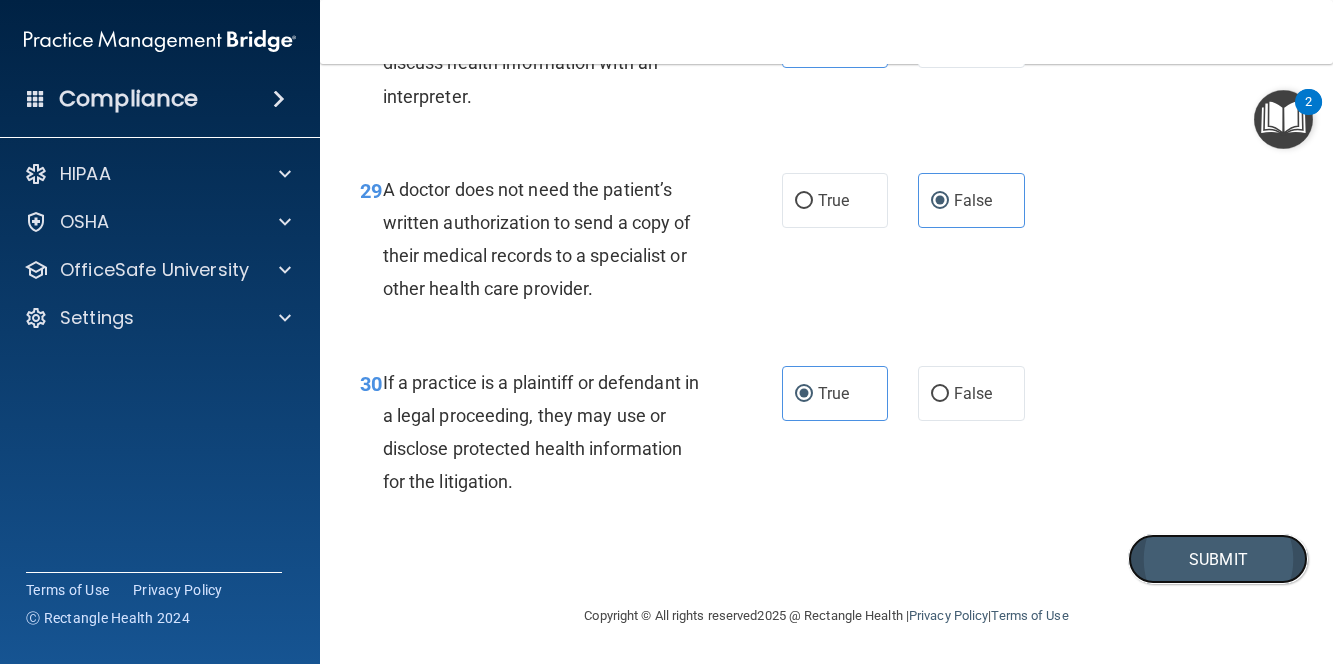 click on "Submit" at bounding box center (1218, 559) 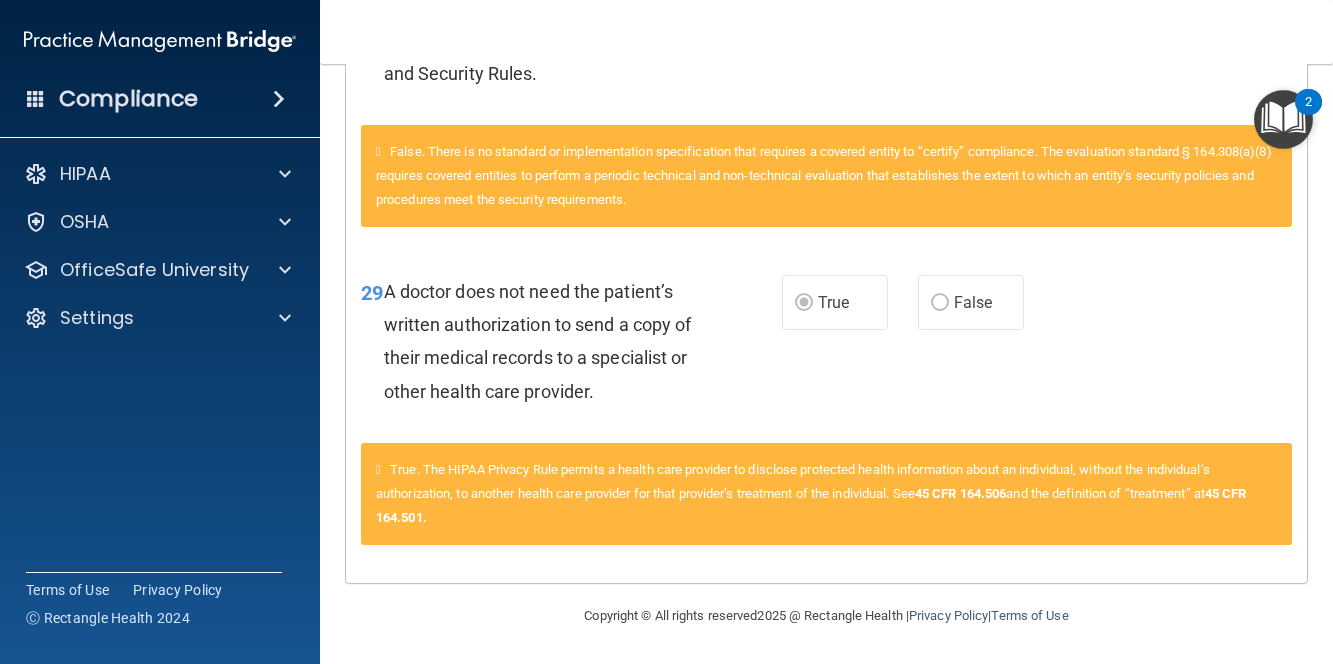 scroll, scrollTop: 4551, scrollLeft: 0, axis: vertical 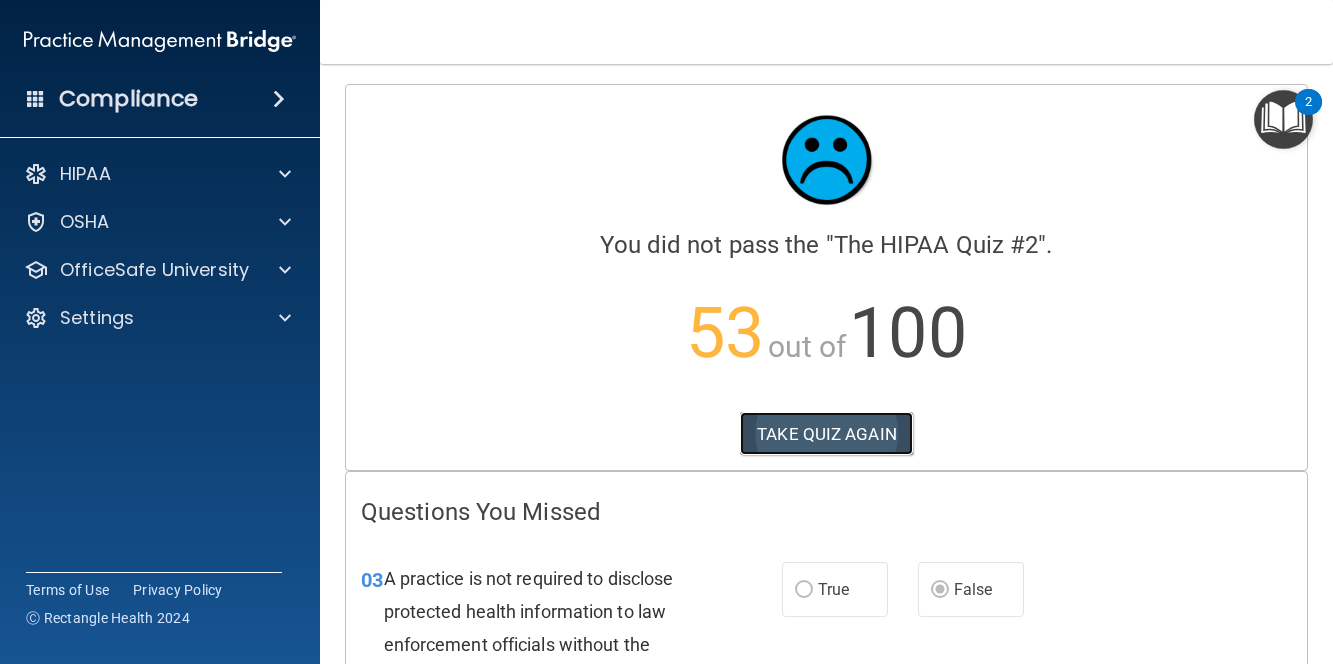 click on "TAKE QUIZ AGAIN" at bounding box center [826, 434] 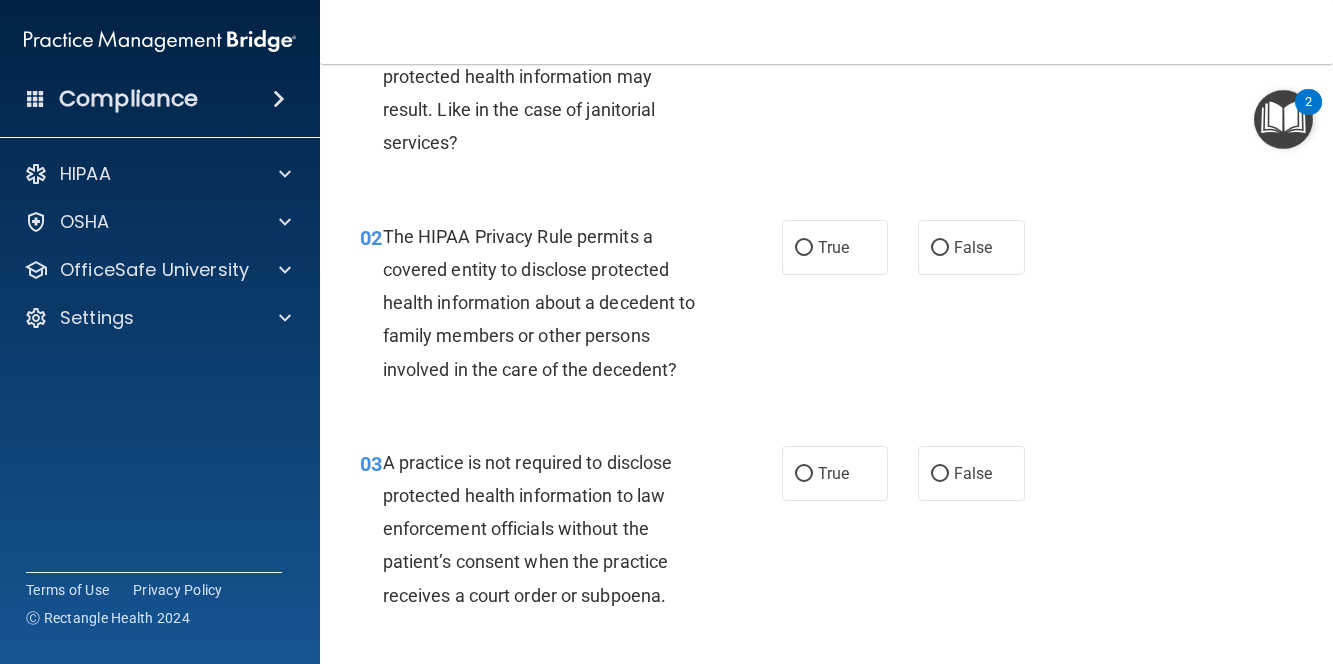 scroll, scrollTop: 200, scrollLeft: 0, axis: vertical 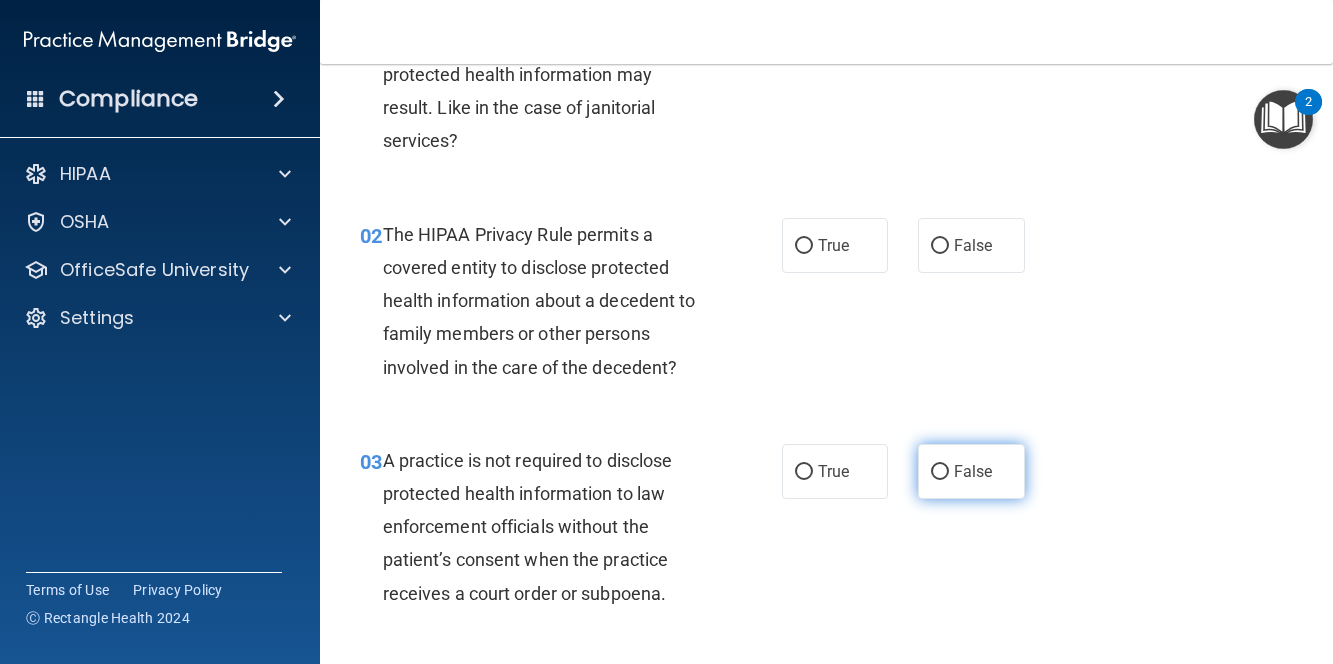 click on "False" at bounding box center [940, 472] 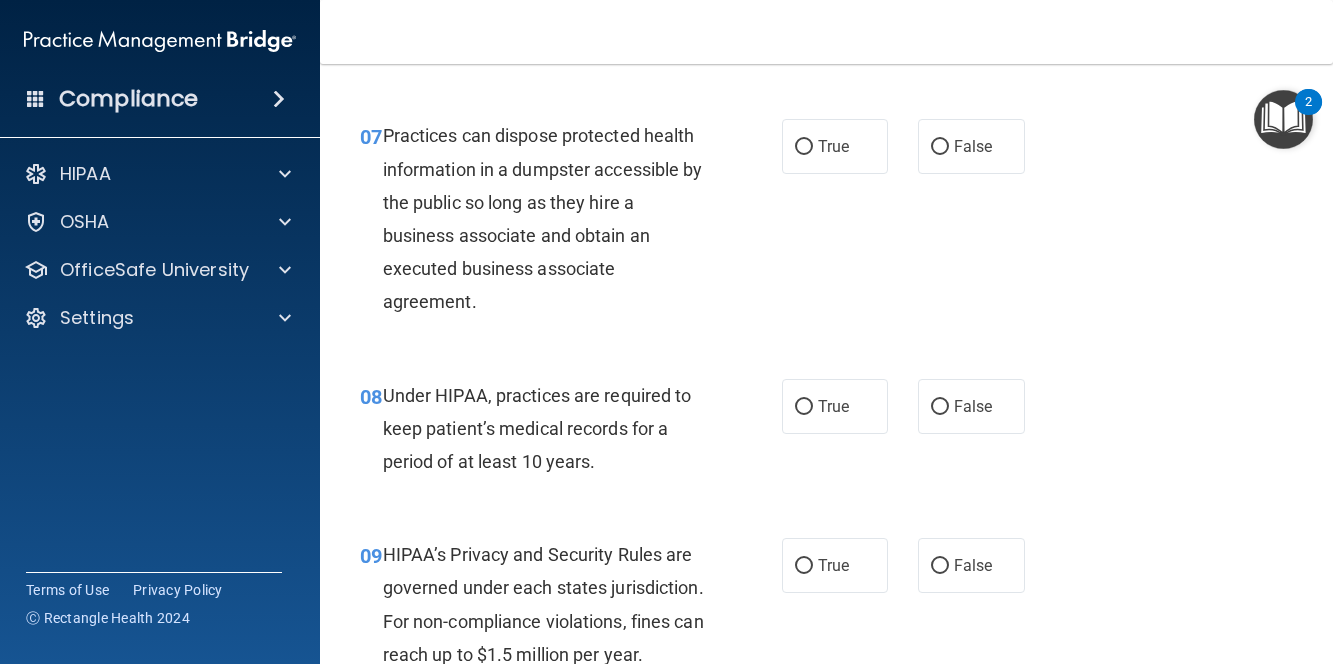 scroll, scrollTop: 1300, scrollLeft: 0, axis: vertical 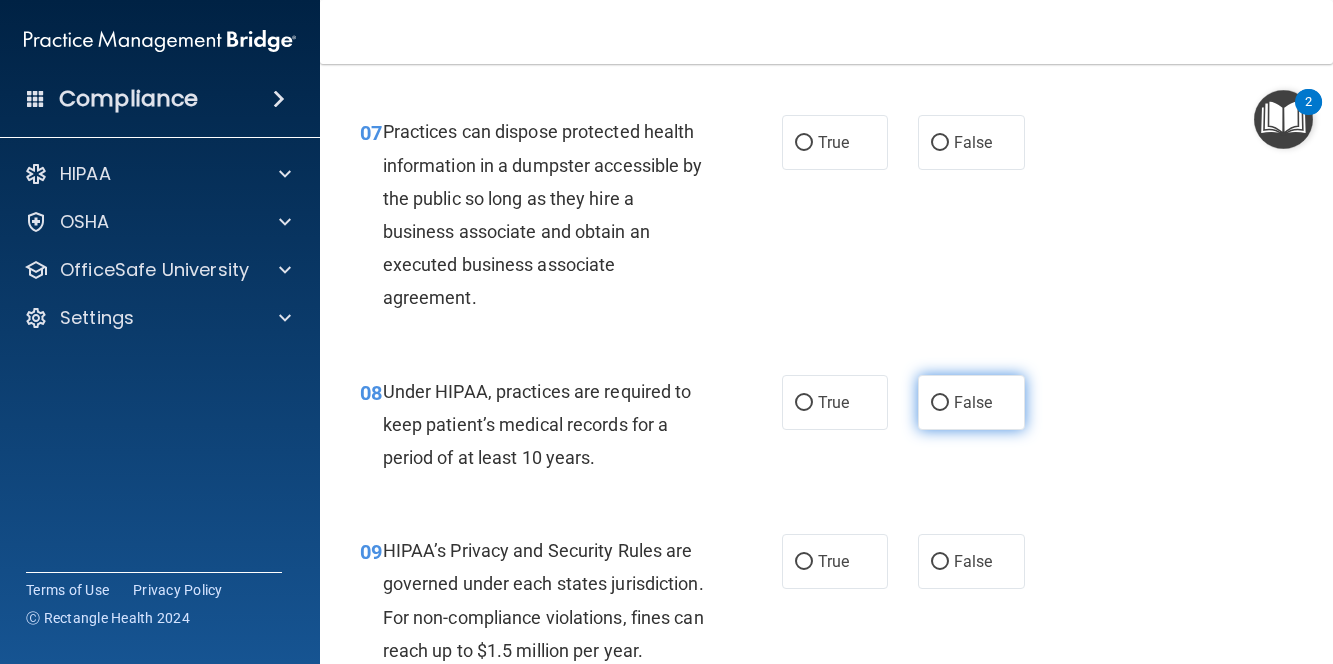 click on "False" at bounding box center (940, 403) 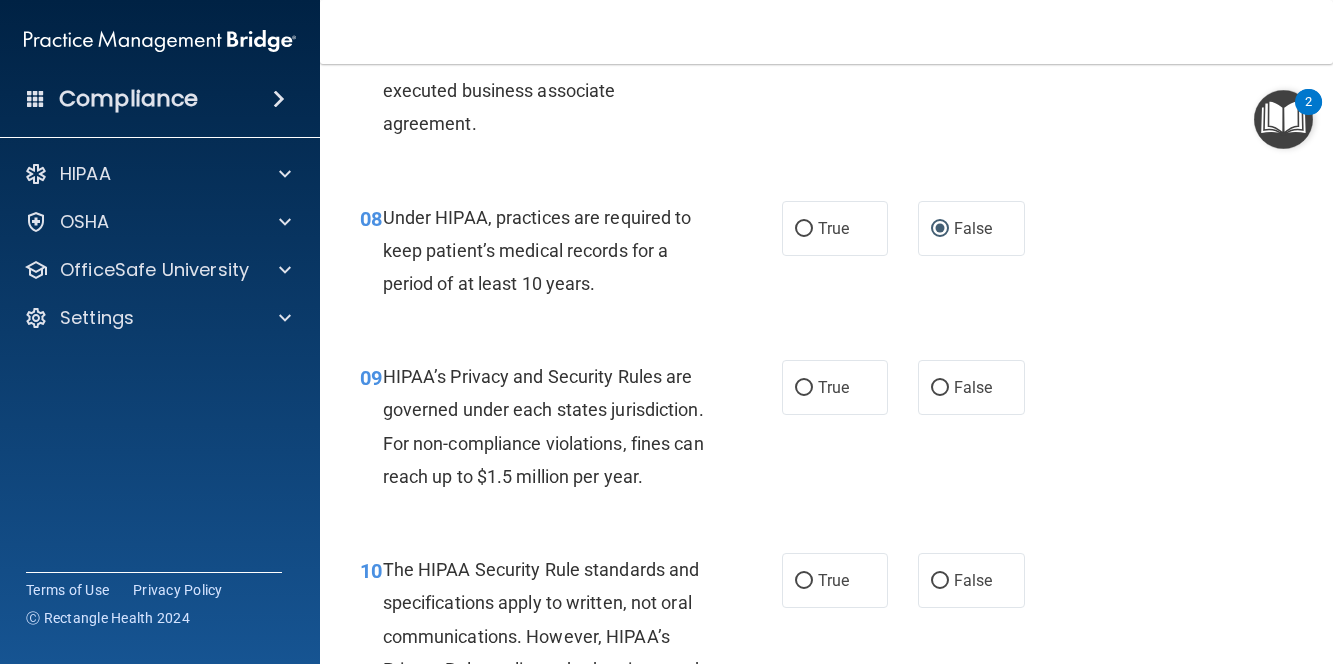 scroll, scrollTop: 1500, scrollLeft: 0, axis: vertical 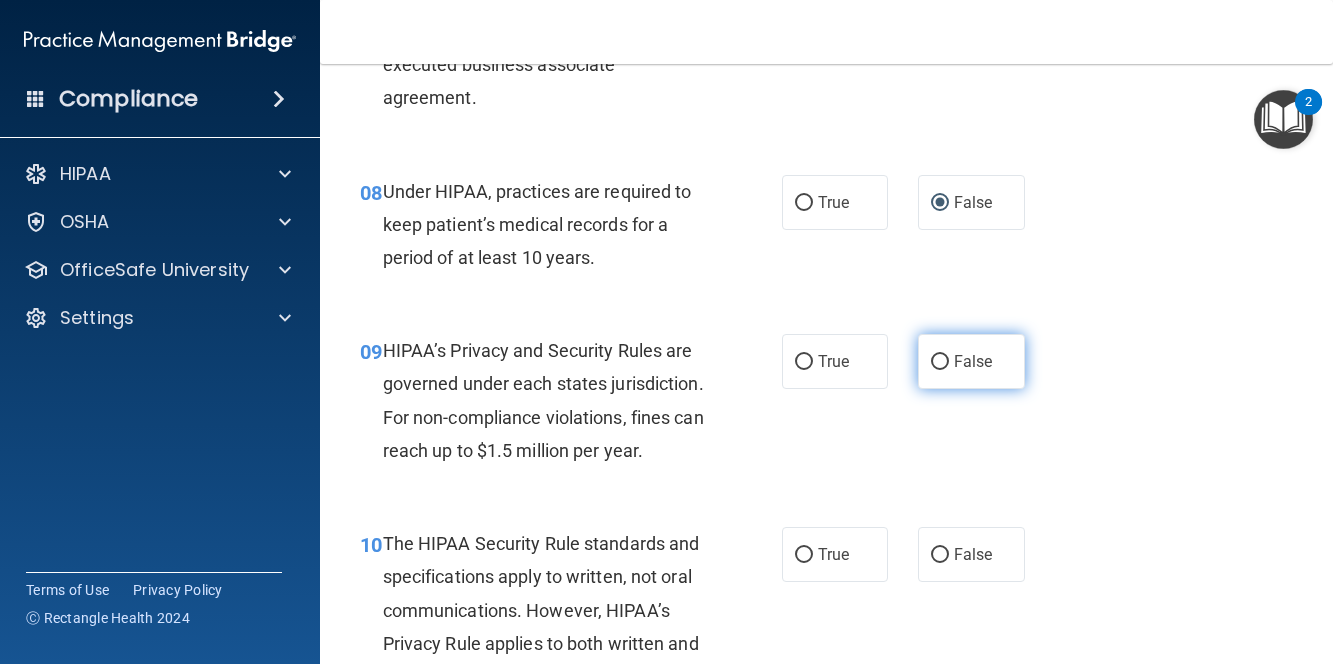 click on "False" at bounding box center [940, 362] 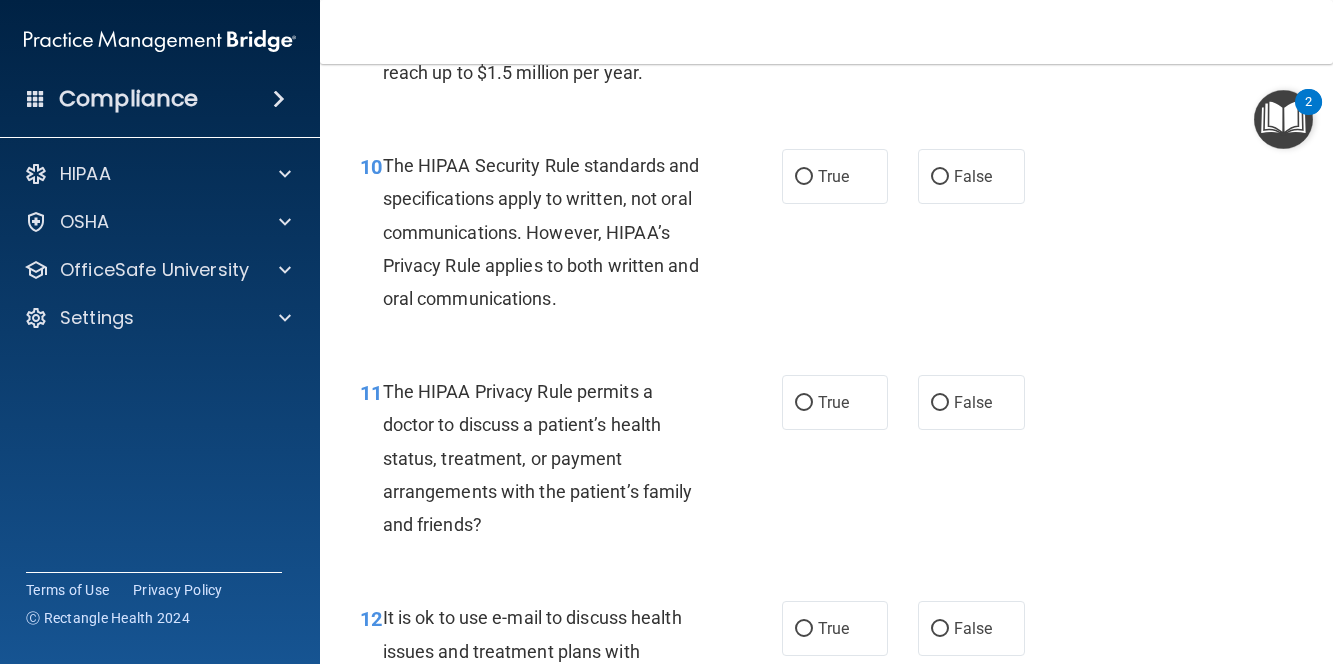 scroll, scrollTop: 1900, scrollLeft: 0, axis: vertical 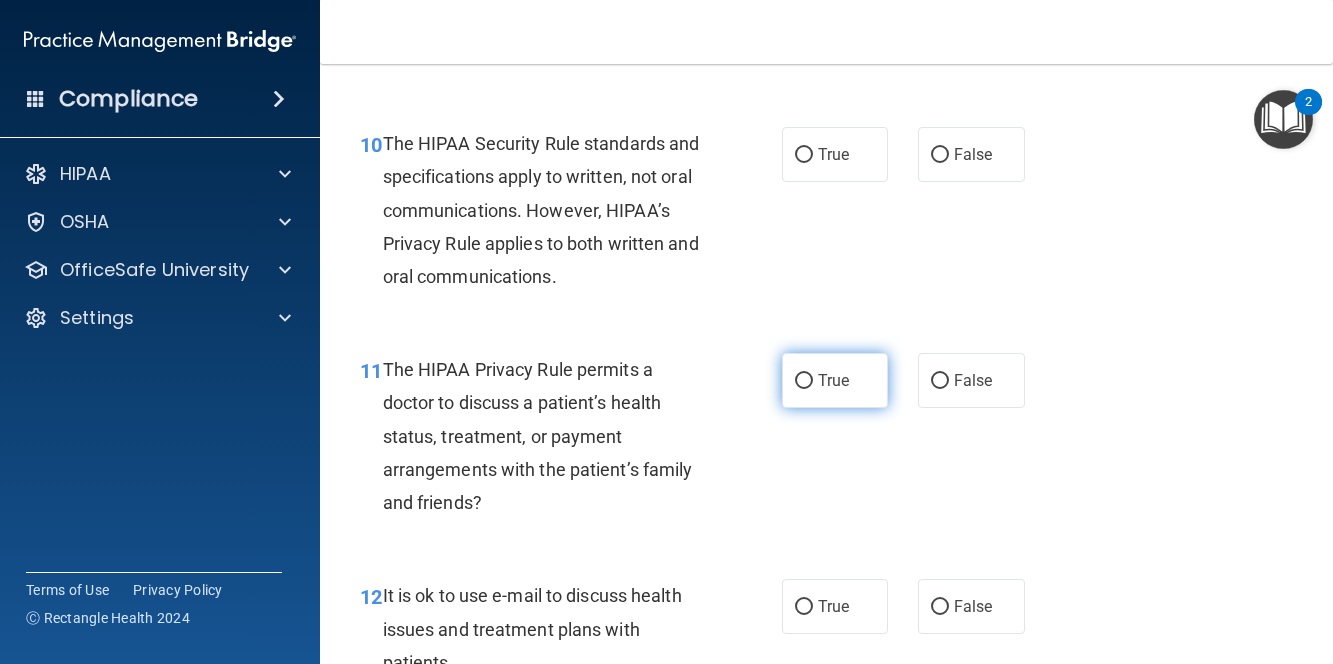 click on "True" at bounding box center (804, 381) 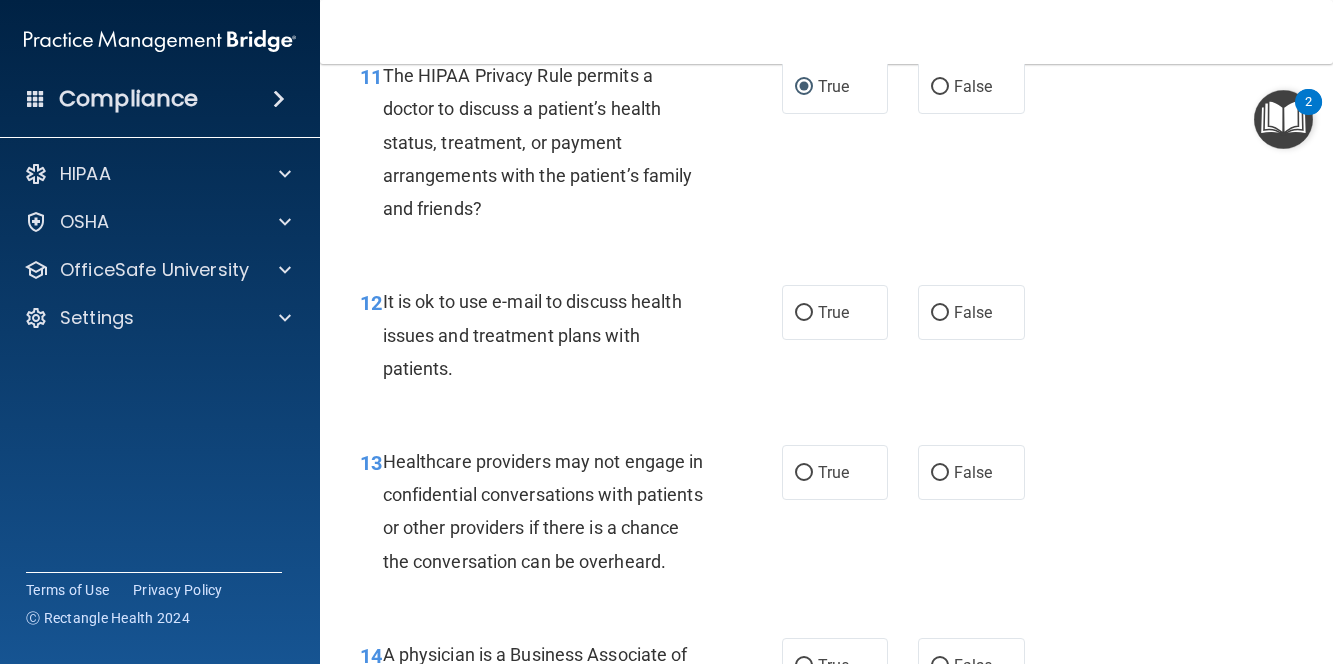 scroll, scrollTop: 2200, scrollLeft: 0, axis: vertical 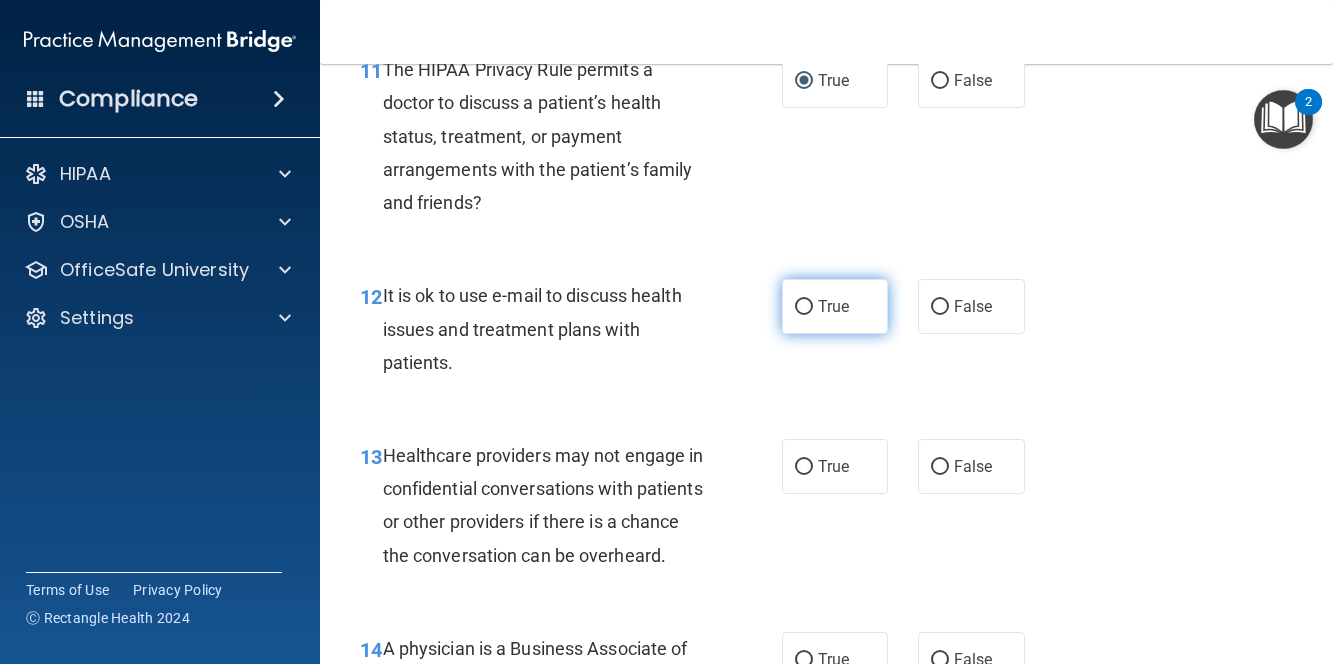 click on "True" at bounding box center (804, 307) 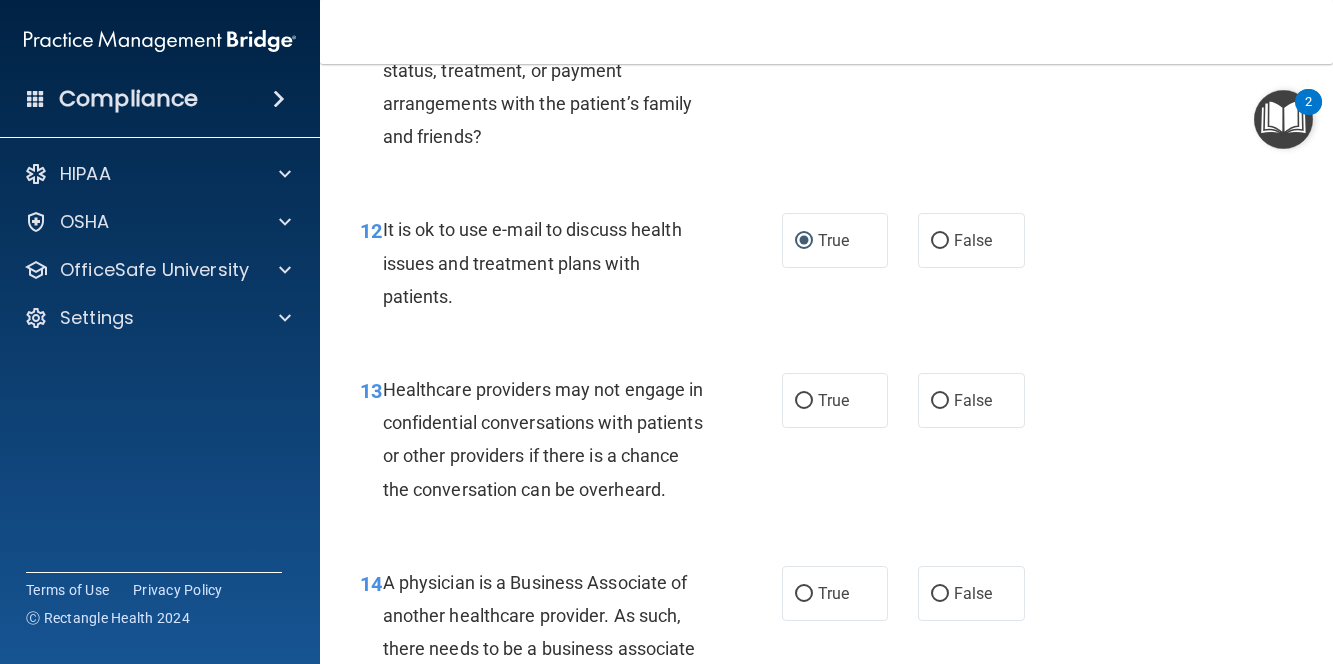 scroll, scrollTop: 2300, scrollLeft: 0, axis: vertical 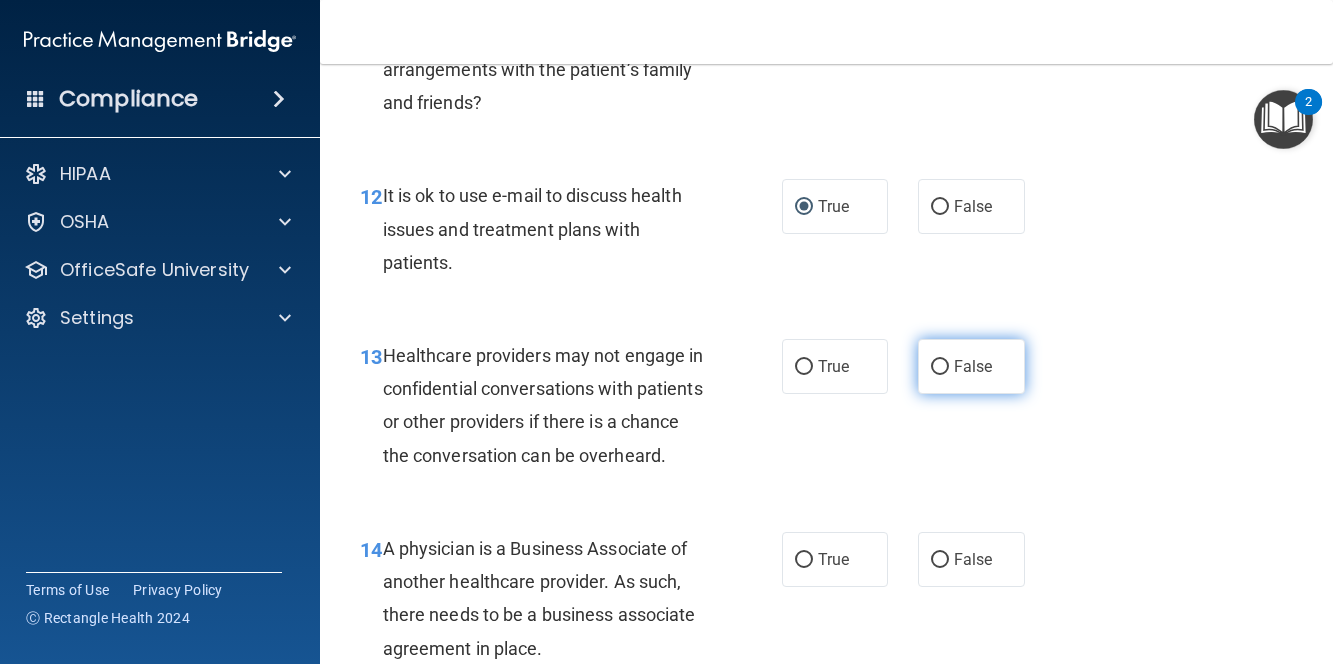 click on "False" at bounding box center [971, 366] 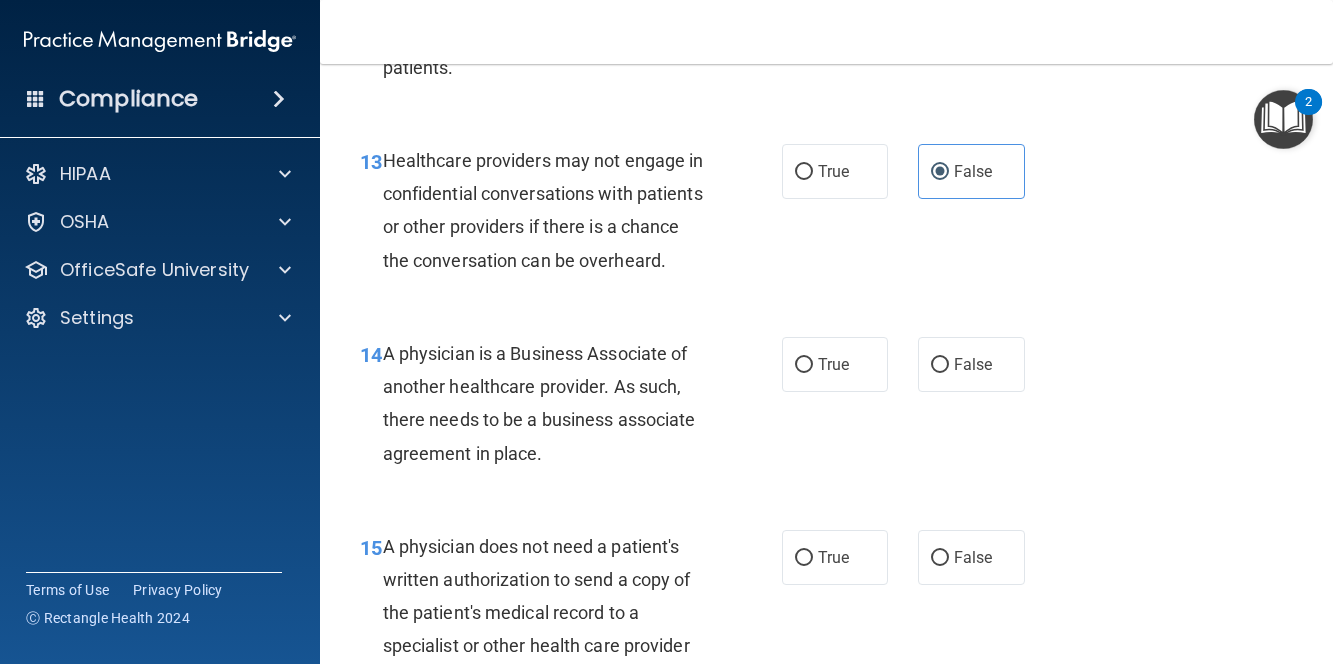 scroll, scrollTop: 2500, scrollLeft: 0, axis: vertical 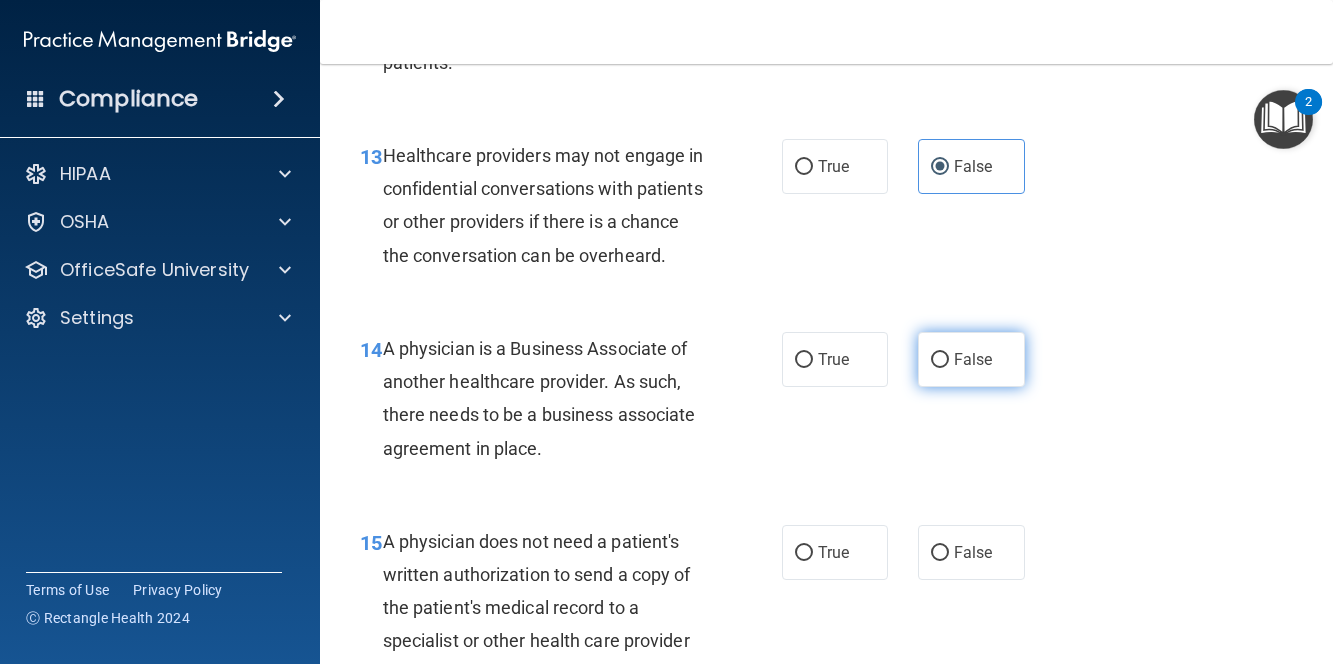 click on "False" at bounding box center [940, 360] 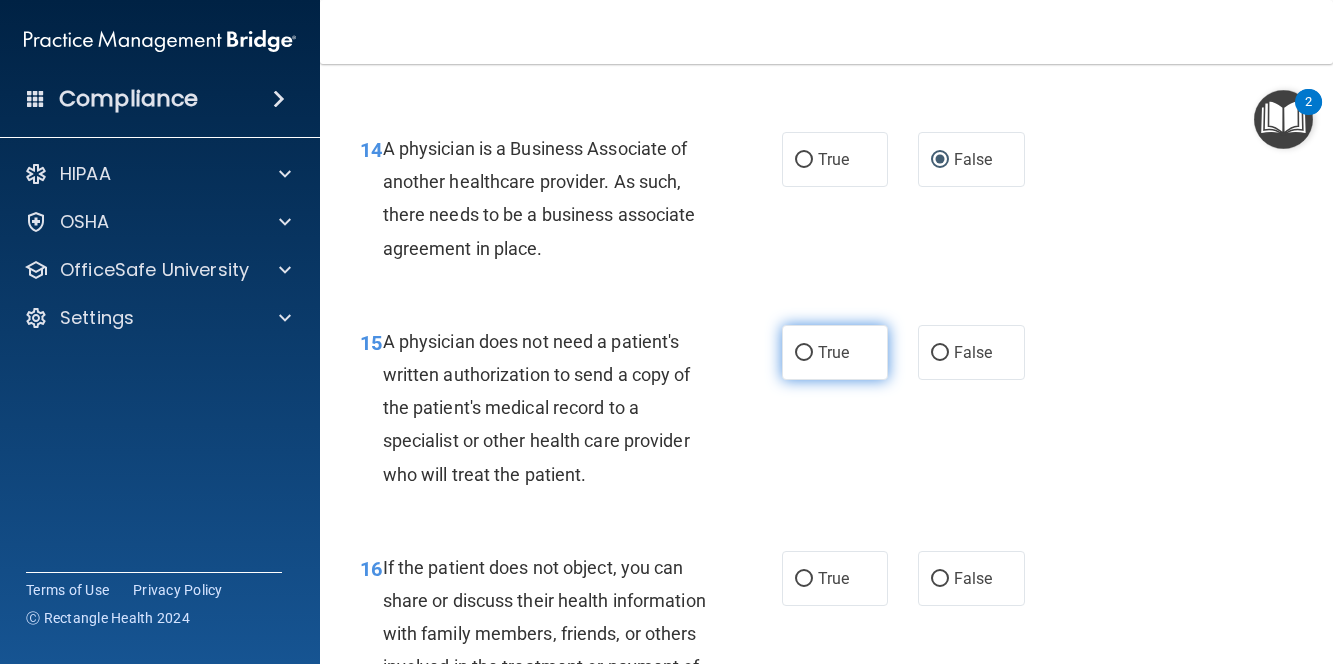 drag, startPoint x: 800, startPoint y: 456, endPoint x: 814, endPoint y: 455, distance: 14.035668 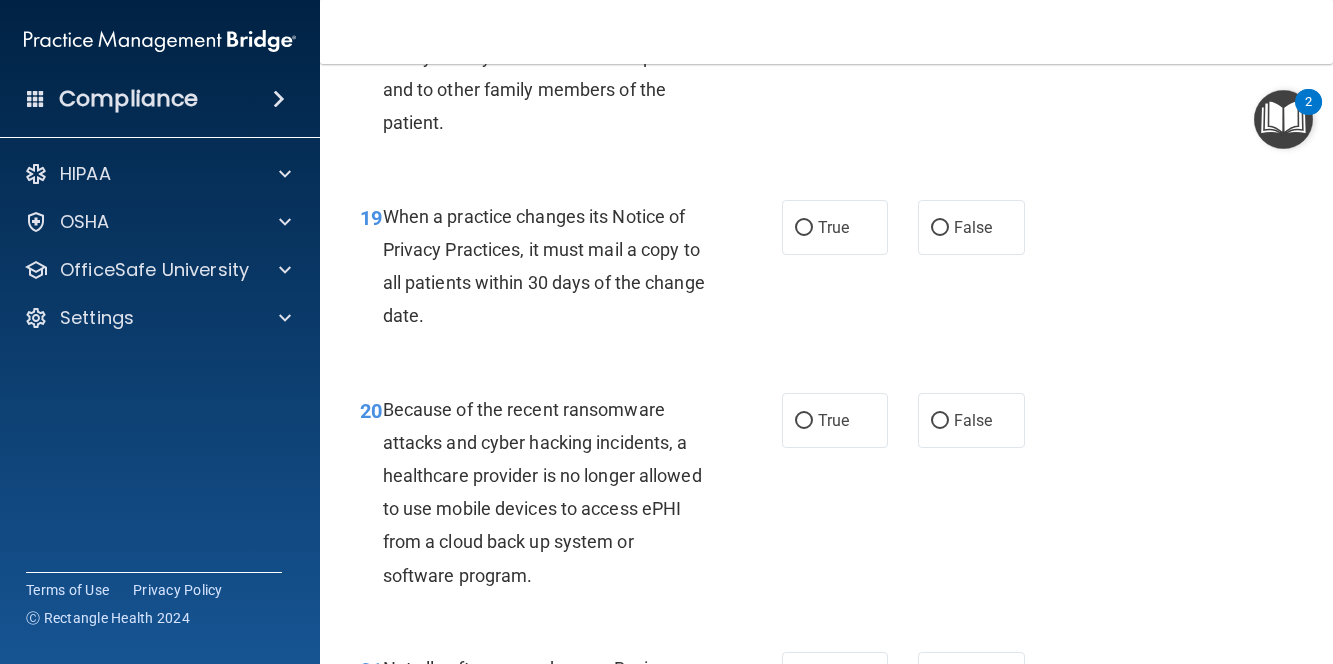 scroll, scrollTop: 3700, scrollLeft: 0, axis: vertical 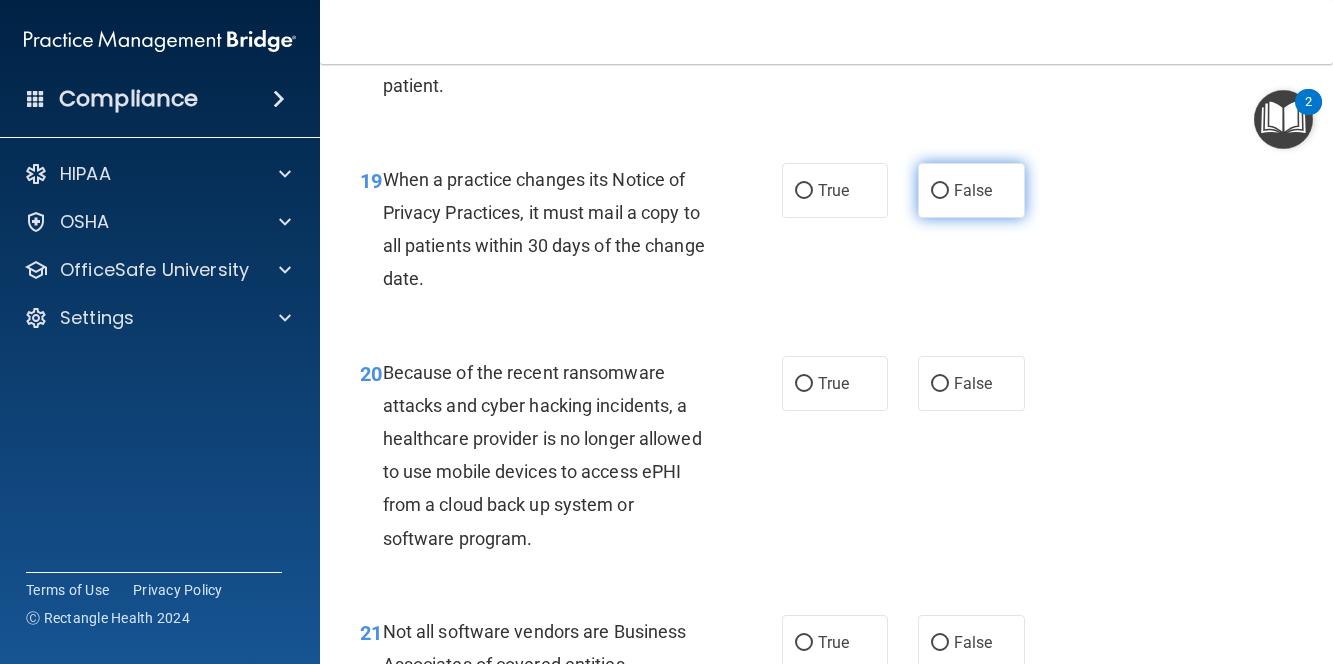 click on "False" at bounding box center [971, 190] 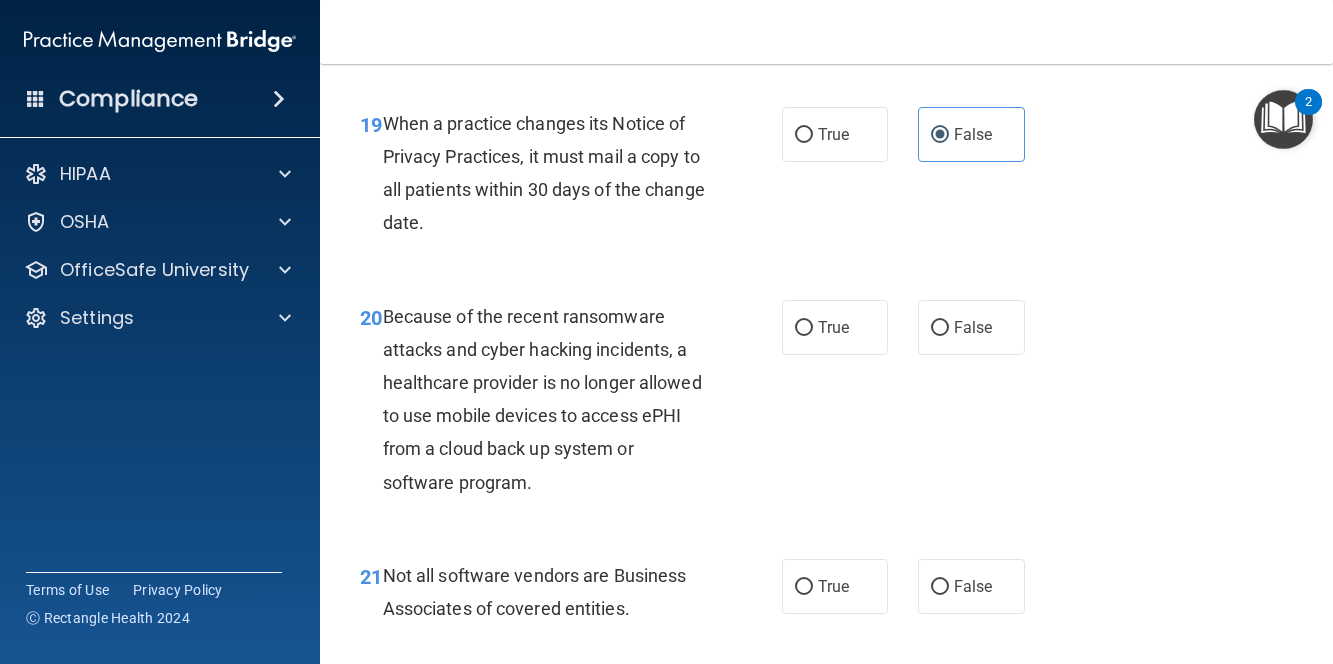 scroll, scrollTop: 3800, scrollLeft: 0, axis: vertical 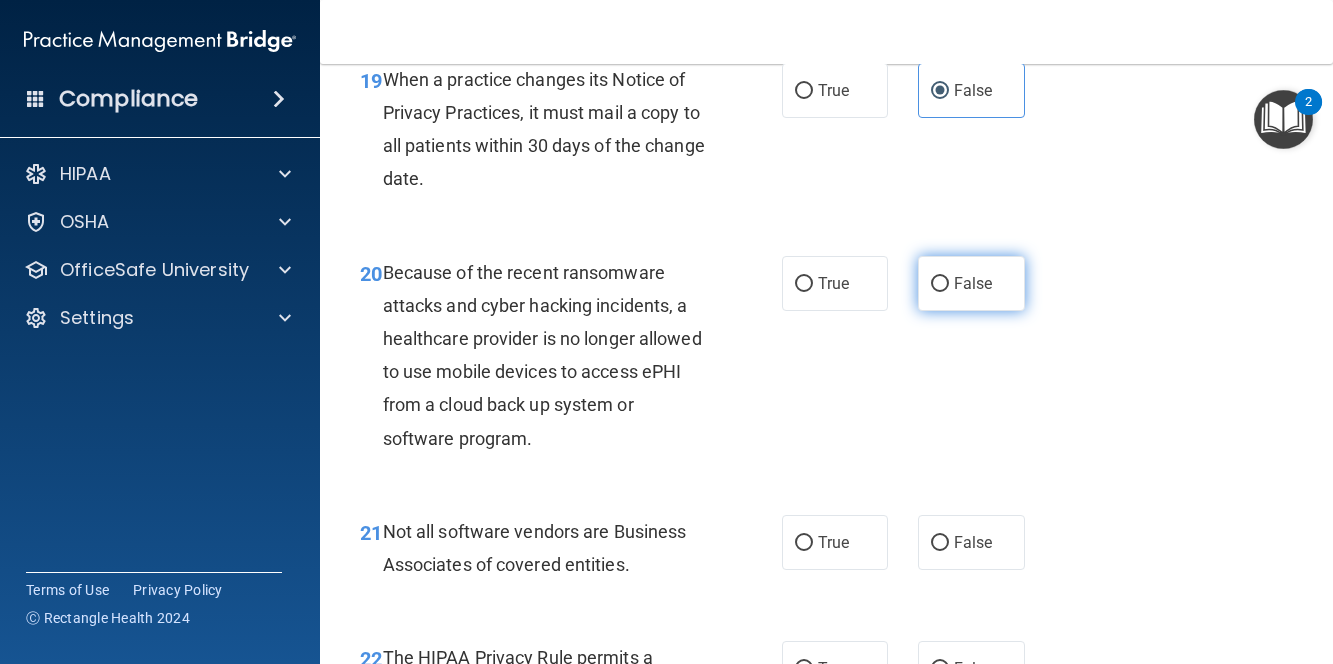 click on "False" at bounding box center [971, 283] 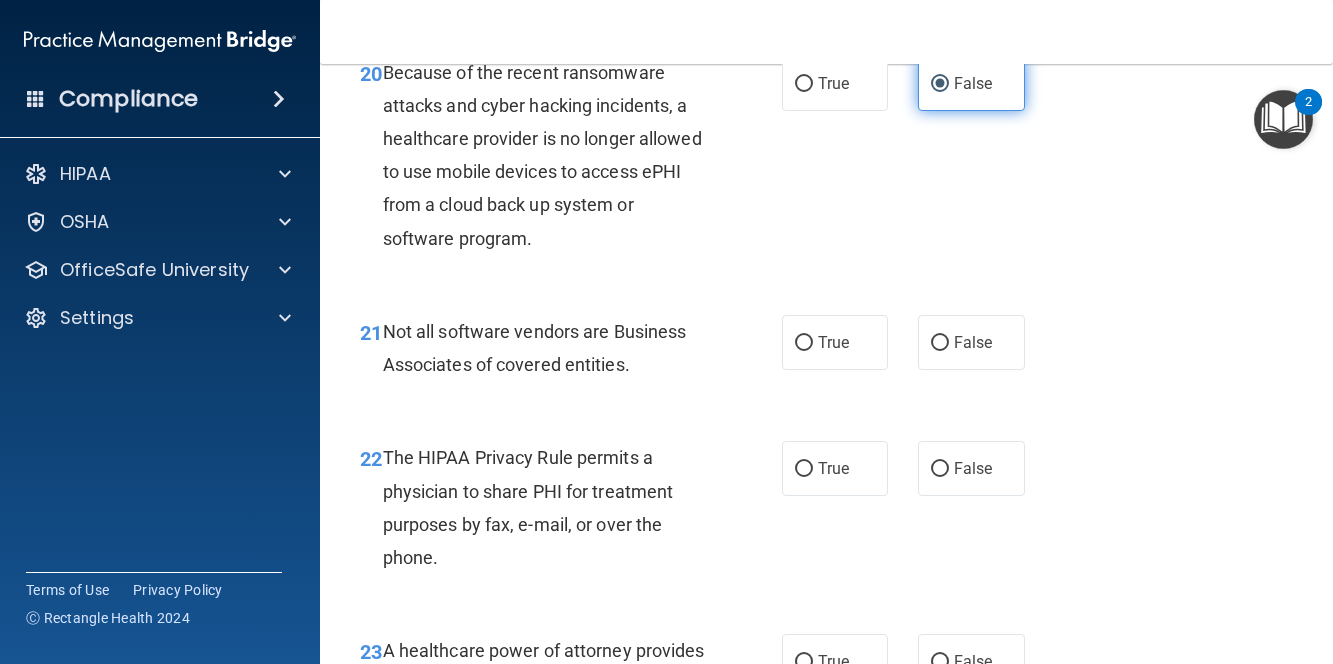 scroll, scrollTop: 4100, scrollLeft: 0, axis: vertical 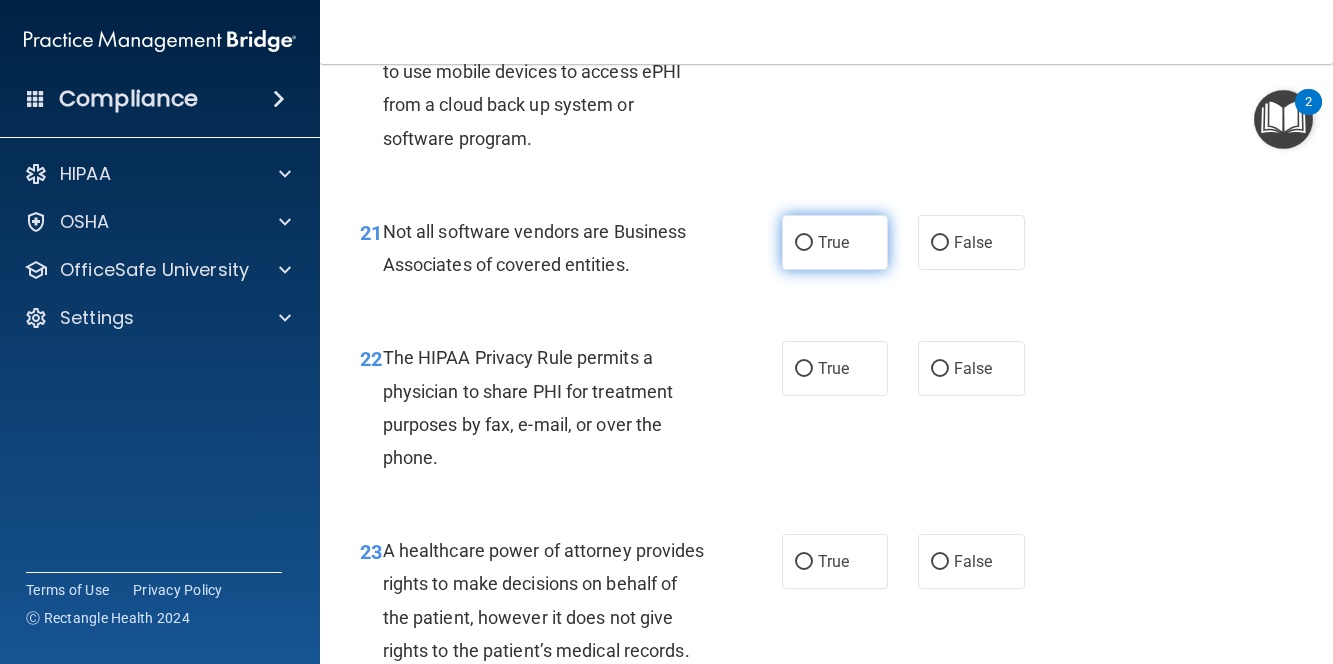 click on "True" at bounding box center (835, 242) 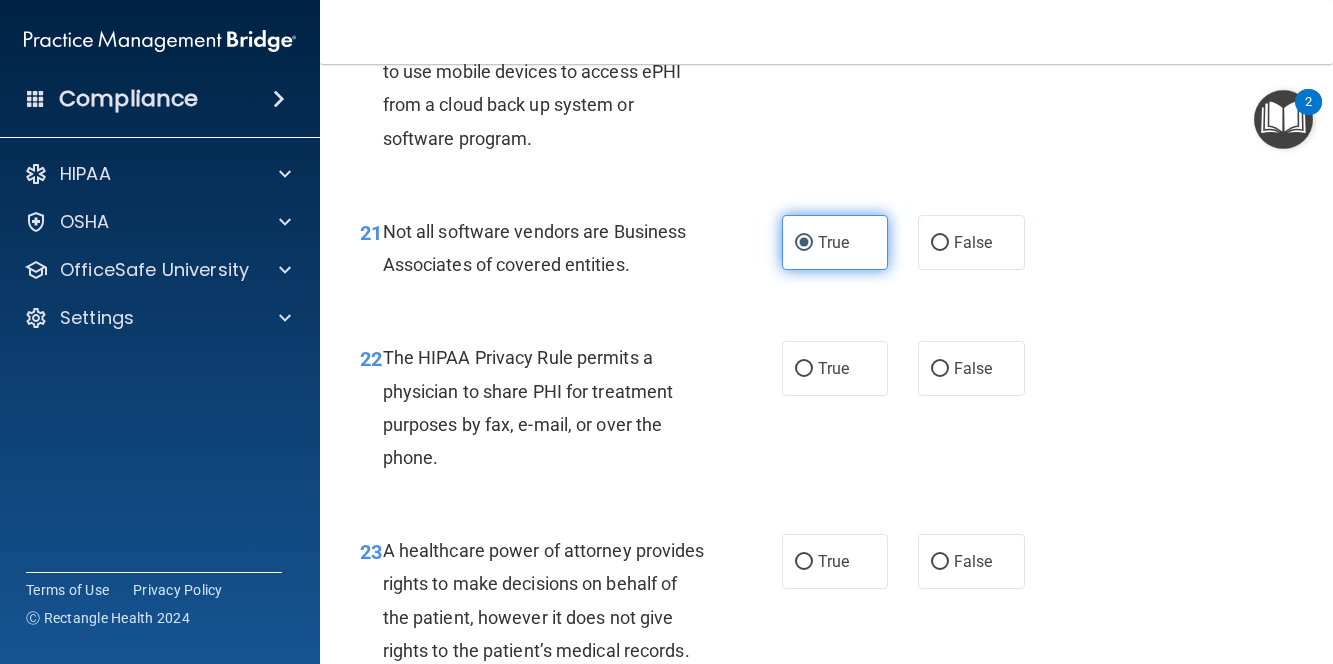 click on "True" at bounding box center [835, 242] 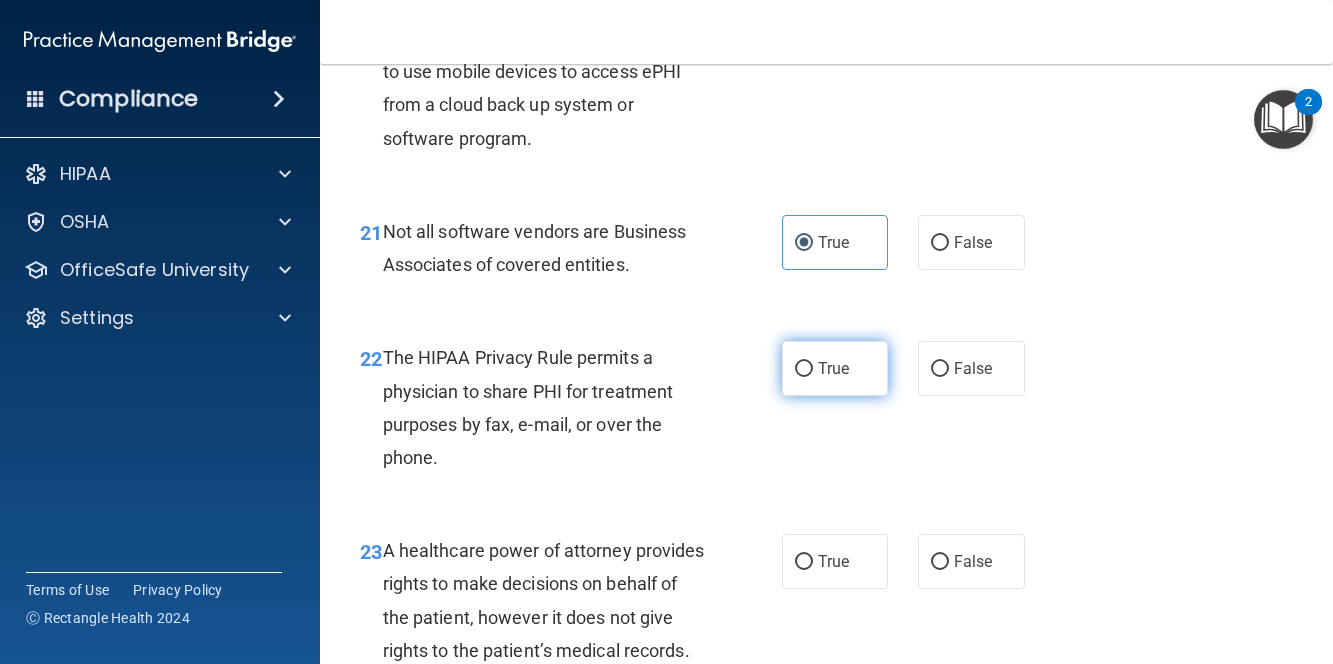 click on "True" at bounding box center (804, 369) 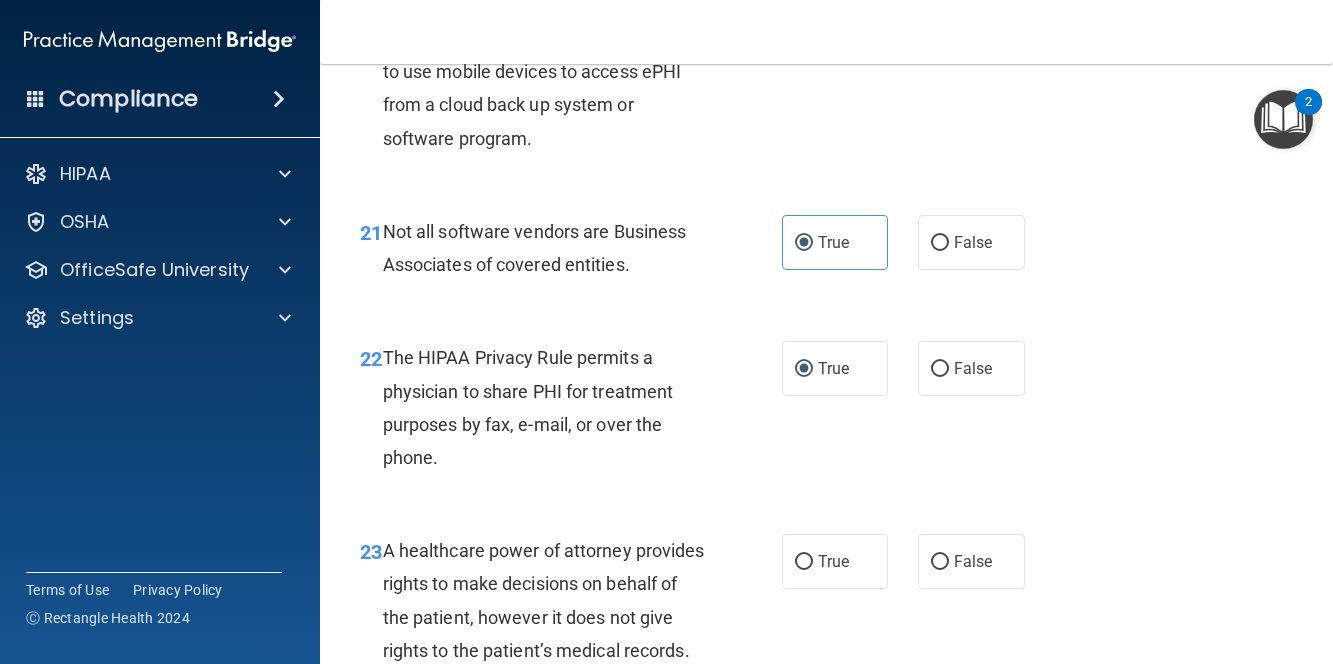 click on "True           False" at bounding box center [910, 242] 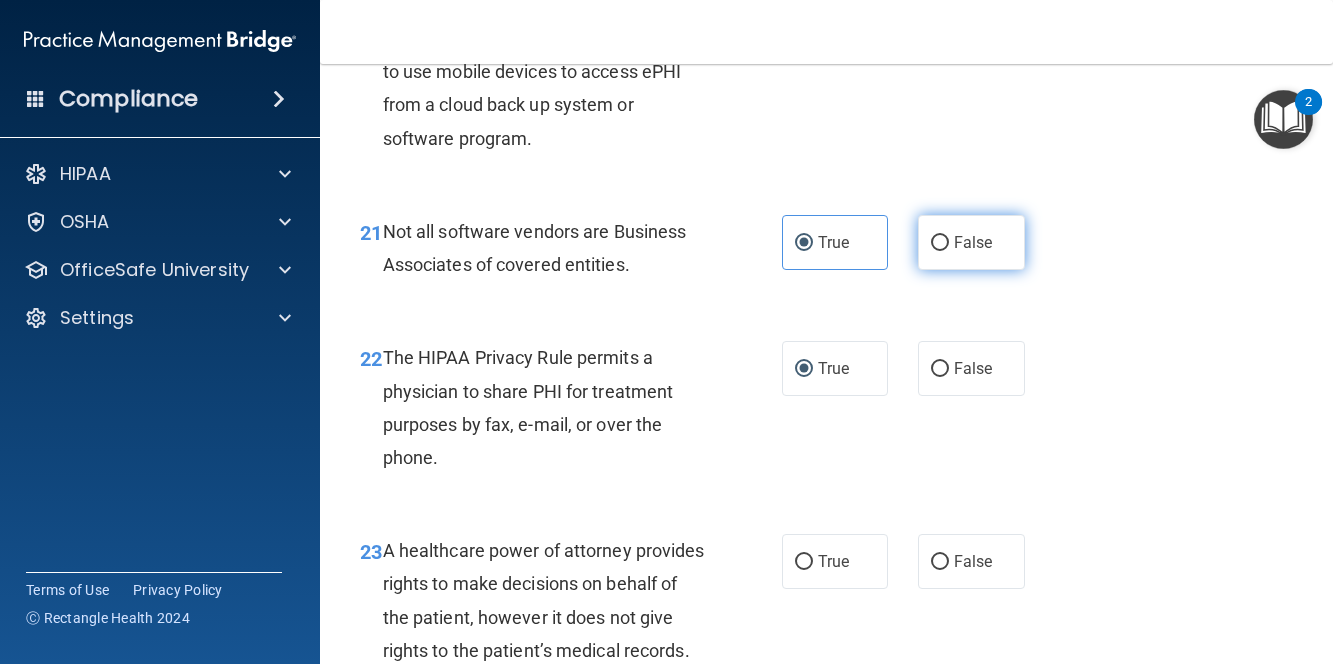 click on "False" at bounding box center (971, 242) 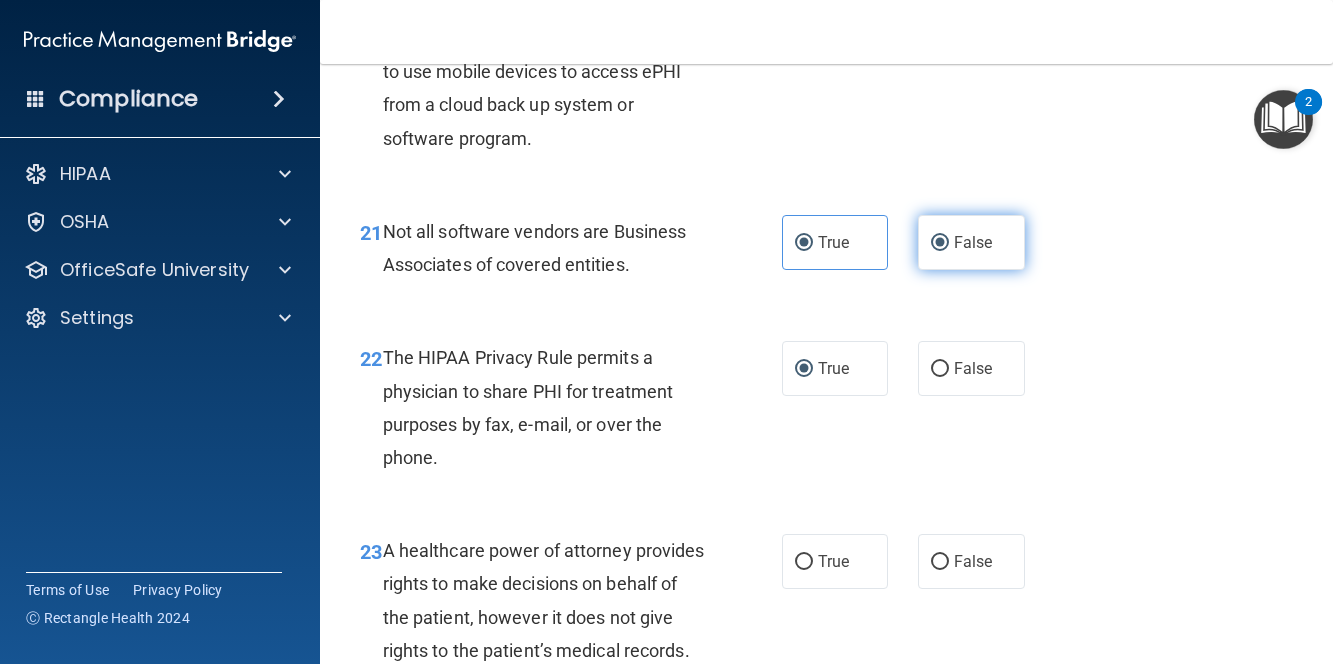 radio on "false" 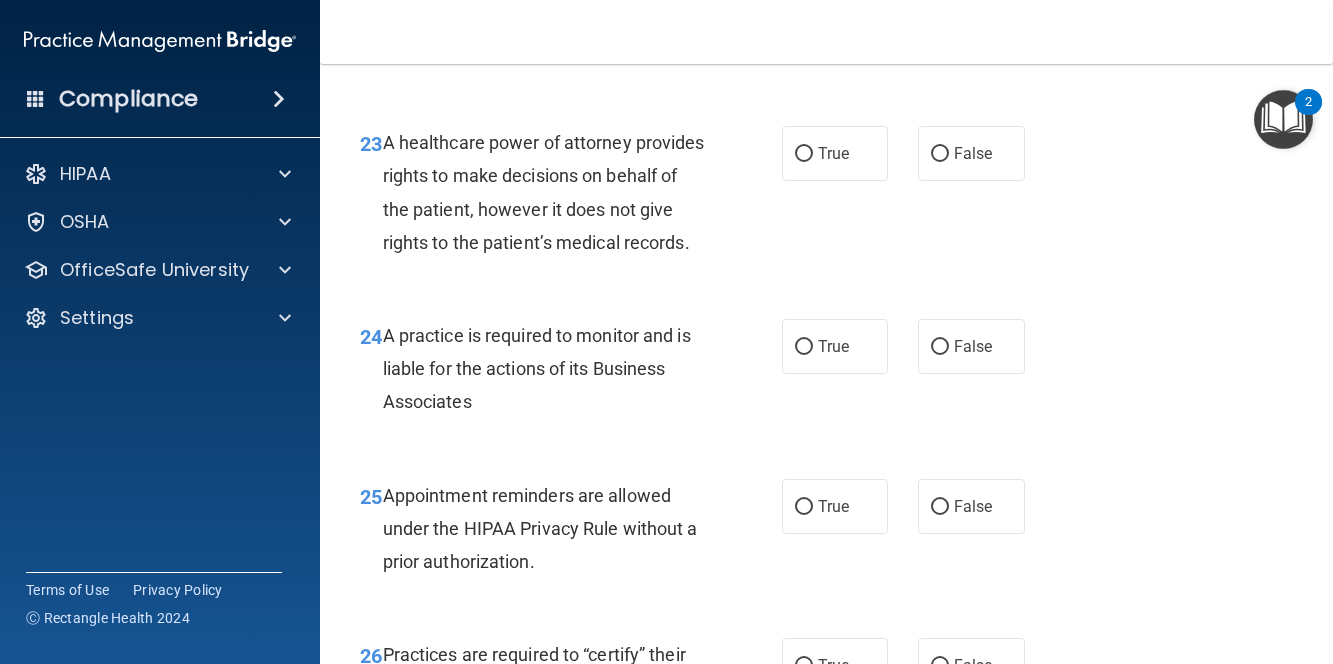 scroll, scrollTop: 4600, scrollLeft: 0, axis: vertical 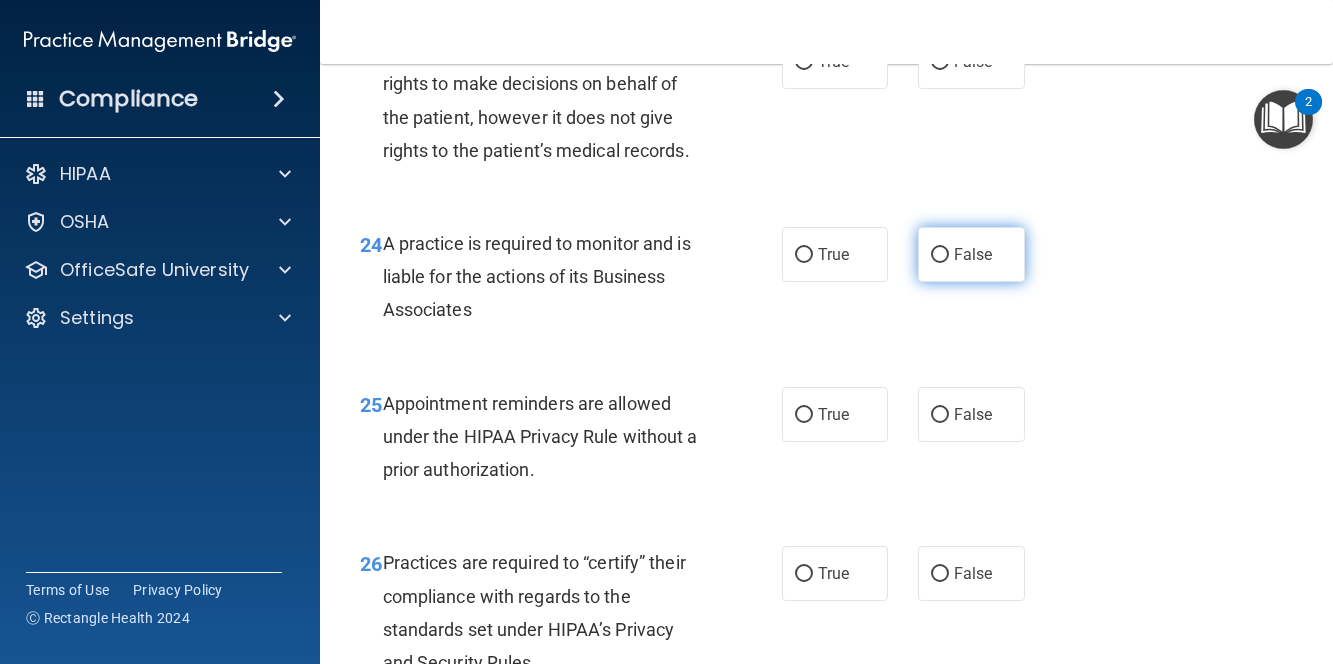 click on "False" at bounding box center (940, 255) 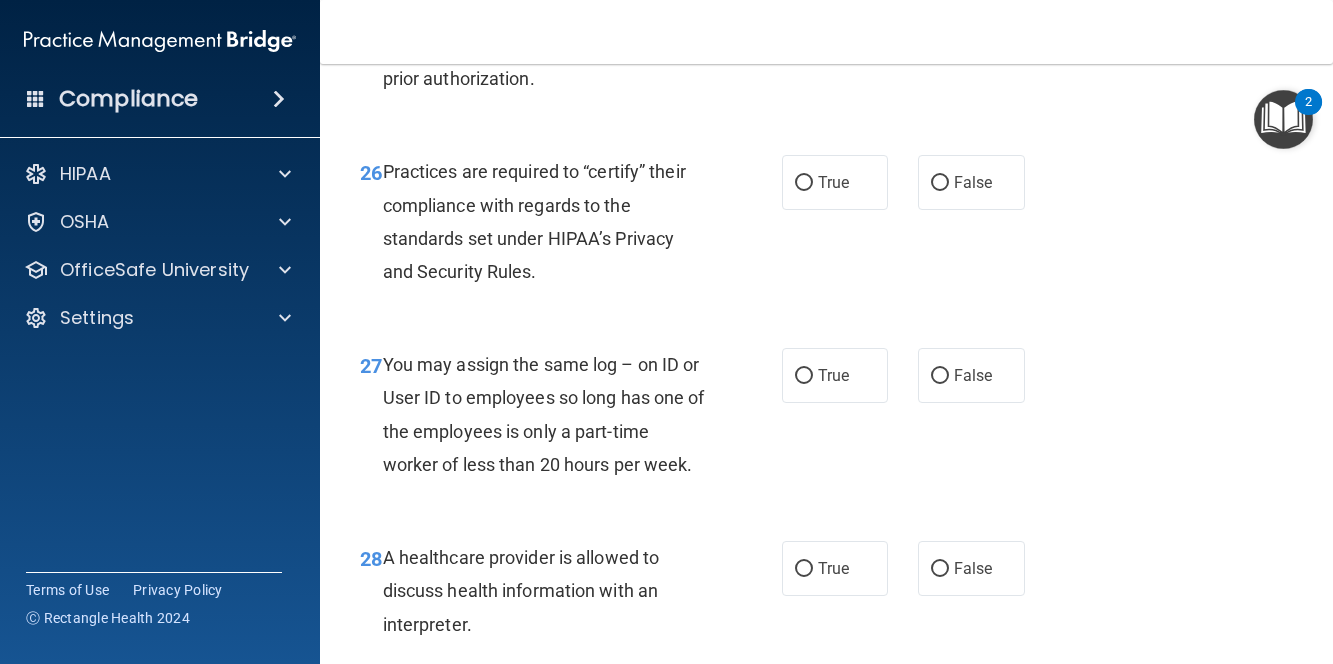 scroll, scrollTop: 5000, scrollLeft: 0, axis: vertical 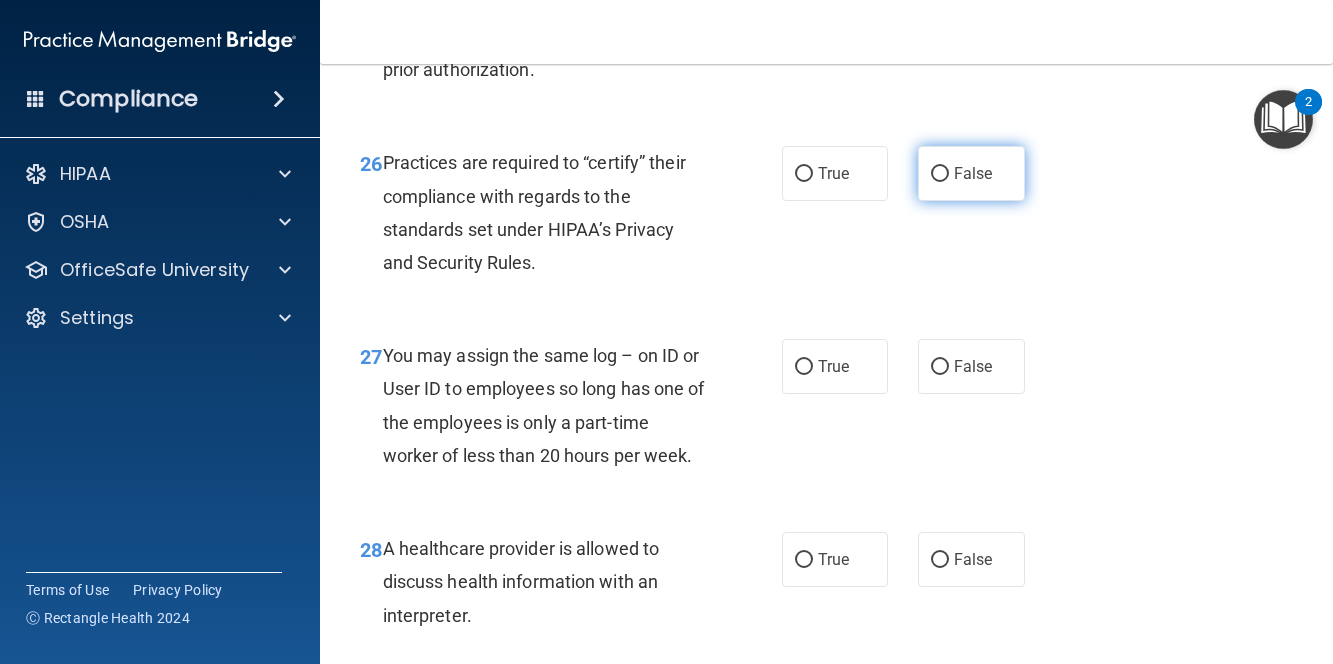 click on "False" at bounding box center [971, 173] 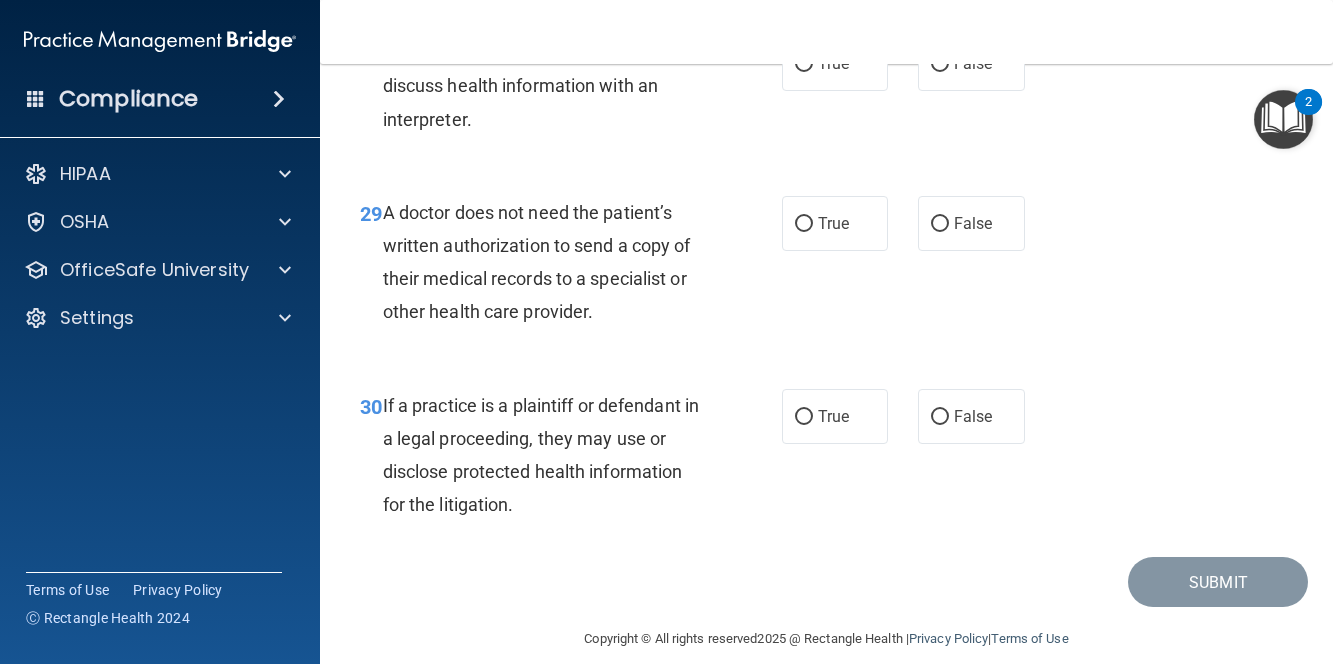scroll, scrollTop: 5500, scrollLeft: 0, axis: vertical 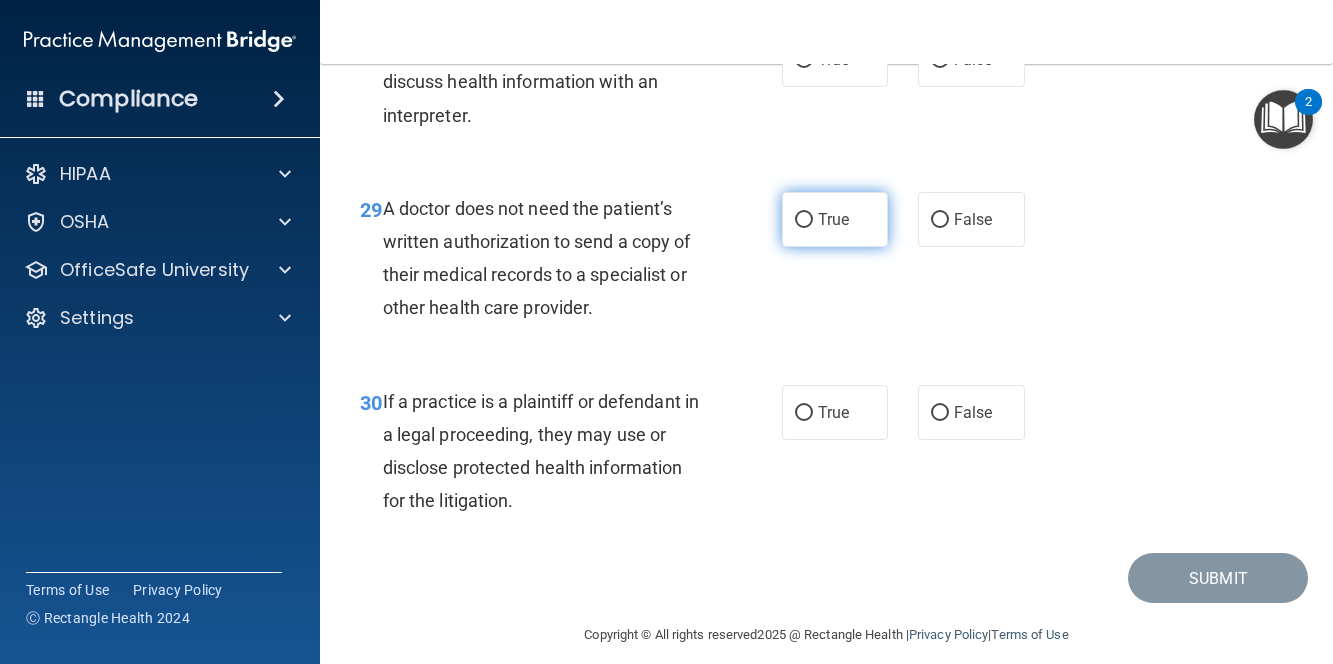 click on "True" at bounding box center [833, 219] 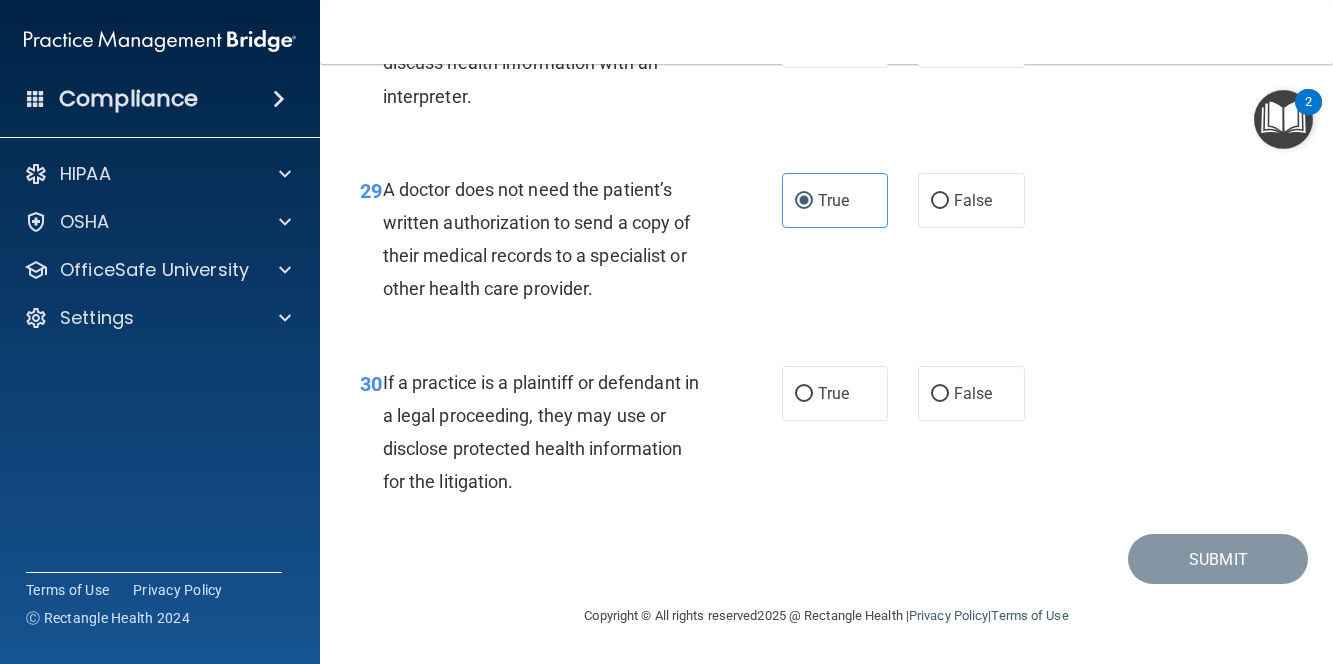 scroll, scrollTop: 5718, scrollLeft: 0, axis: vertical 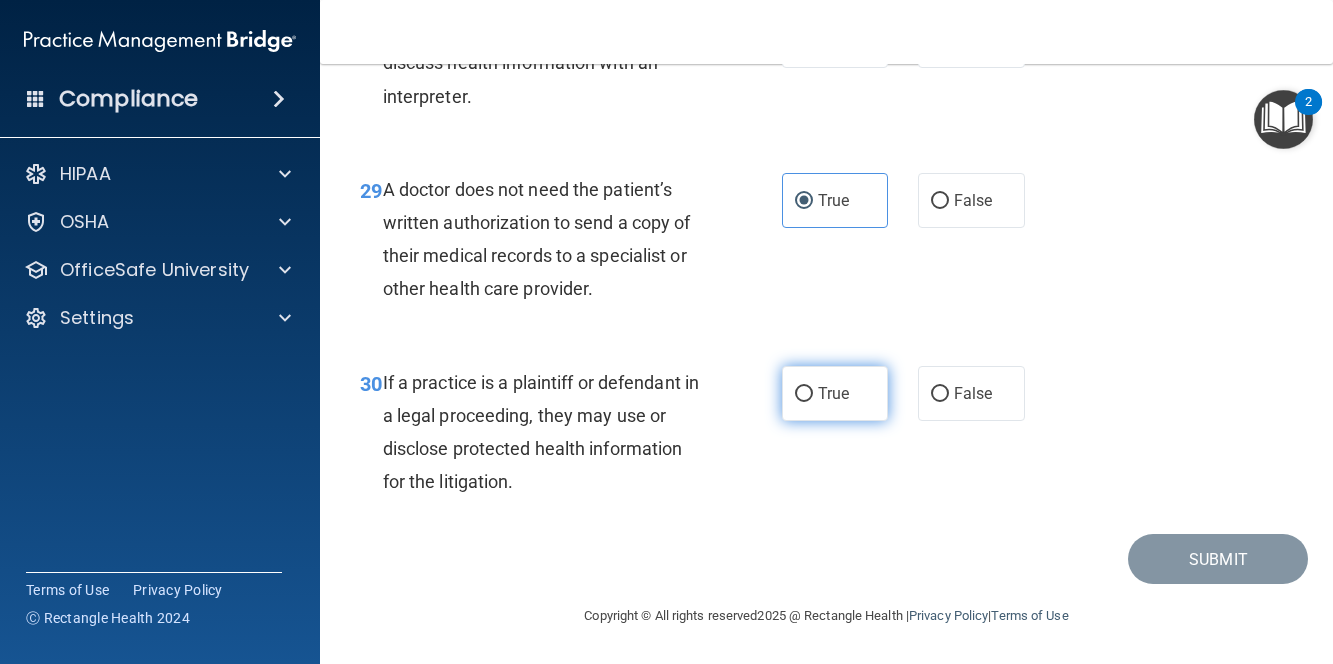 click on "True" at bounding box center (833, 393) 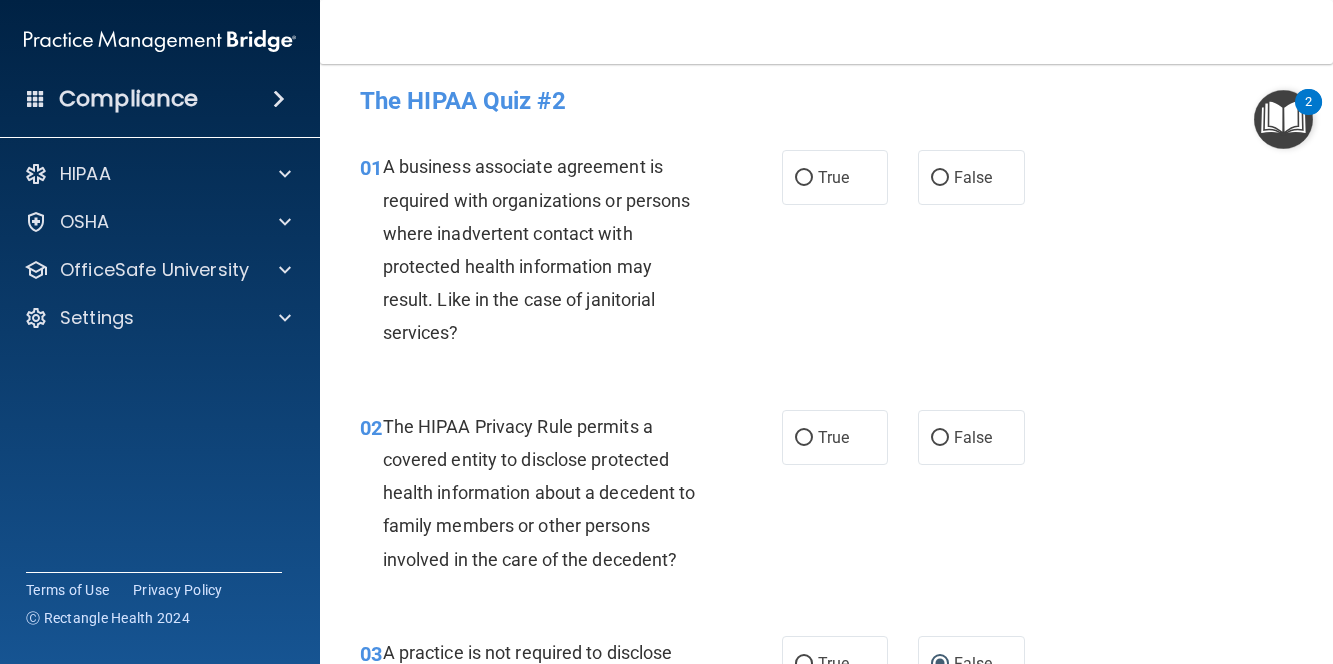 scroll, scrollTop: 0, scrollLeft: 0, axis: both 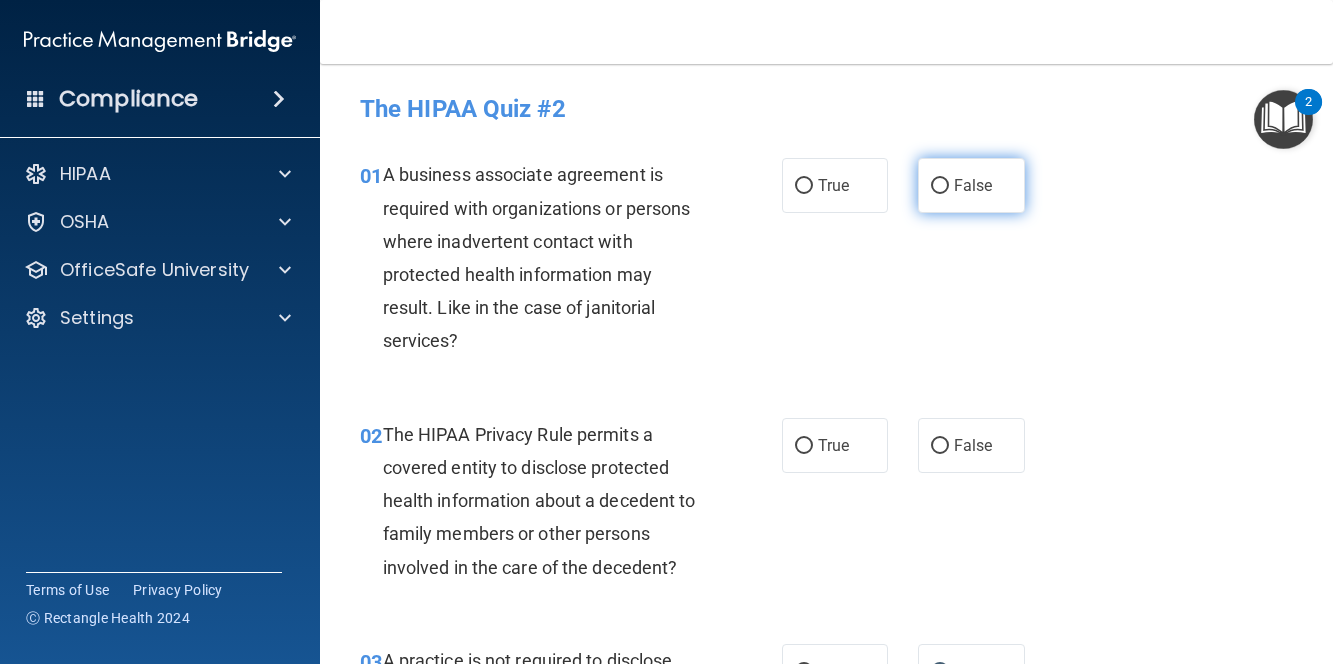 click on "False" at bounding box center (973, 185) 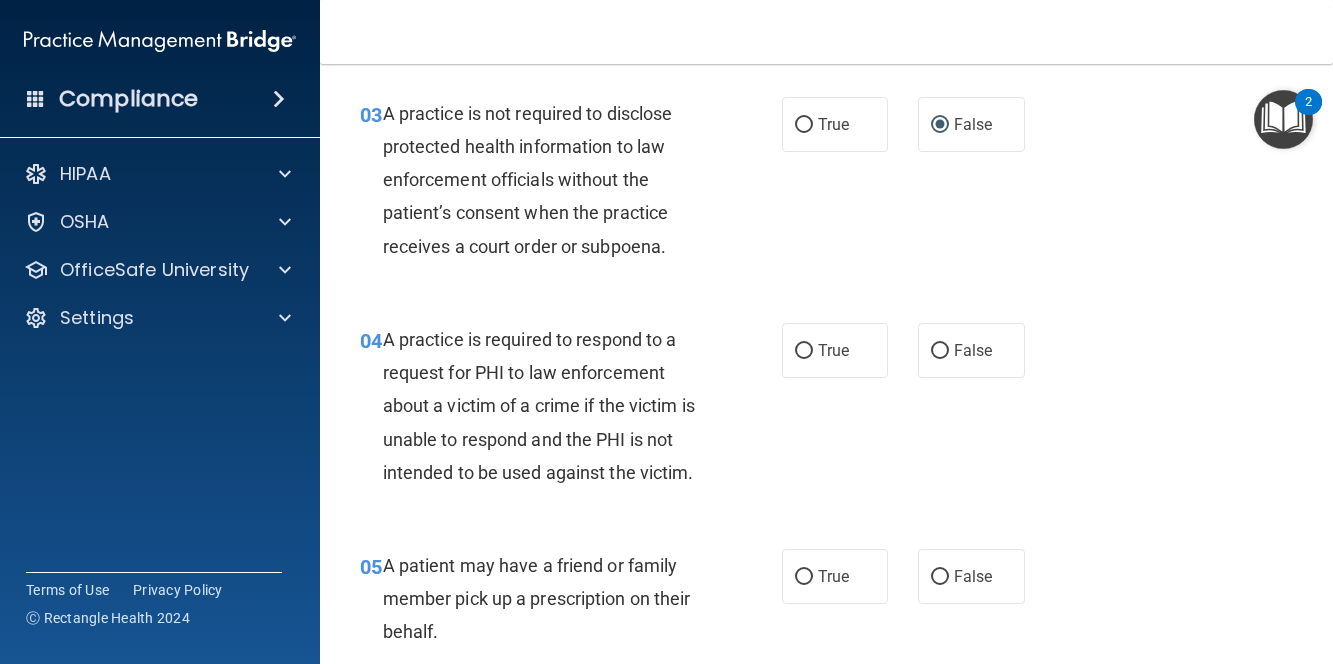scroll, scrollTop: 600, scrollLeft: 0, axis: vertical 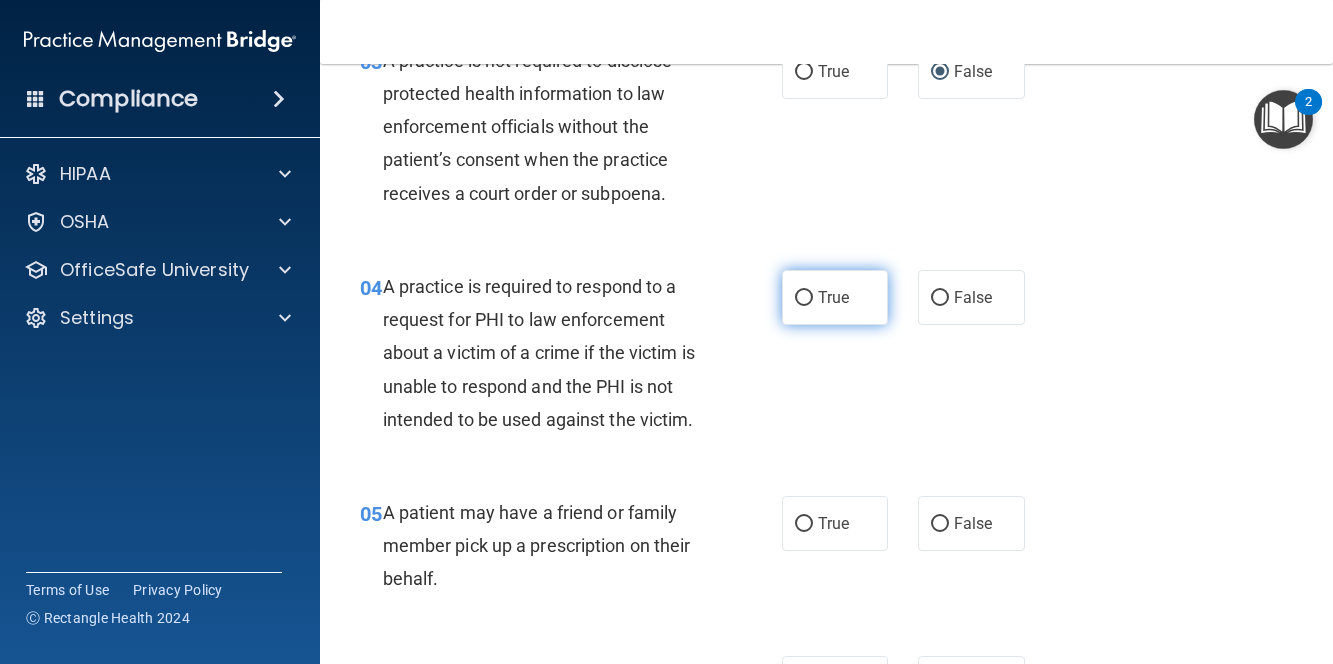 drag, startPoint x: 813, startPoint y: 294, endPoint x: 812, endPoint y: 305, distance: 11.045361 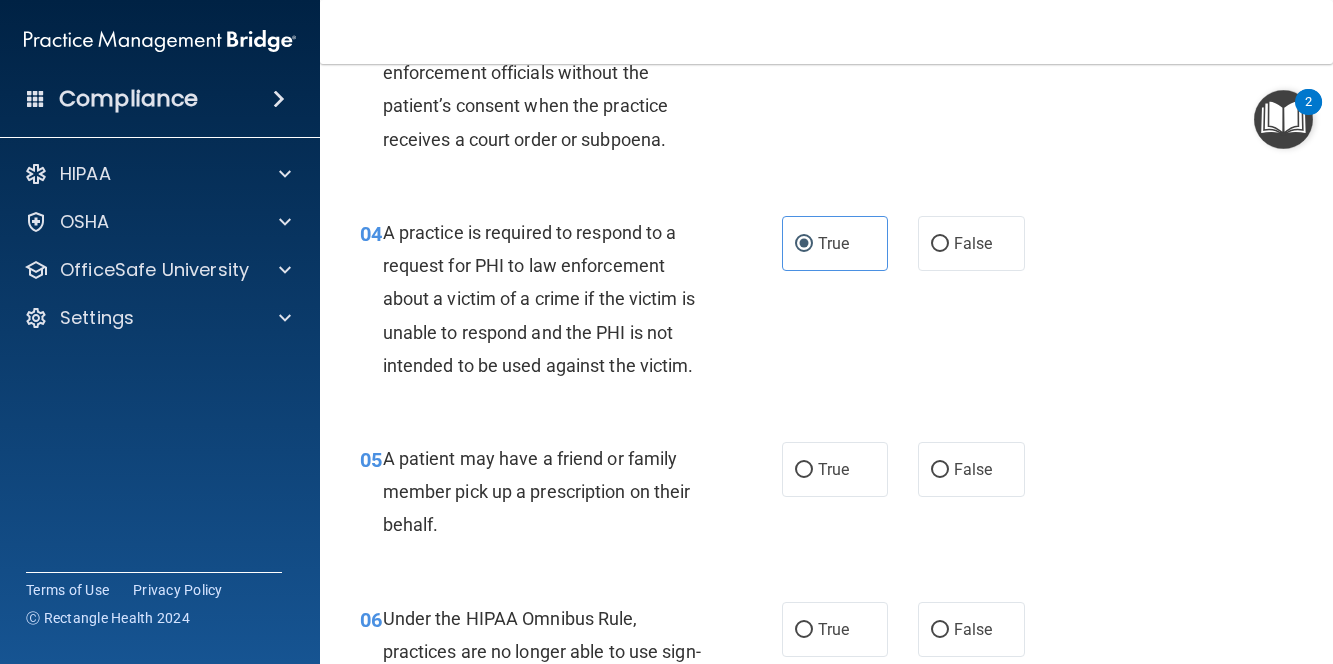 scroll, scrollTop: 700, scrollLeft: 0, axis: vertical 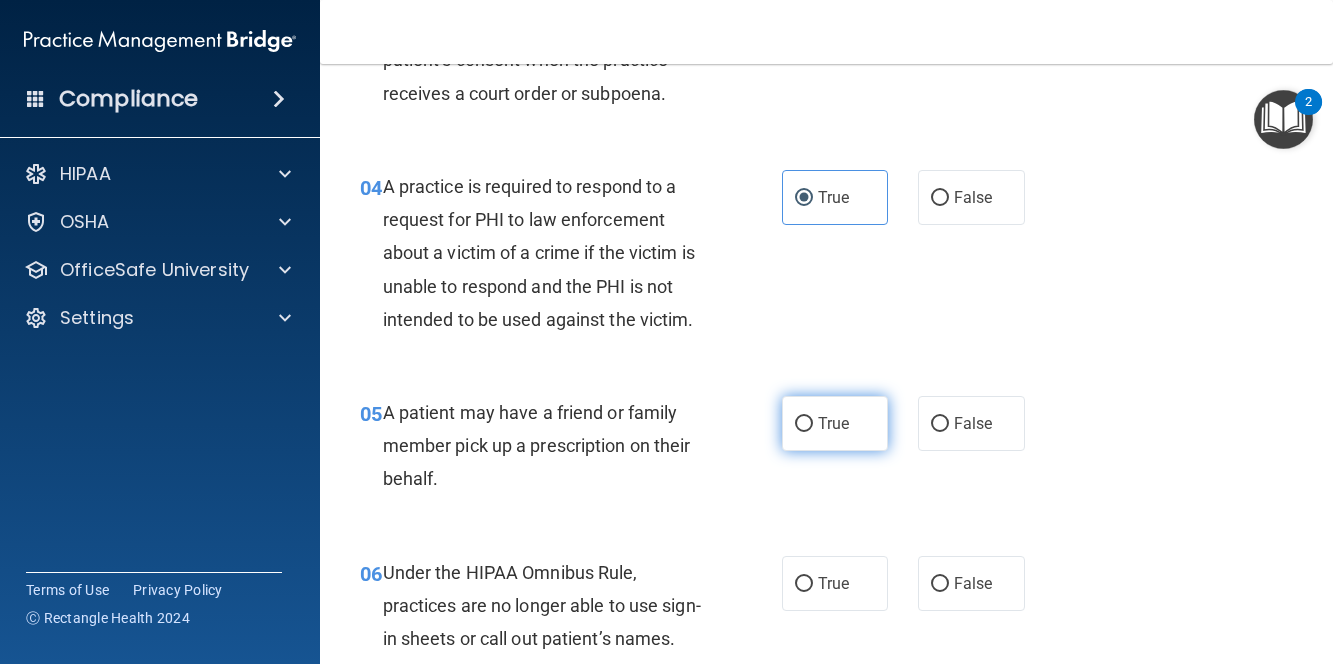click on "True" at bounding box center [835, 423] 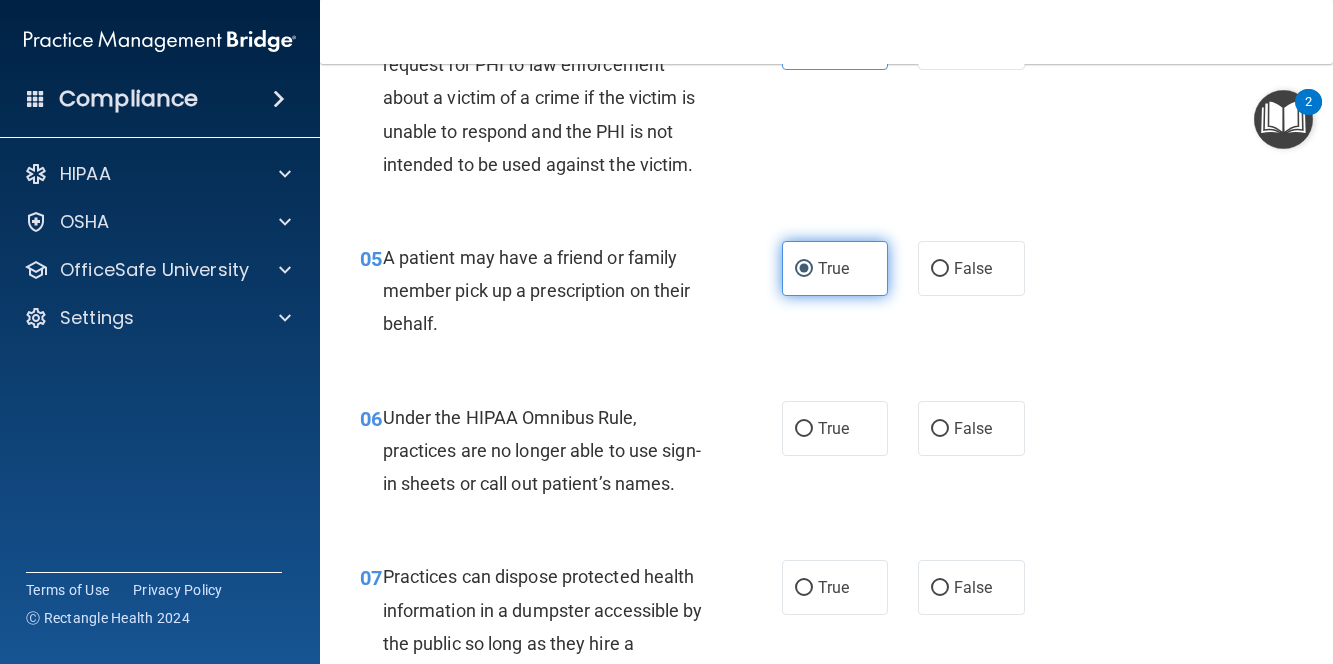 scroll, scrollTop: 900, scrollLeft: 0, axis: vertical 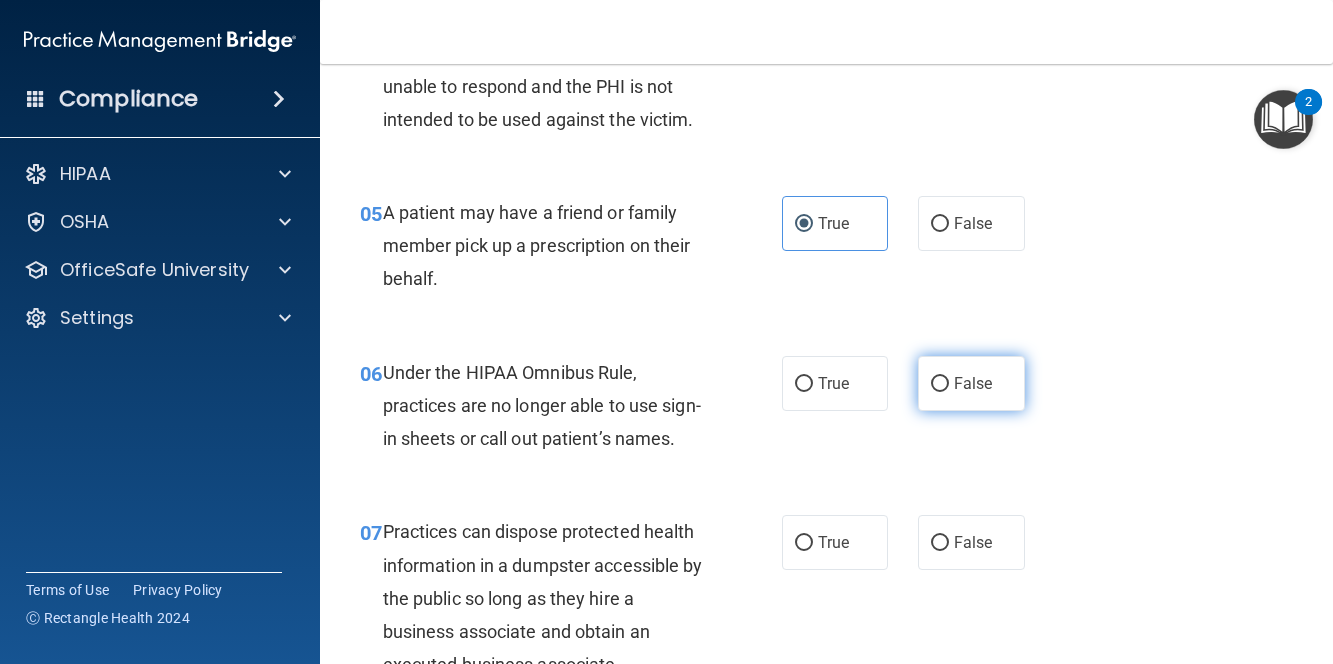 click on "False" at bounding box center (940, 384) 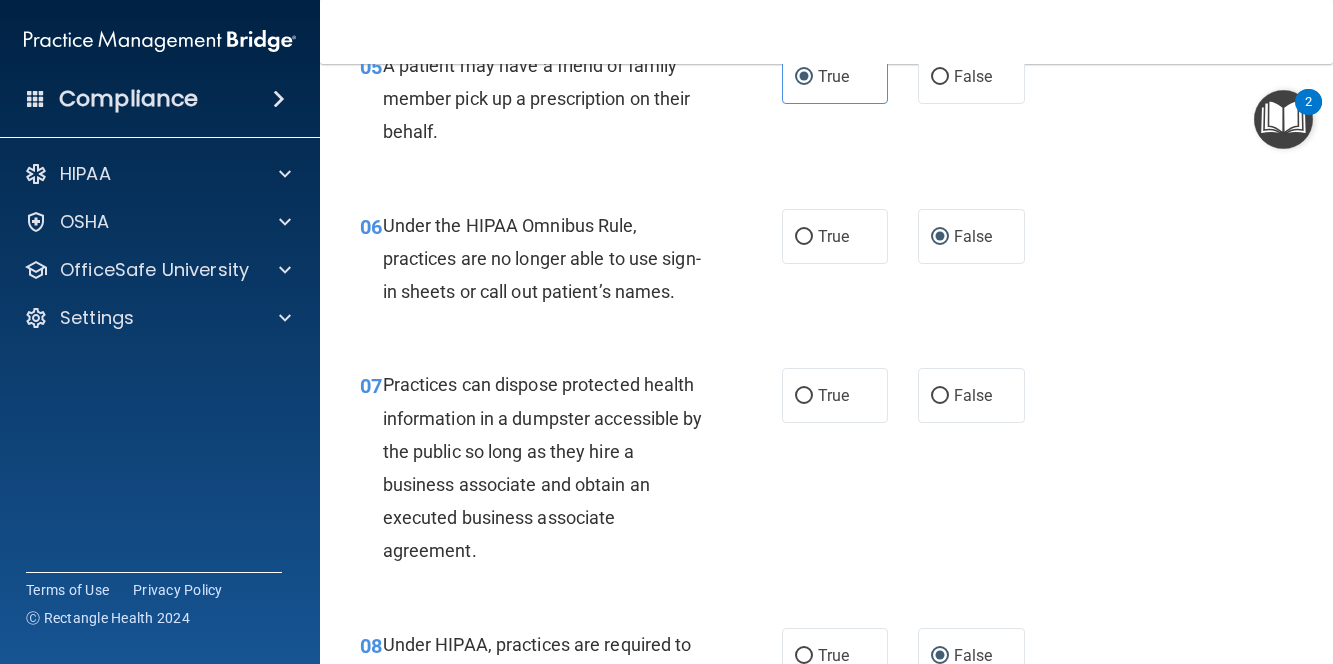 scroll, scrollTop: 1100, scrollLeft: 0, axis: vertical 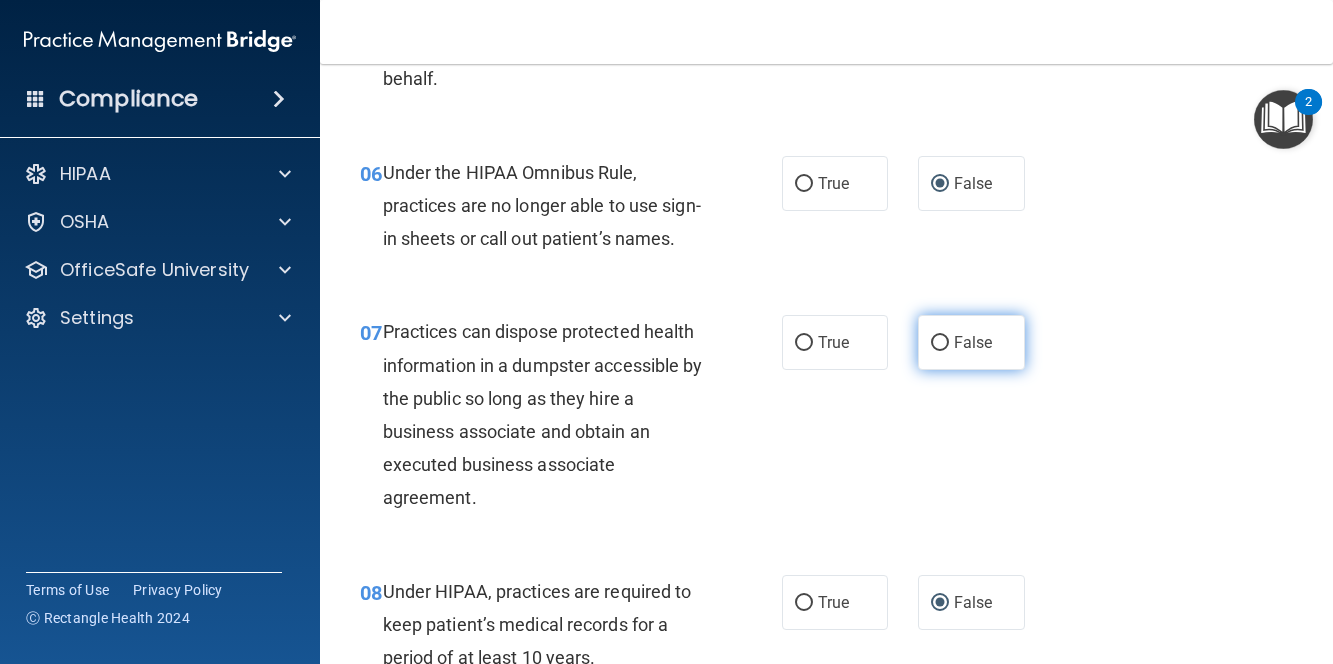 click on "False" at bounding box center [971, 342] 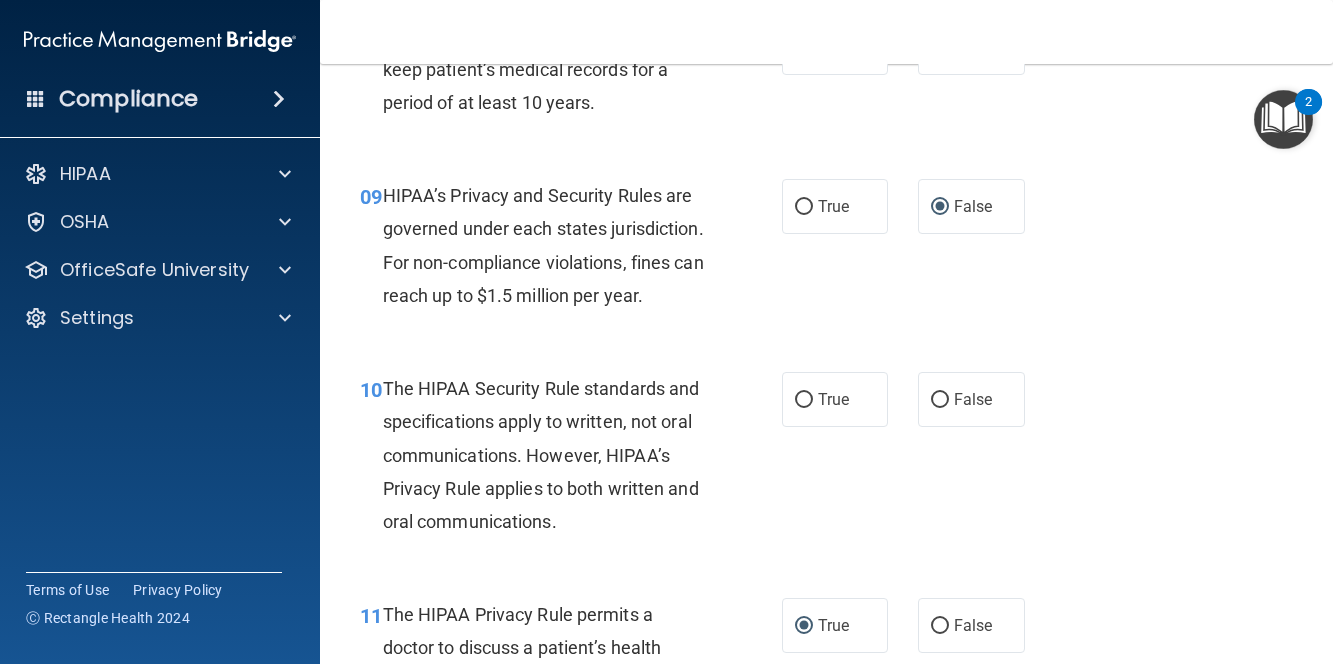 scroll, scrollTop: 1700, scrollLeft: 0, axis: vertical 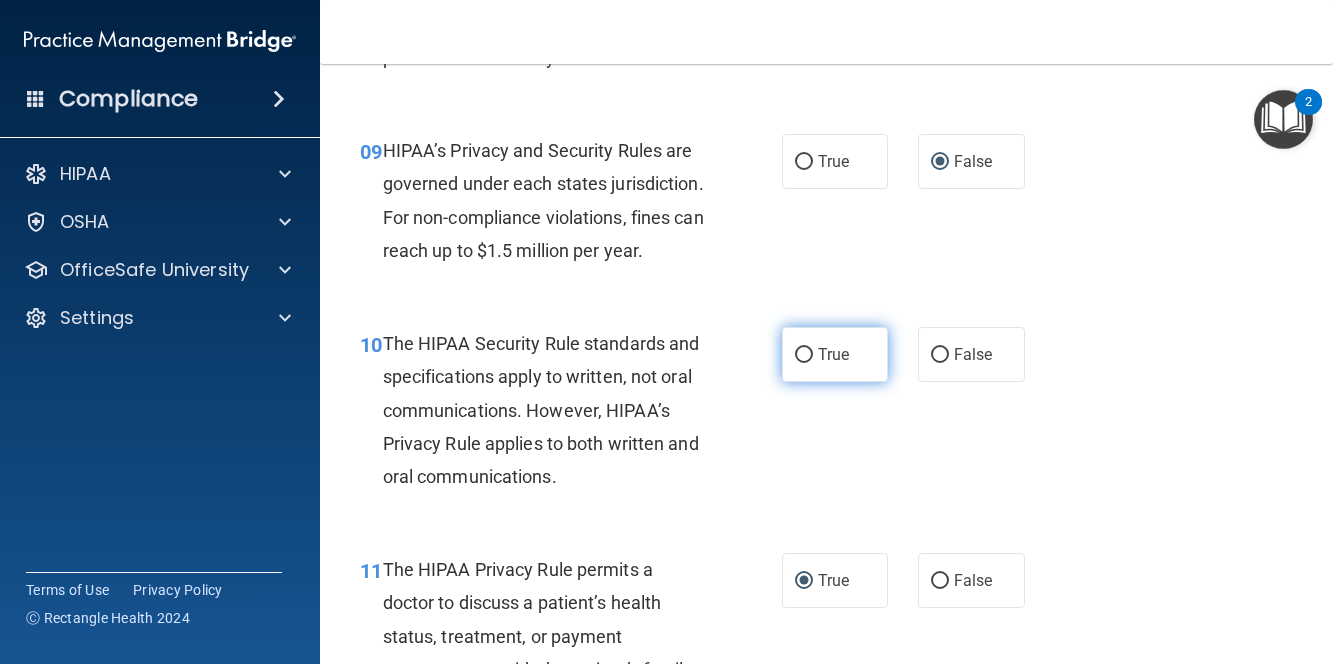click on "True" at bounding box center (835, 354) 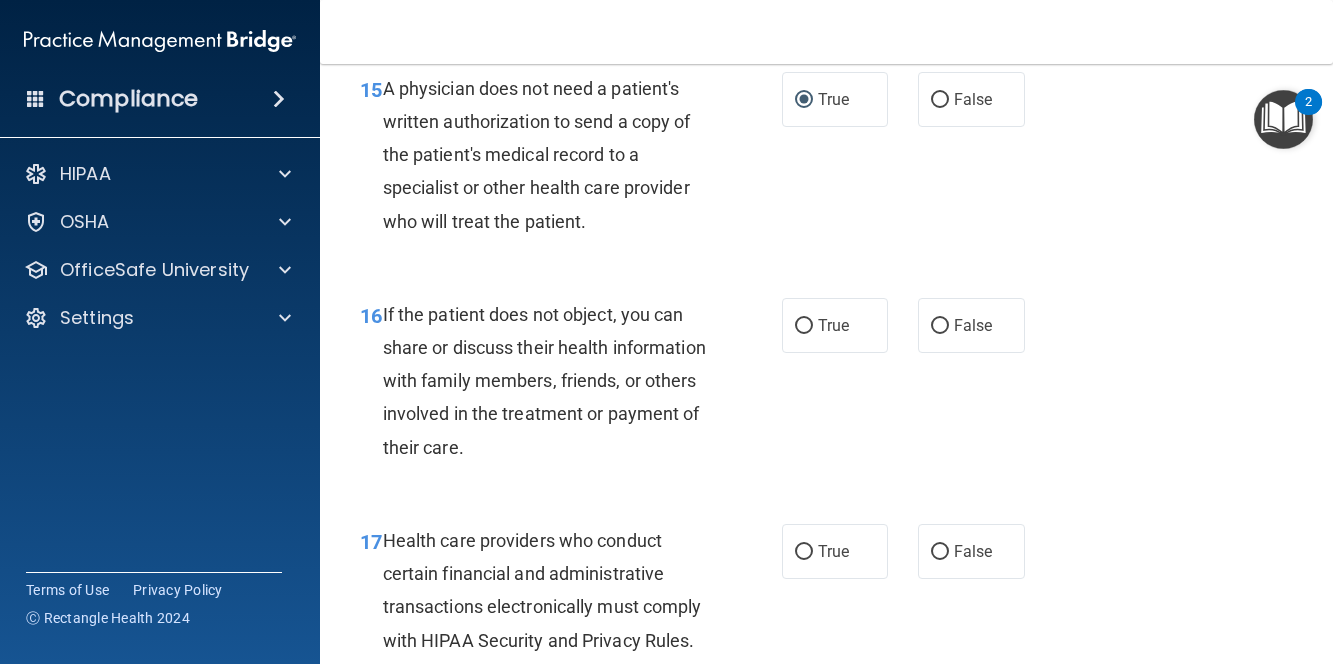 scroll, scrollTop: 3000, scrollLeft: 0, axis: vertical 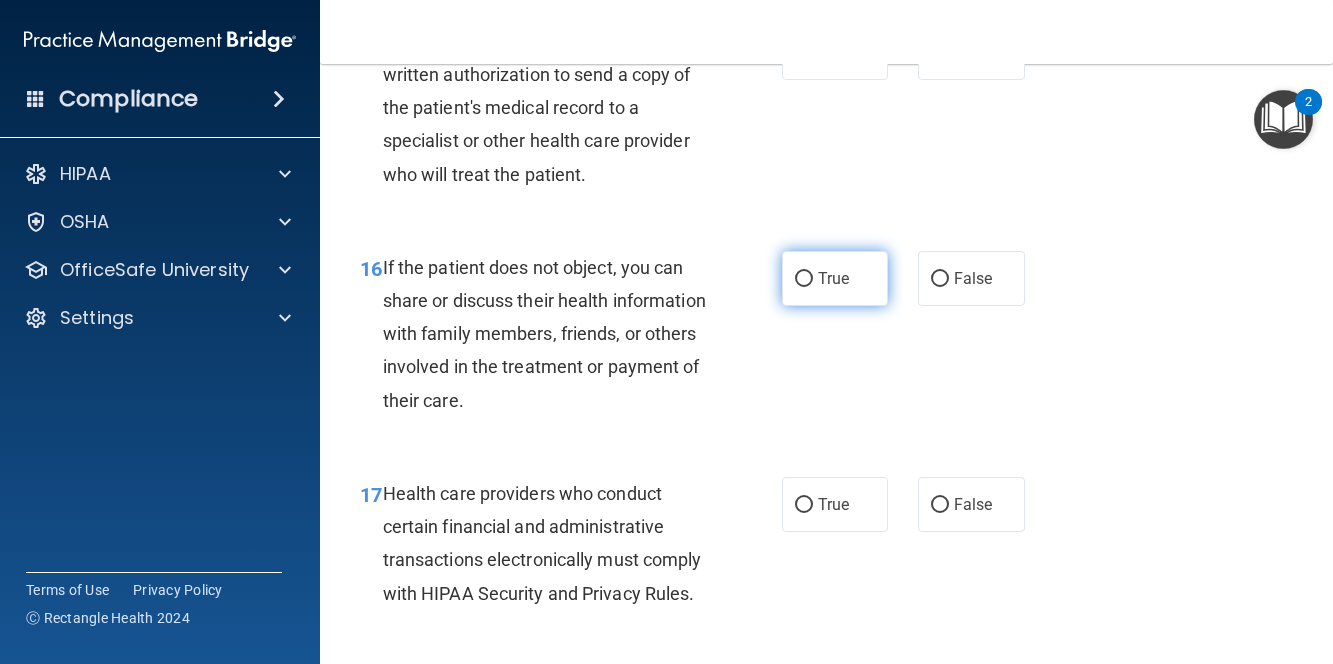click on "True" at bounding box center (833, 278) 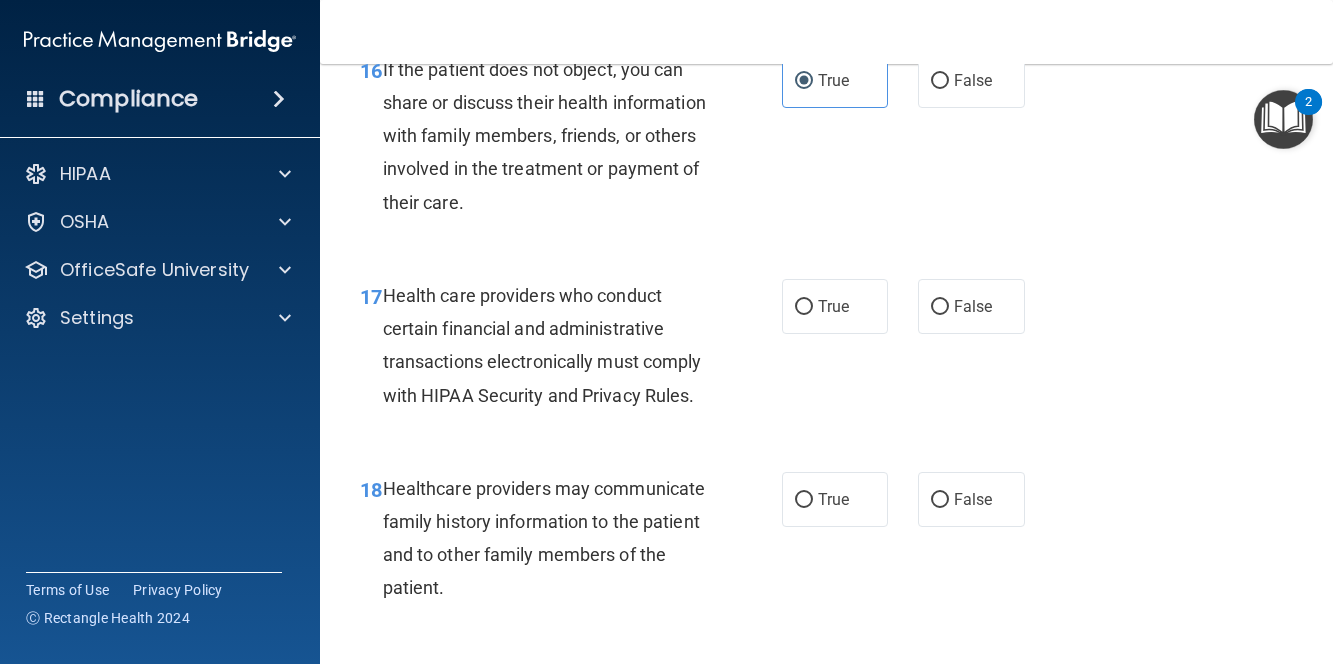 scroll, scrollTop: 3200, scrollLeft: 0, axis: vertical 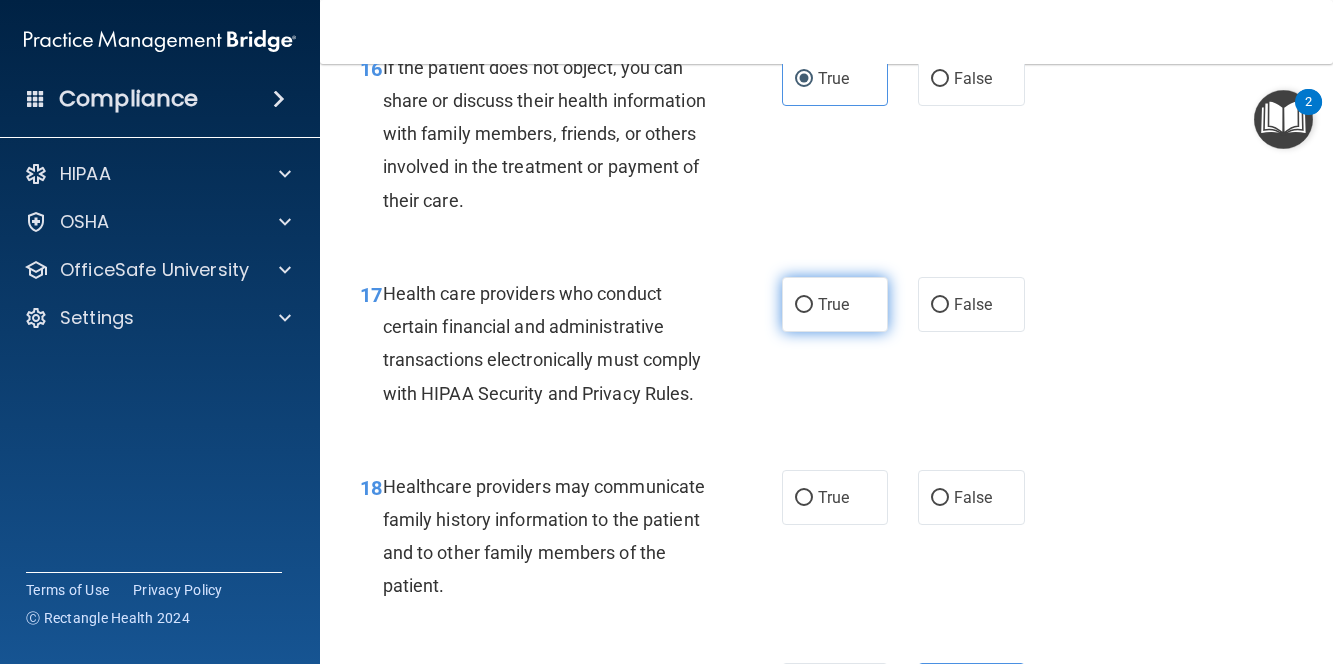click on "True" at bounding box center [833, 304] 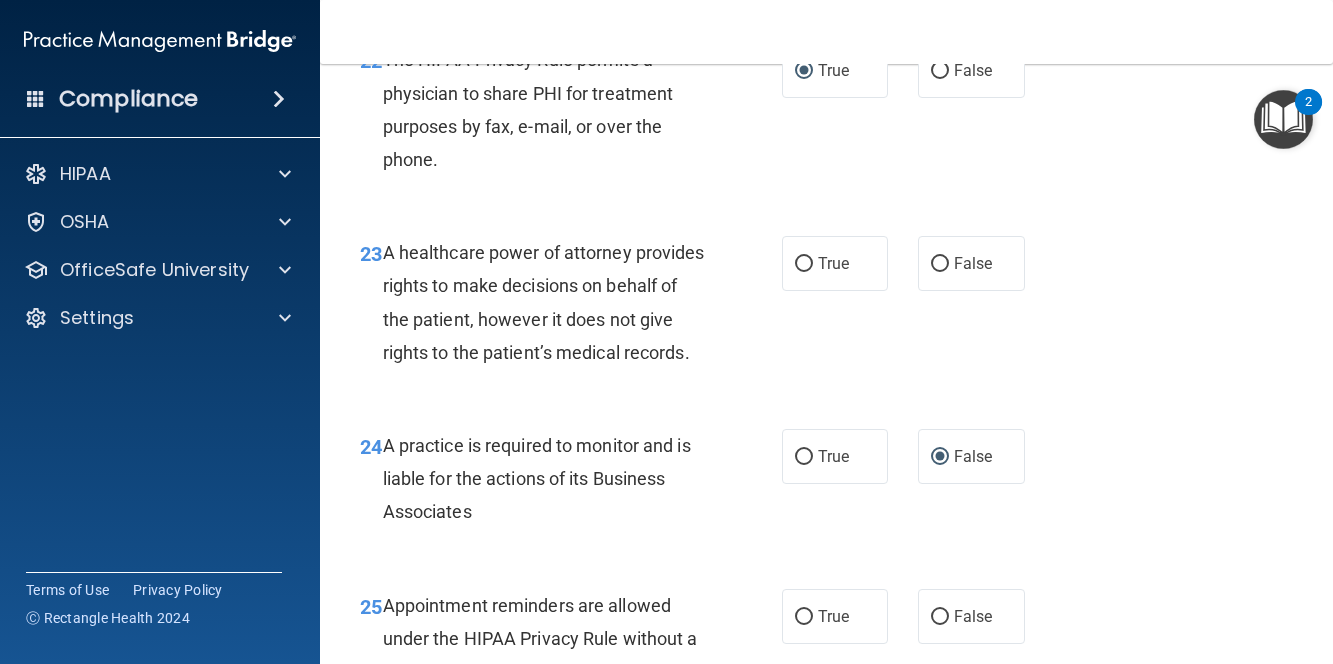 scroll, scrollTop: 4400, scrollLeft: 0, axis: vertical 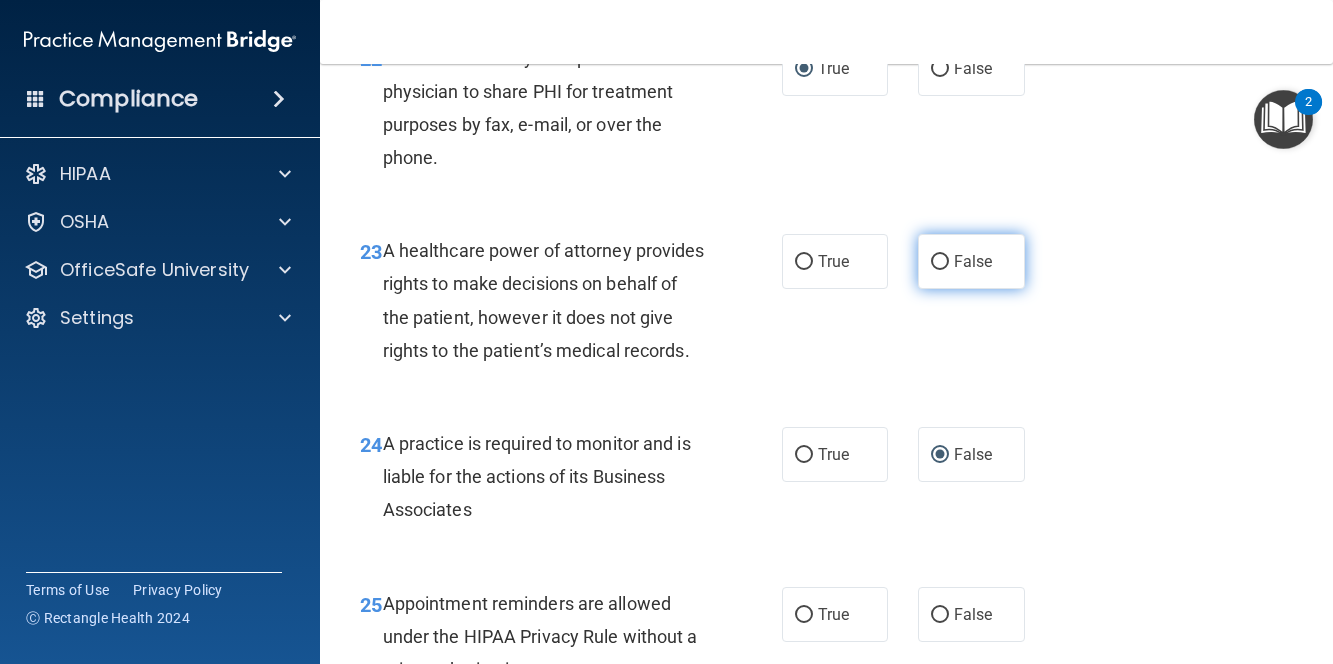 click on "False" at bounding box center [971, 261] 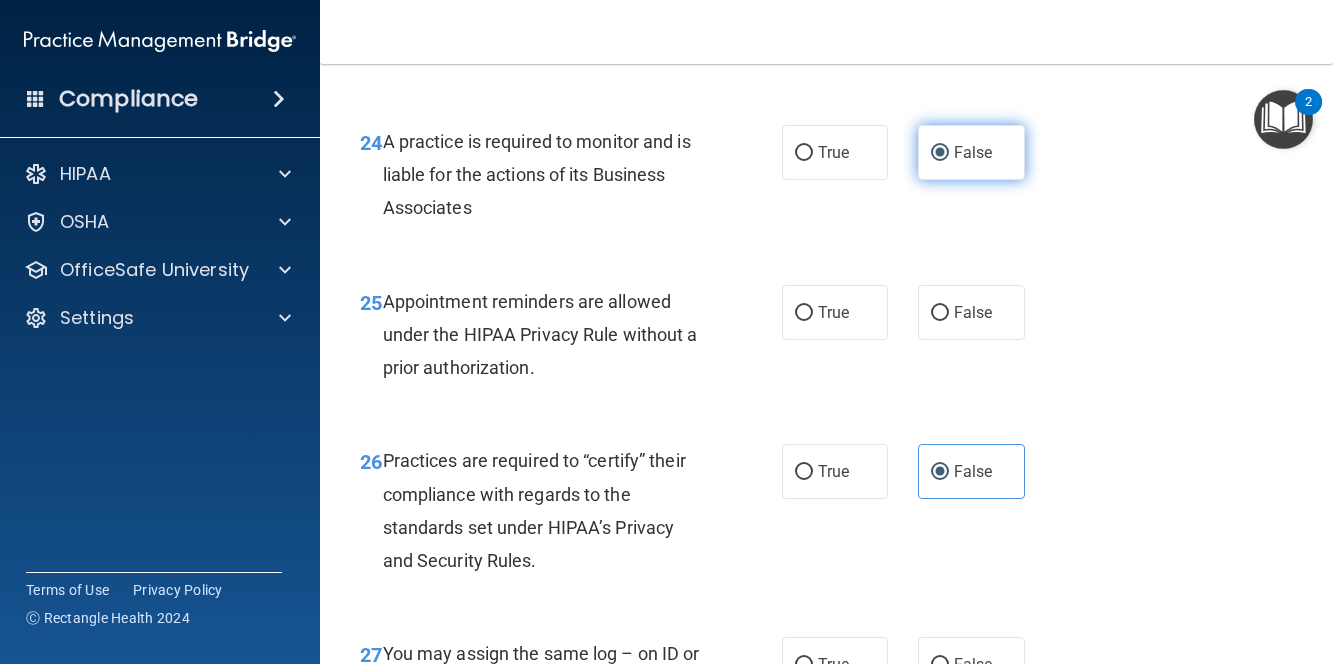 scroll, scrollTop: 4800, scrollLeft: 0, axis: vertical 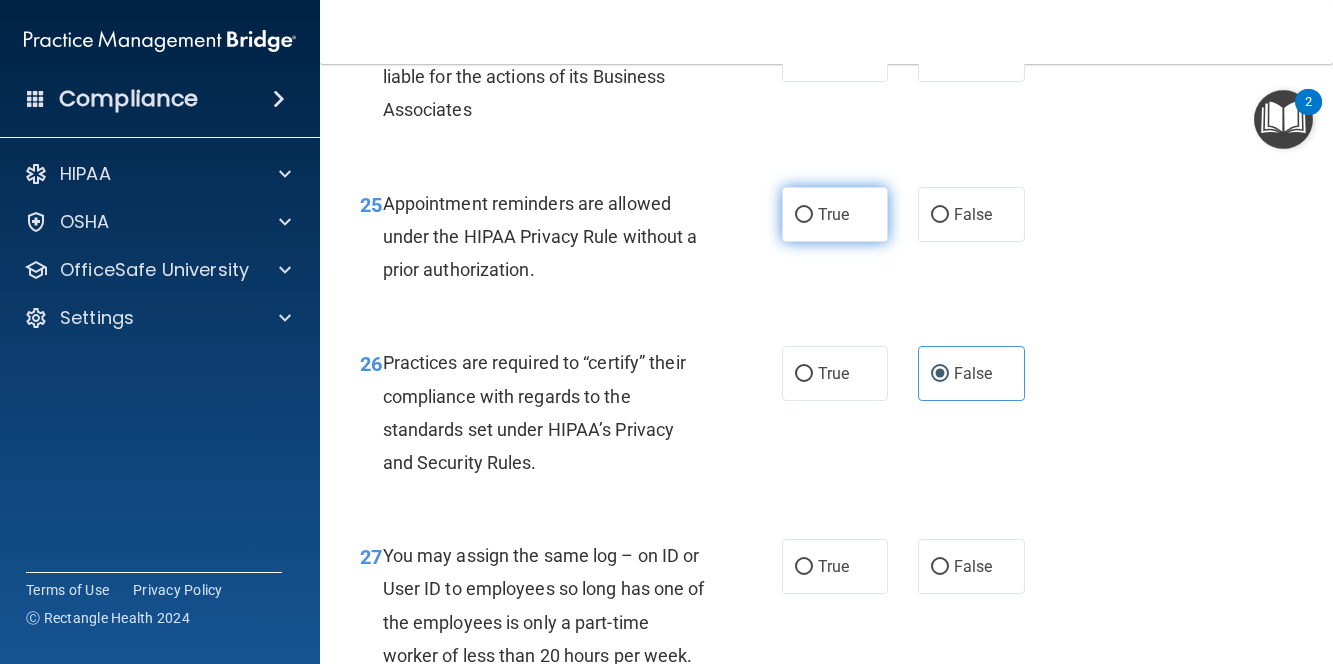 click on "True" at bounding box center [835, 214] 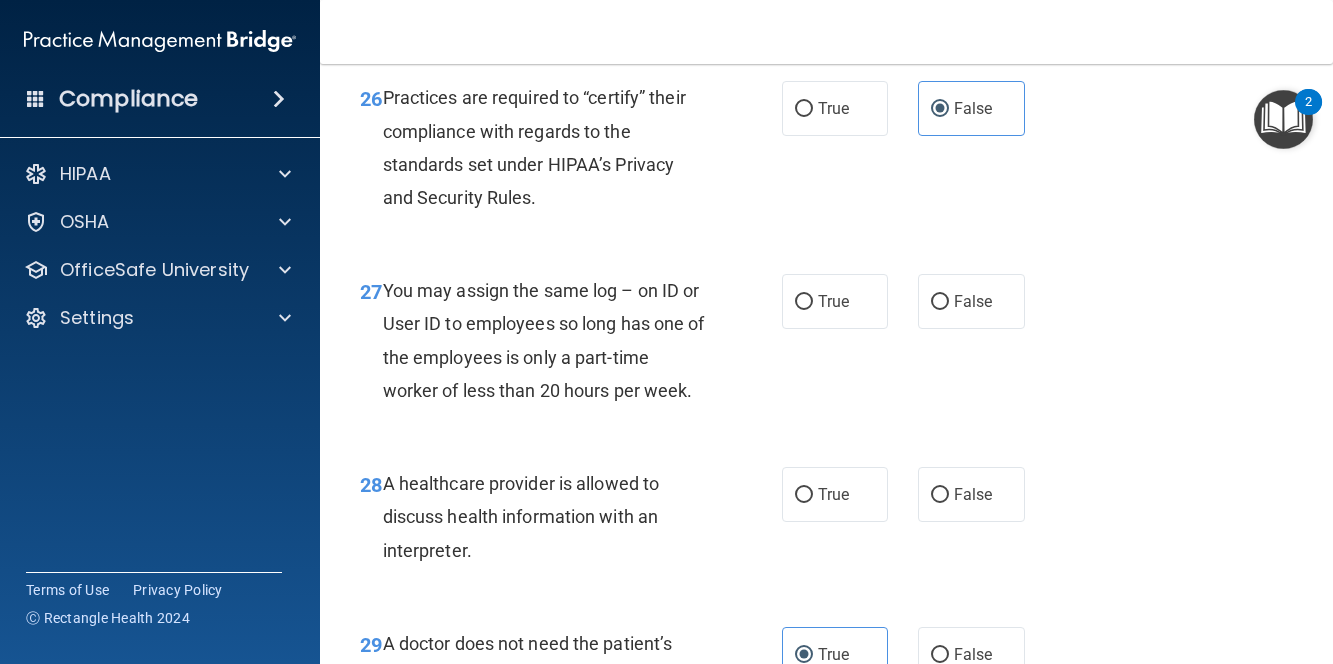 scroll, scrollTop: 5200, scrollLeft: 0, axis: vertical 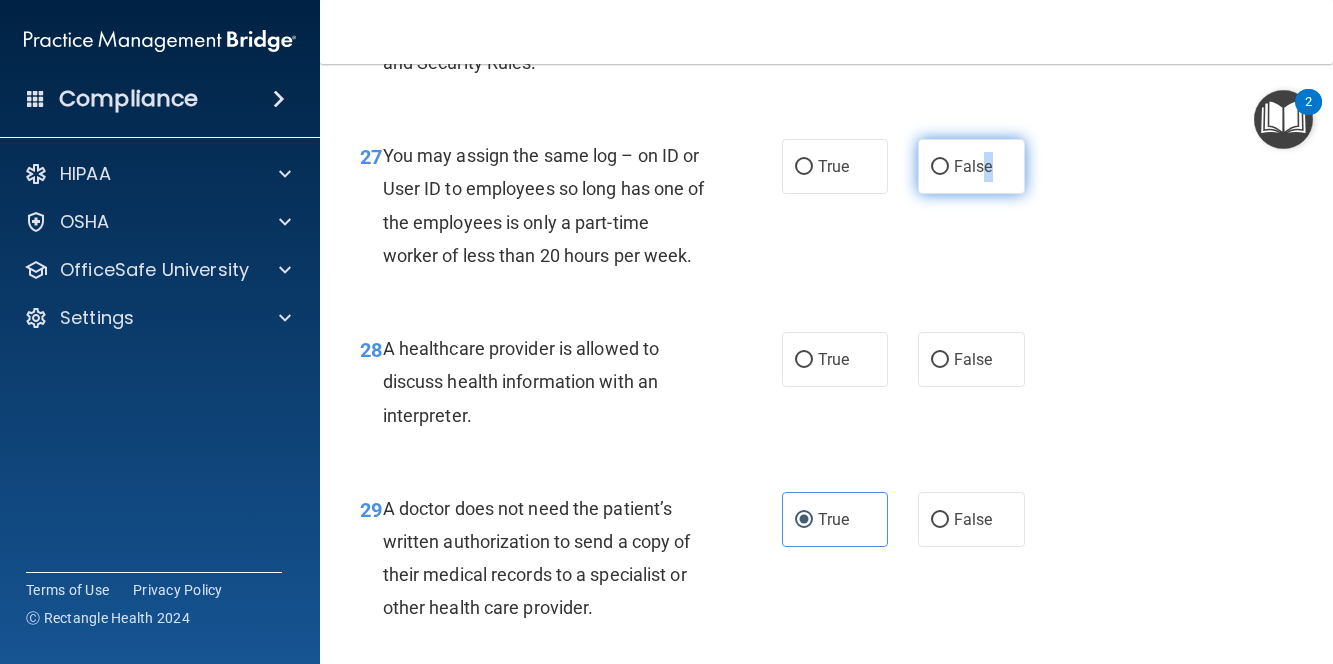 drag, startPoint x: 979, startPoint y: 338, endPoint x: 999, endPoint y: 342, distance: 20.396078 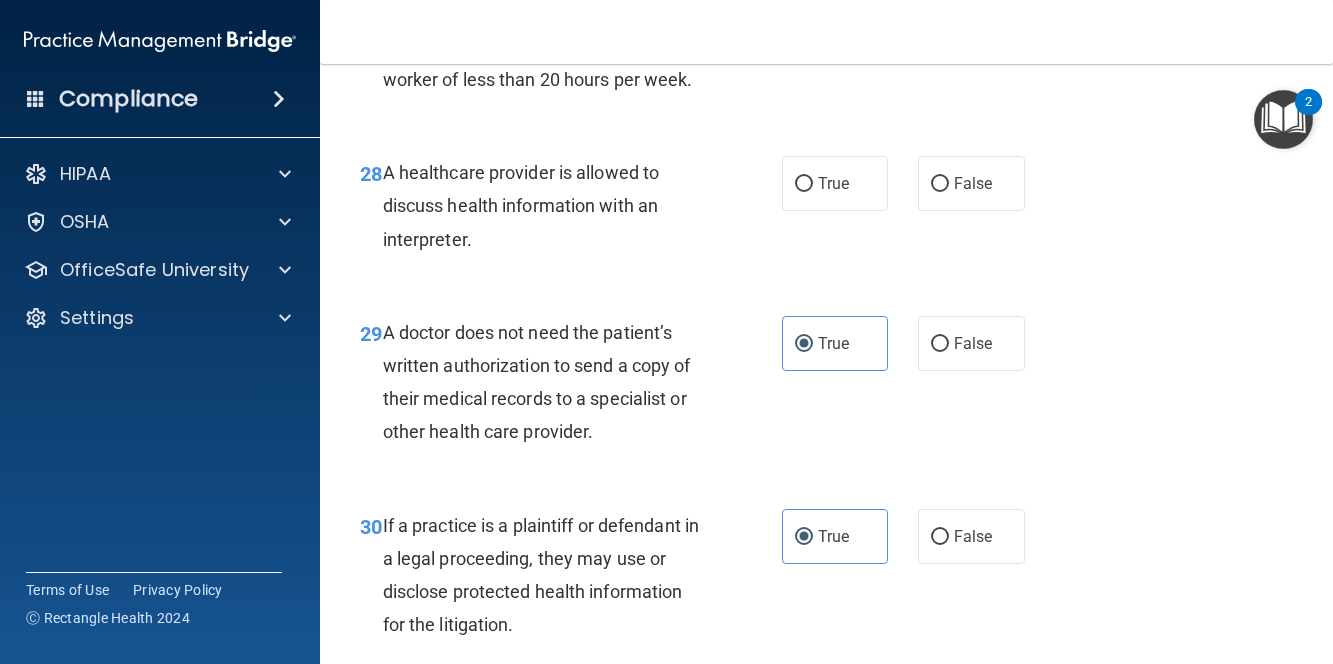 scroll, scrollTop: 5400, scrollLeft: 0, axis: vertical 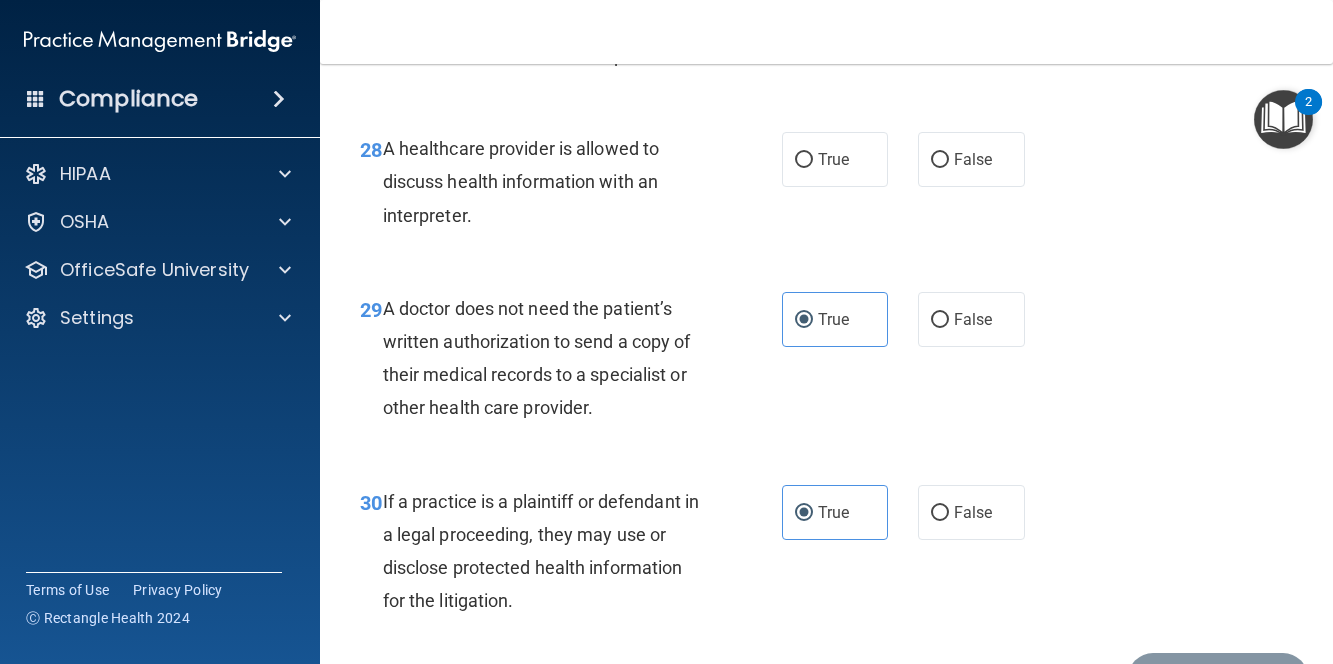 click on "False" at bounding box center [940, -33] 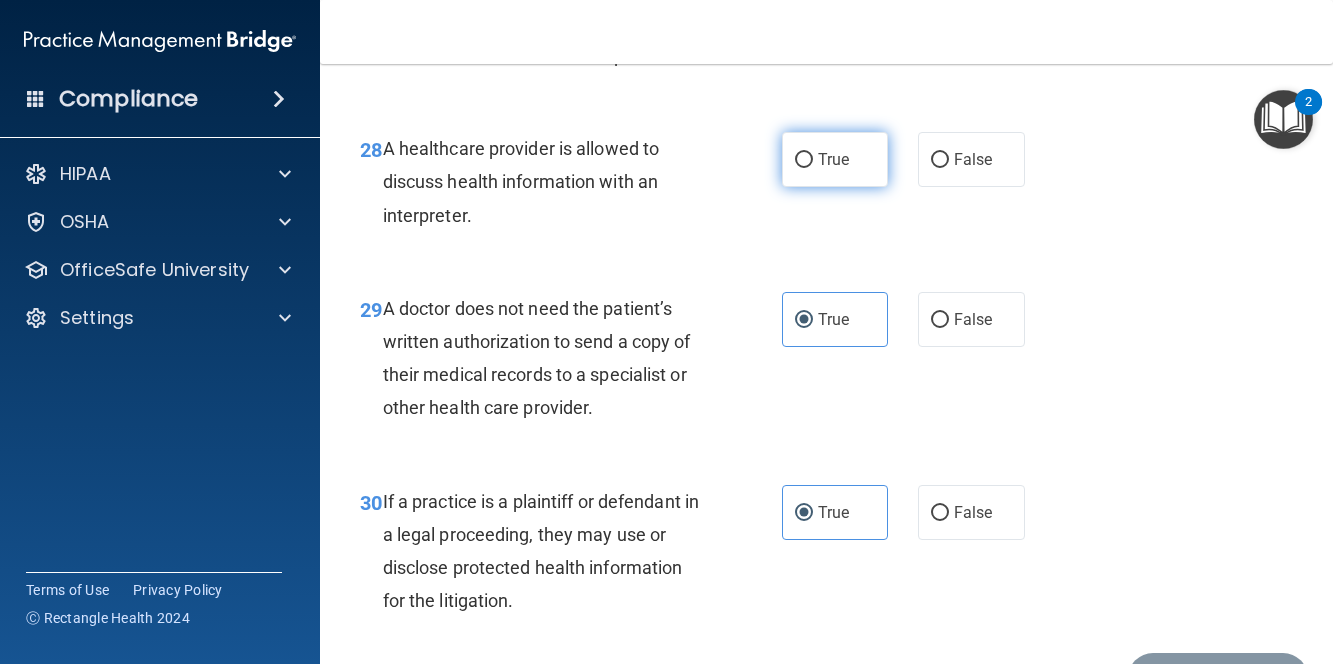 click on "True" at bounding box center [833, 159] 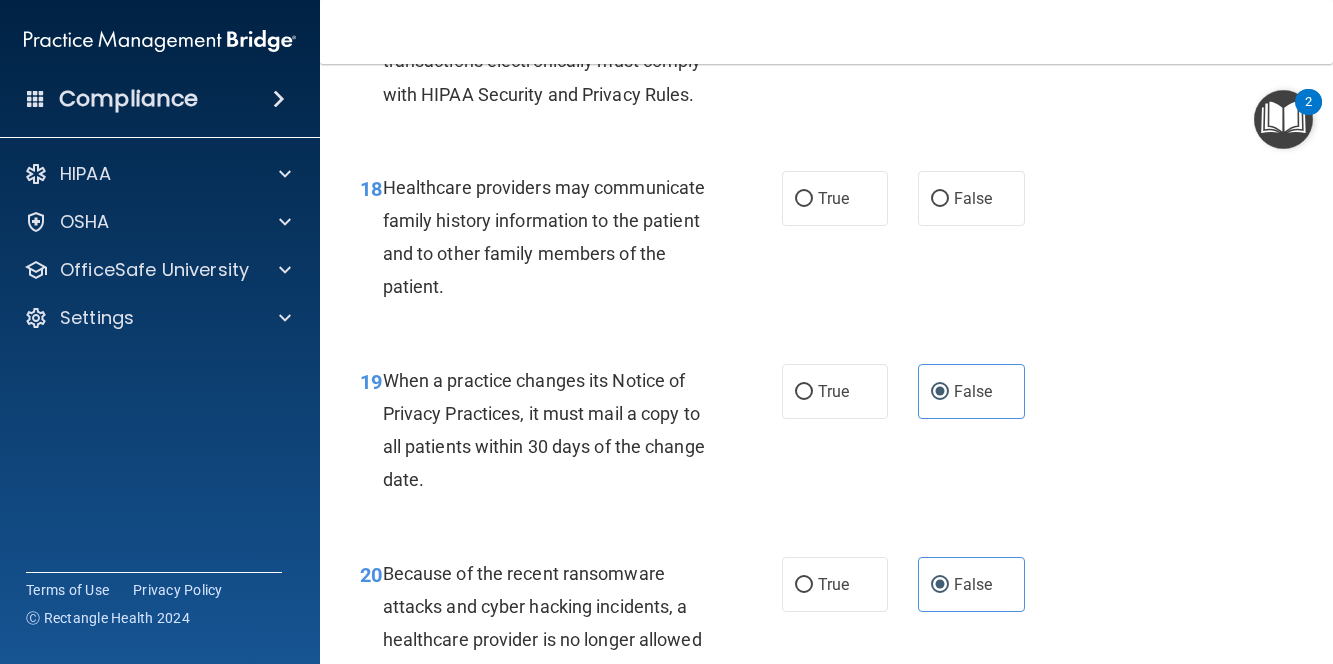 scroll, scrollTop: 3500, scrollLeft: 0, axis: vertical 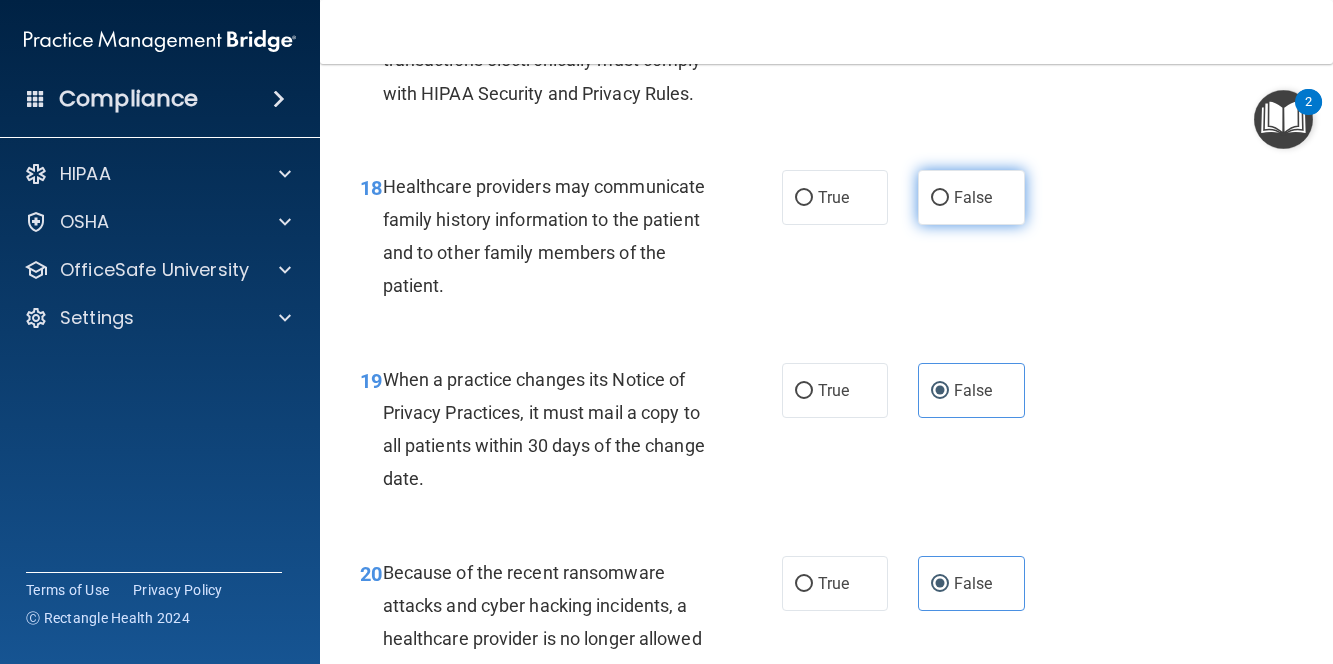 click on "False" at bounding box center (971, 197) 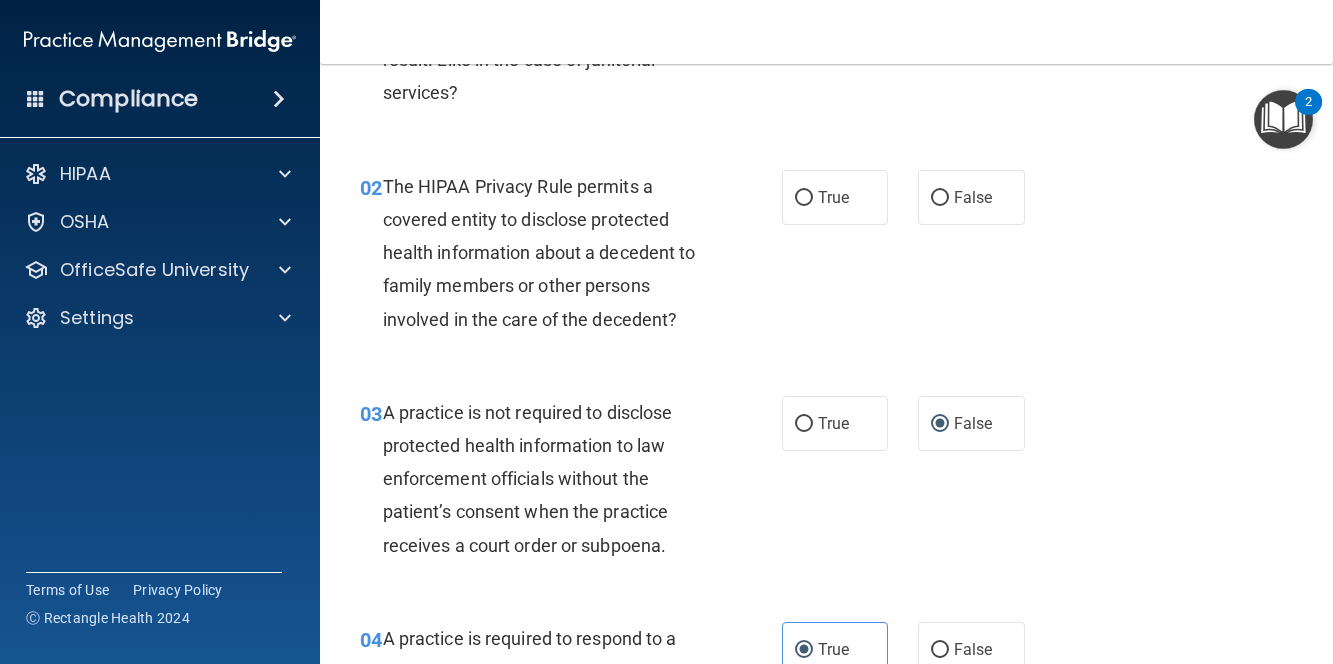 scroll, scrollTop: 200, scrollLeft: 0, axis: vertical 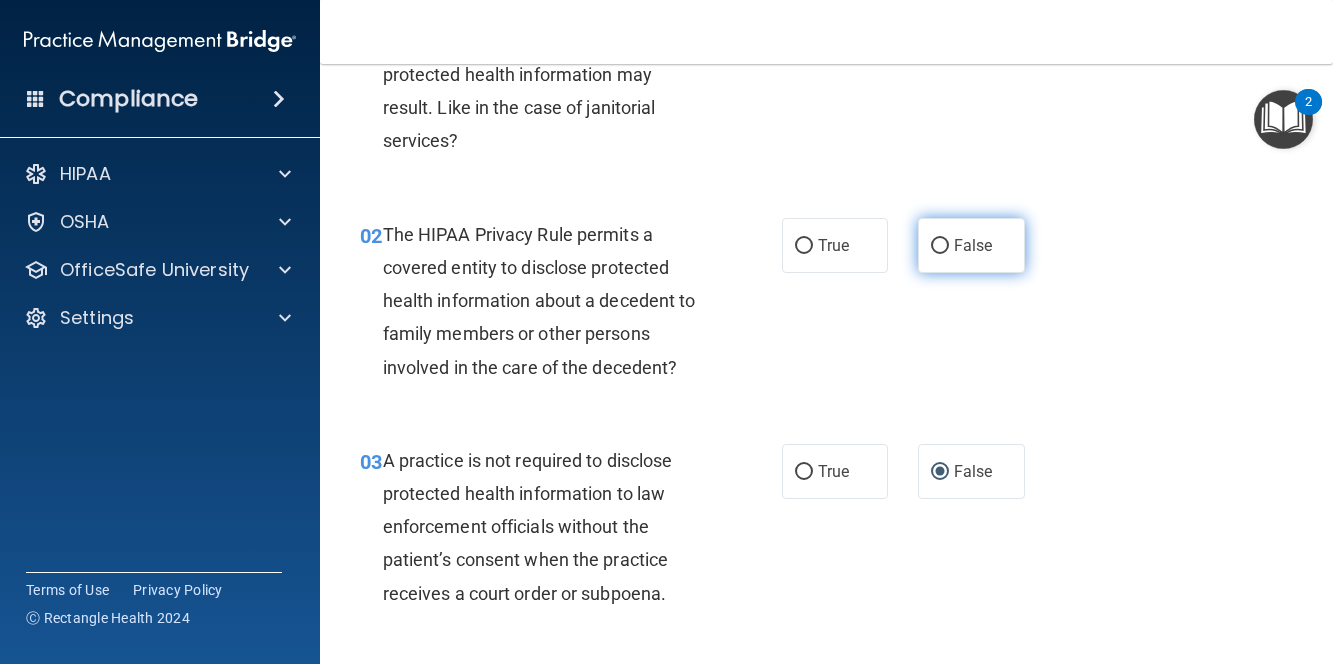 click on "False" at bounding box center [971, 245] 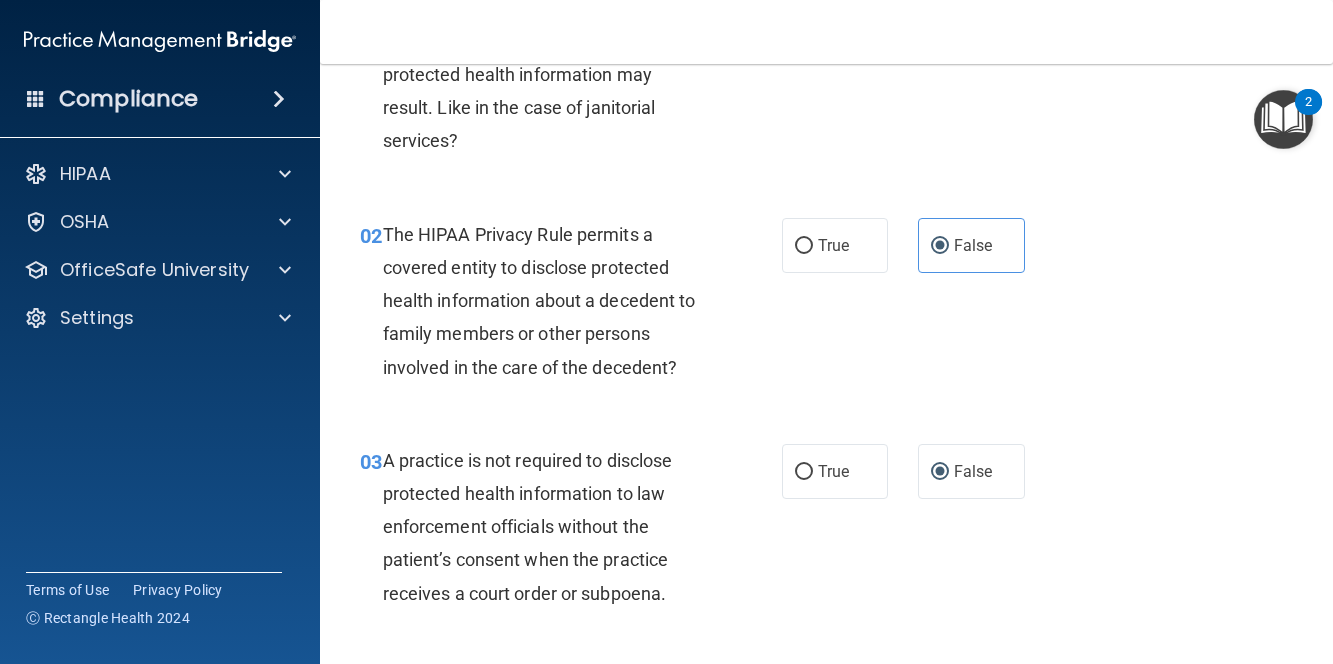 scroll, scrollTop: 0, scrollLeft: 0, axis: both 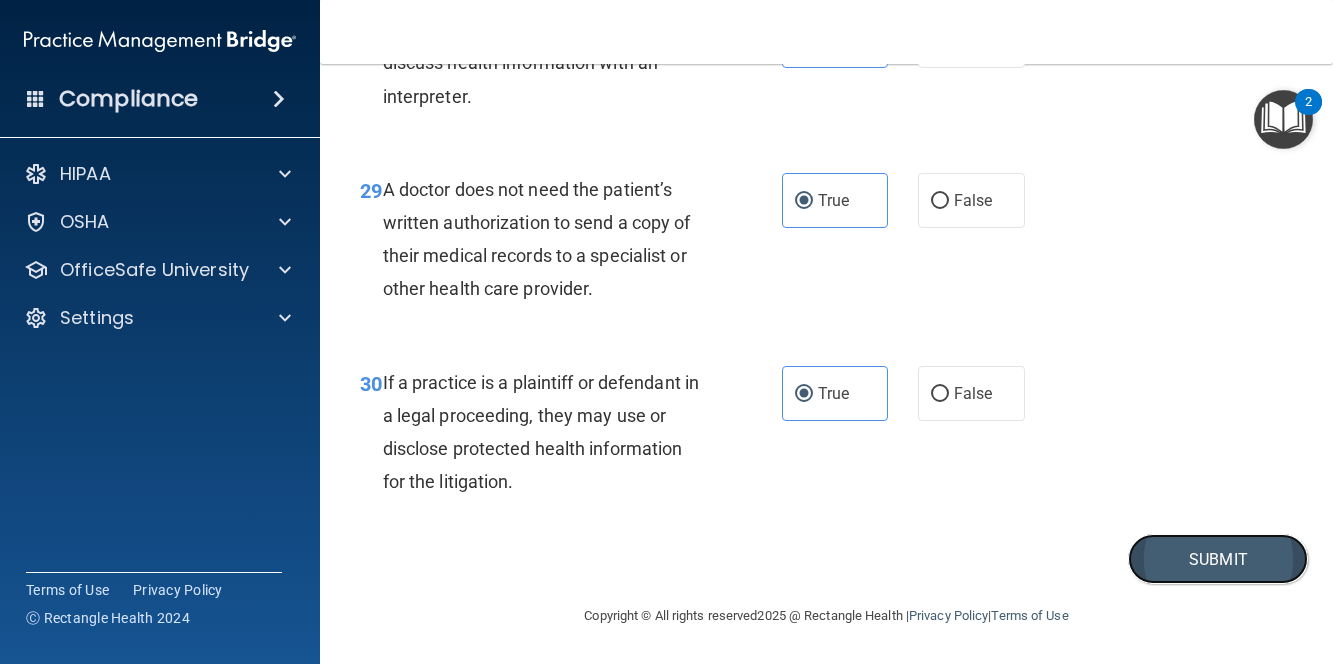 click on "Submit" at bounding box center [1218, 559] 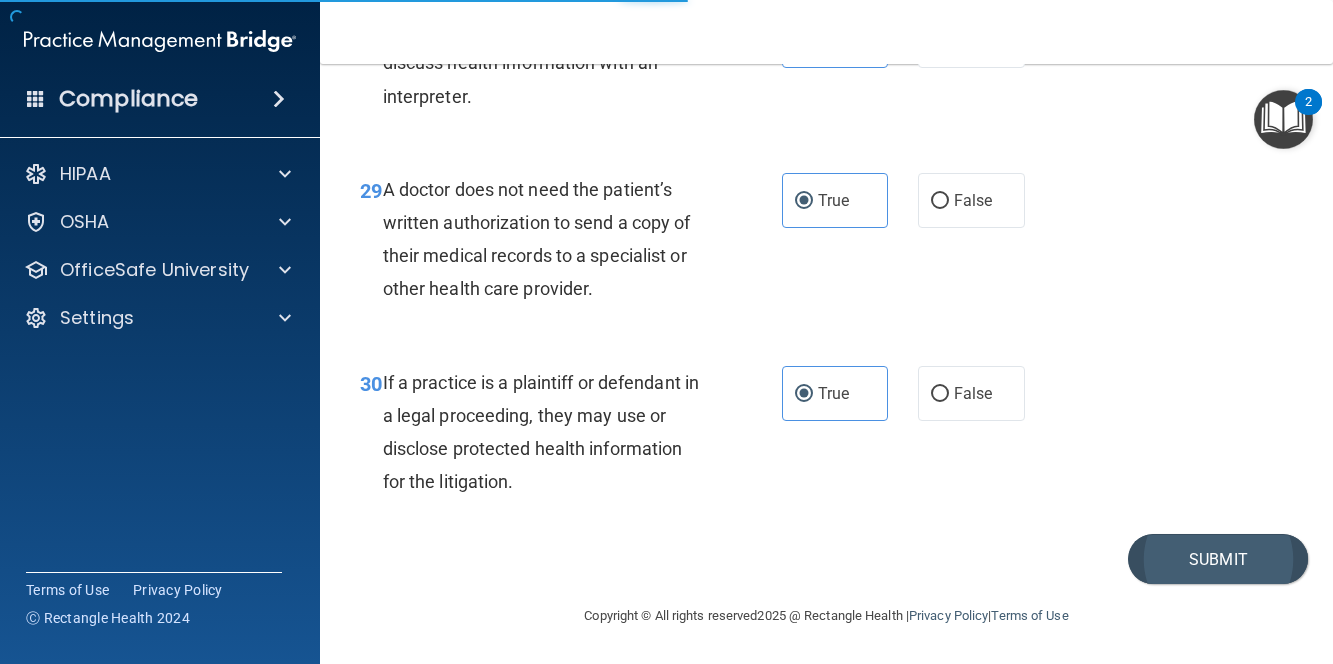 scroll, scrollTop: 0, scrollLeft: 0, axis: both 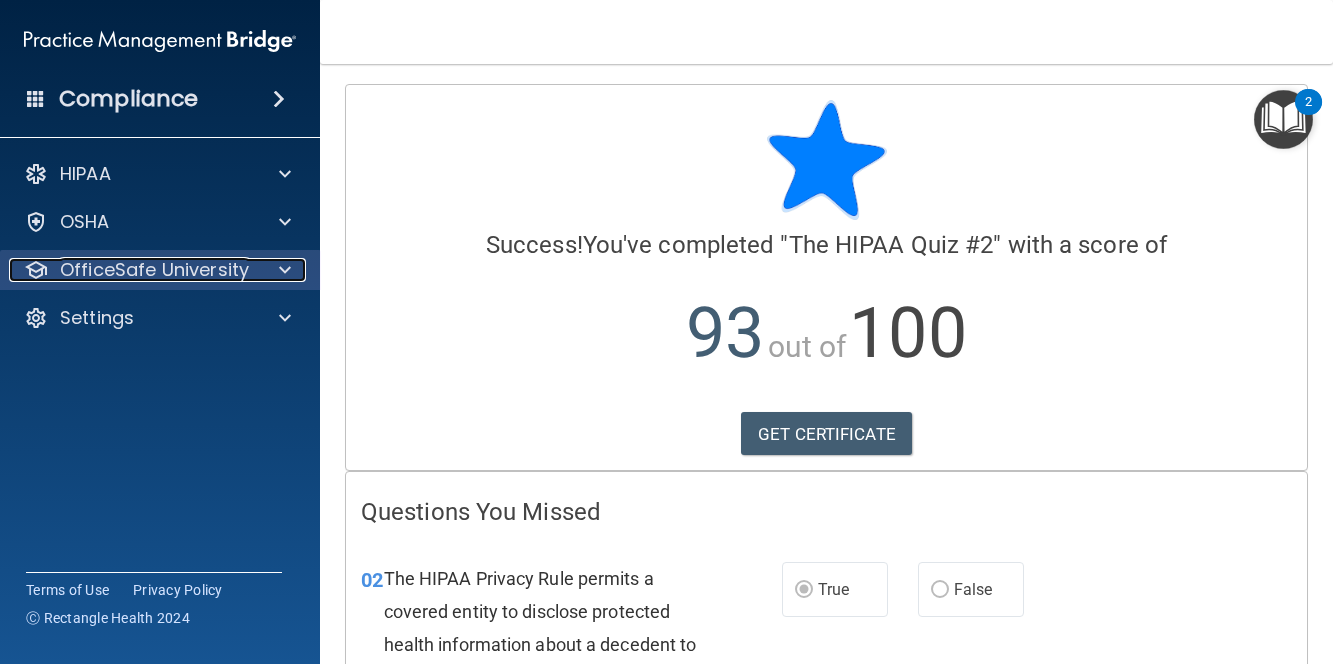 click at bounding box center [285, 270] 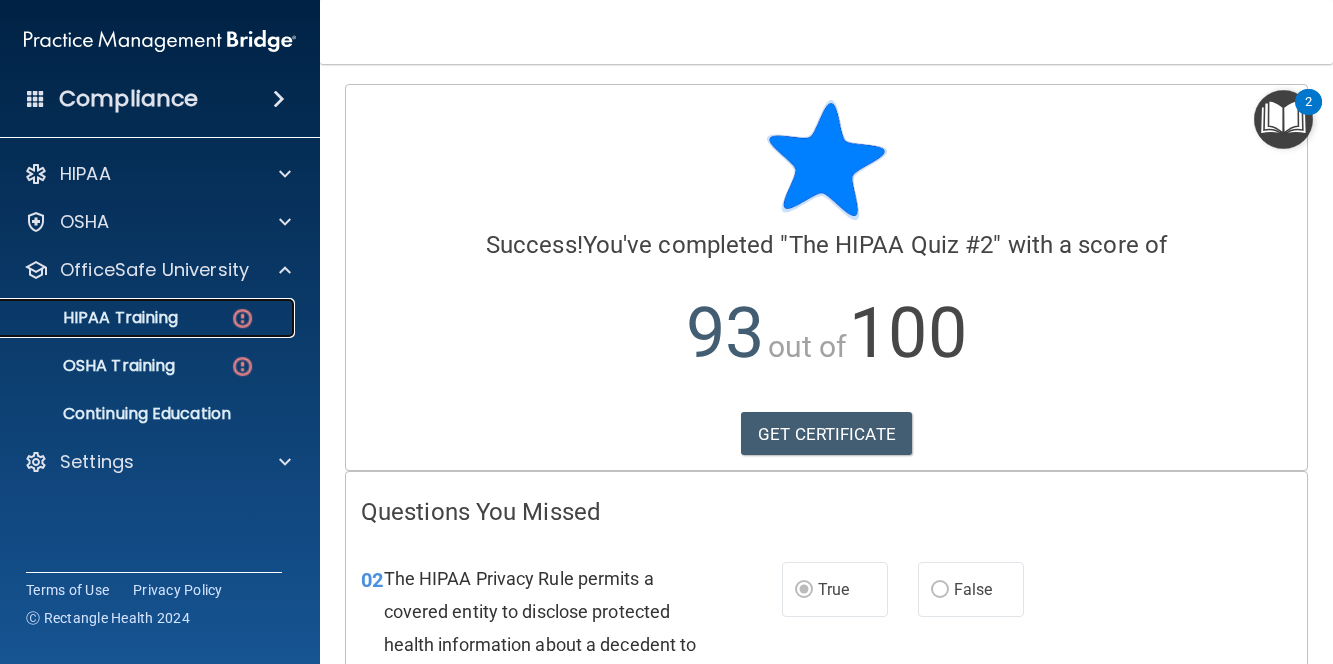 click on "HIPAA Training" at bounding box center [95, 318] 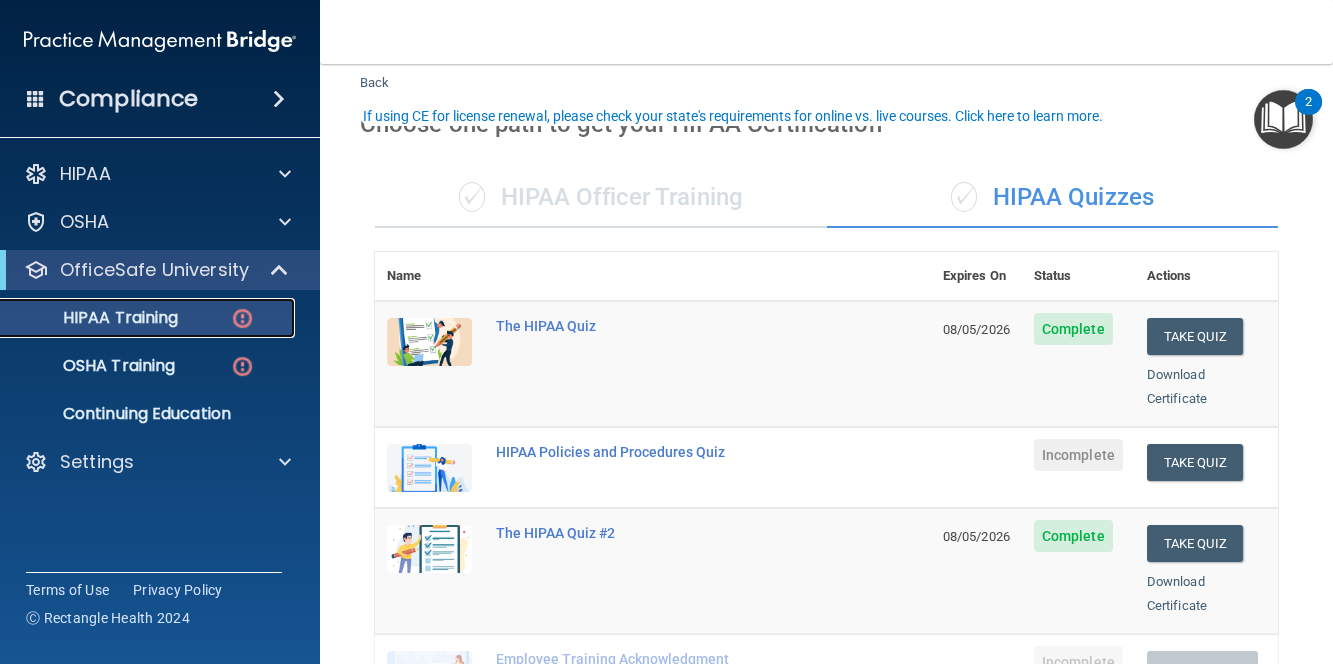 scroll, scrollTop: 100, scrollLeft: 0, axis: vertical 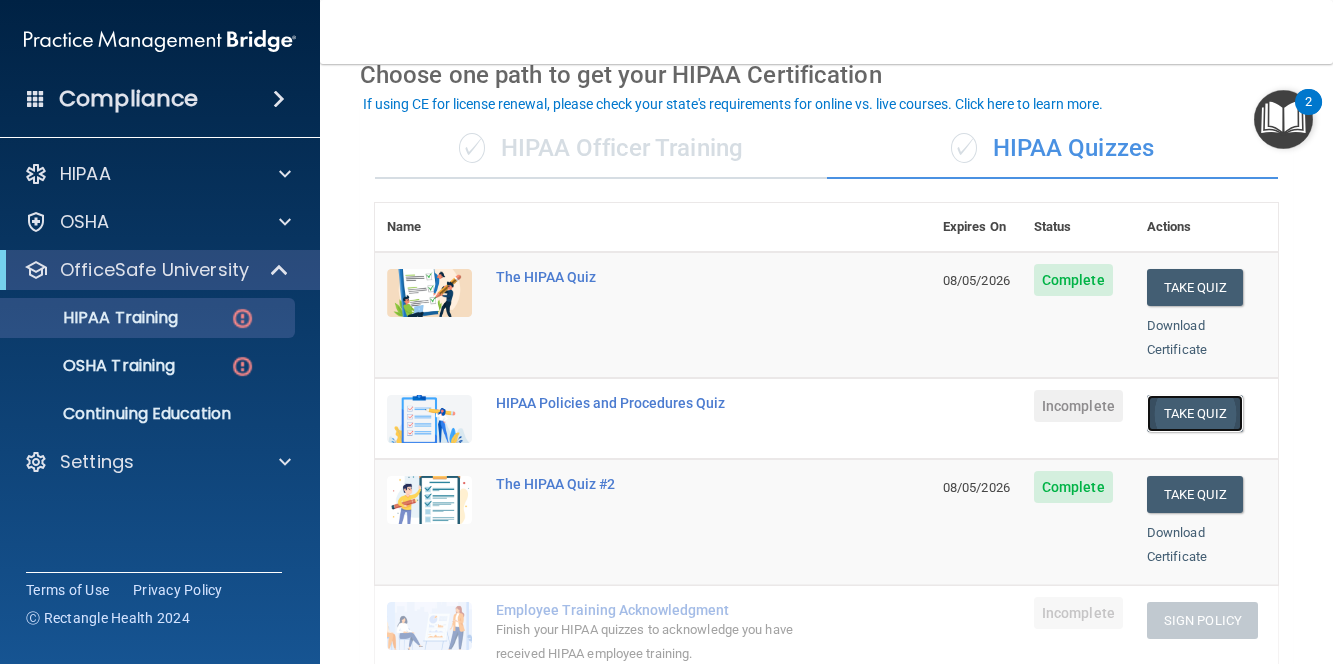 click on "Take Quiz" at bounding box center (1195, 413) 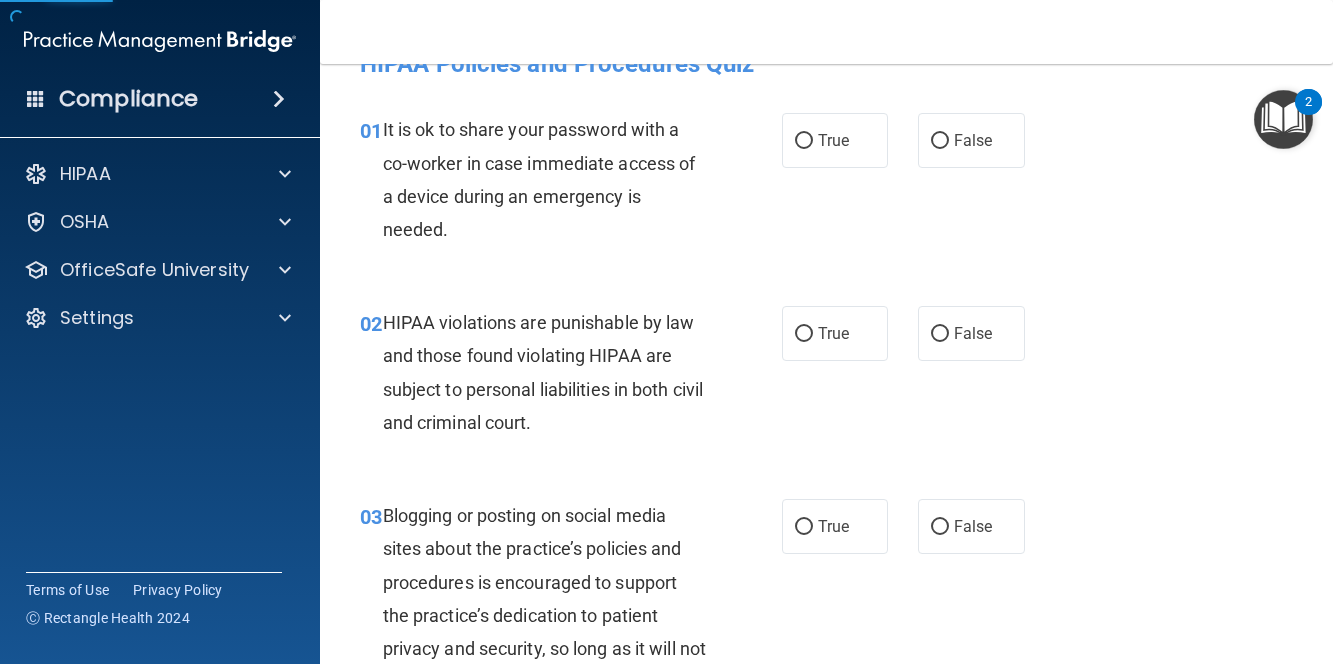 scroll, scrollTop: 0, scrollLeft: 0, axis: both 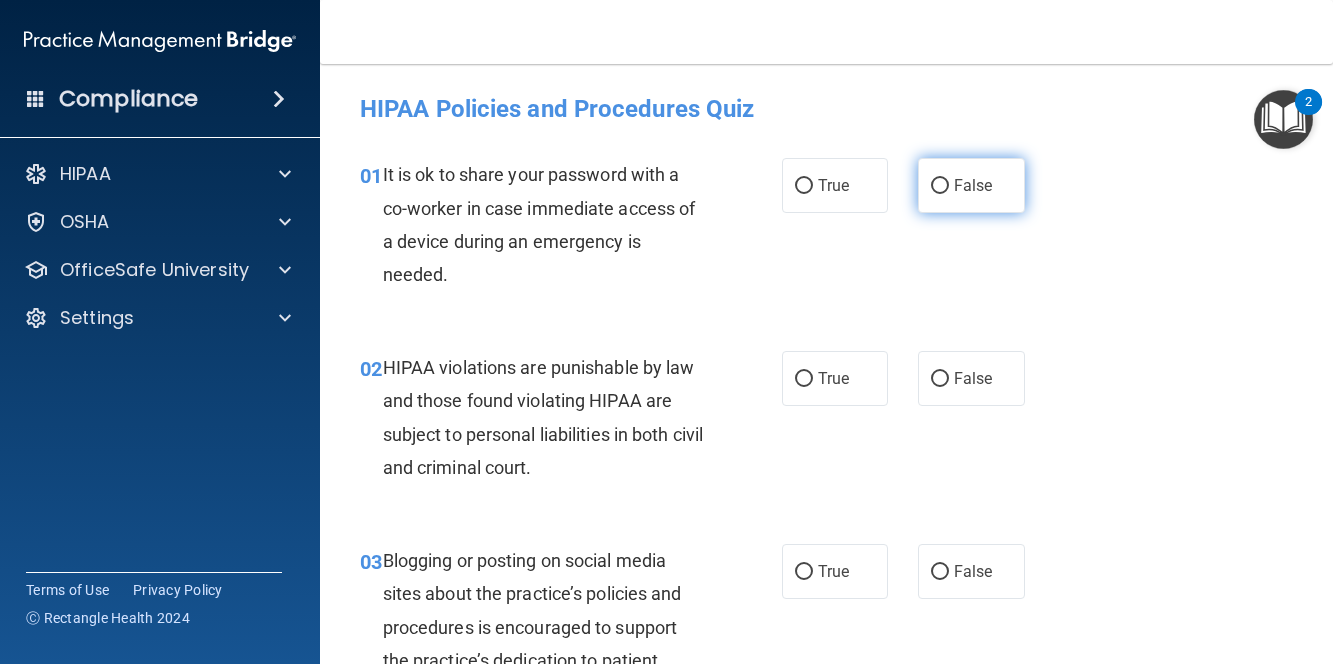 click on "False" at bounding box center (971, 185) 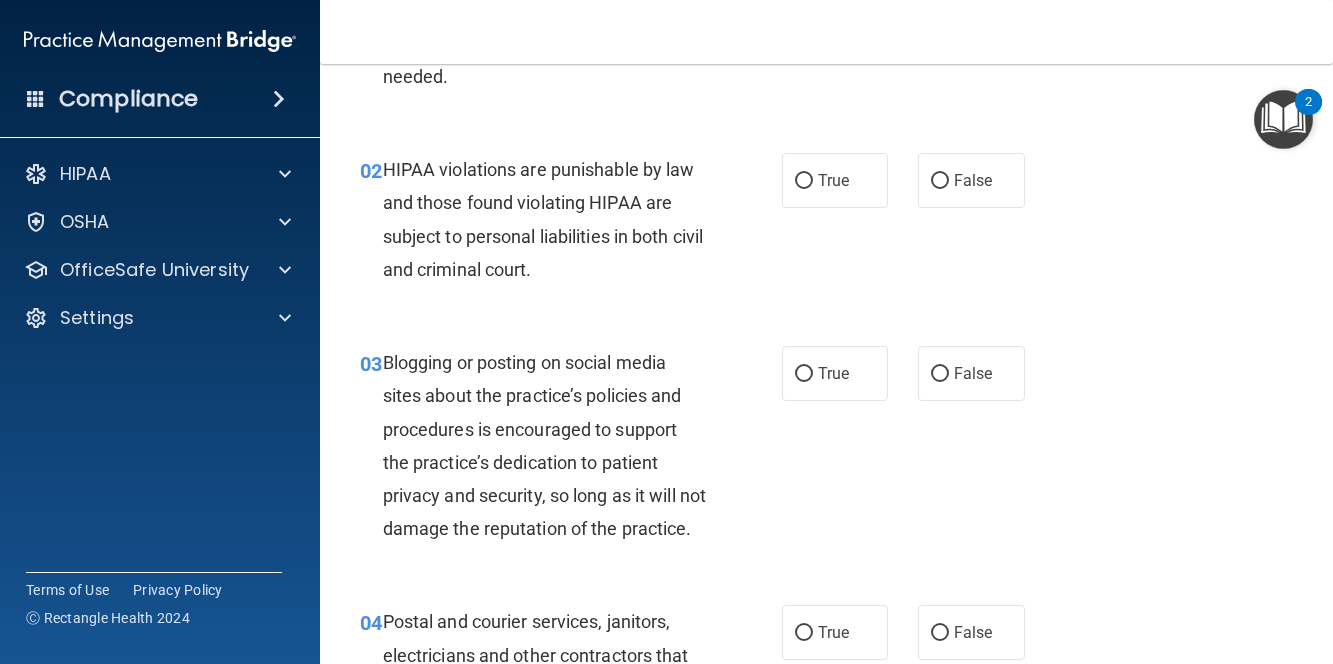 scroll, scrollTop: 200, scrollLeft: 0, axis: vertical 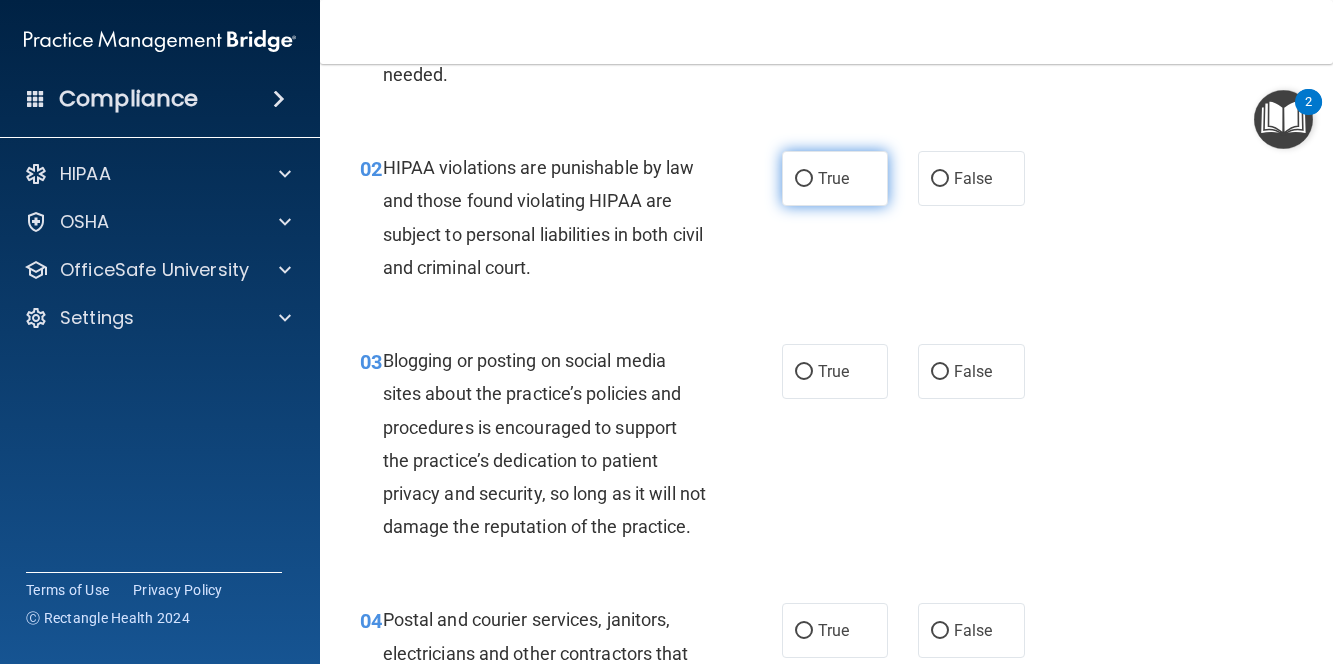 click on "True" at bounding box center [835, 178] 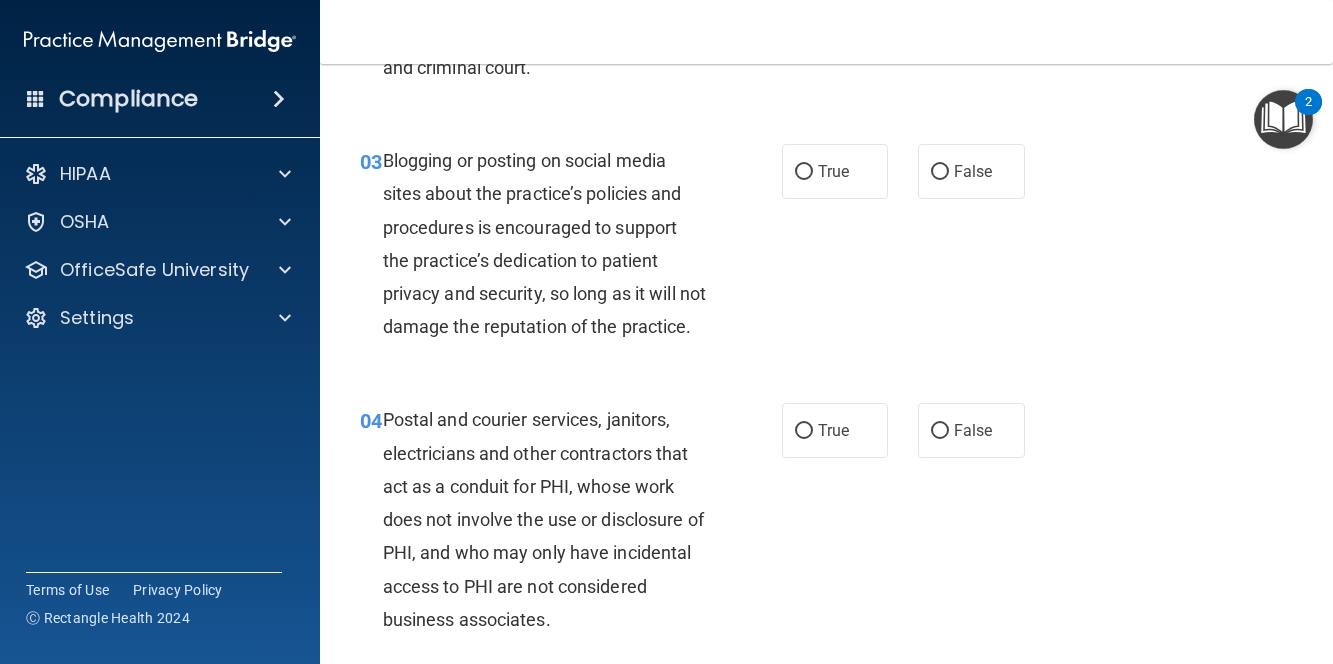 scroll, scrollTop: 500, scrollLeft: 0, axis: vertical 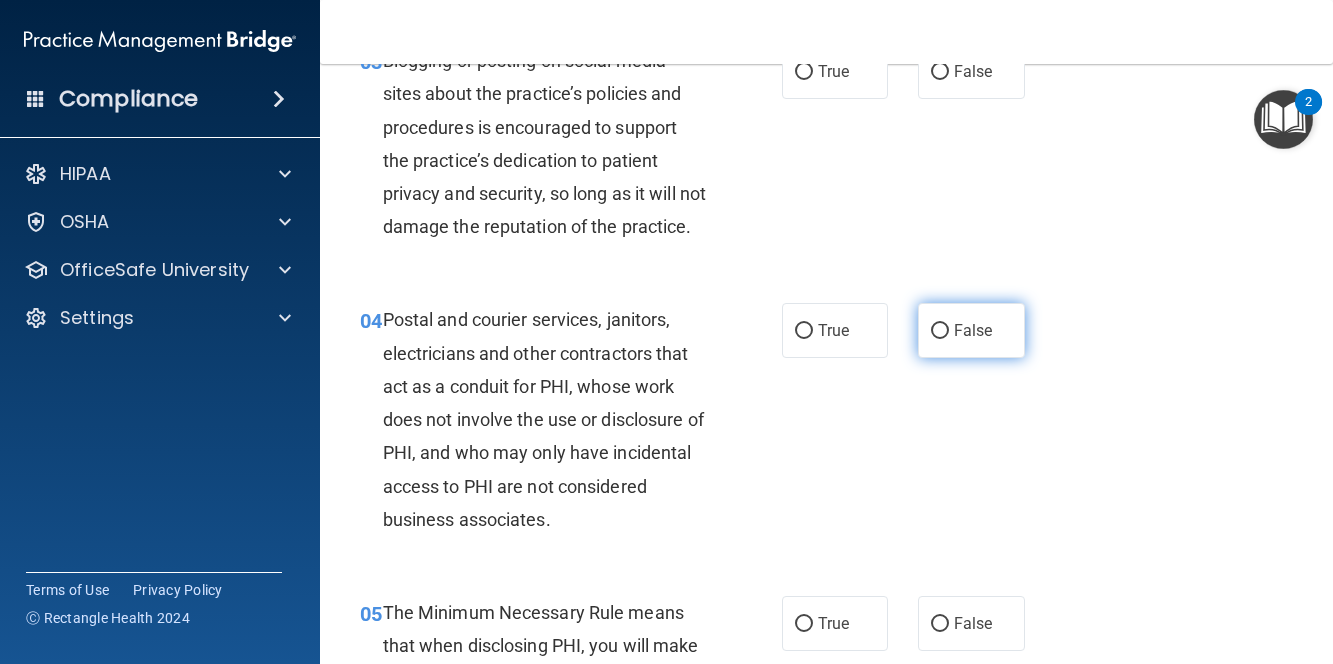 click on "False" at bounding box center (971, 330) 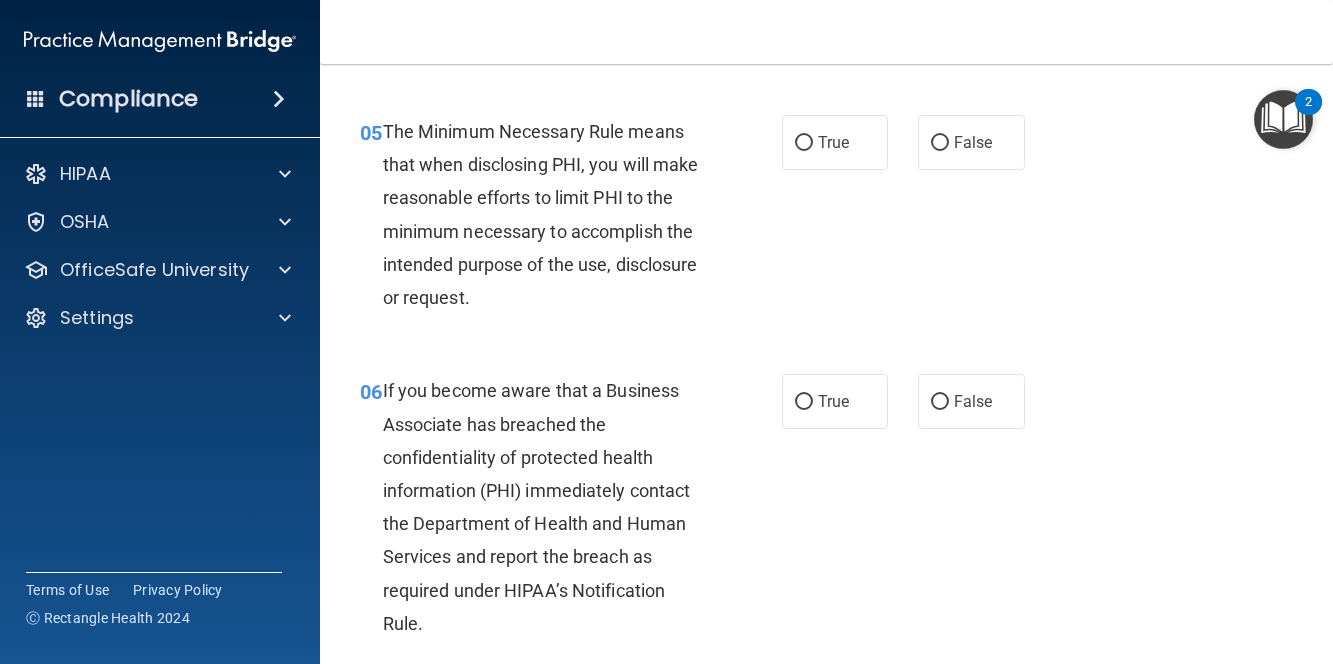 scroll, scrollTop: 1000, scrollLeft: 0, axis: vertical 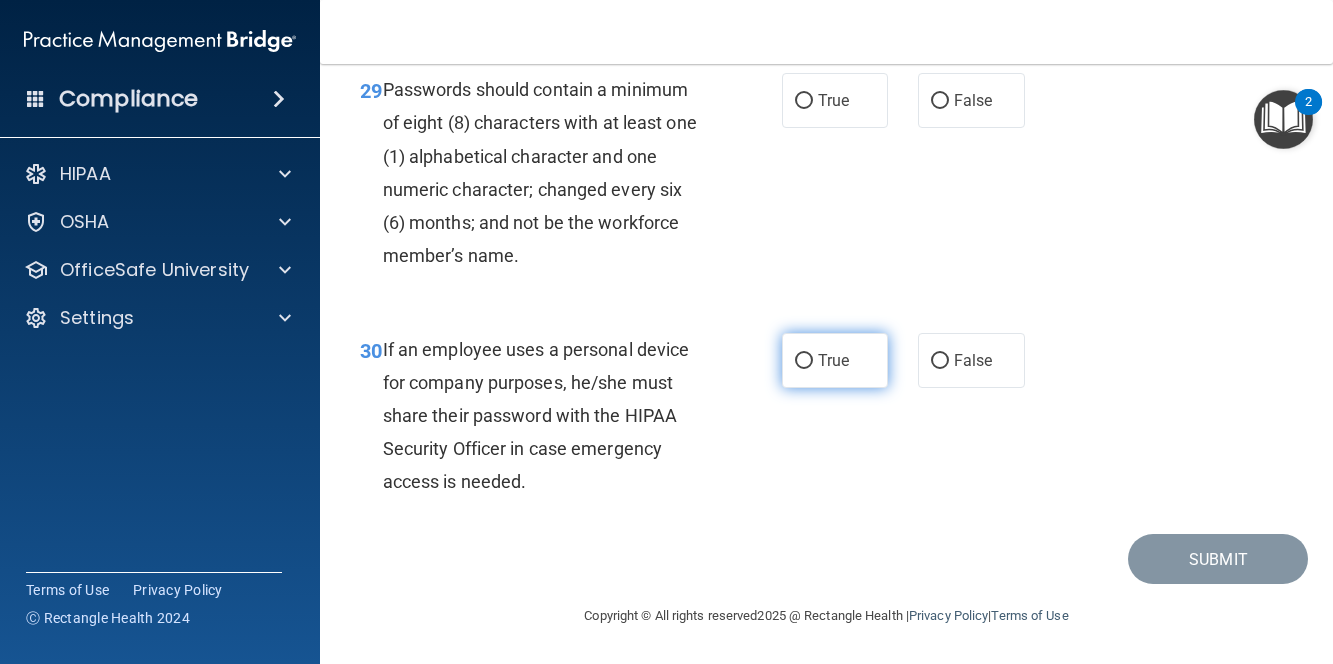 click on "True" at bounding box center (835, 360) 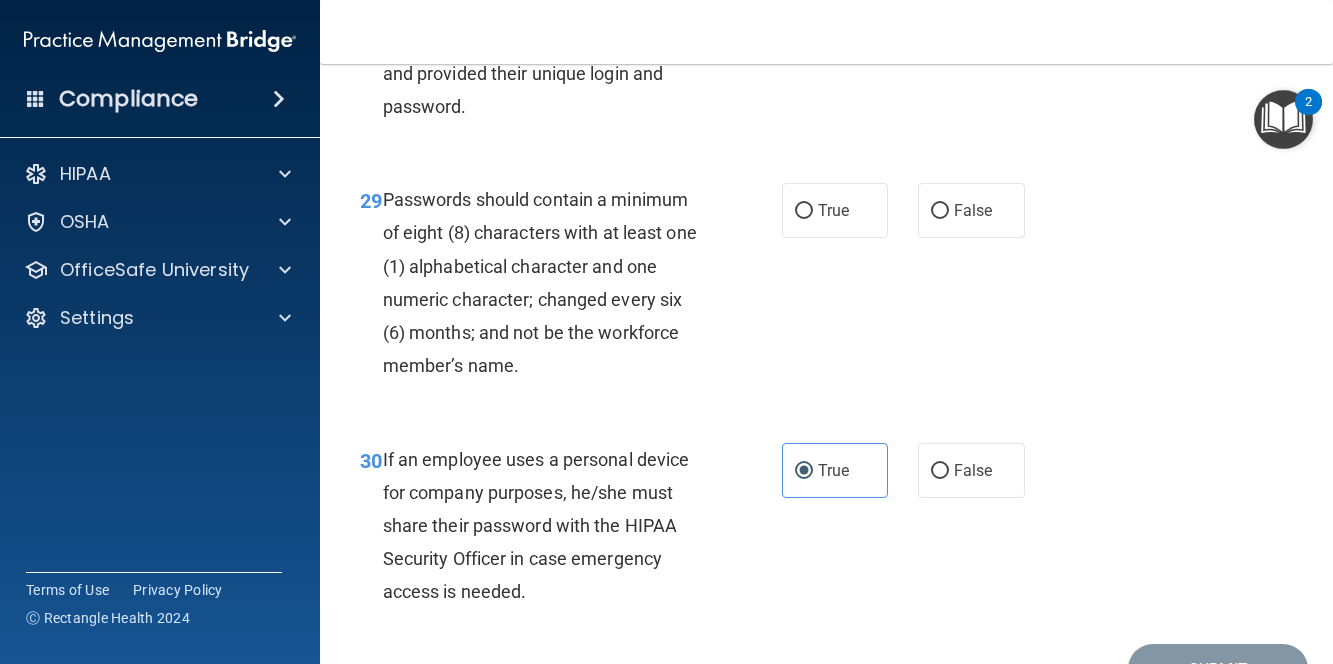scroll, scrollTop: 5983, scrollLeft: 0, axis: vertical 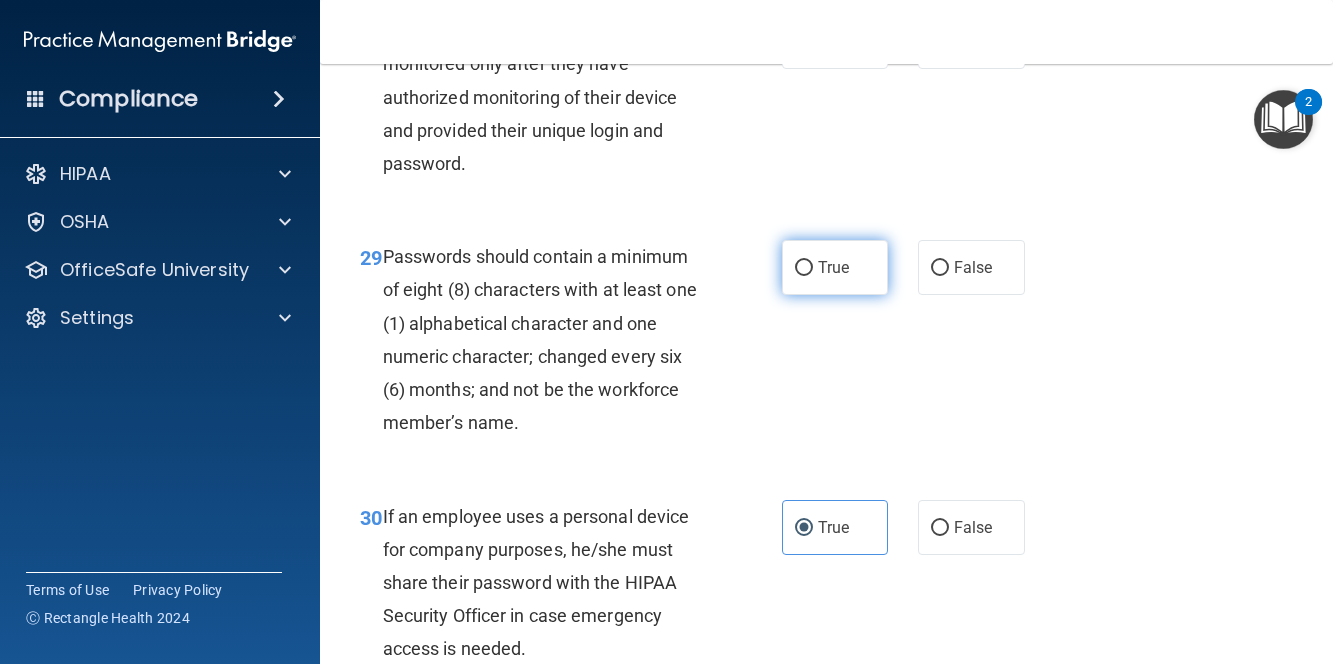 click on "True" at bounding box center (835, 267) 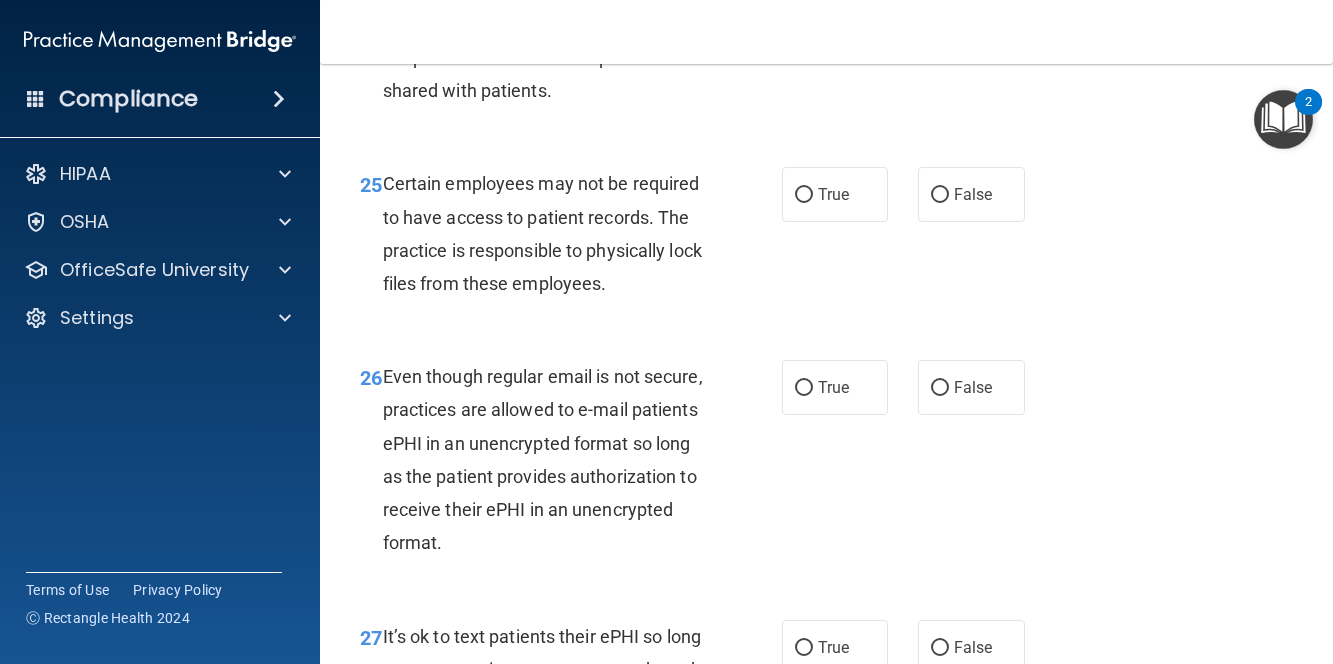 scroll, scrollTop: 5183, scrollLeft: 0, axis: vertical 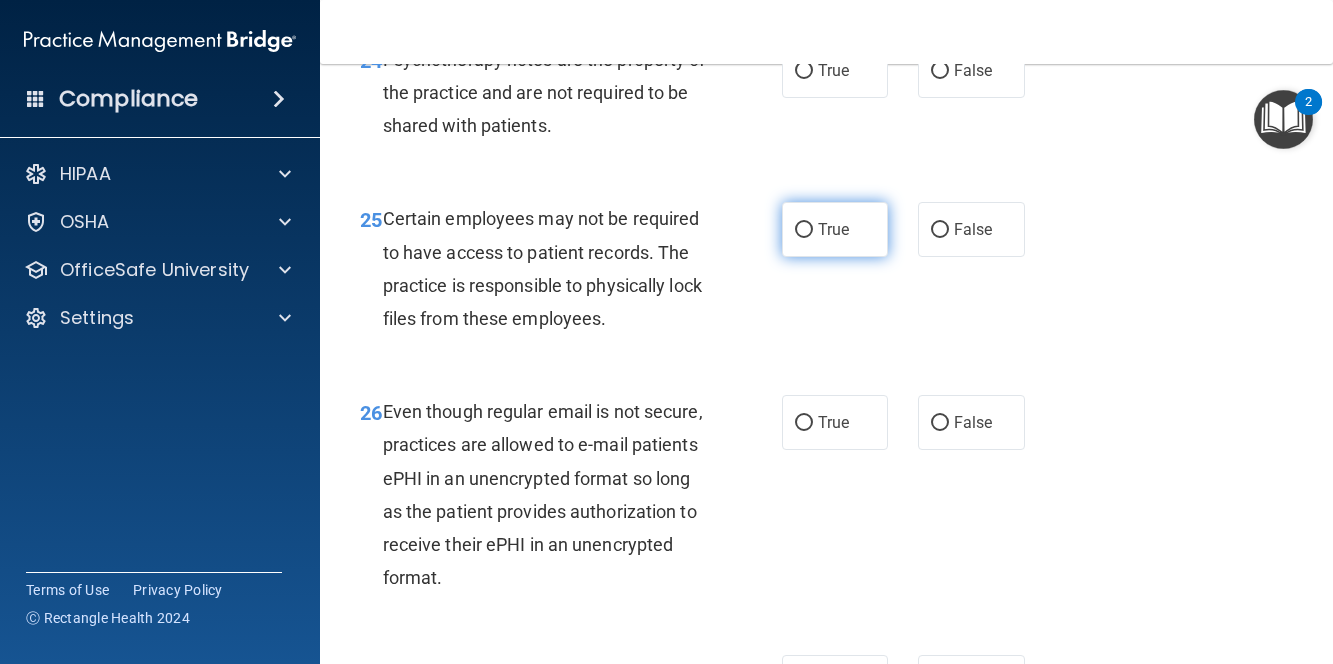 click on "True" at bounding box center [835, 229] 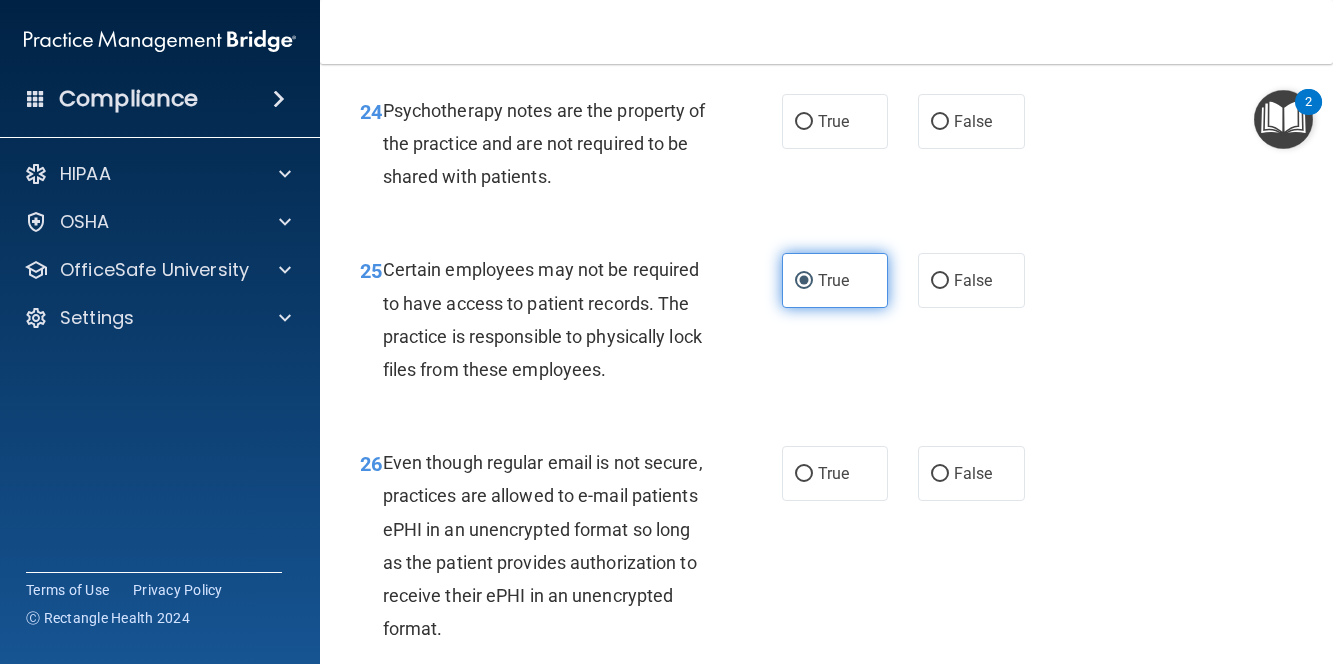 scroll, scrollTop: 5083, scrollLeft: 0, axis: vertical 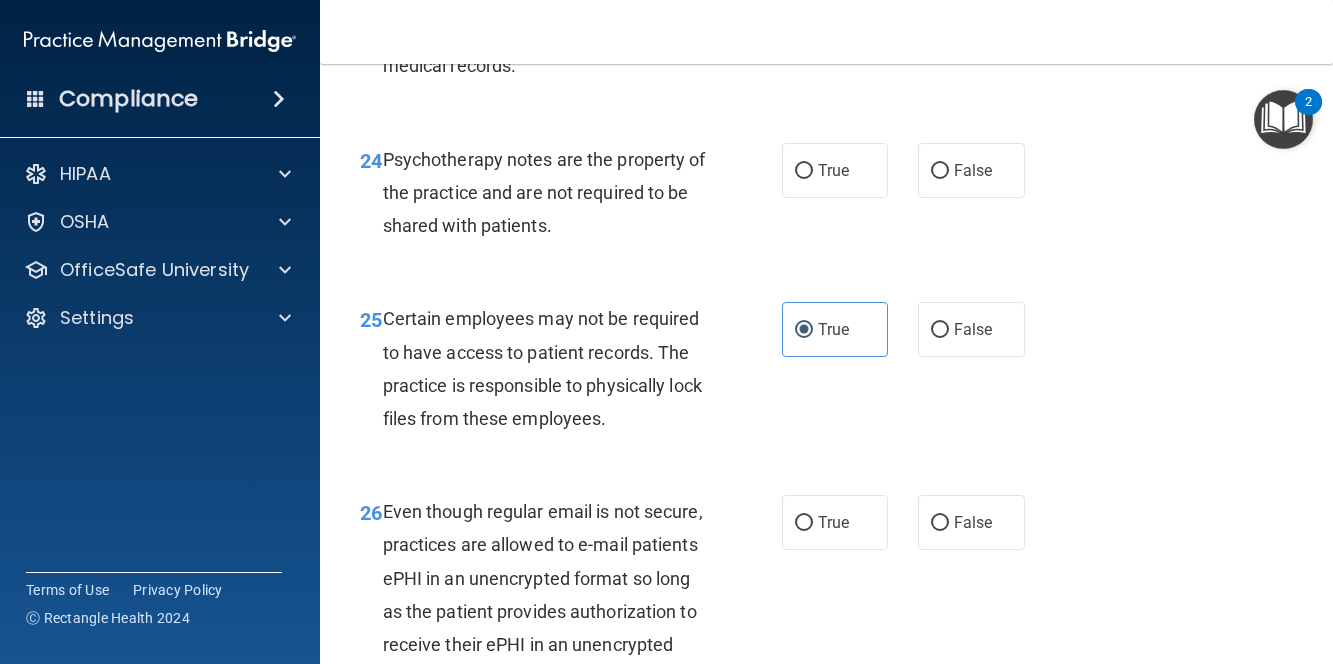 click on "True" at bounding box center (835, 10) 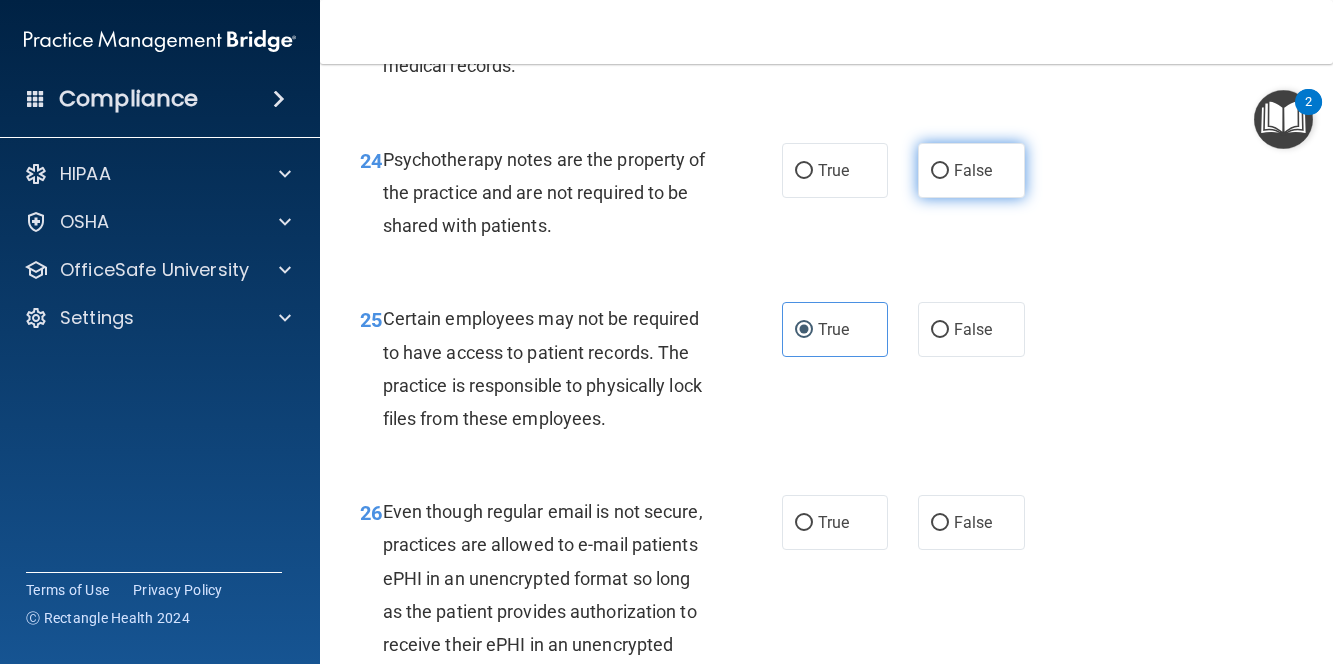 click on "False" at bounding box center [940, 171] 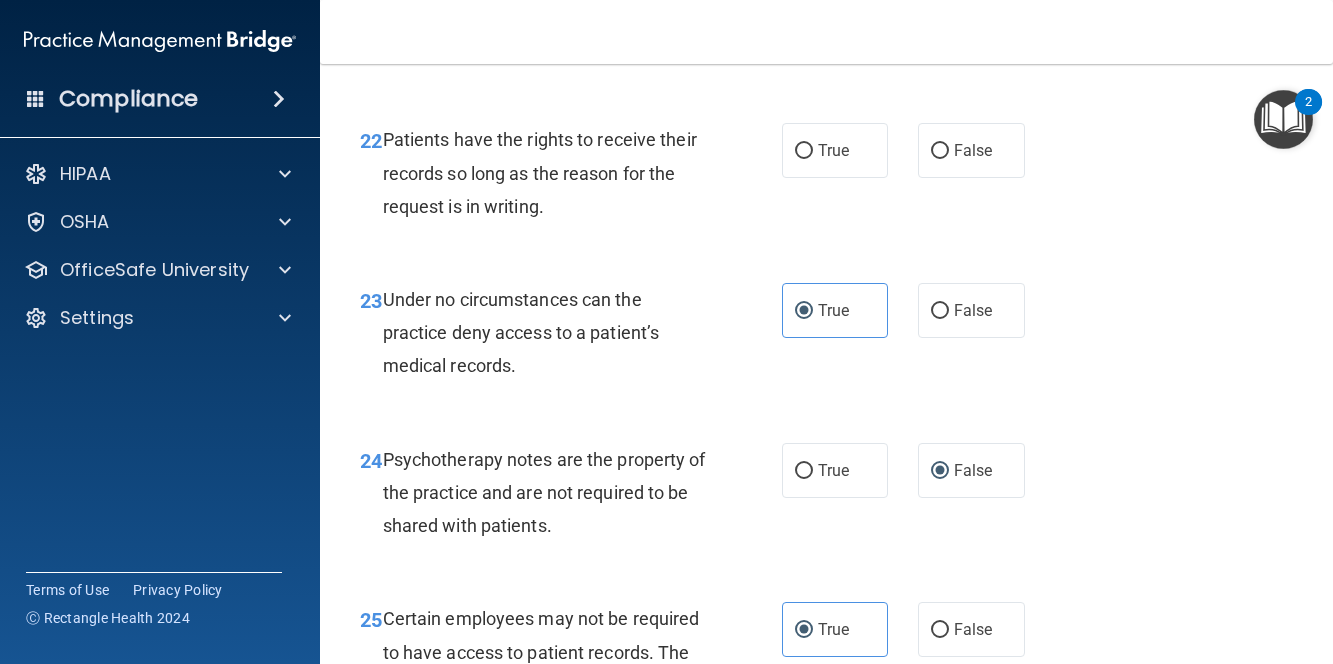 scroll, scrollTop: 4683, scrollLeft: 0, axis: vertical 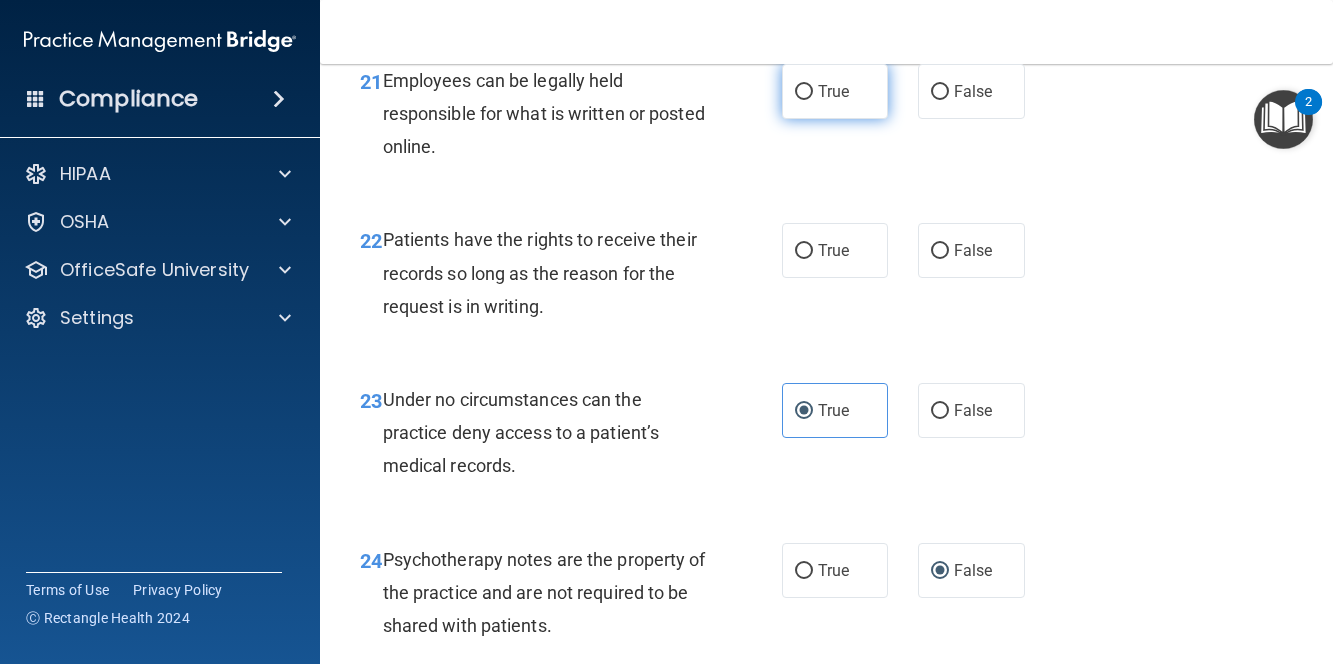click on "True" at bounding box center [835, 91] 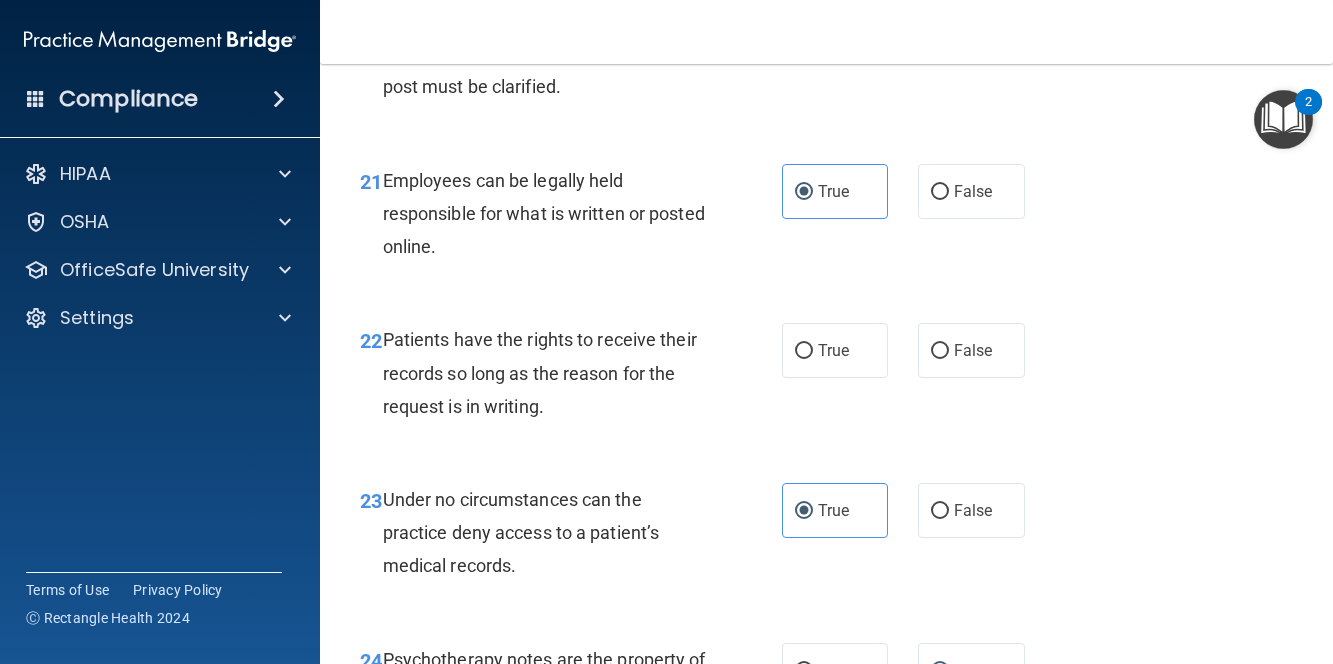 scroll, scrollTop: 4483, scrollLeft: 0, axis: vertical 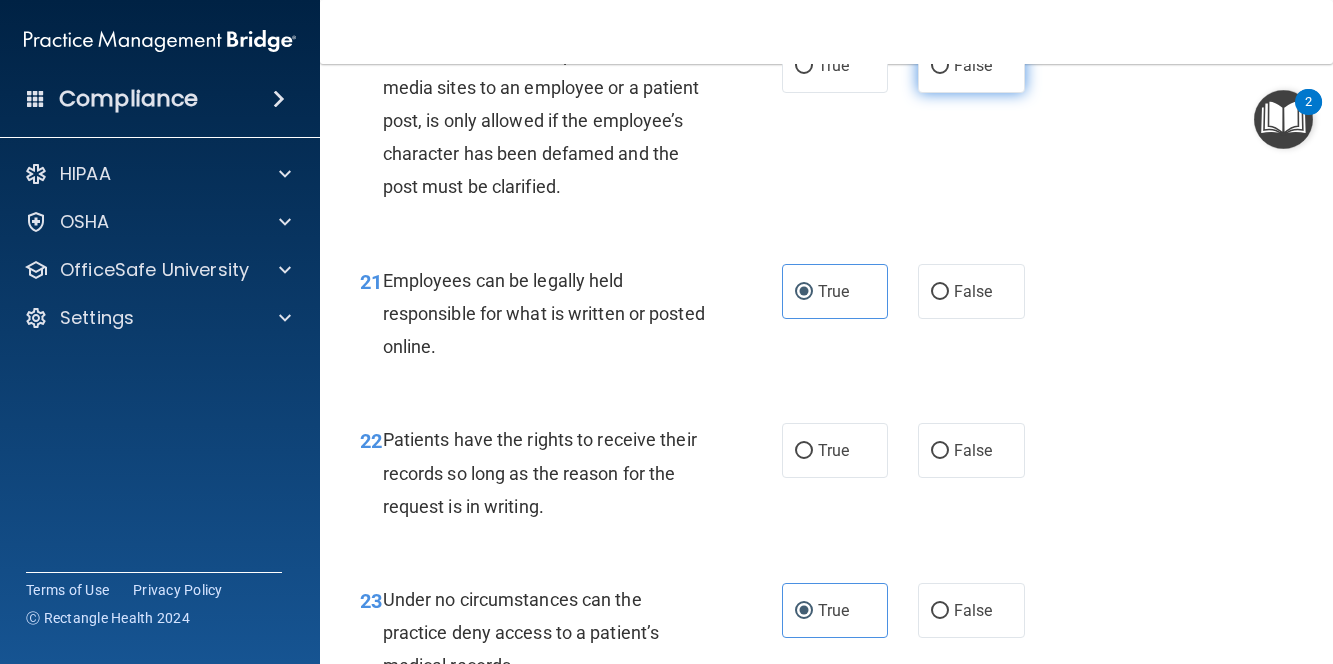 click on "False" at bounding box center (973, 65) 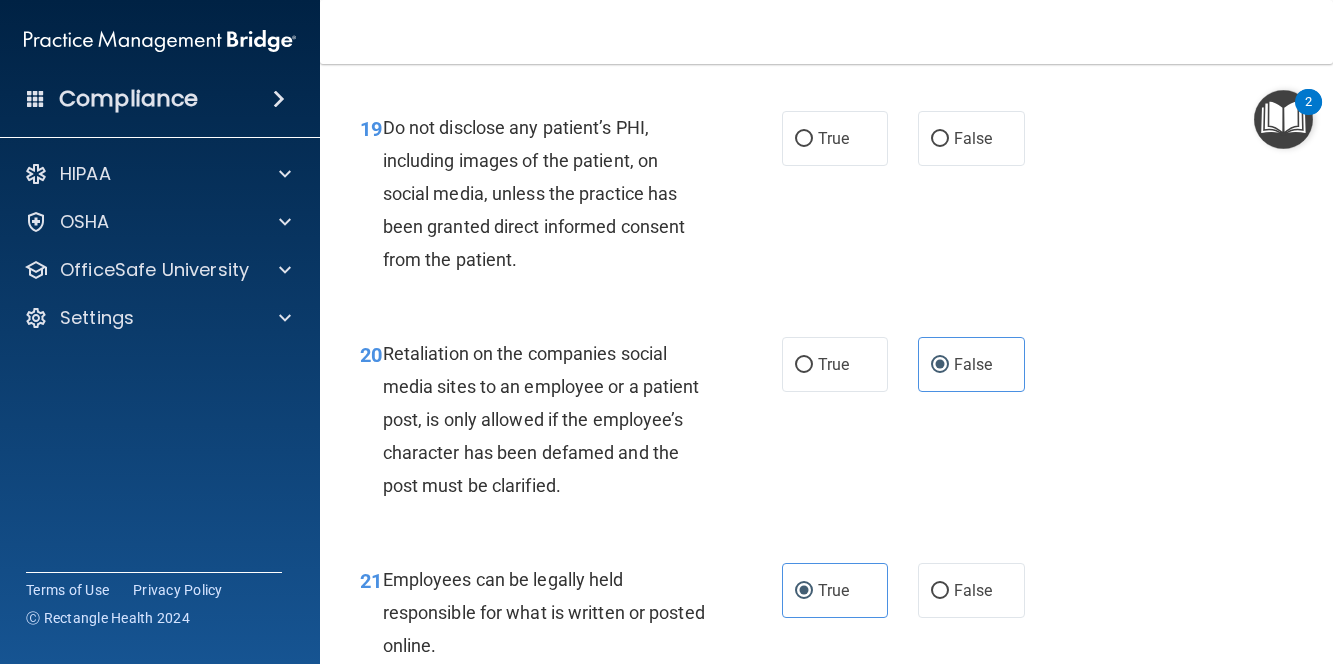 scroll, scrollTop: 4183, scrollLeft: 0, axis: vertical 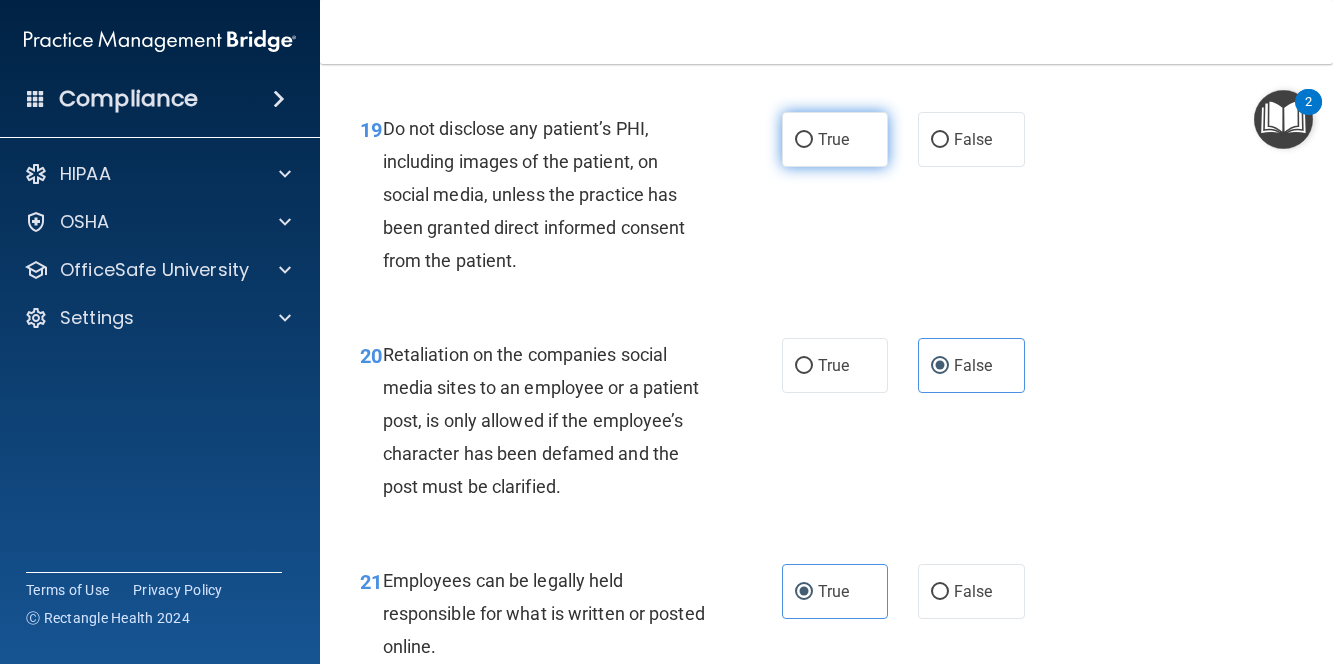 click on "True" at bounding box center [835, 139] 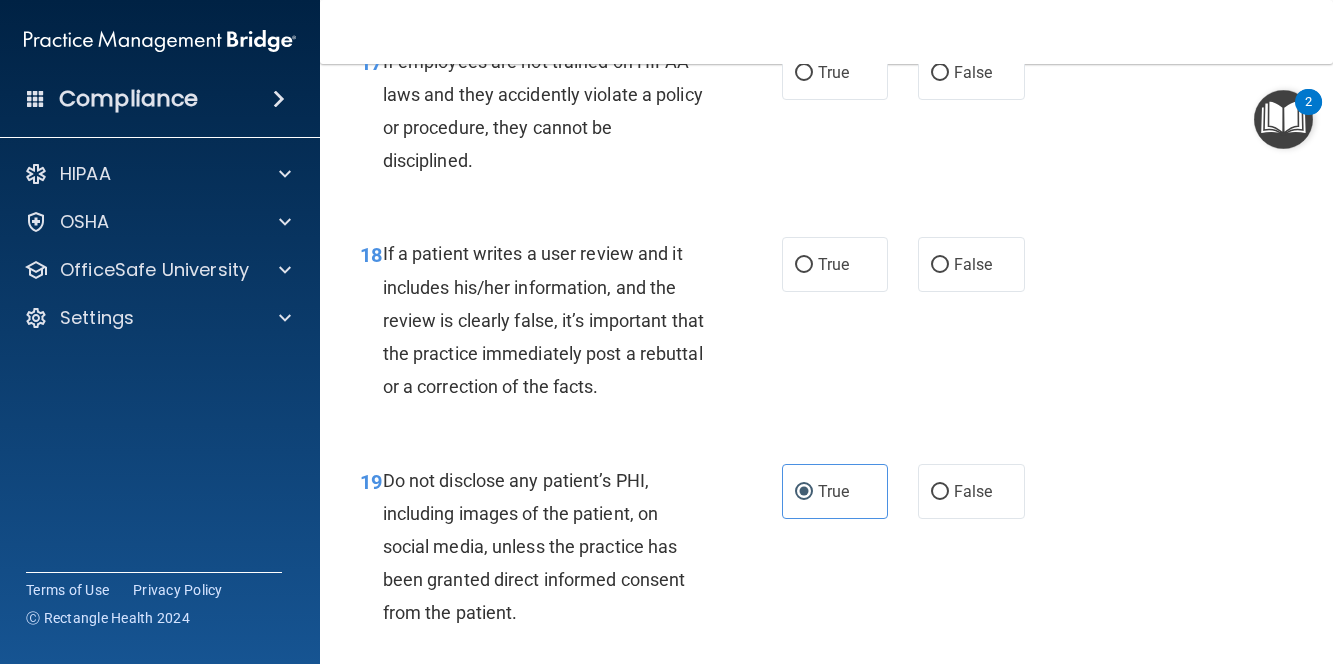 scroll, scrollTop: 3783, scrollLeft: 0, axis: vertical 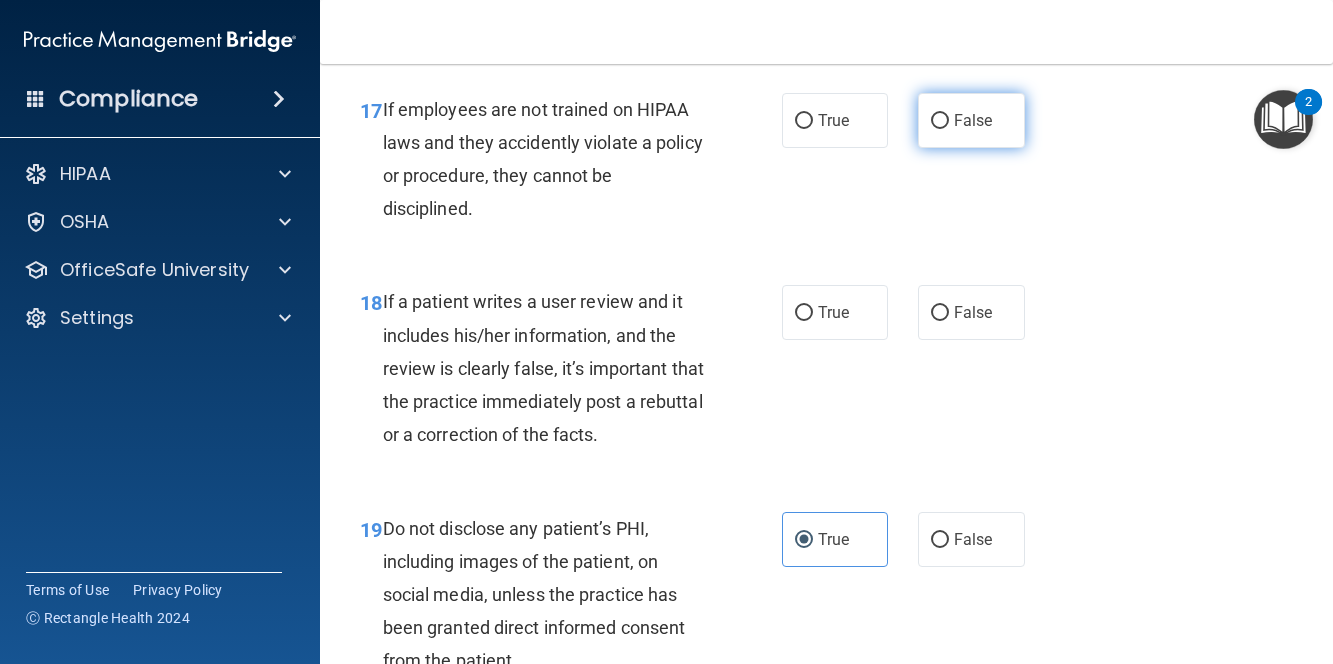 click on "False" at bounding box center [971, 120] 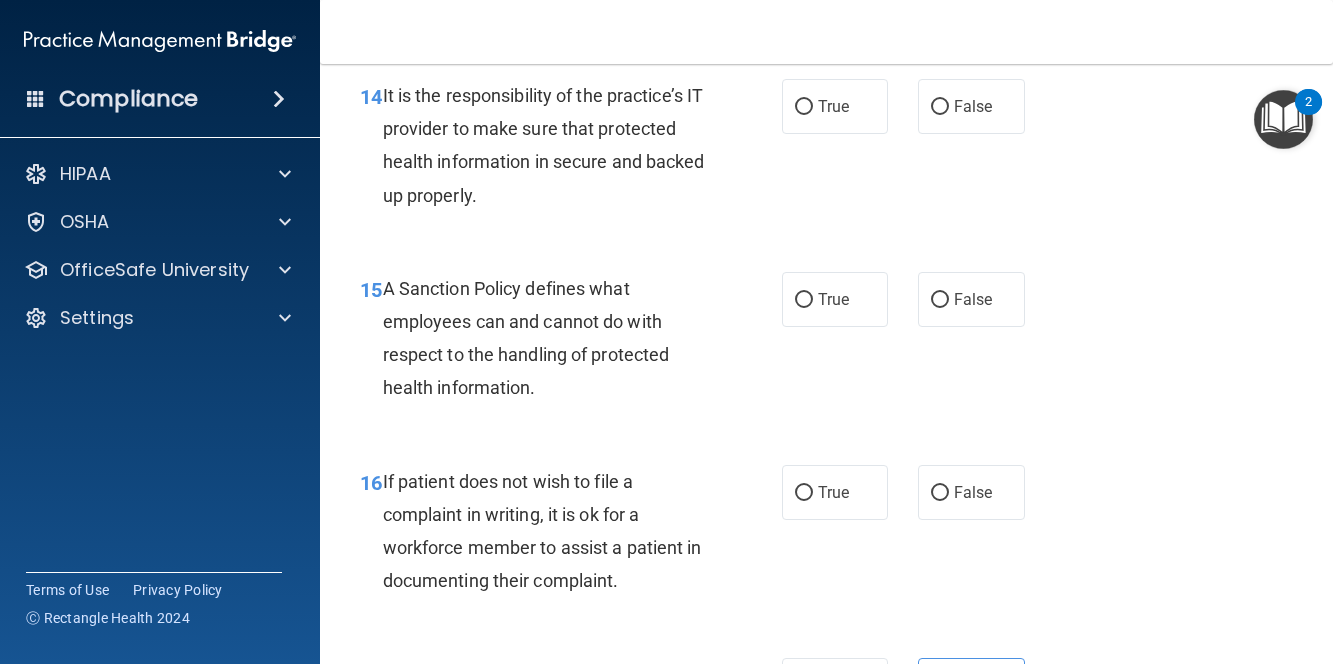 scroll, scrollTop: 3183, scrollLeft: 0, axis: vertical 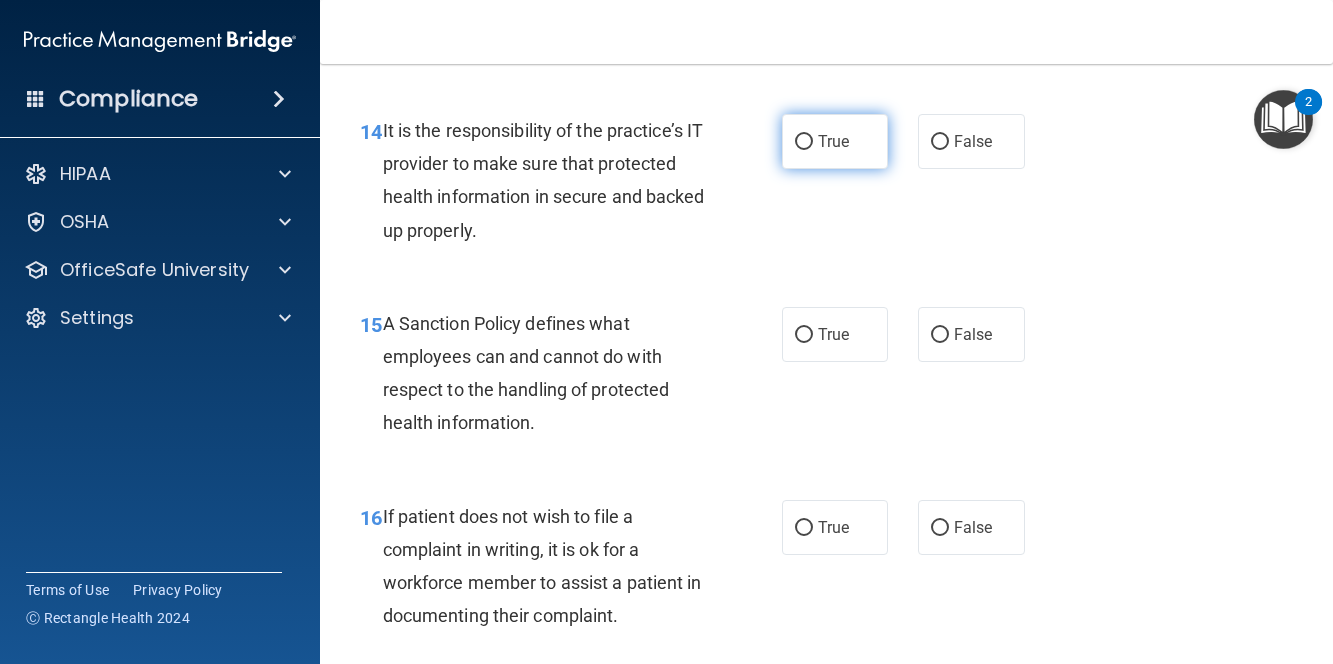 click on "True" at bounding box center (835, 141) 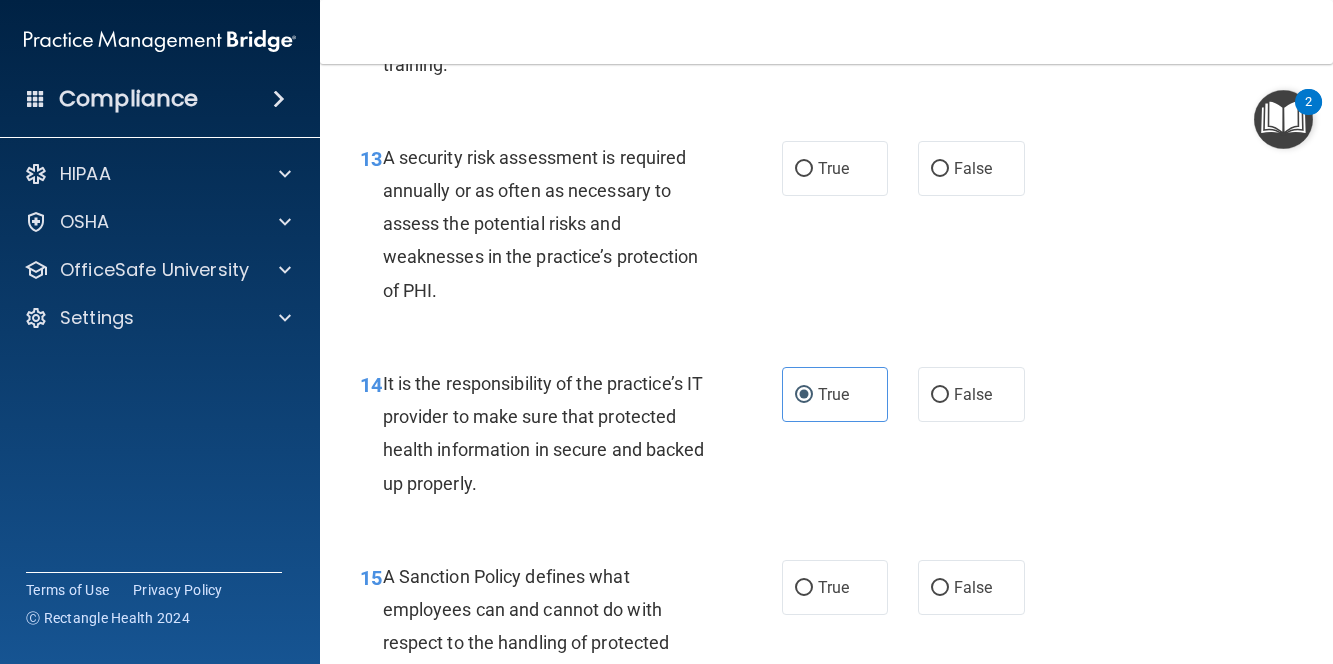 scroll, scrollTop: 2883, scrollLeft: 0, axis: vertical 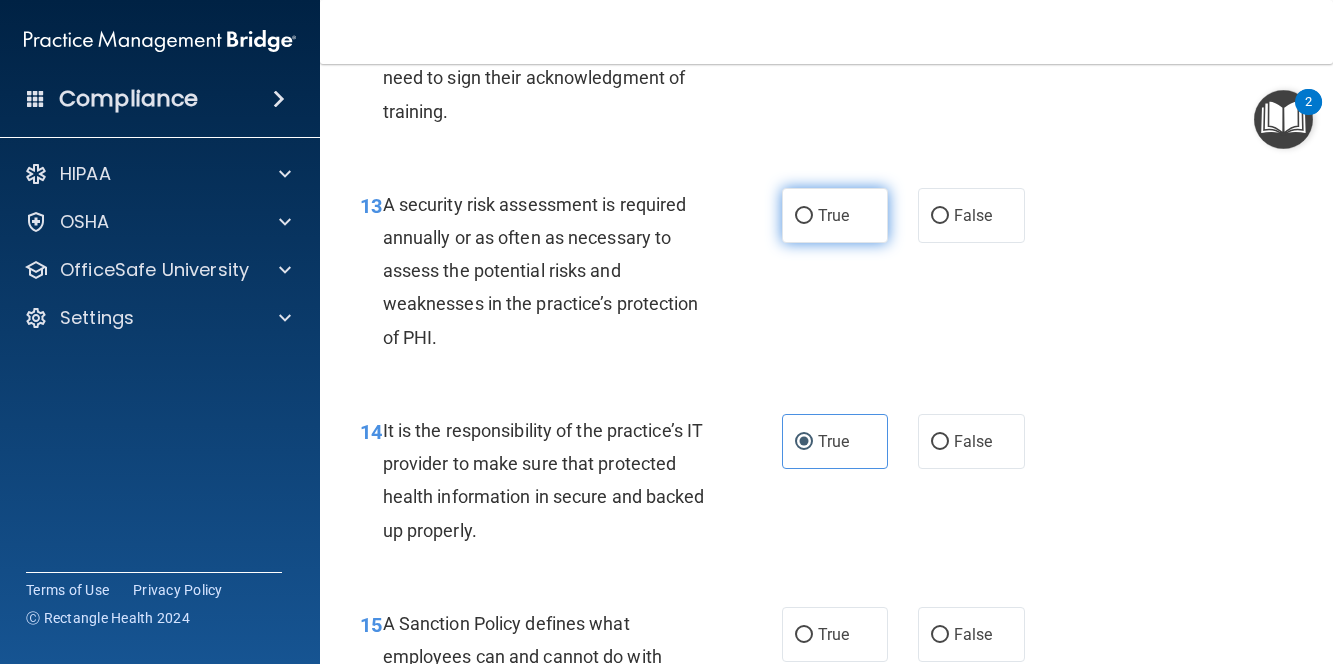 click on "True" at bounding box center (835, 215) 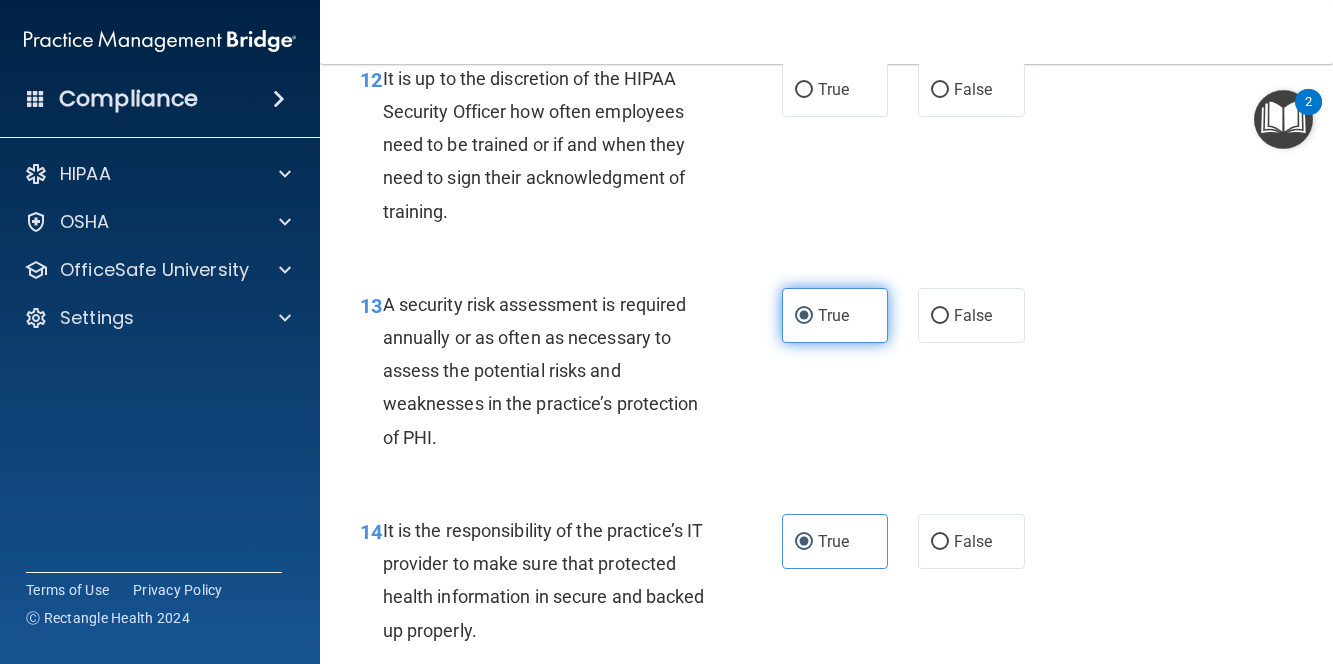 scroll, scrollTop: 2683, scrollLeft: 0, axis: vertical 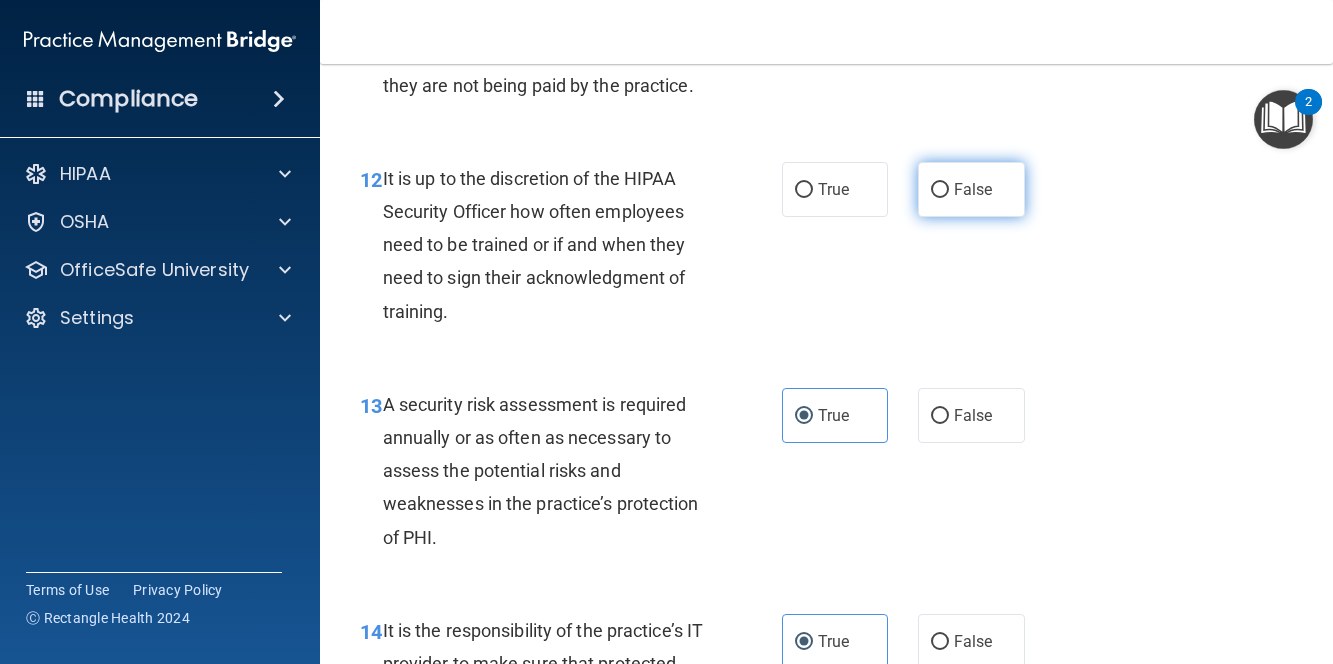 click on "False" at bounding box center [940, 190] 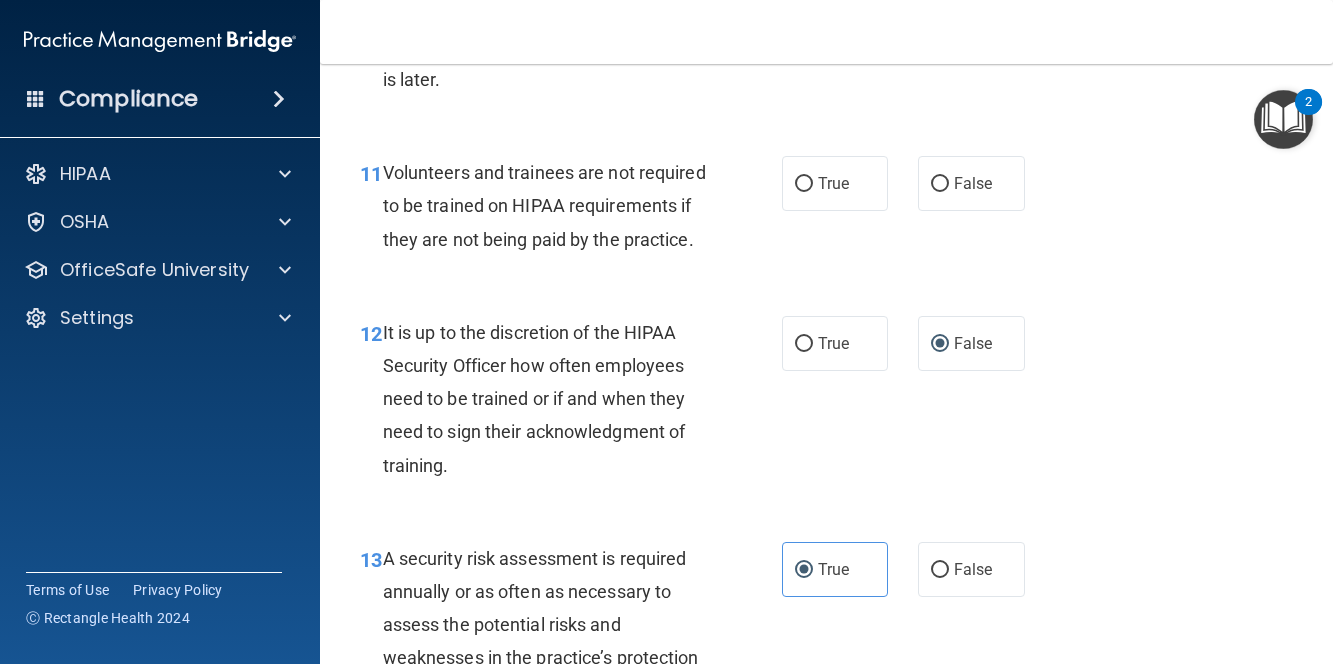 scroll, scrollTop: 2483, scrollLeft: 0, axis: vertical 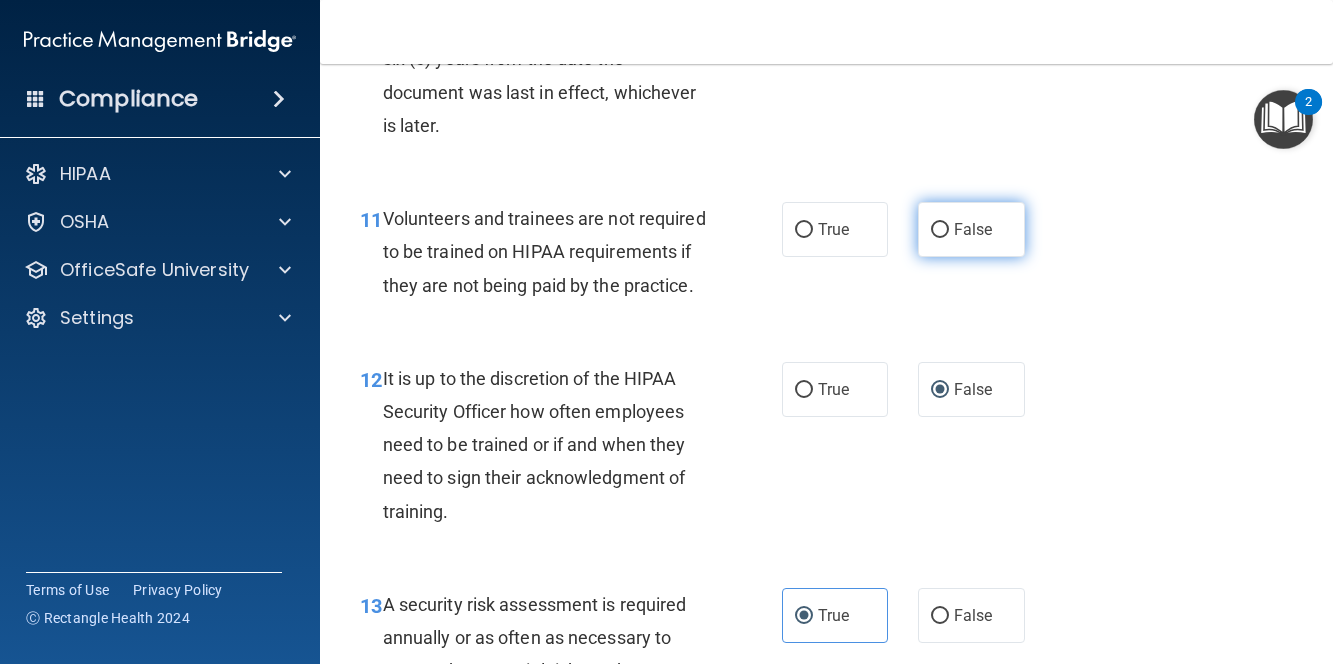 click on "False" at bounding box center [971, 229] 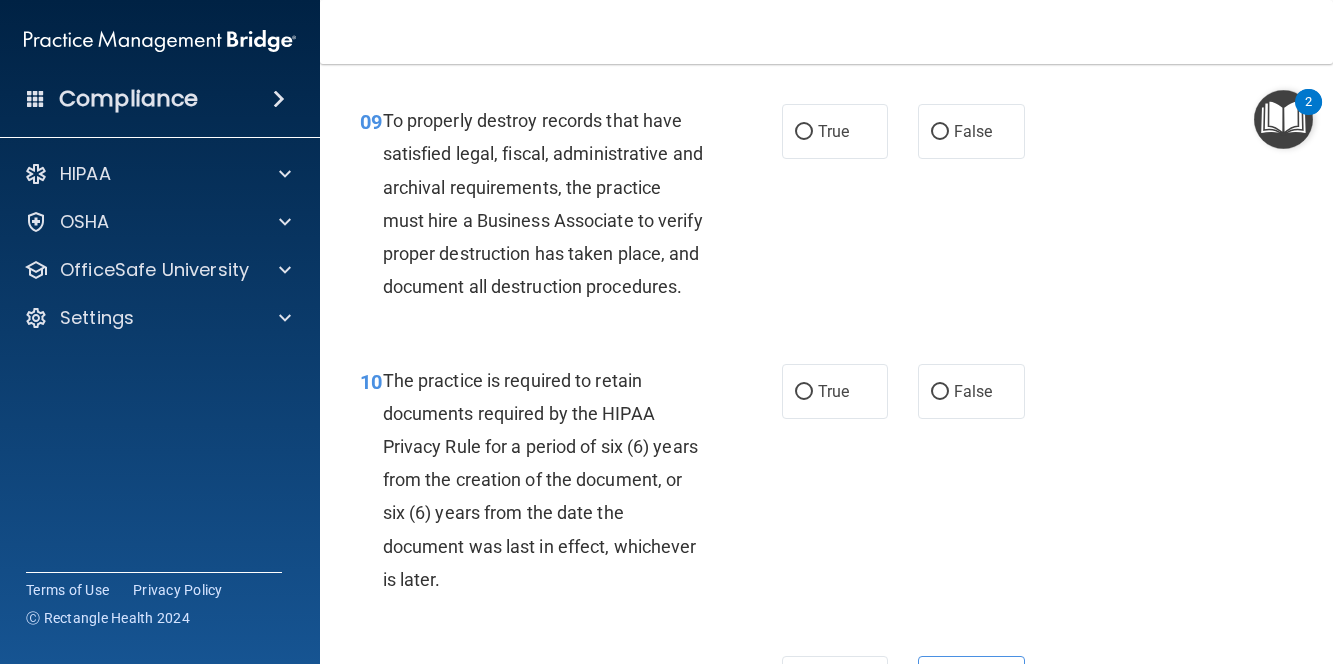 scroll, scrollTop: 1983, scrollLeft: 0, axis: vertical 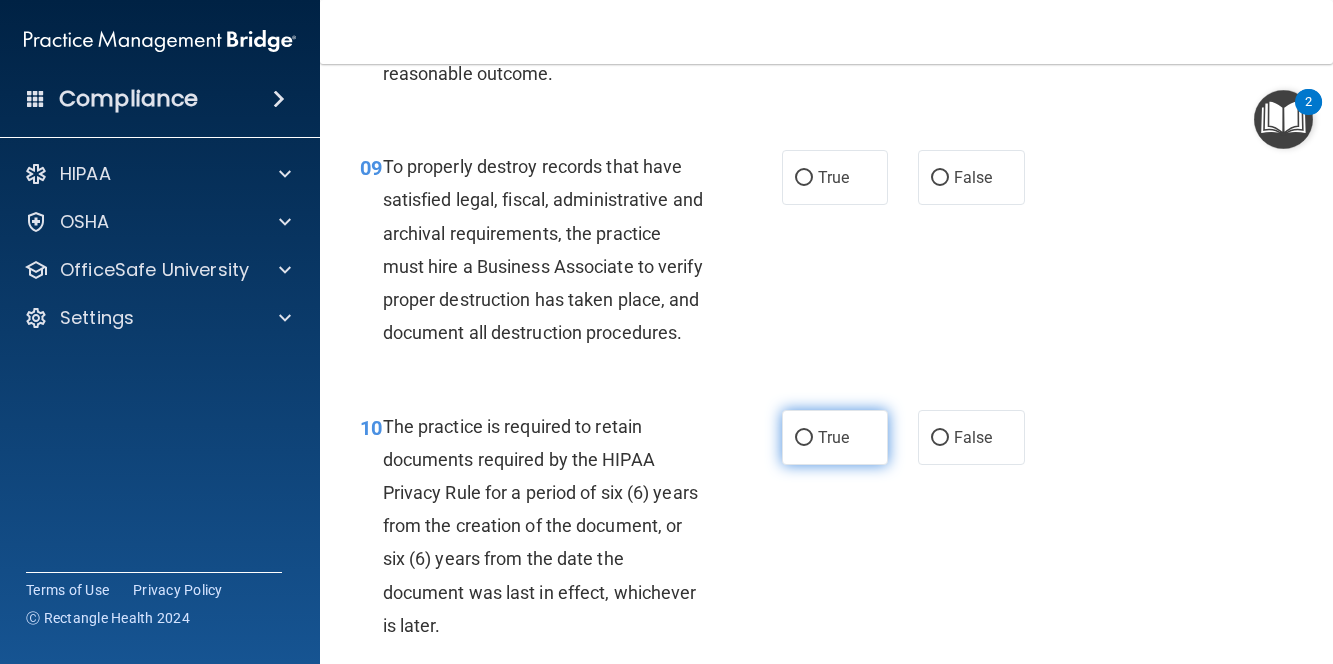 click on "True" at bounding box center (835, 437) 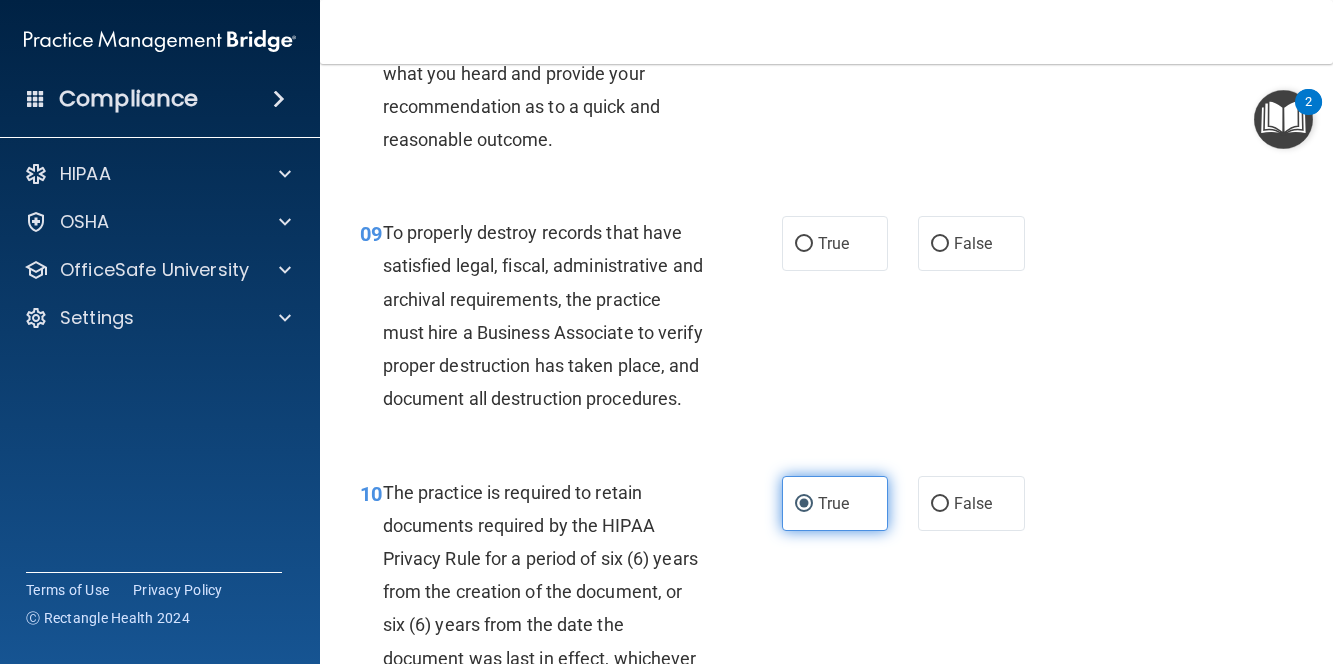scroll, scrollTop: 1883, scrollLeft: 0, axis: vertical 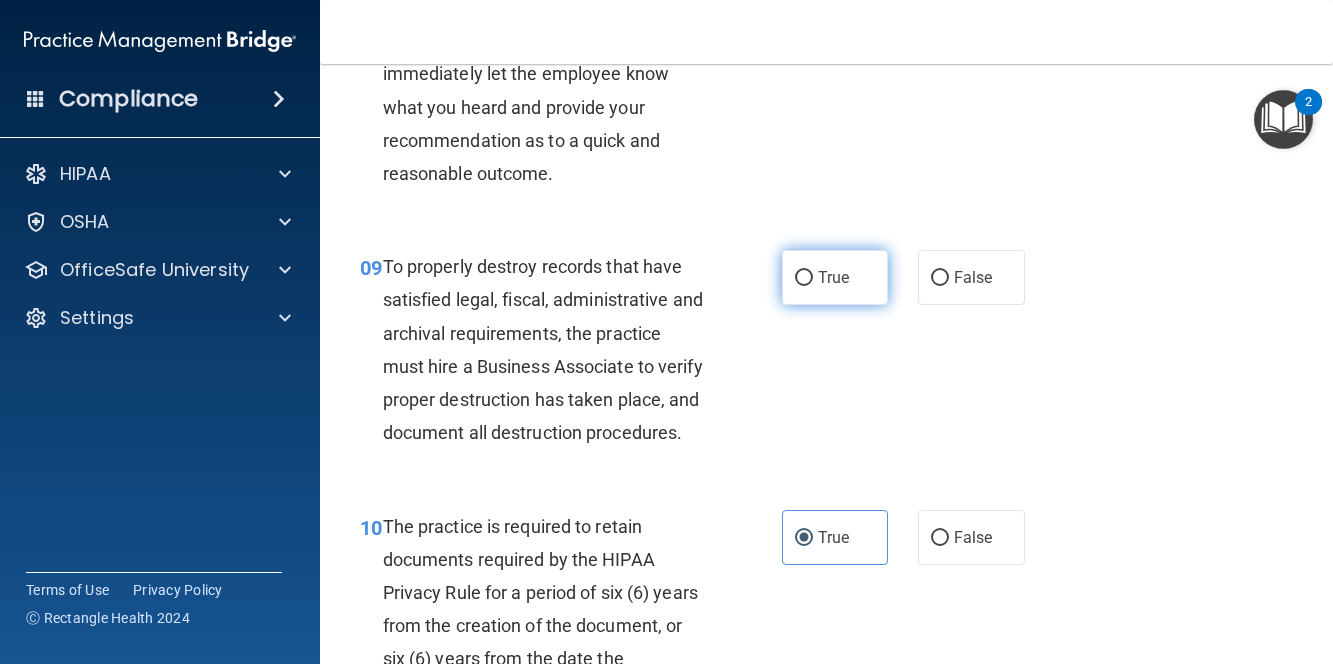 click on "True" at bounding box center (835, 277) 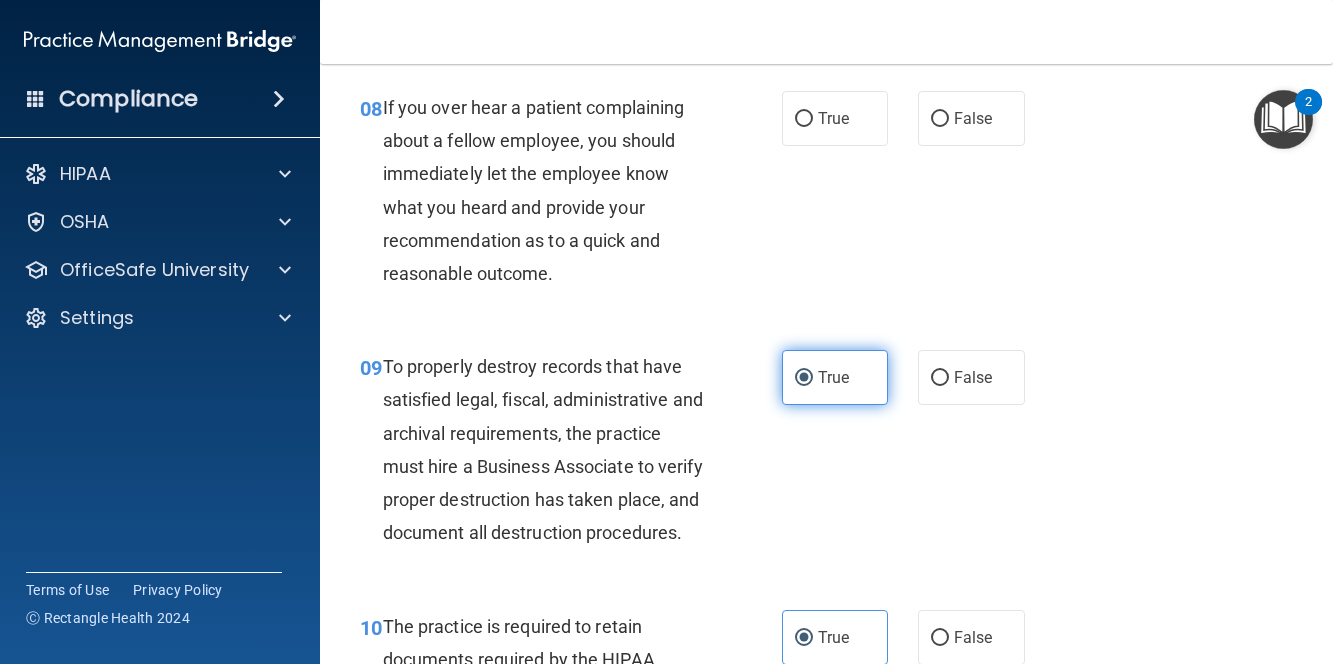scroll, scrollTop: 1683, scrollLeft: 0, axis: vertical 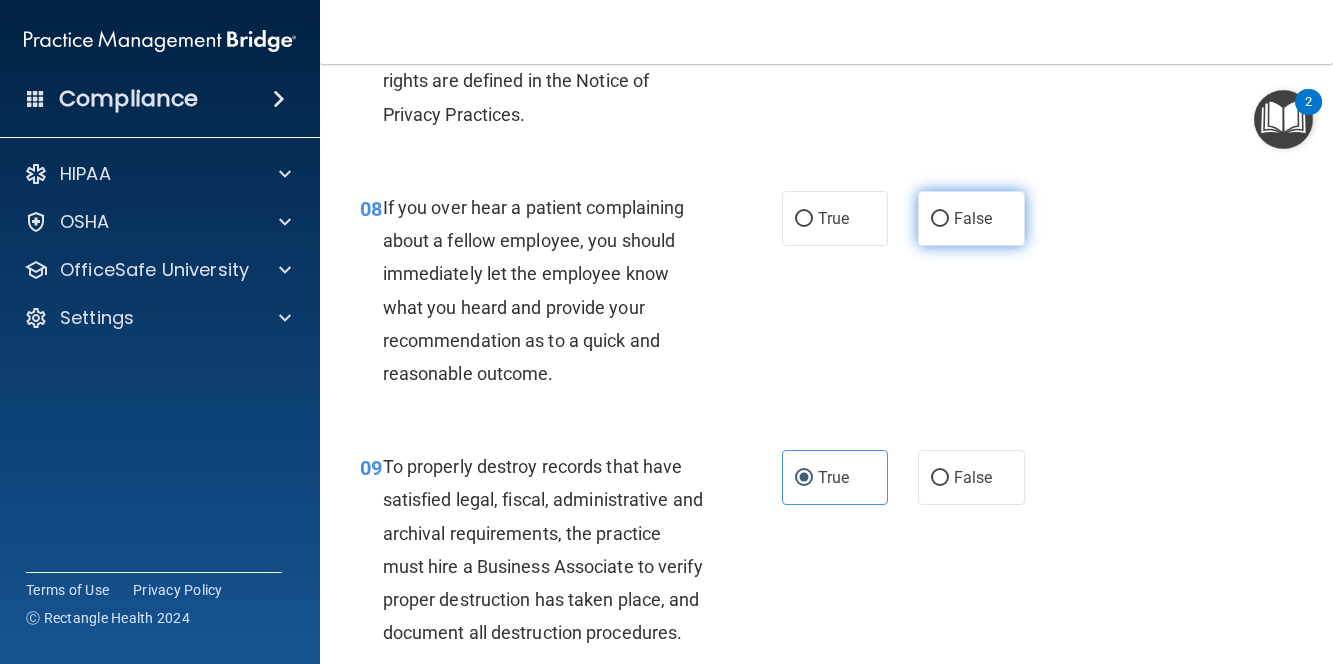 click on "False" at bounding box center (971, 218) 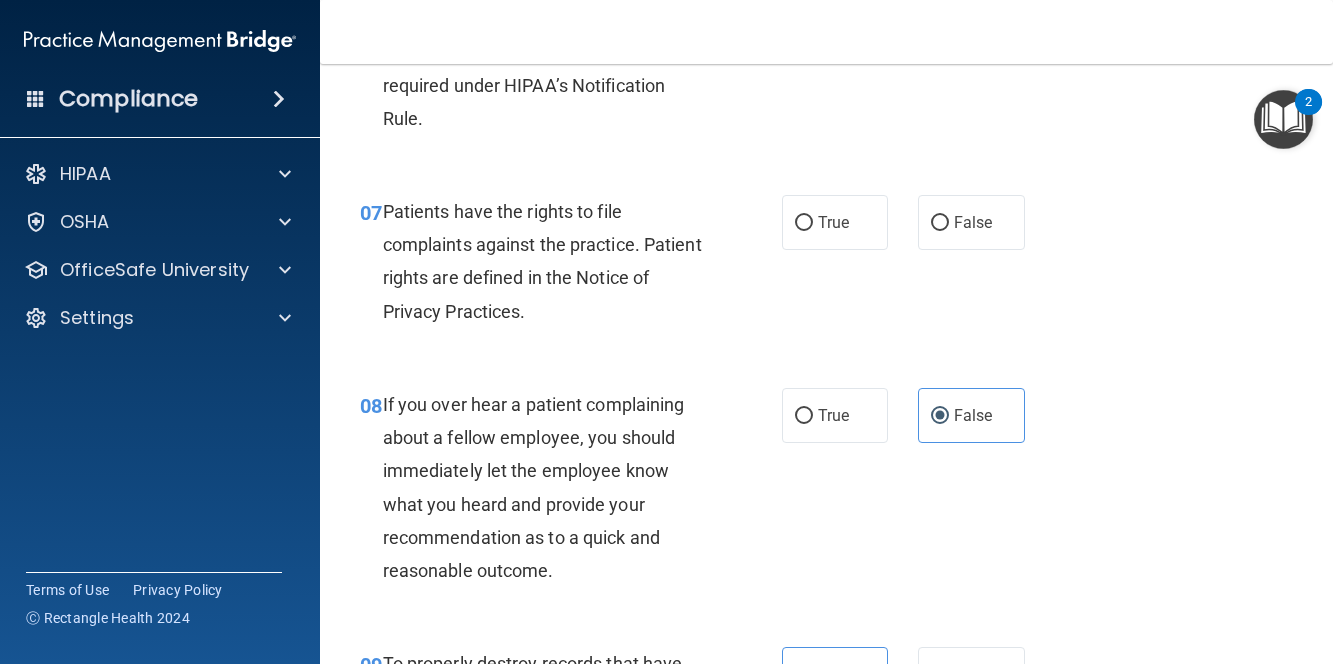 scroll, scrollTop: 1483, scrollLeft: 0, axis: vertical 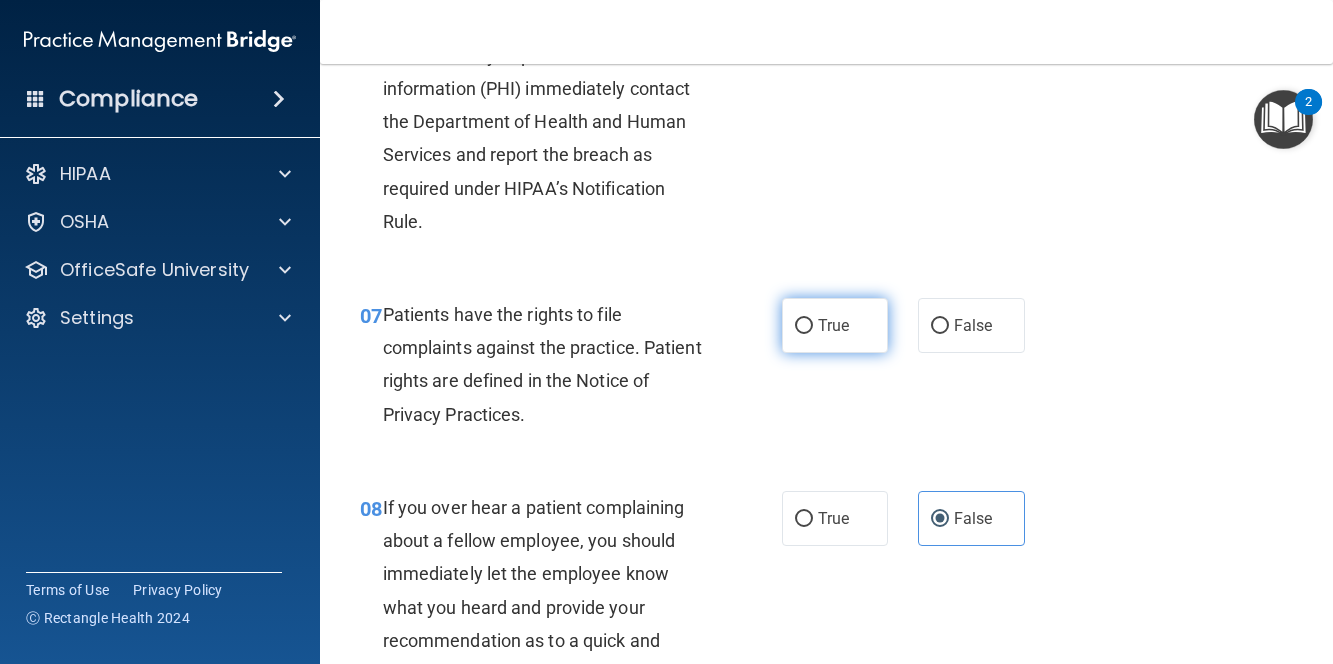 click on "True" at bounding box center [835, 325] 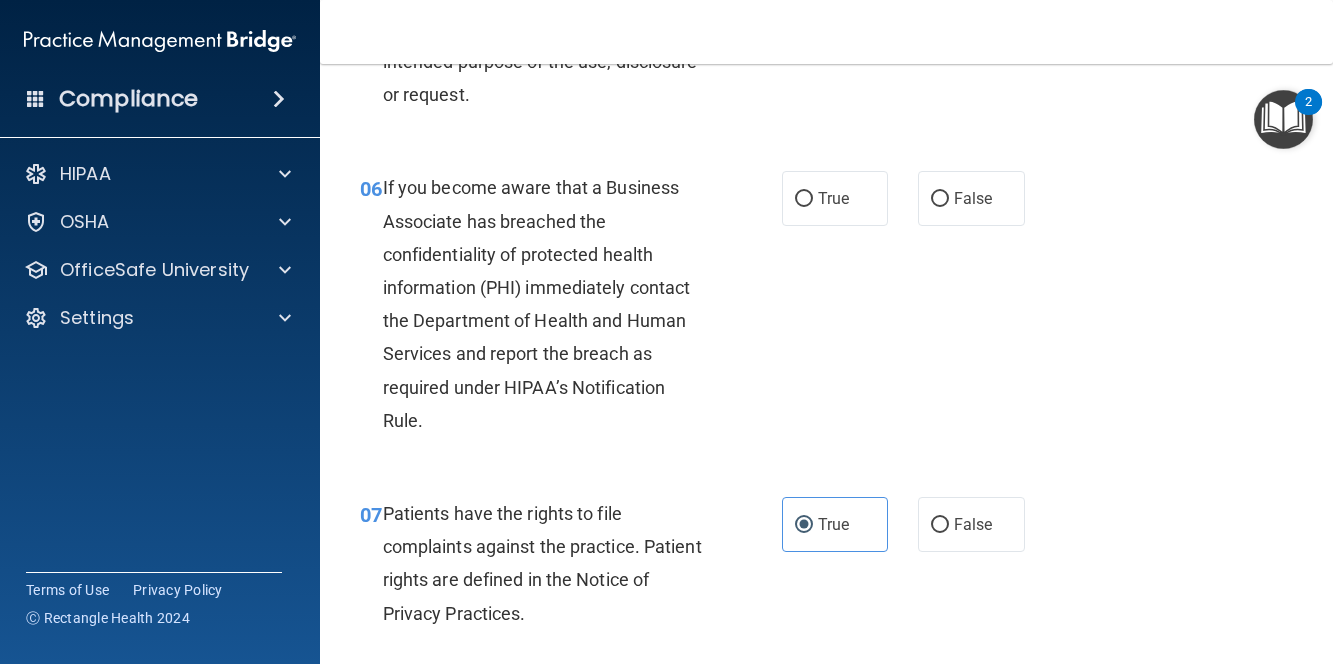 scroll, scrollTop: 1183, scrollLeft: 0, axis: vertical 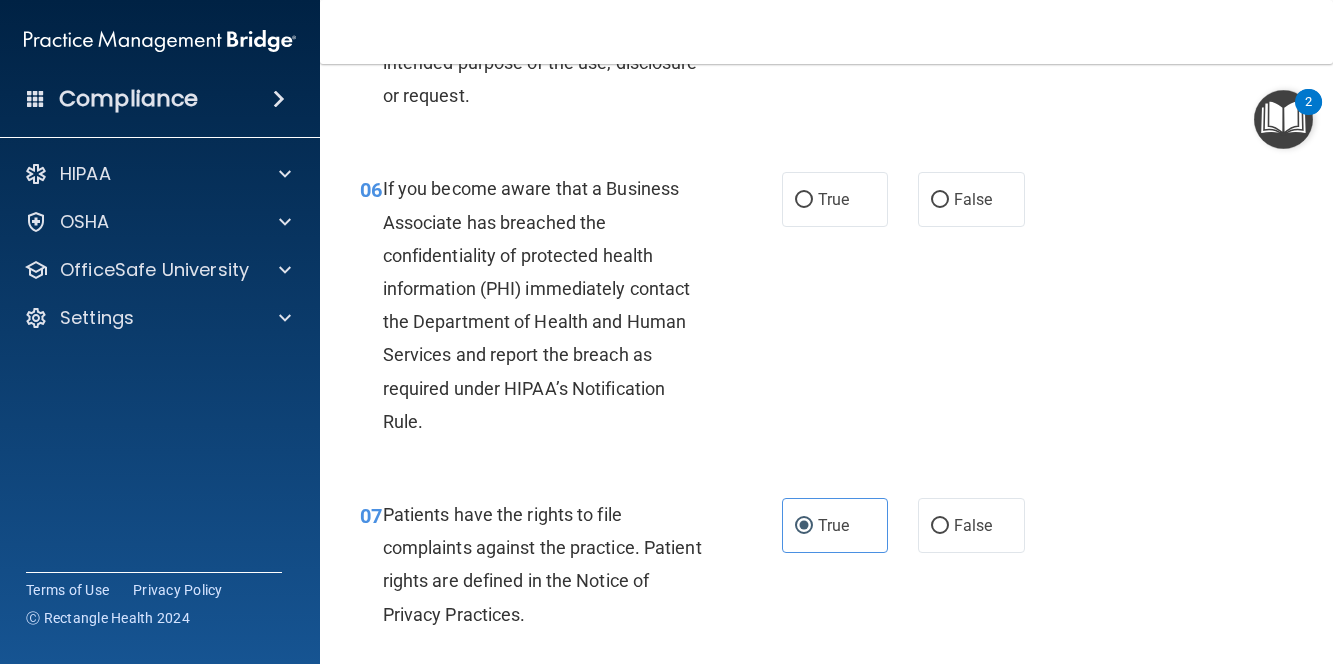 click on "06       If you become aware that a Business Associate has breached the confidentiality of protected health information (PHI) immediately contact the Department of Health and Human Services and report the breach as required under HIPAA’s Notification Rule.                  True           False" at bounding box center [826, 310] 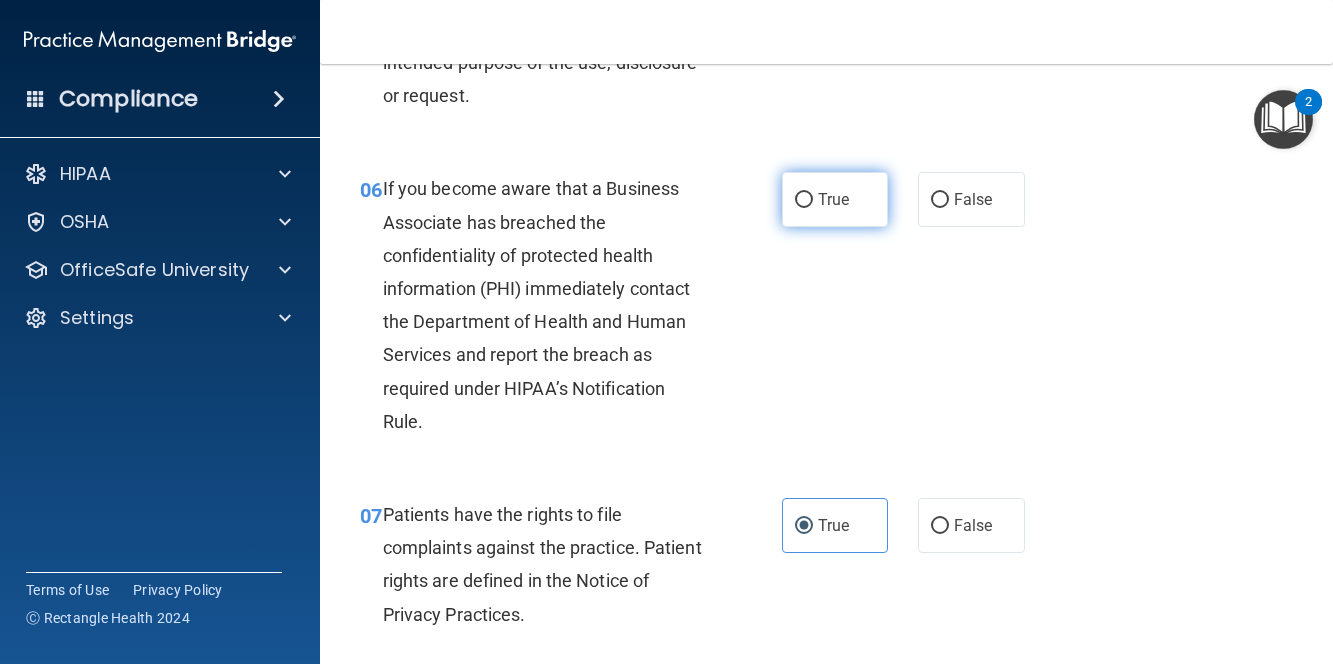 click on "True" at bounding box center [833, 199] 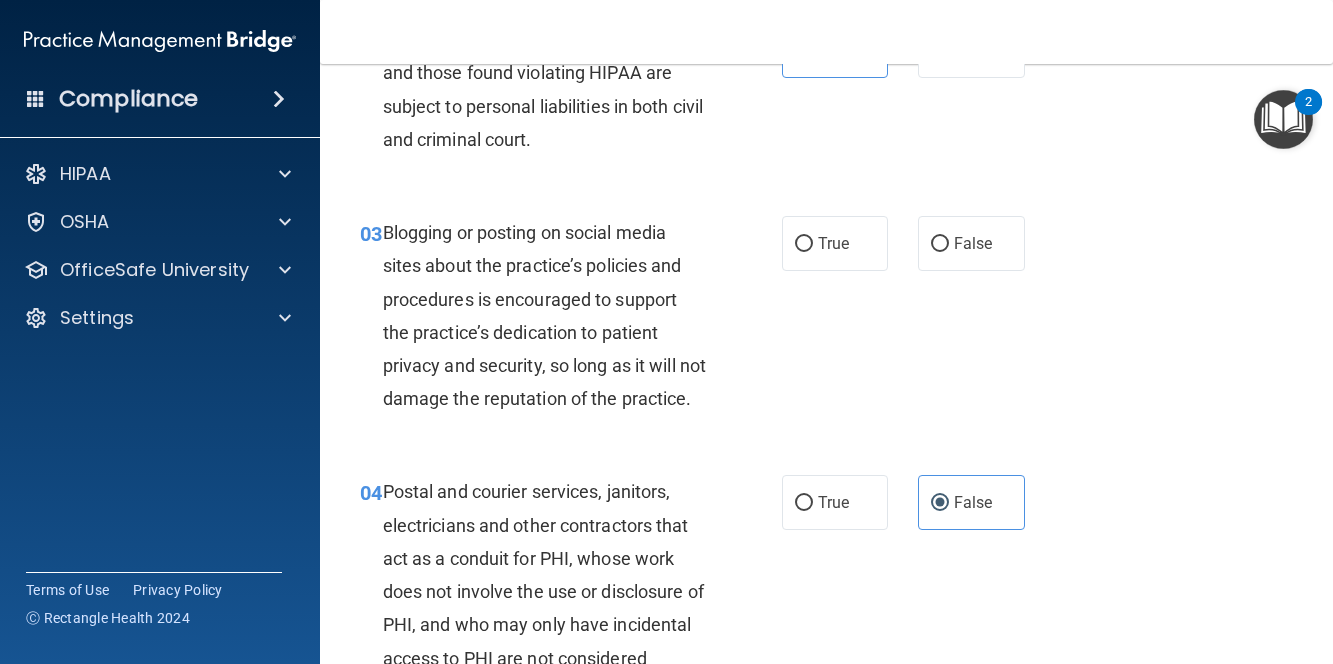 scroll, scrollTop: 283, scrollLeft: 0, axis: vertical 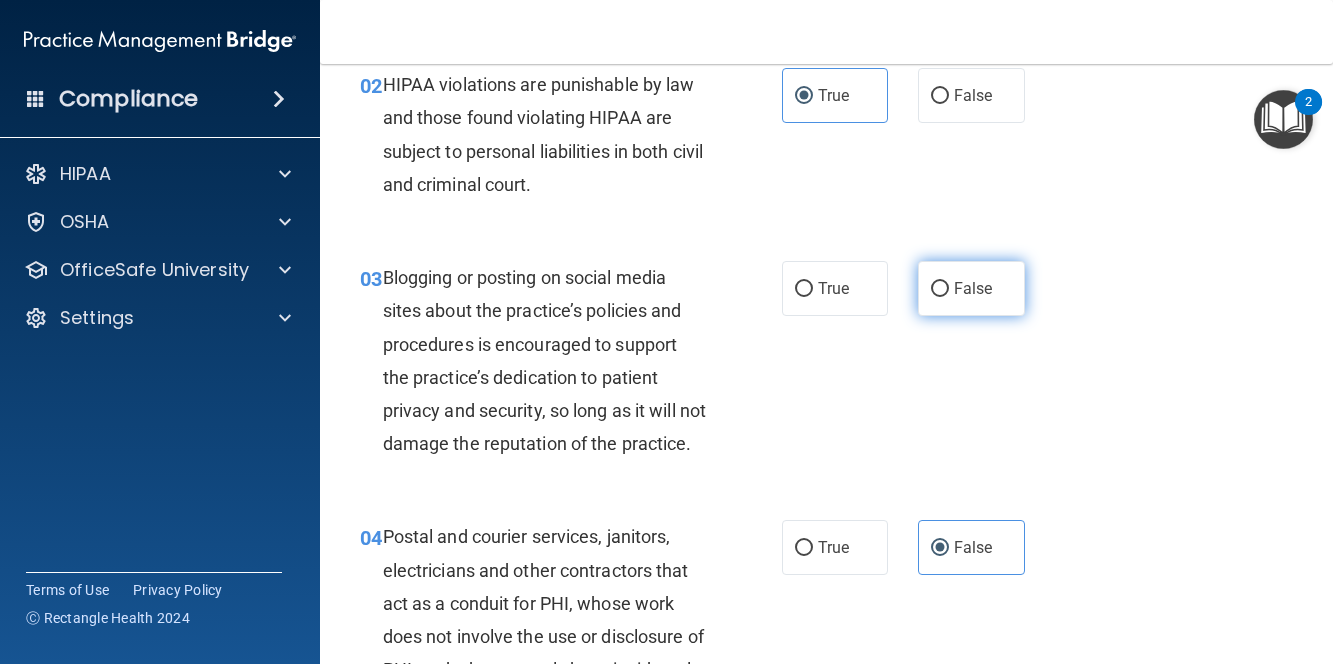 click on "False" at bounding box center [971, 288] 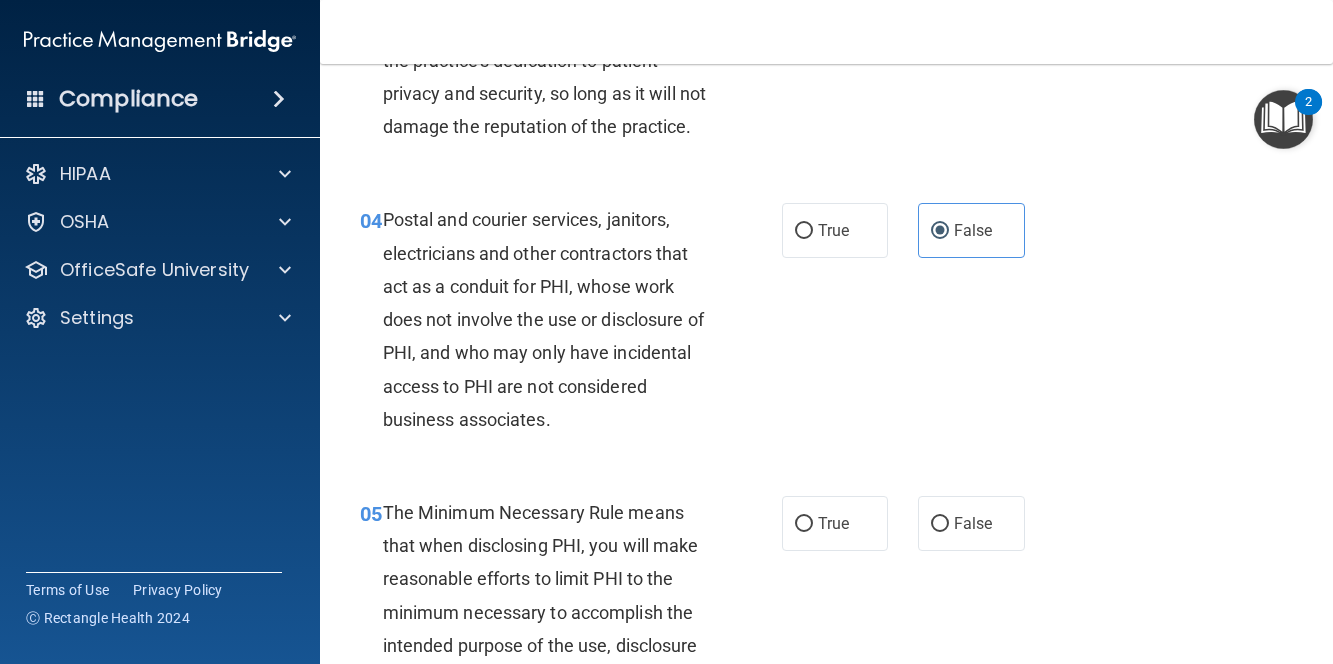 scroll, scrollTop: 800, scrollLeft: 0, axis: vertical 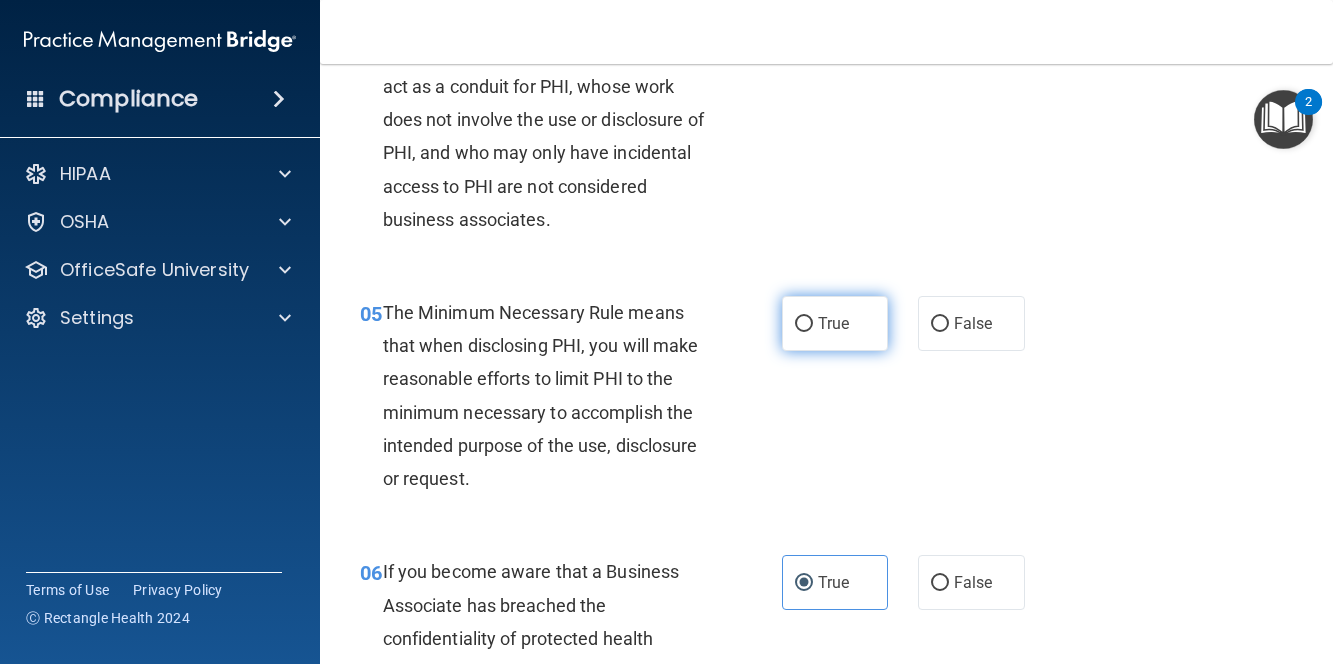 drag, startPoint x: 808, startPoint y: 345, endPoint x: 819, endPoint y: 356, distance: 15.556349 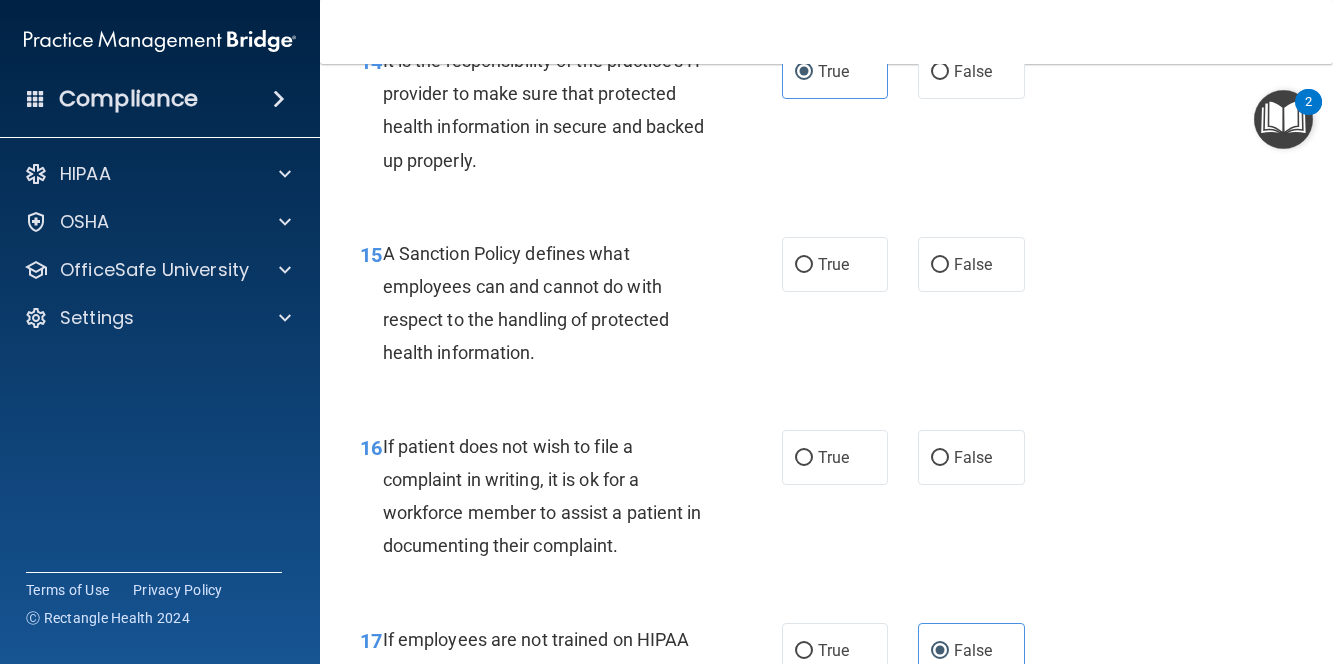 scroll, scrollTop: 3300, scrollLeft: 0, axis: vertical 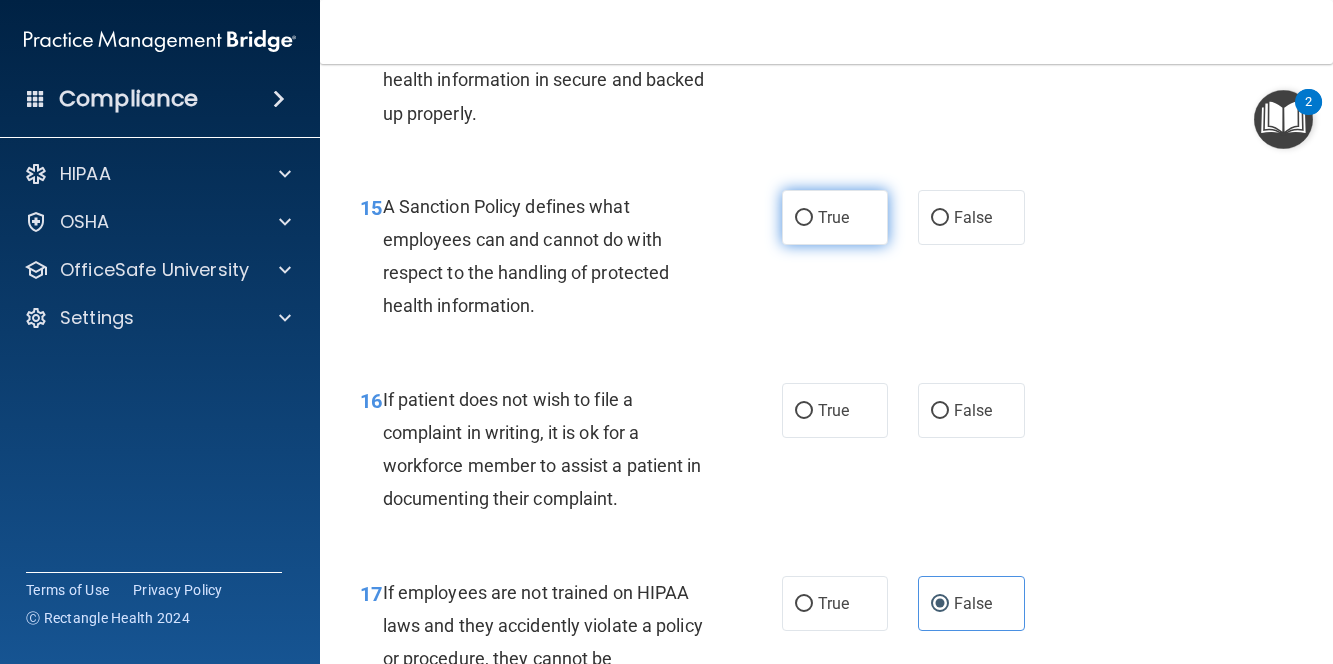 click on "True" at bounding box center [835, 217] 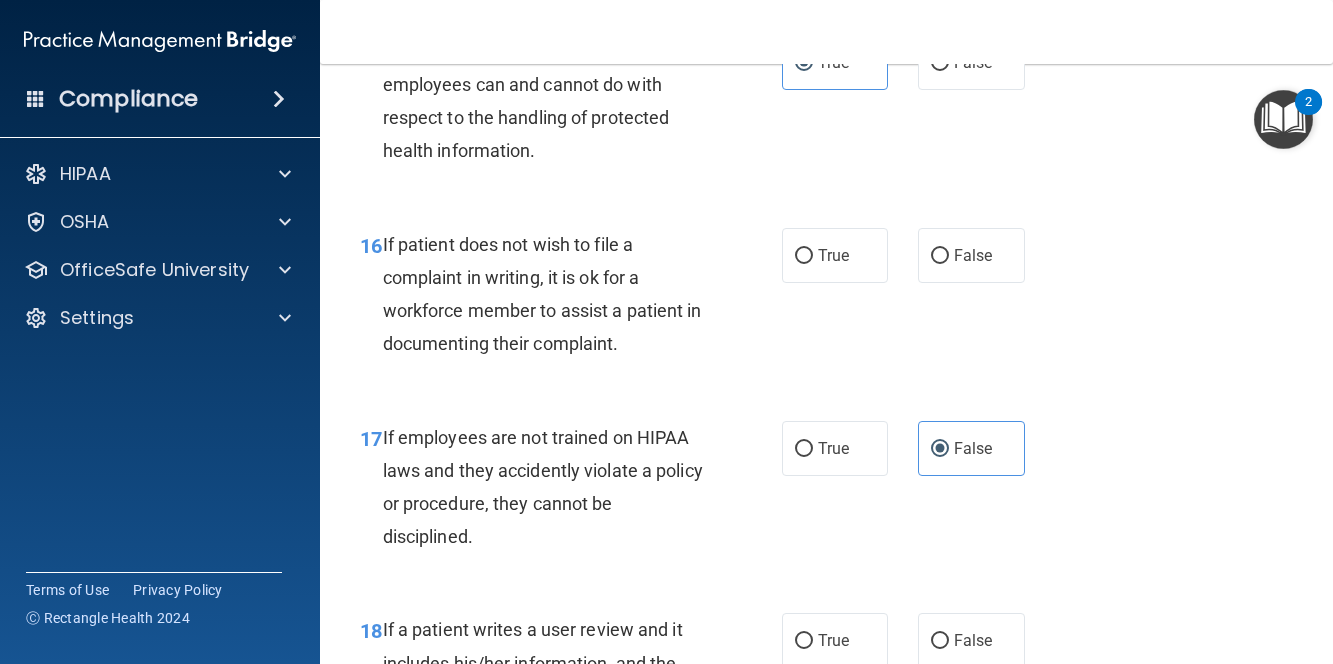scroll, scrollTop: 3500, scrollLeft: 0, axis: vertical 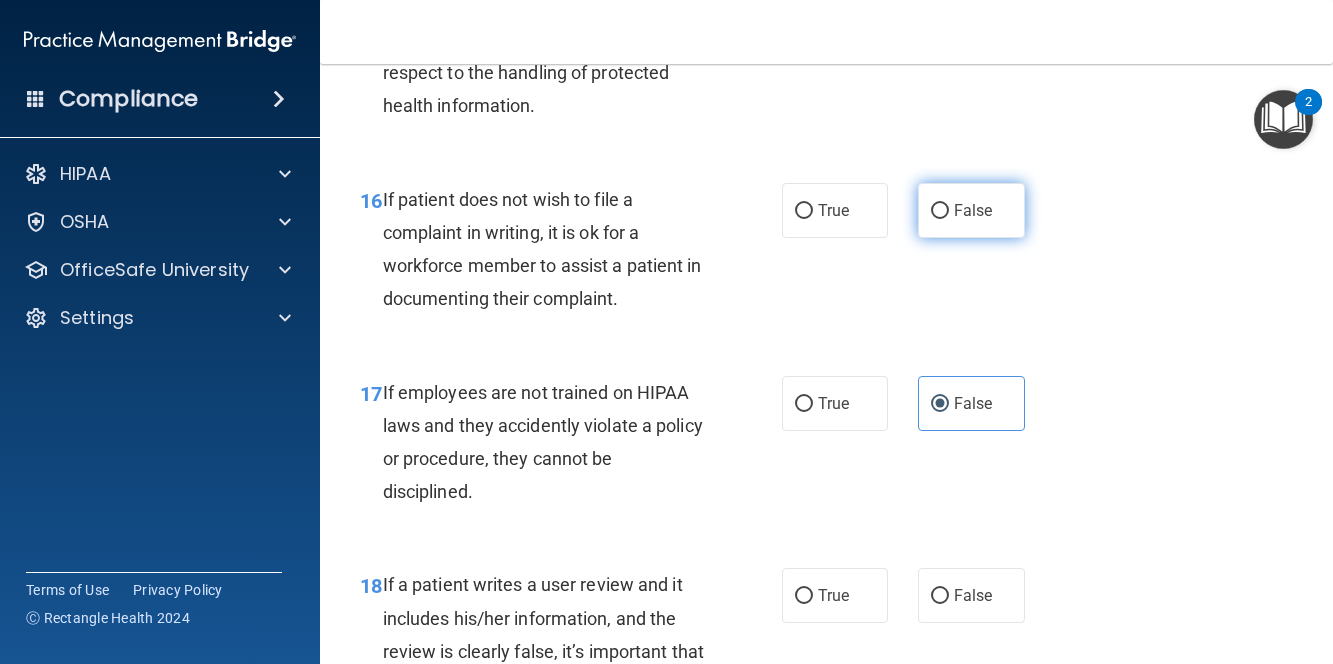 click on "False" at bounding box center [973, 210] 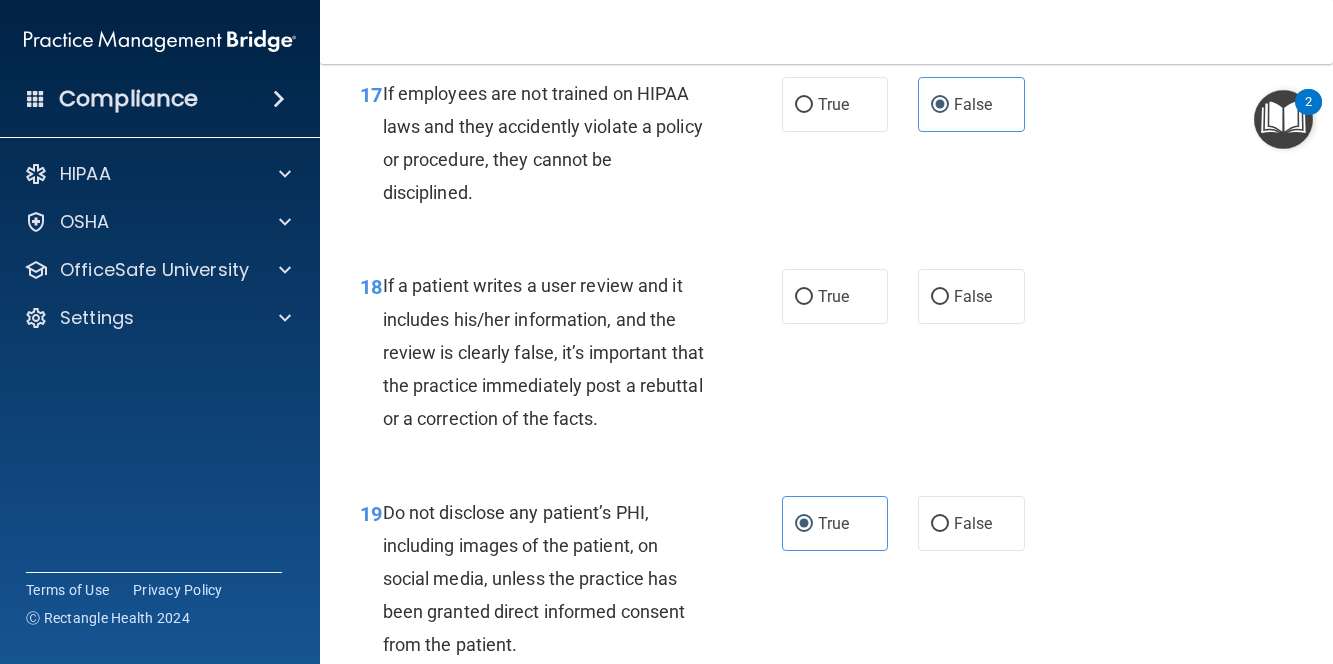 scroll, scrollTop: 3800, scrollLeft: 0, axis: vertical 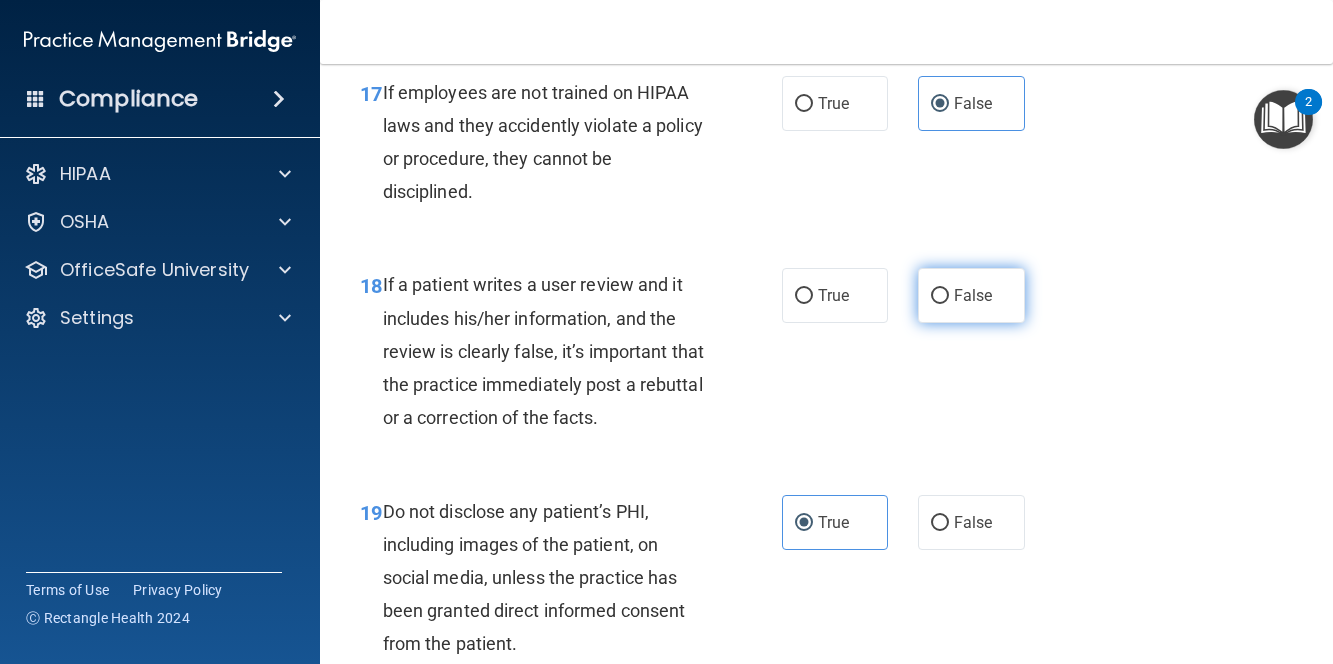 click on "False" at bounding box center [971, 295] 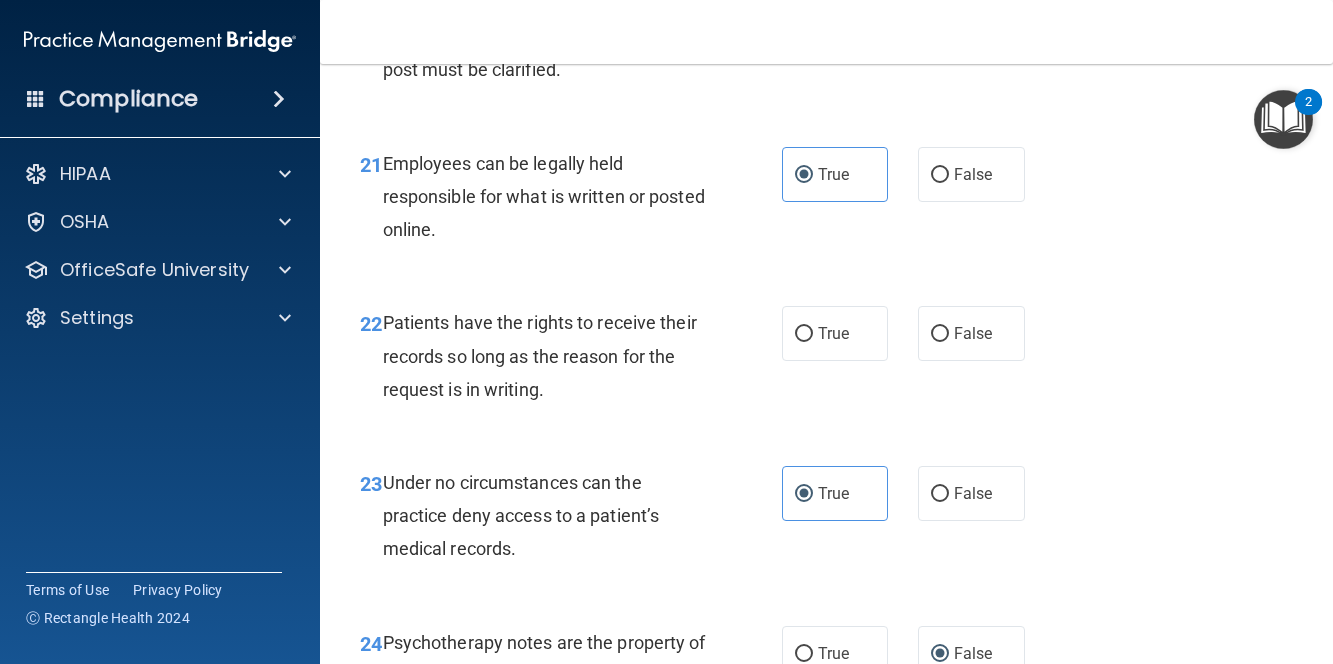 scroll, scrollTop: 4700, scrollLeft: 0, axis: vertical 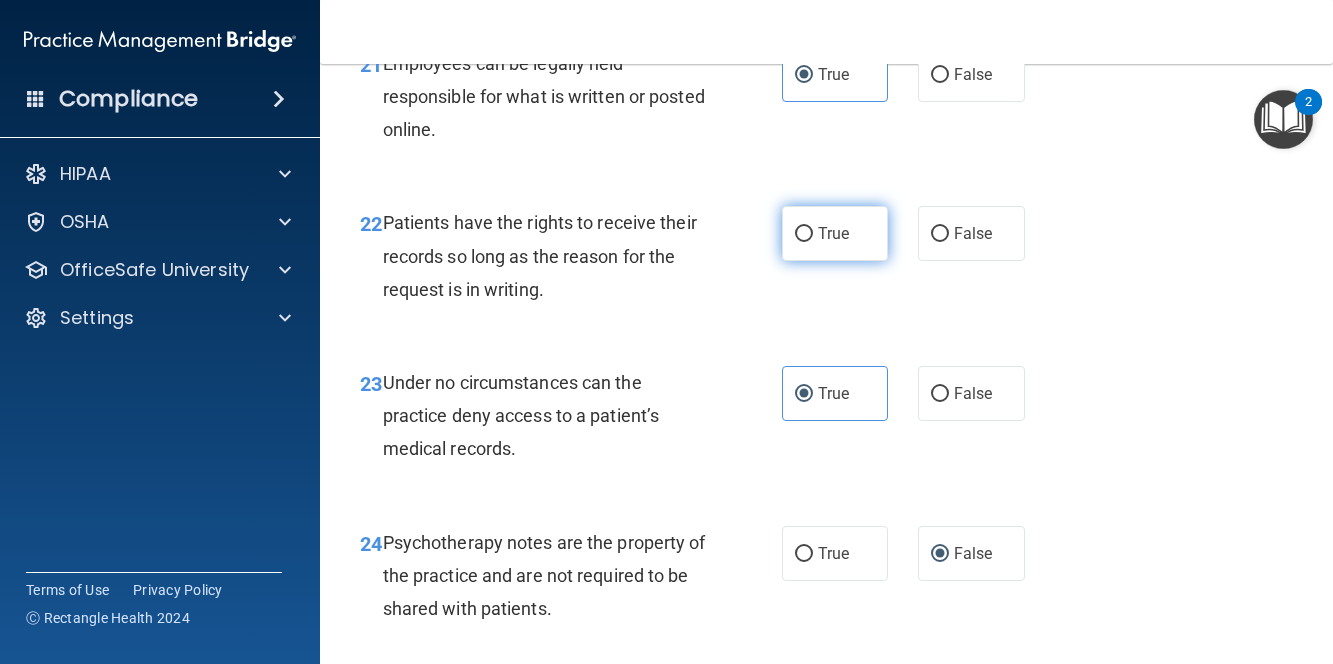 click on "True" at bounding box center [835, 233] 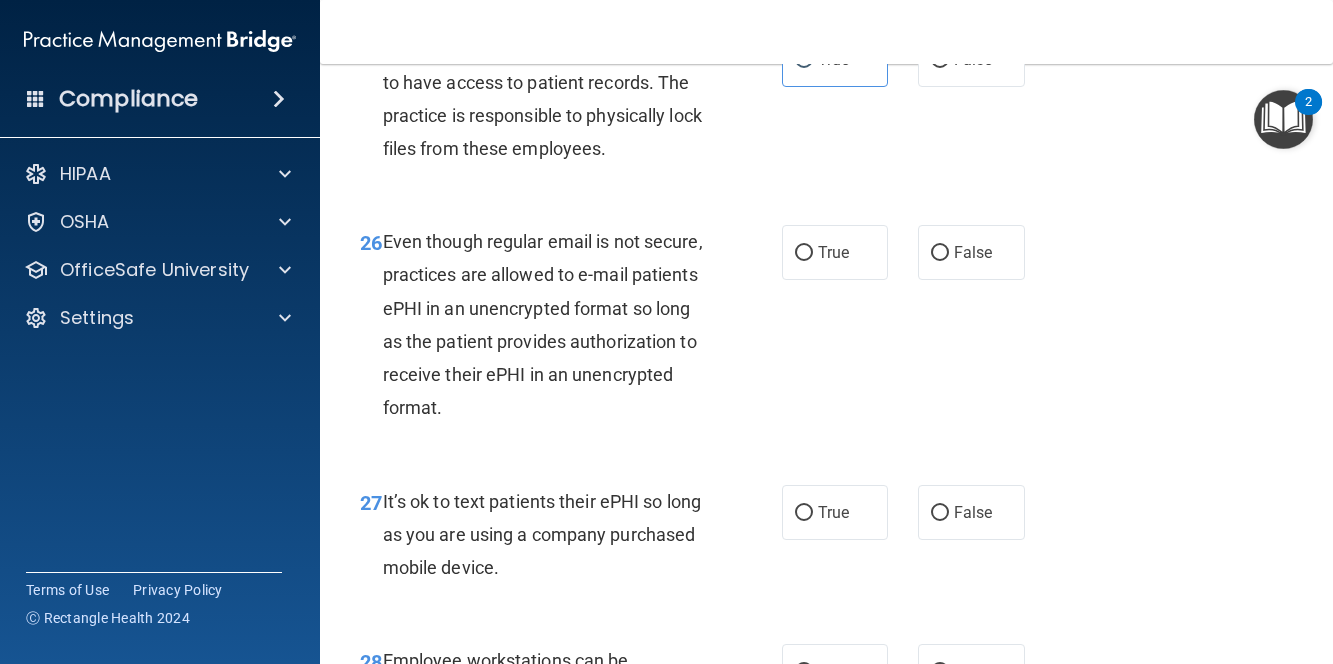 scroll, scrollTop: 5400, scrollLeft: 0, axis: vertical 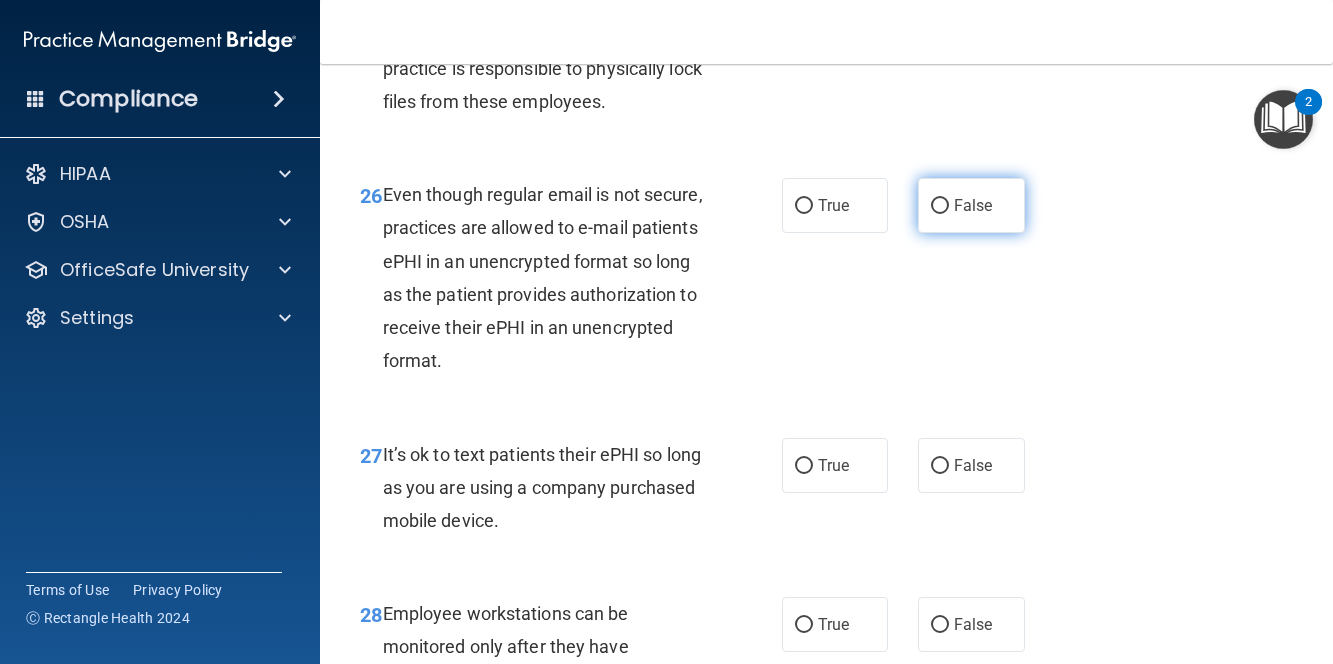 click on "False" at bounding box center (971, 205) 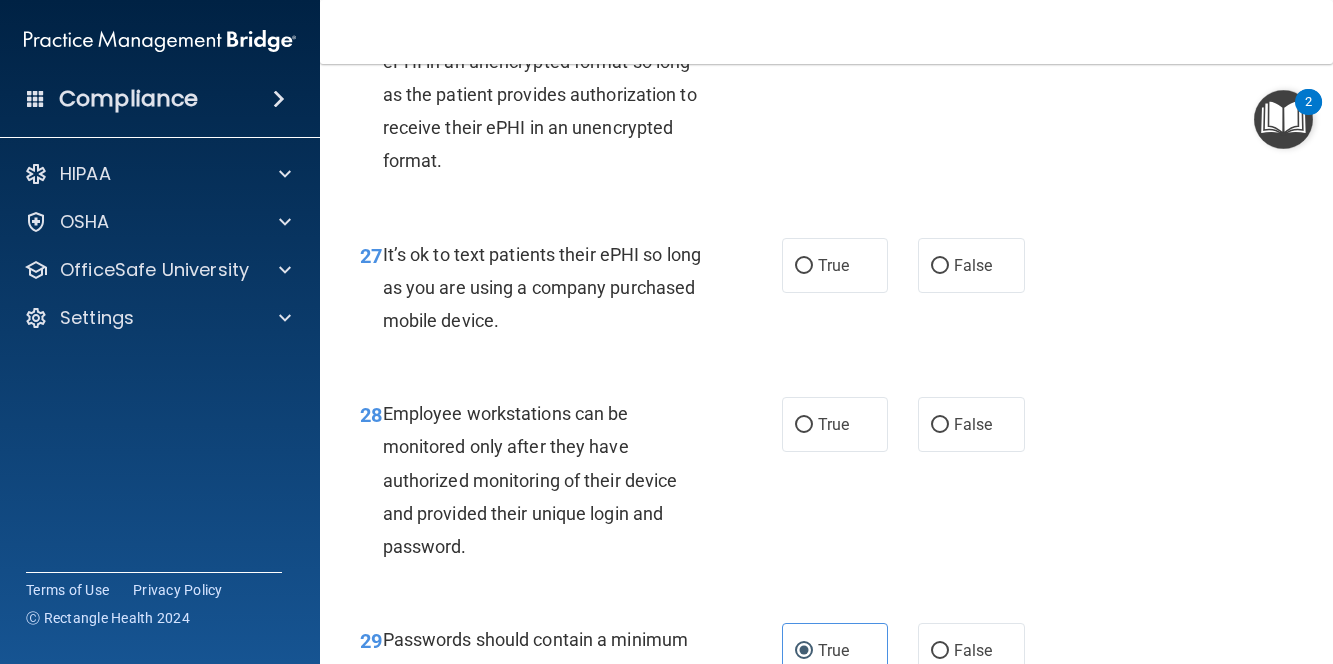 scroll, scrollTop: 5700, scrollLeft: 0, axis: vertical 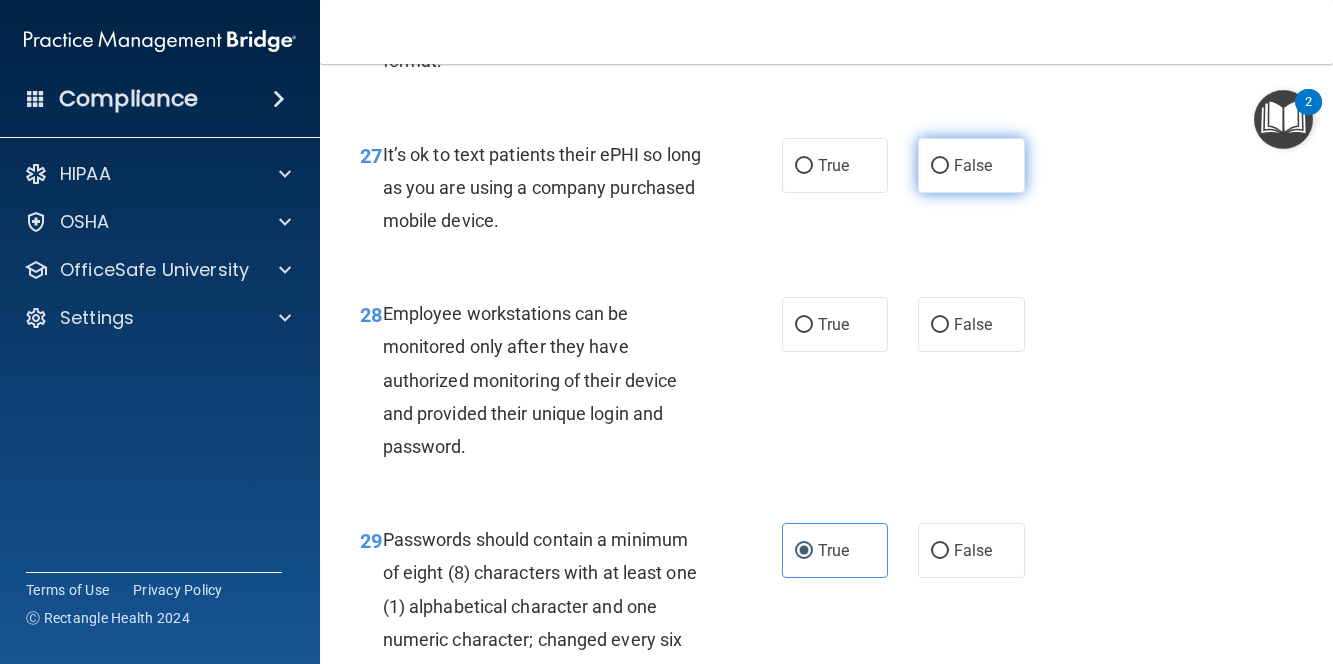 click on "False" at bounding box center (971, 165) 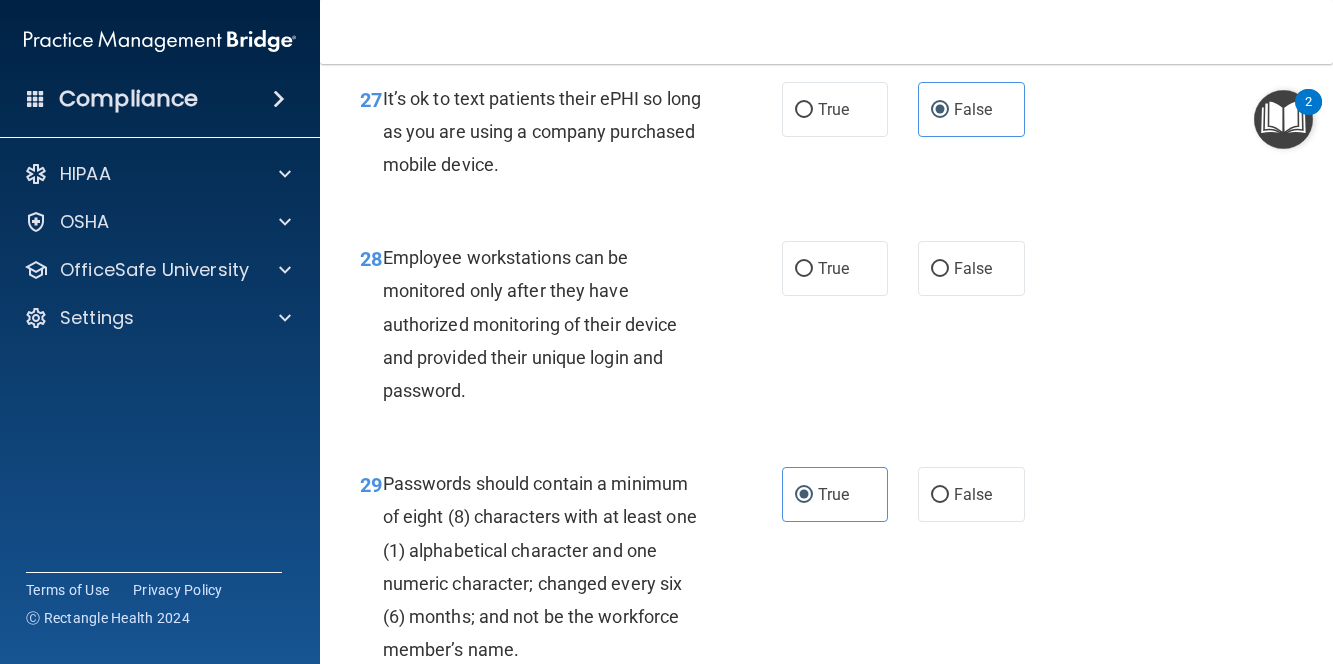 scroll, scrollTop: 5800, scrollLeft: 0, axis: vertical 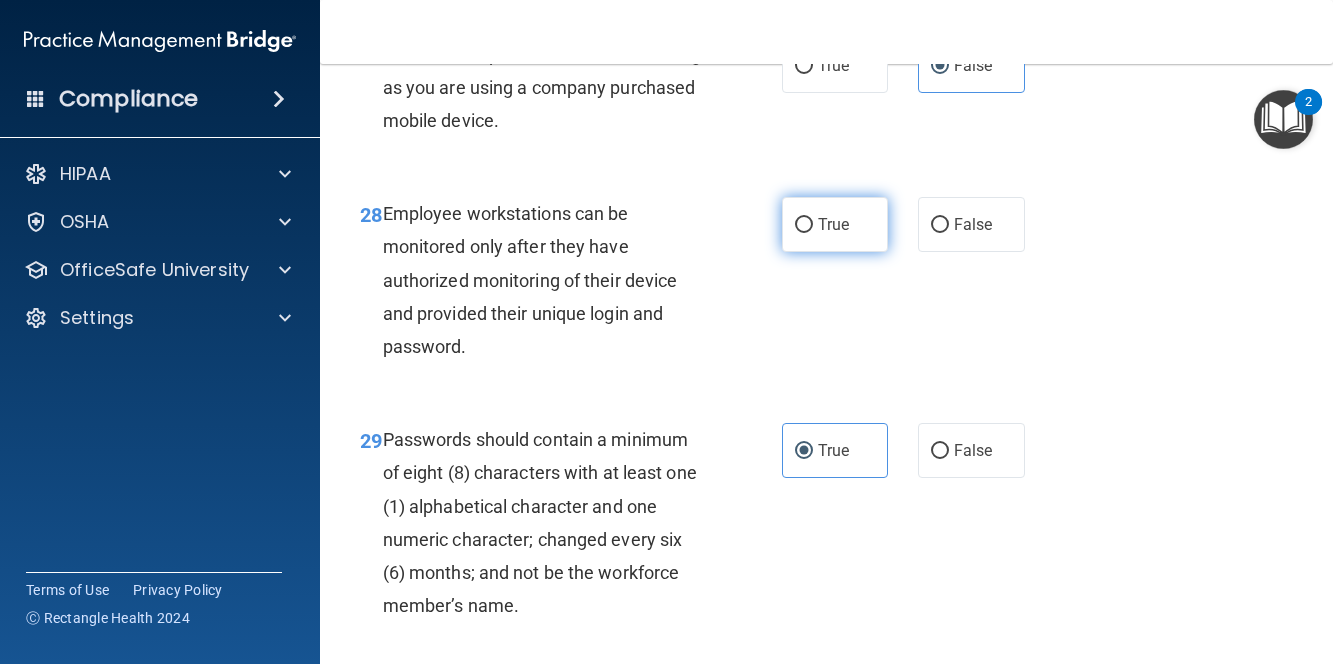 click on "True" at bounding box center [835, 224] 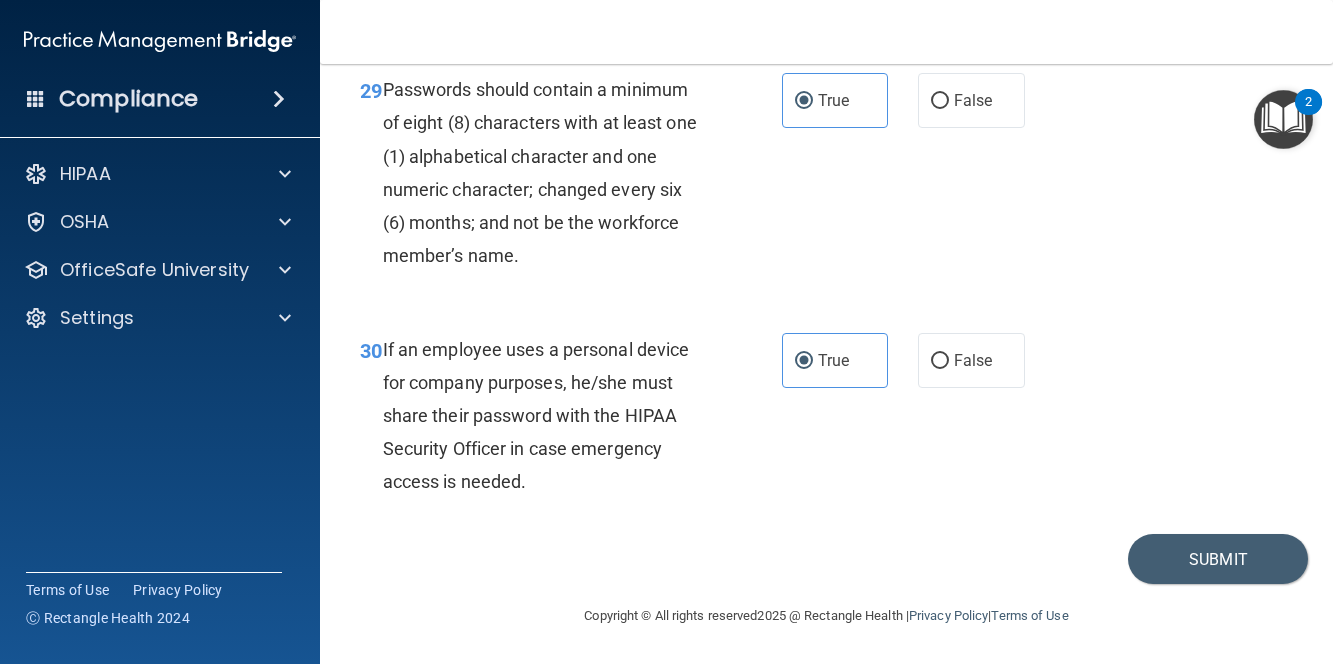 scroll, scrollTop: 6283, scrollLeft: 0, axis: vertical 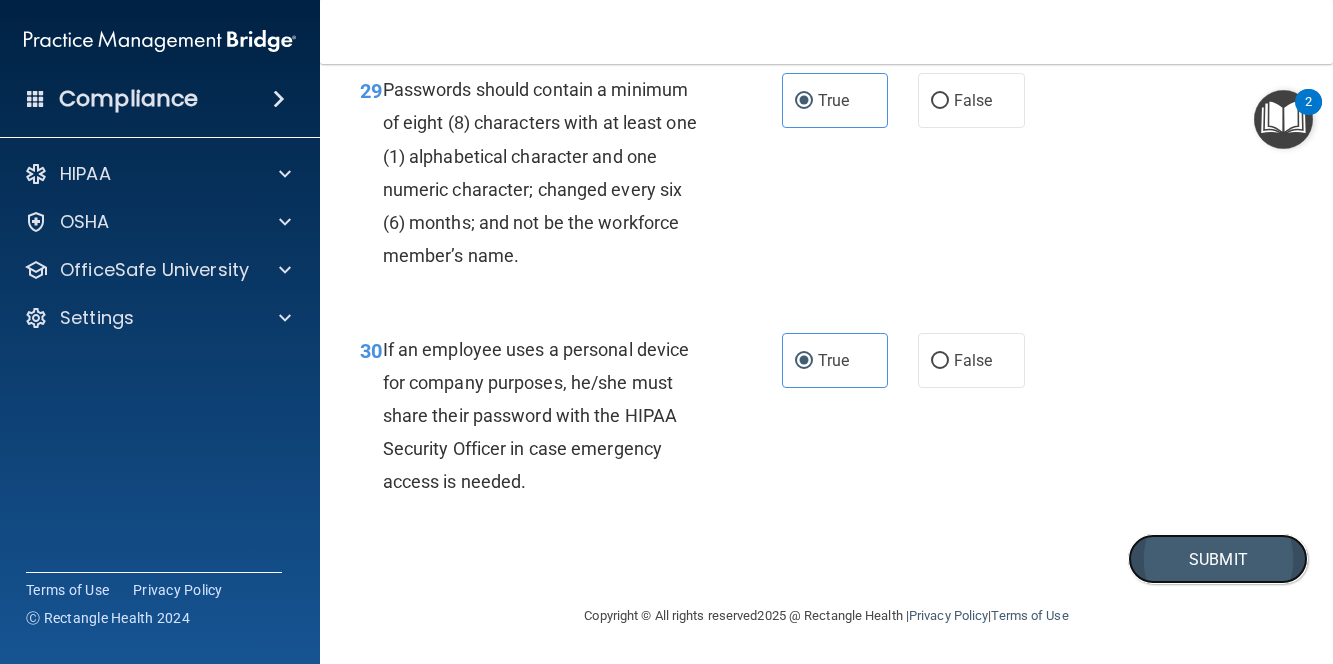 click on "Submit" at bounding box center [1218, 559] 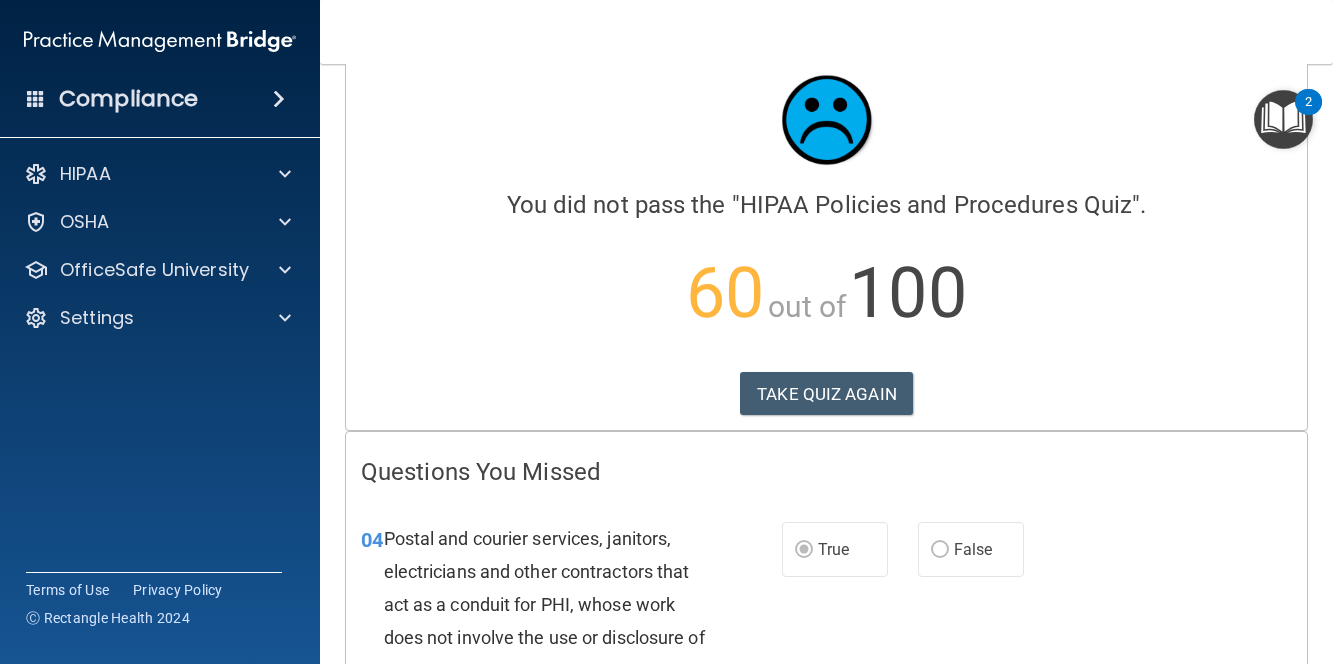scroll, scrollTop: 0, scrollLeft: 0, axis: both 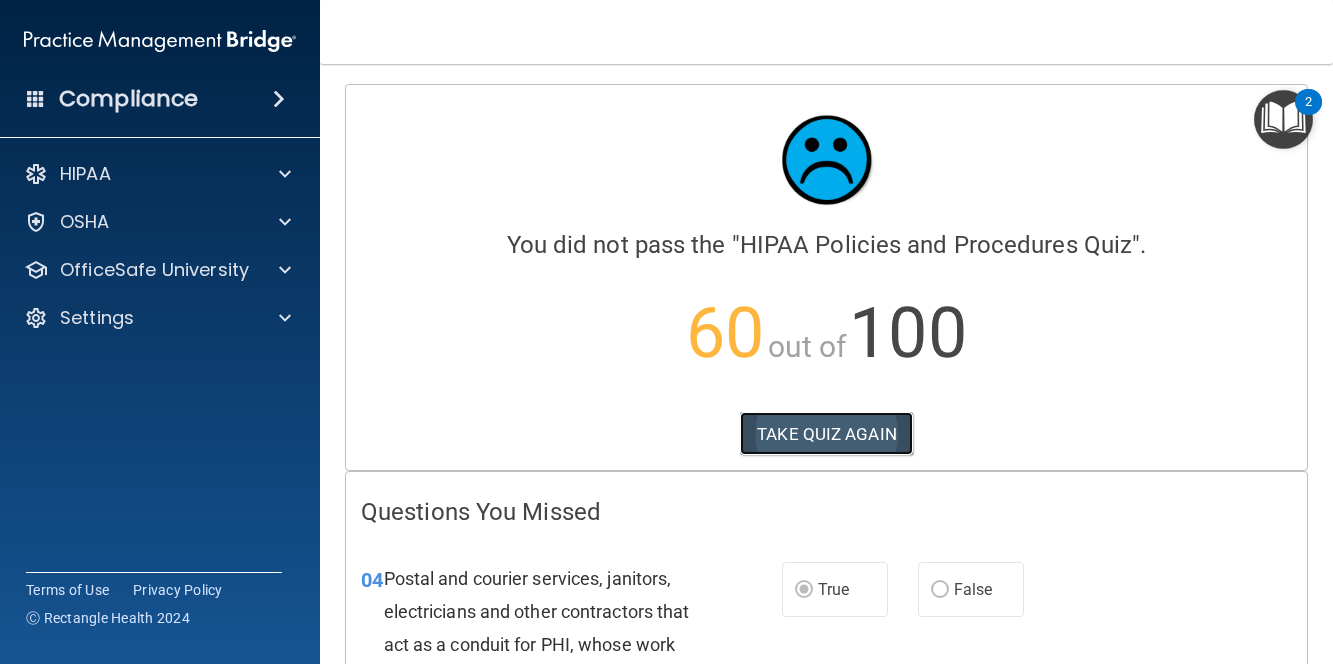 click on "TAKE QUIZ AGAIN" at bounding box center (826, 434) 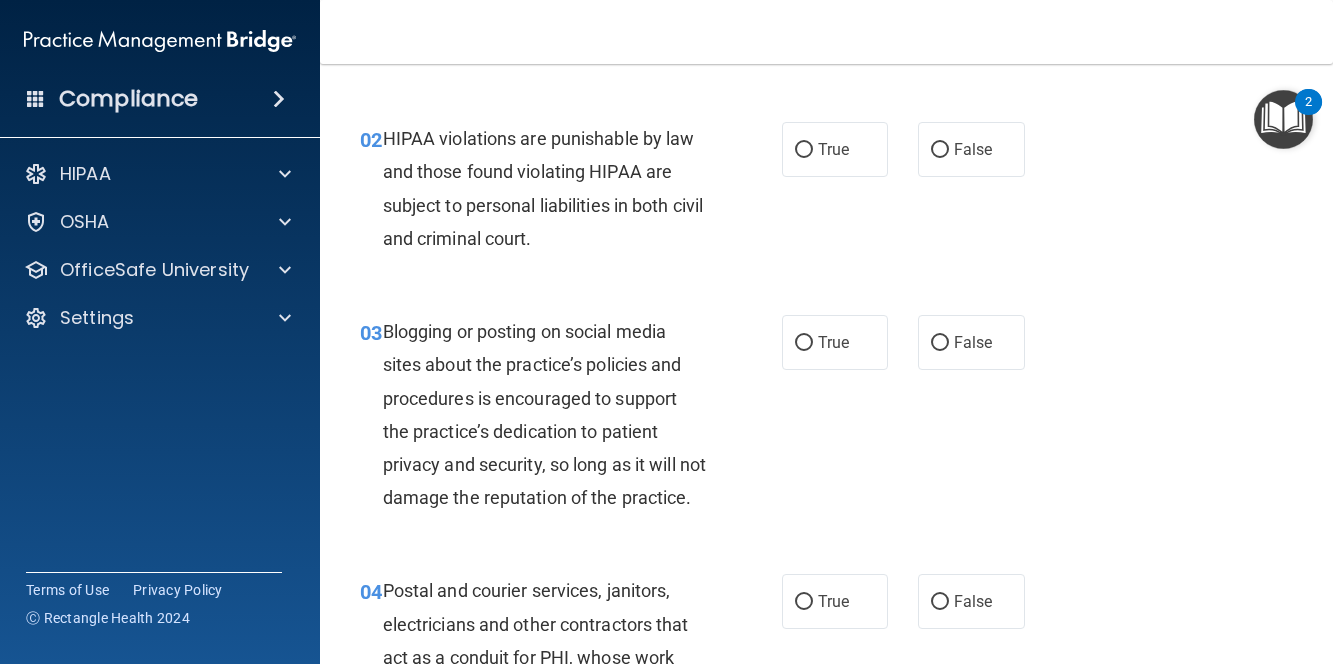 scroll, scrollTop: 300, scrollLeft: 0, axis: vertical 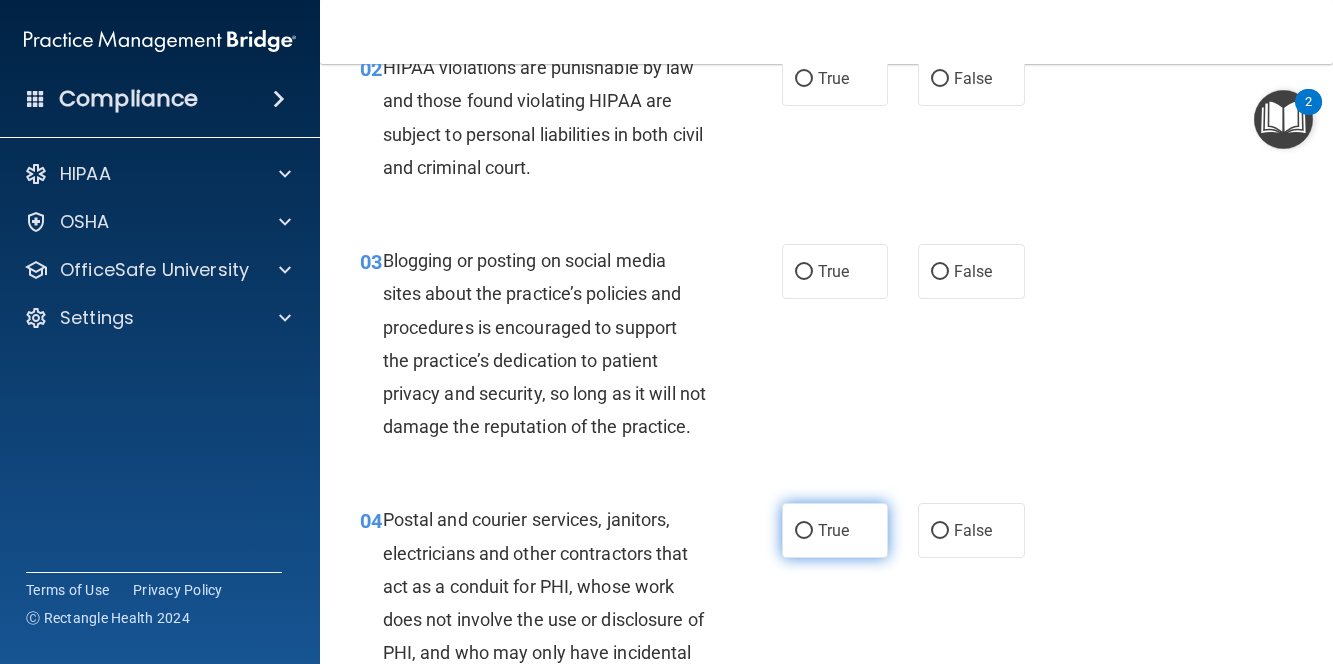 click on "True" at bounding box center (835, 530) 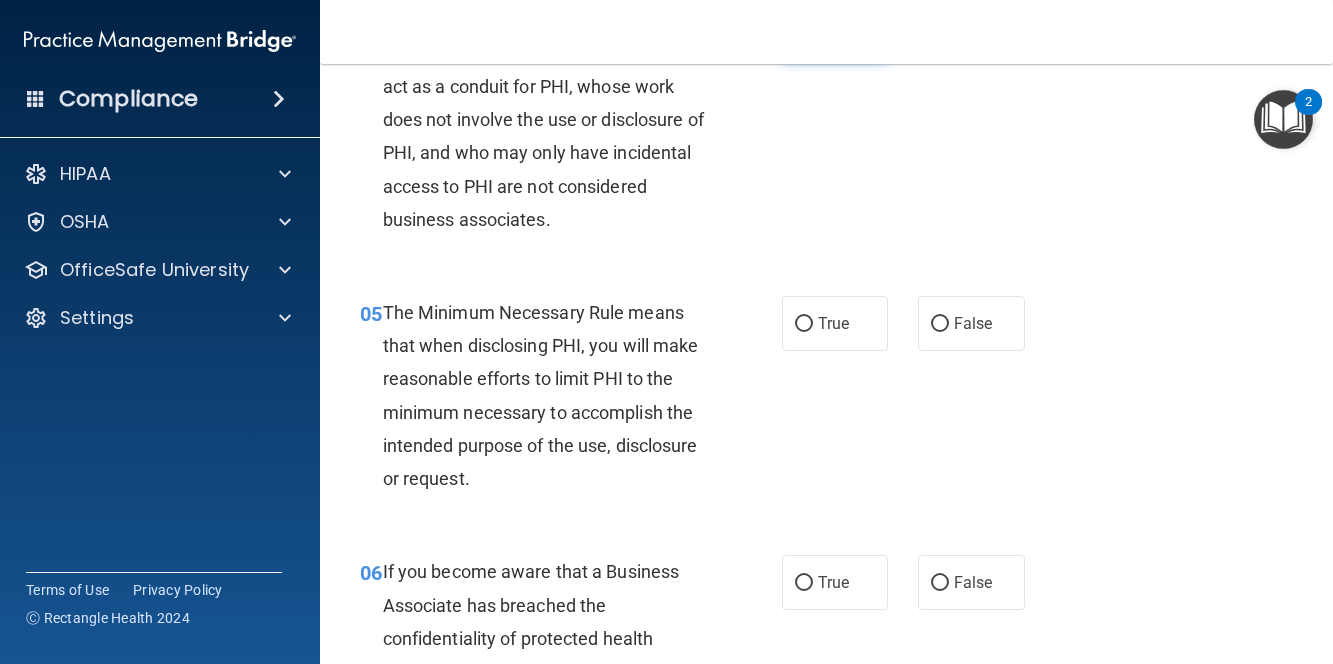 scroll, scrollTop: 900, scrollLeft: 0, axis: vertical 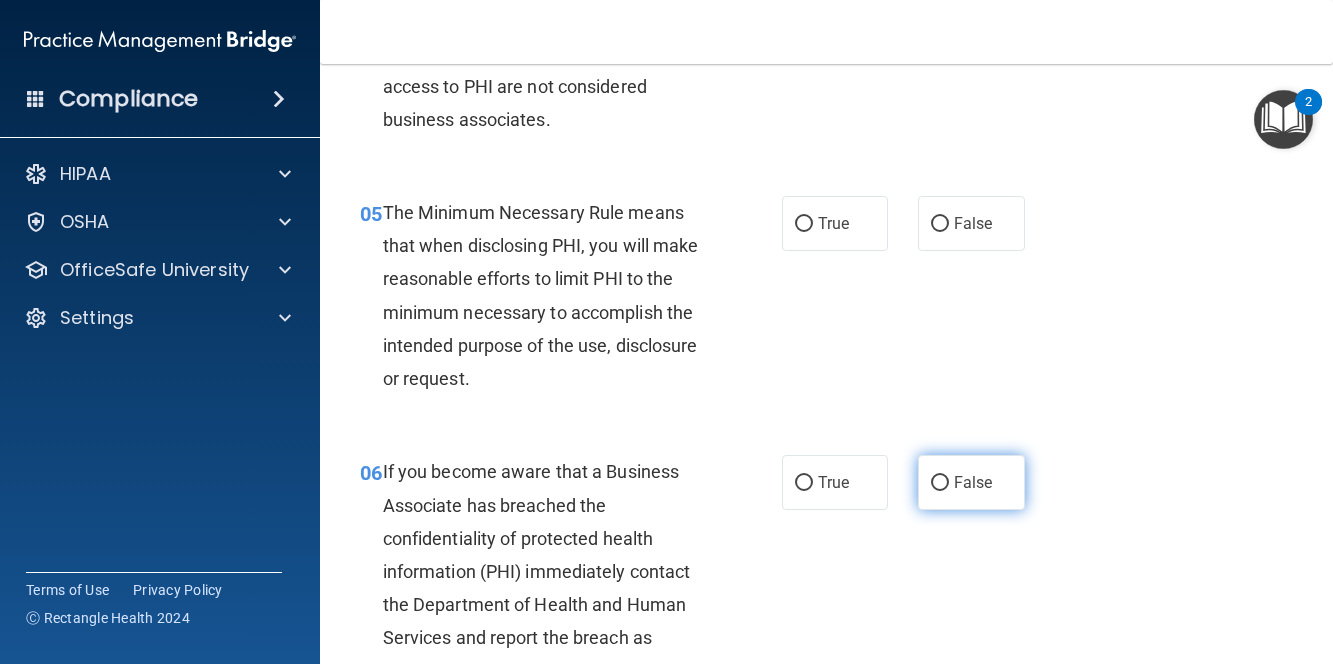 click on "False" at bounding box center (940, 483) 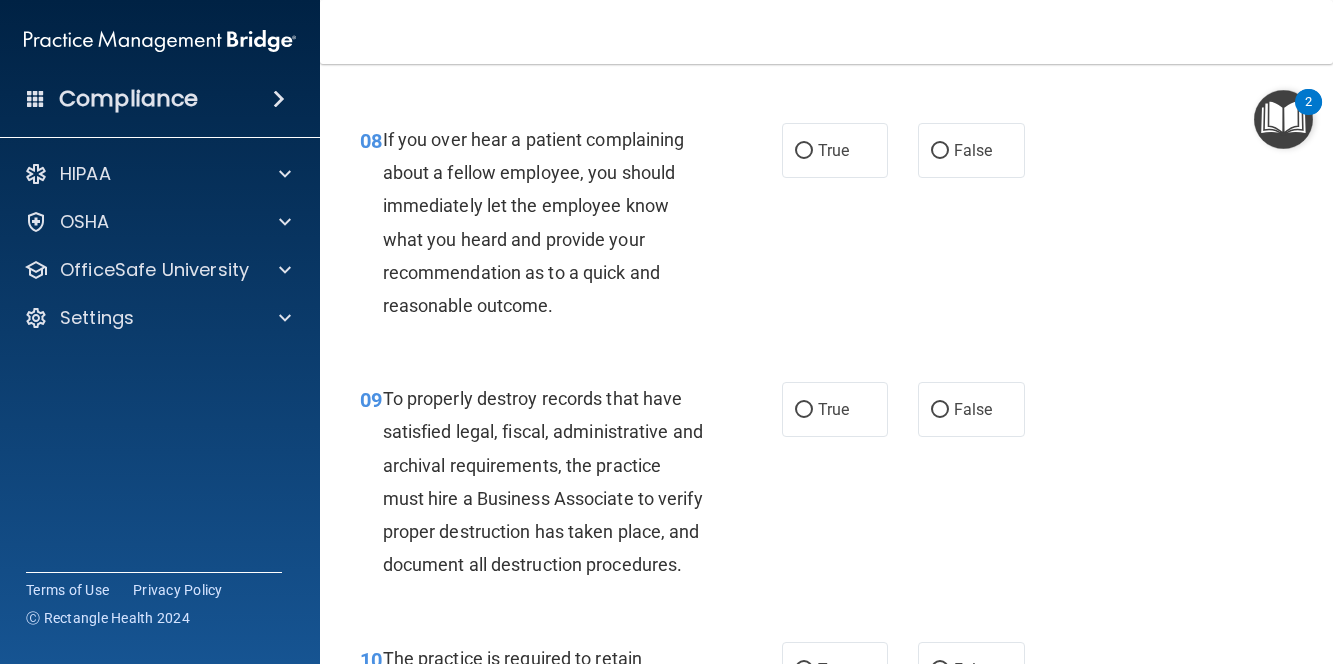 scroll, scrollTop: 1800, scrollLeft: 0, axis: vertical 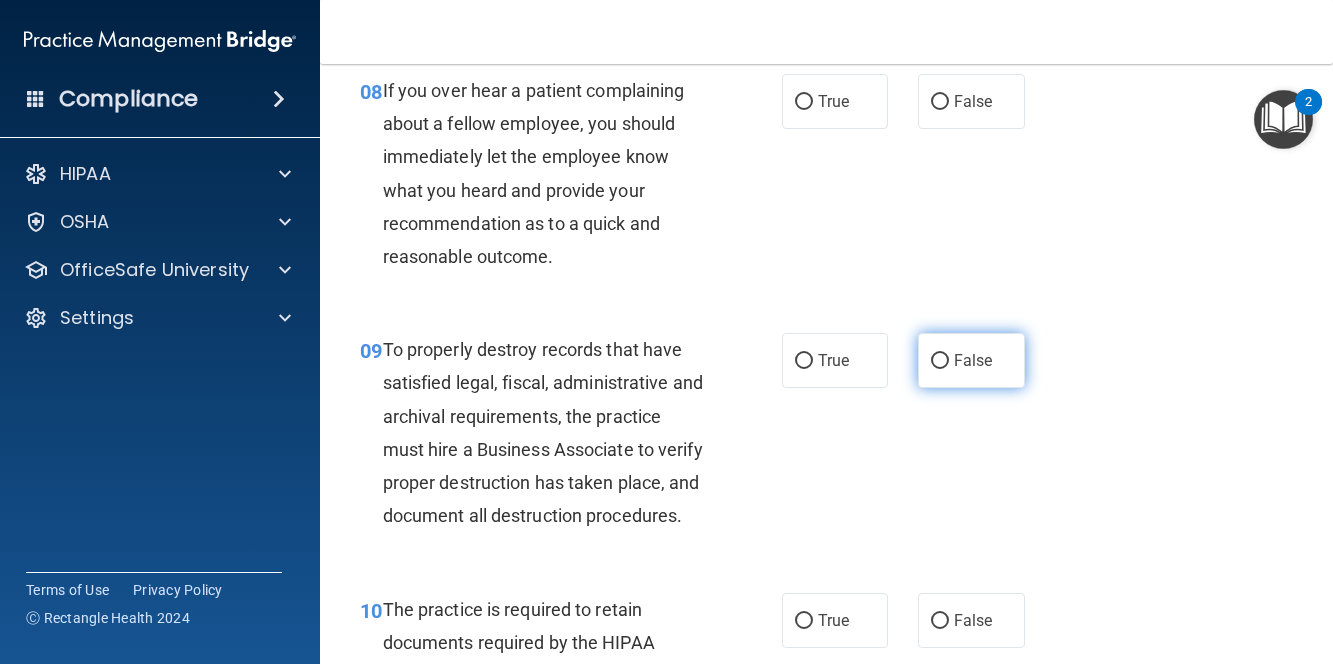 click on "False" at bounding box center (971, 360) 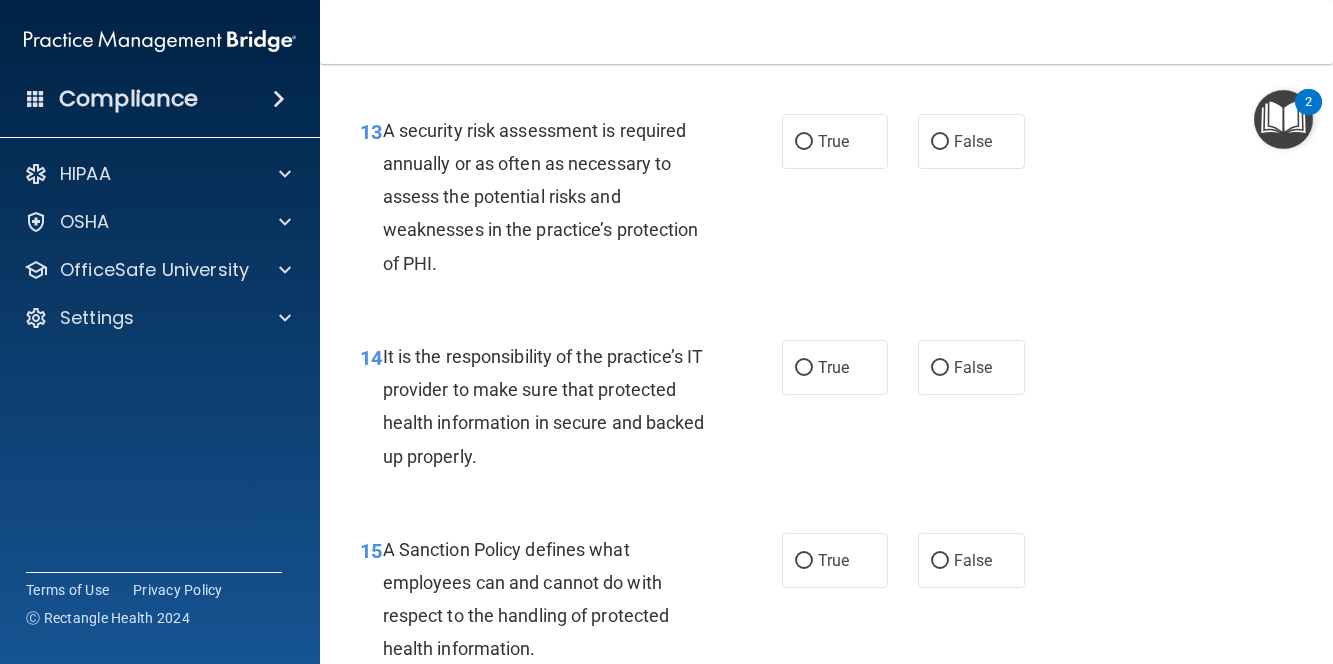 scroll, scrollTop: 3000, scrollLeft: 0, axis: vertical 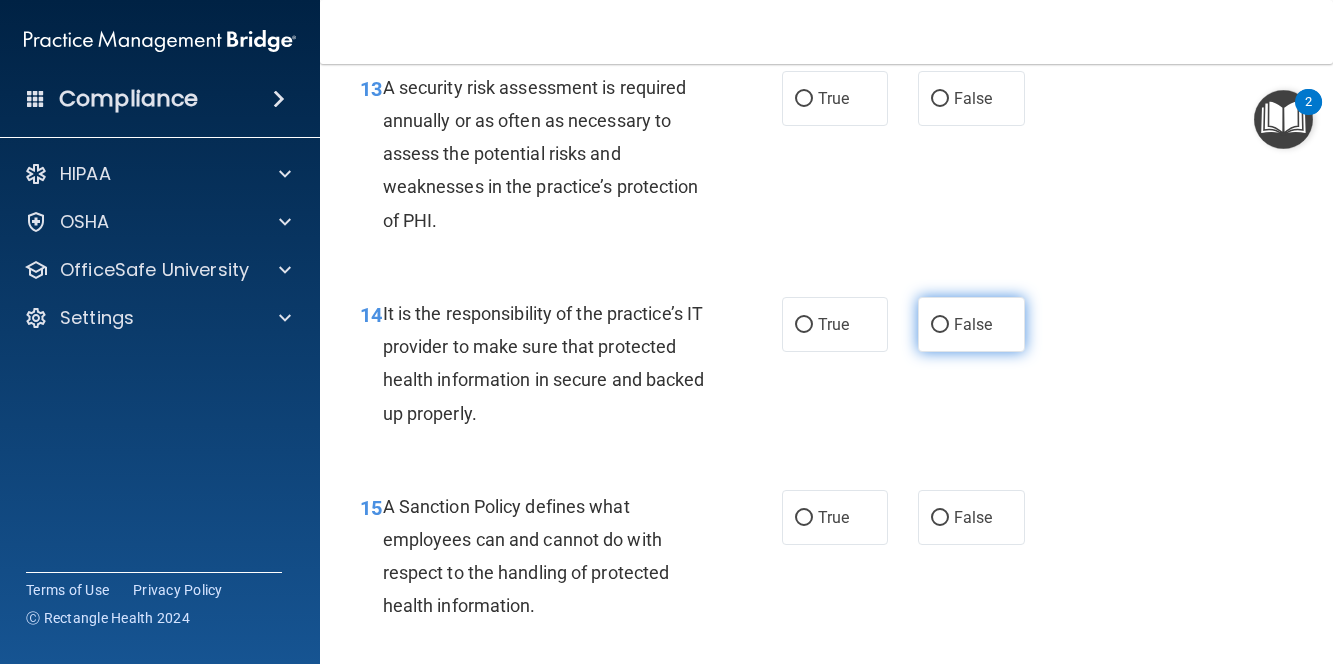 click on "False" at bounding box center [973, 324] 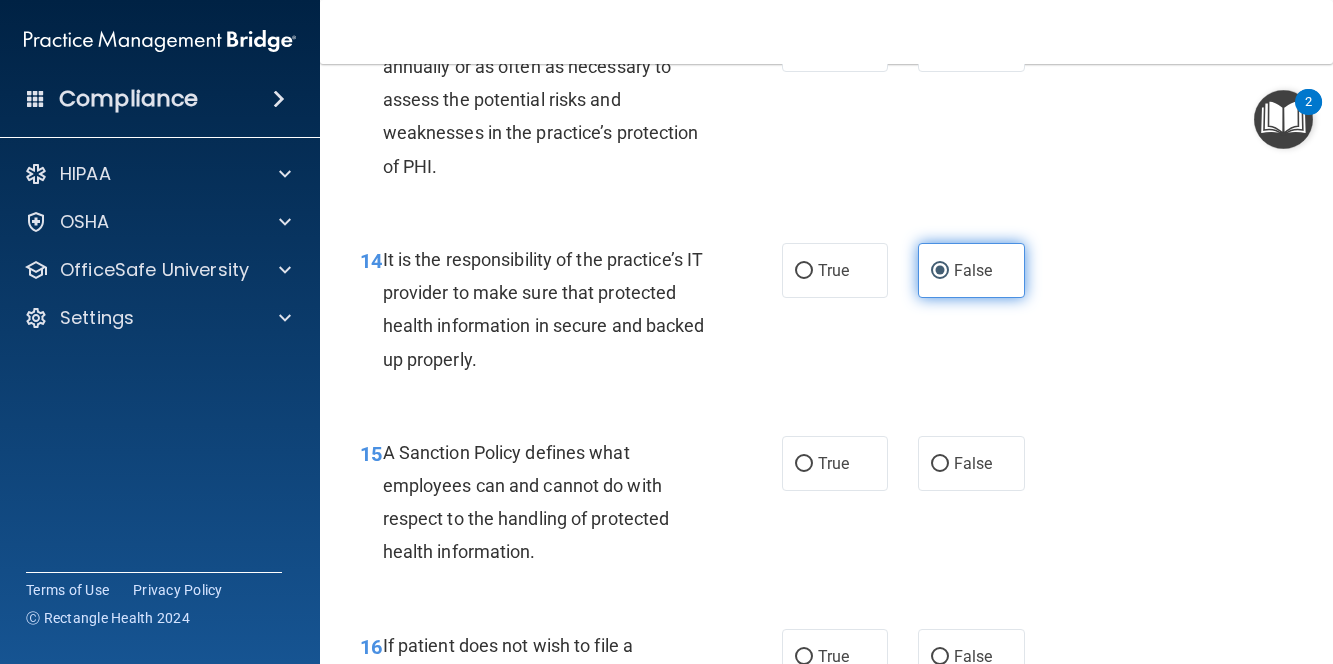 scroll, scrollTop: 3100, scrollLeft: 0, axis: vertical 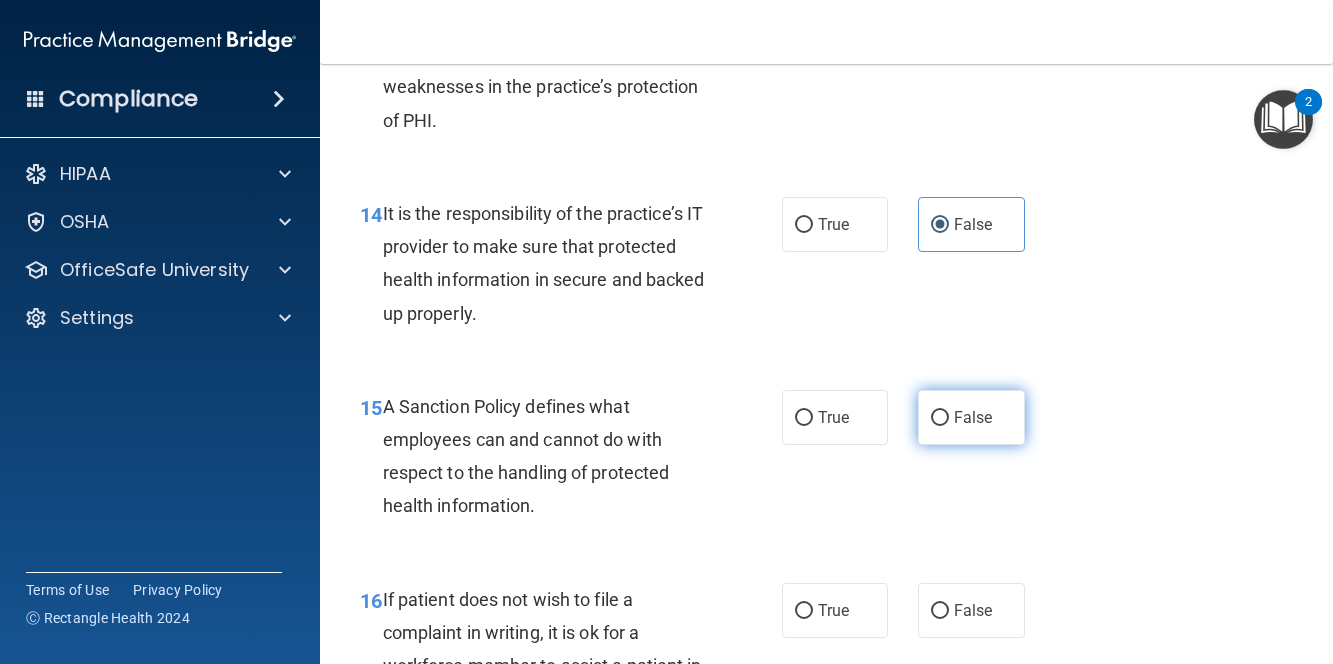 click on "False" at bounding box center (971, 417) 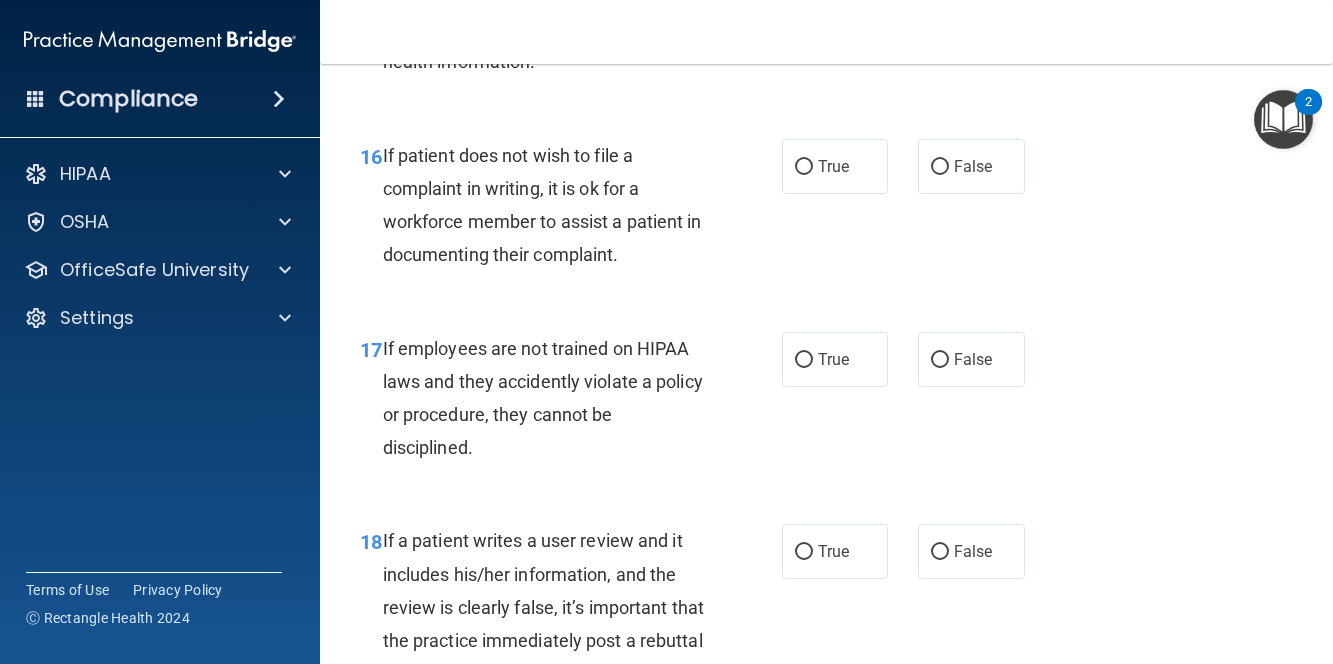 scroll, scrollTop: 3600, scrollLeft: 0, axis: vertical 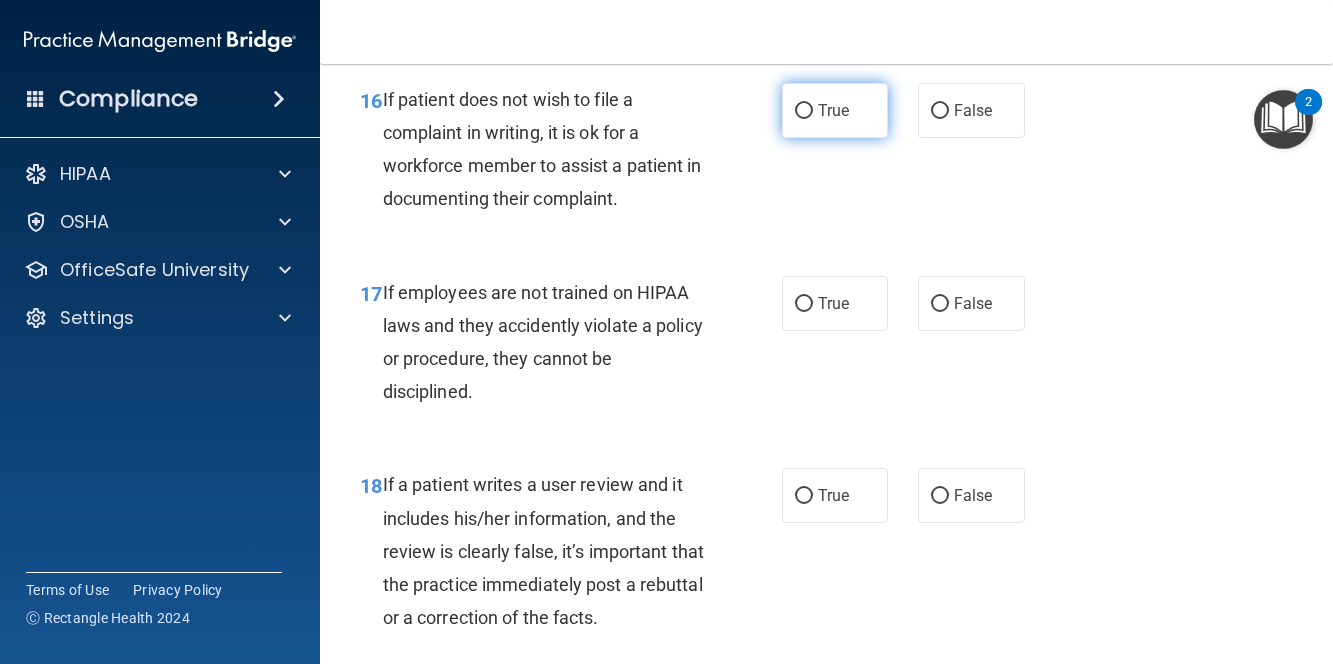 click on "True" at bounding box center (833, 110) 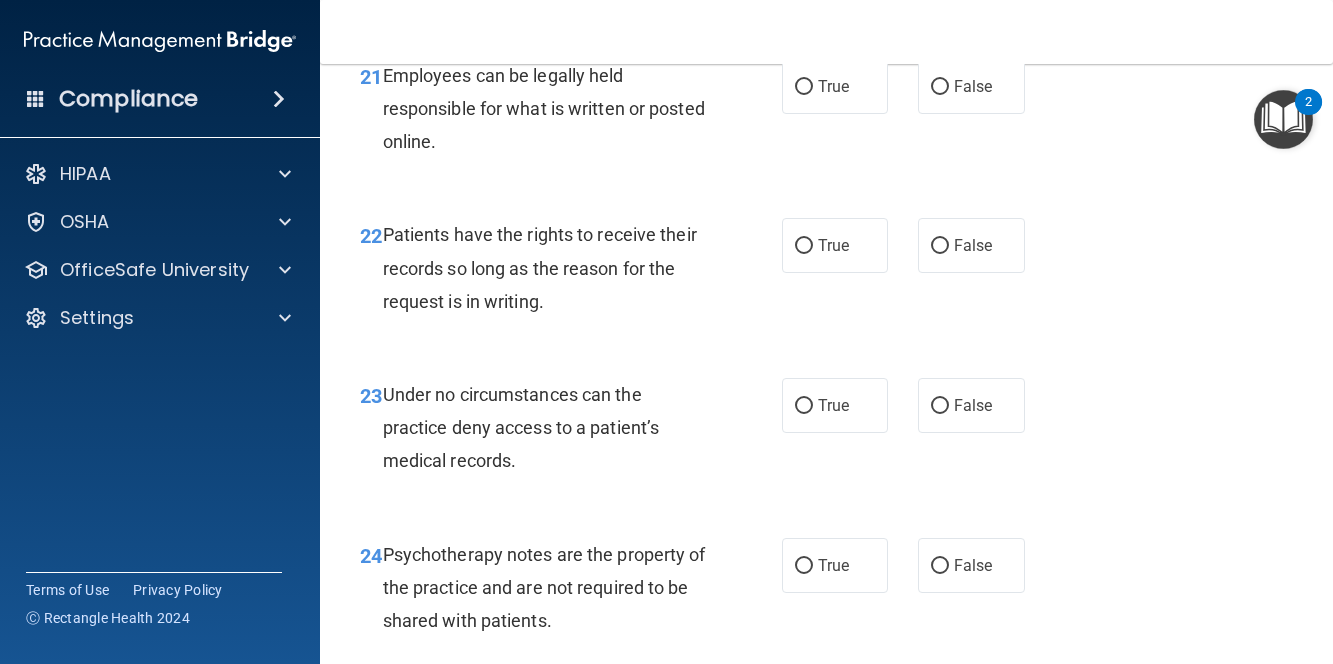 scroll, scrollTop: 4700, scrollLeft: 0, axis: vertical 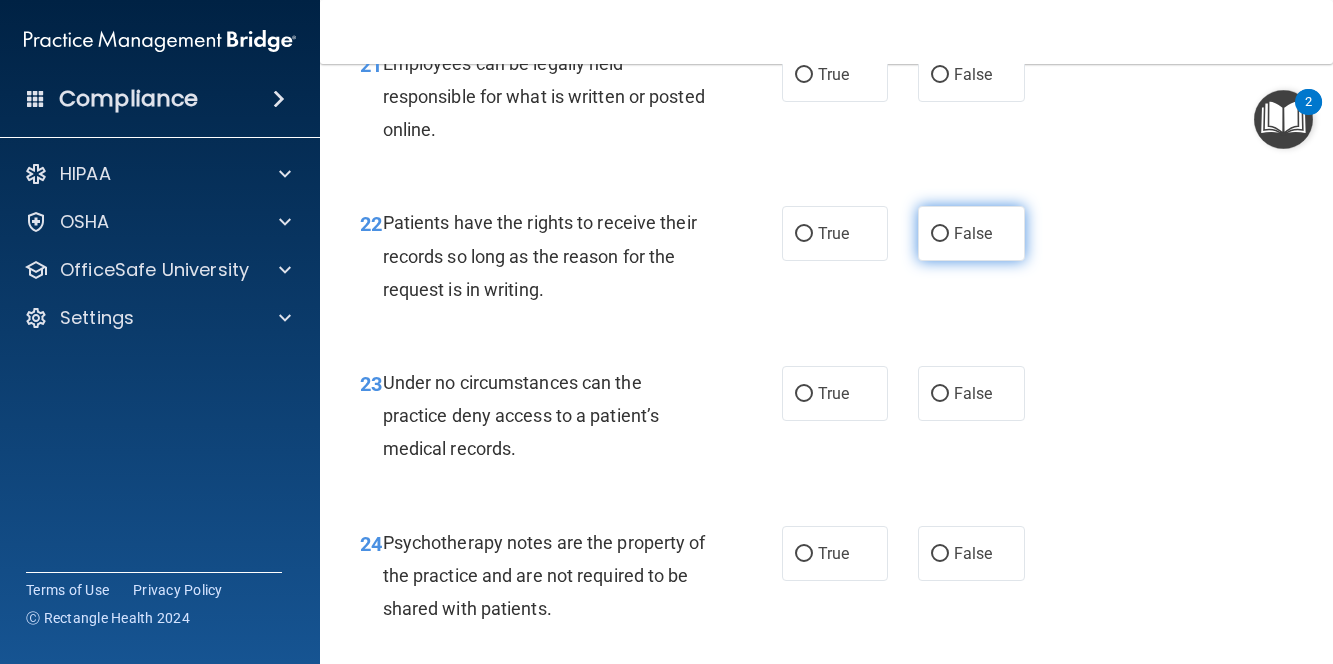 click on "False" at bounding box center [971, 233] 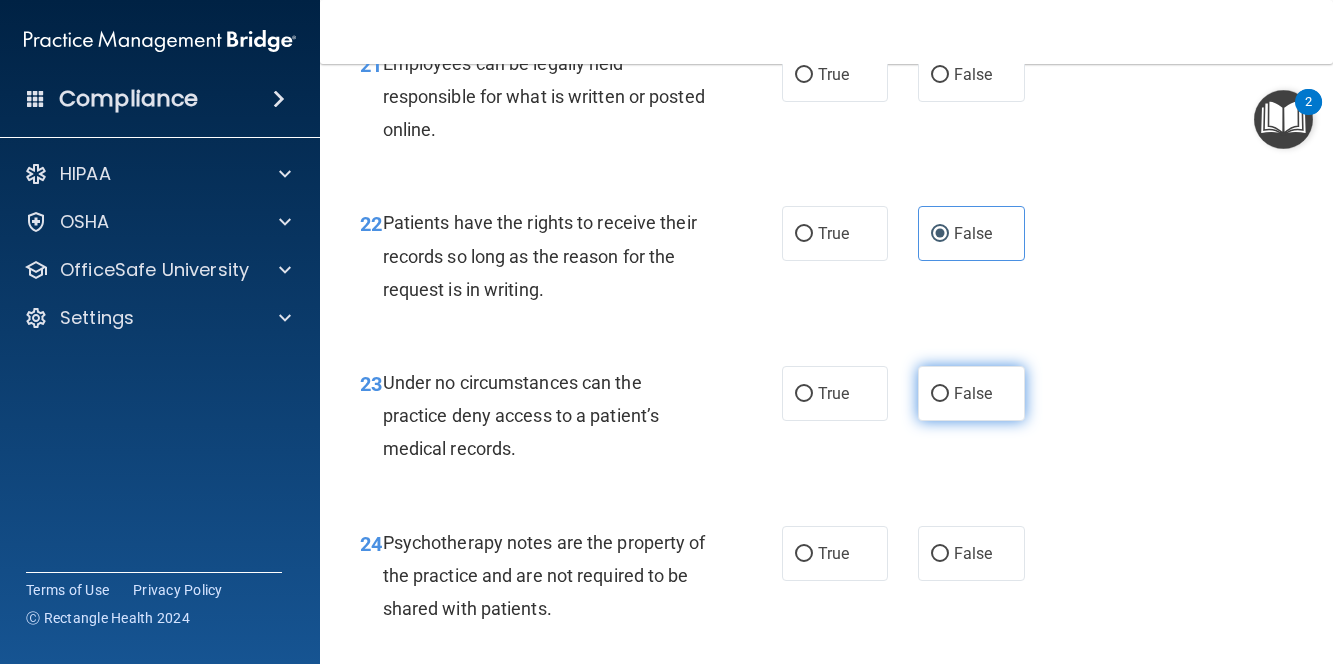 click on "False" at bounding box center [940, 394] 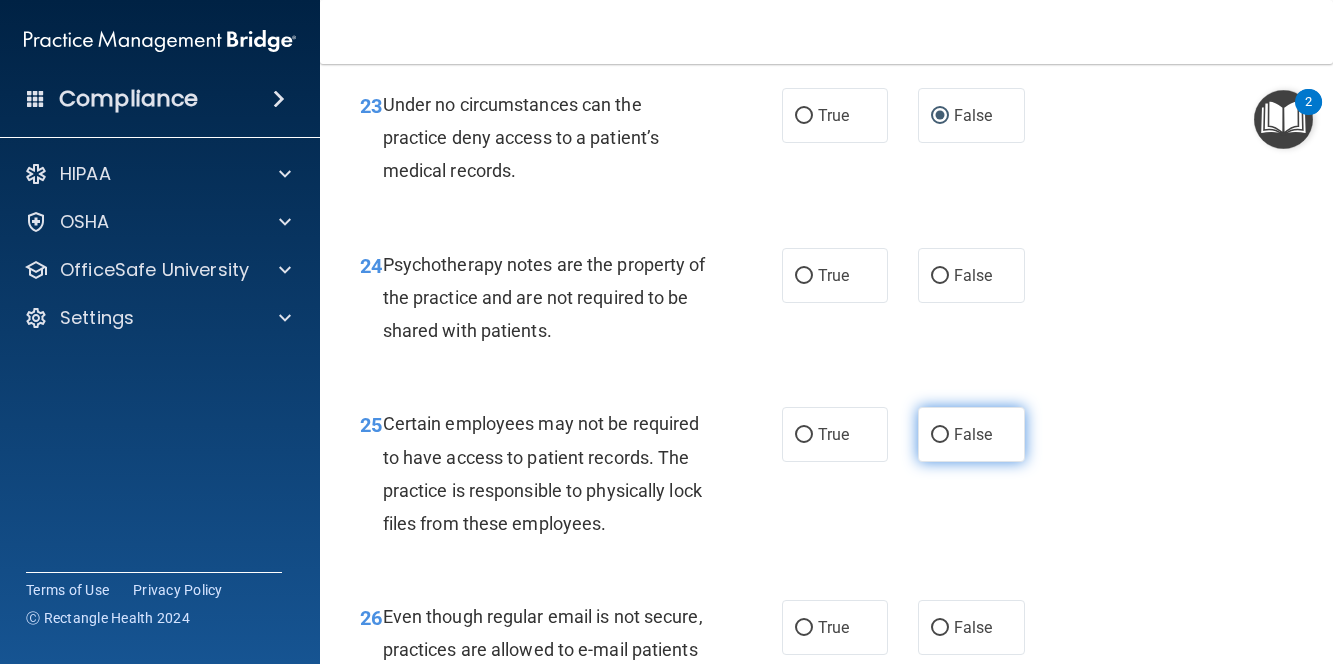 scroll, scrollTop: 5000, scrollLeft: 0, axis: vertical 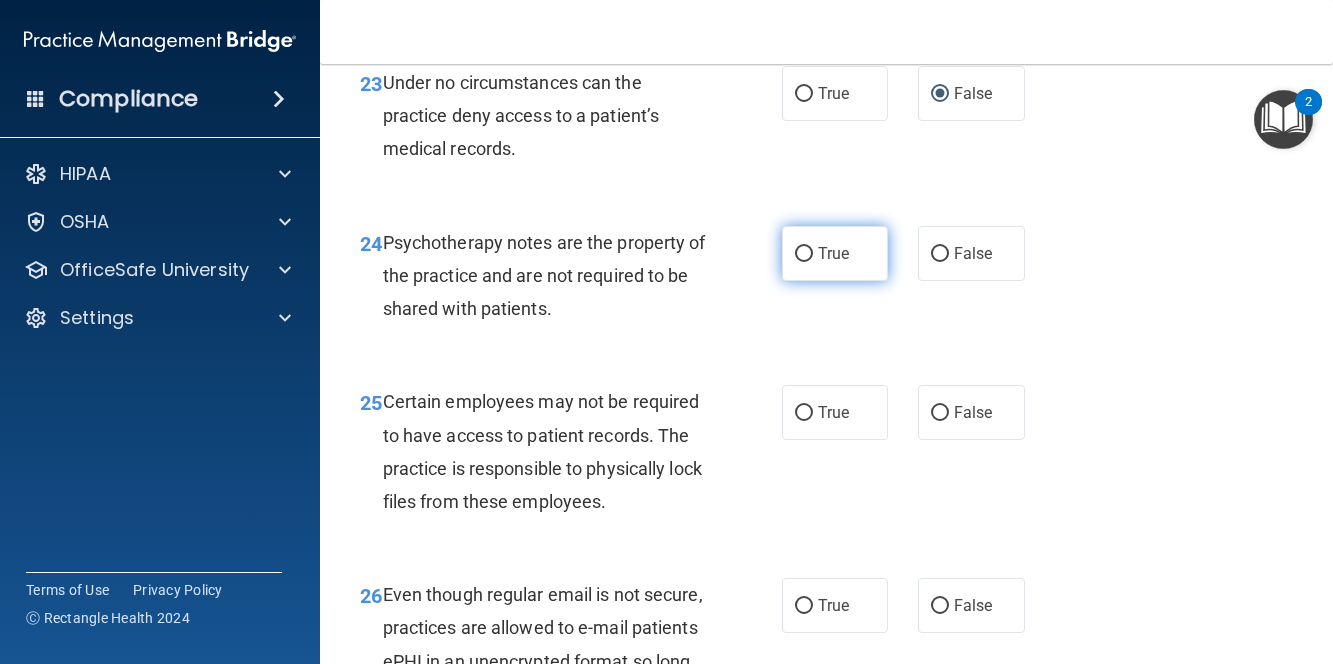 drag, startPoint x: 834, startPoint y: 425, endPoint x: 835, endPoint y: 403, distance: 22.022715 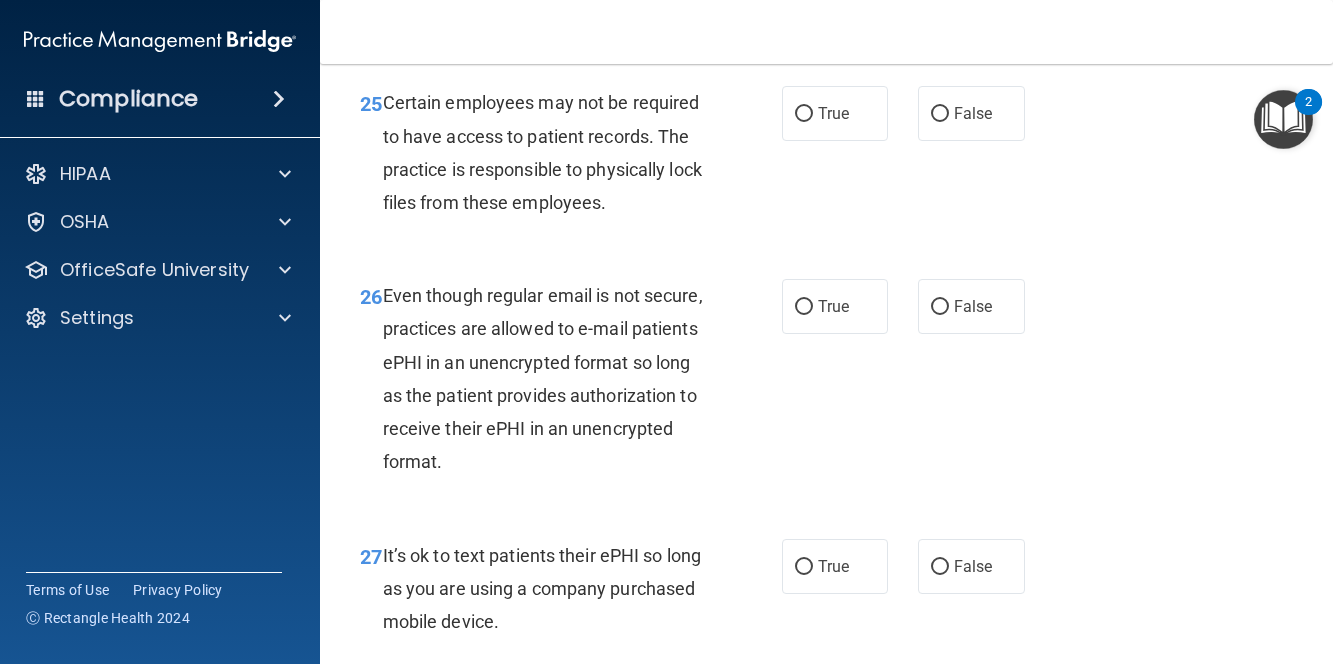 scroll, scrollTop: 5300, scrollLeft: 0, axis: vertical 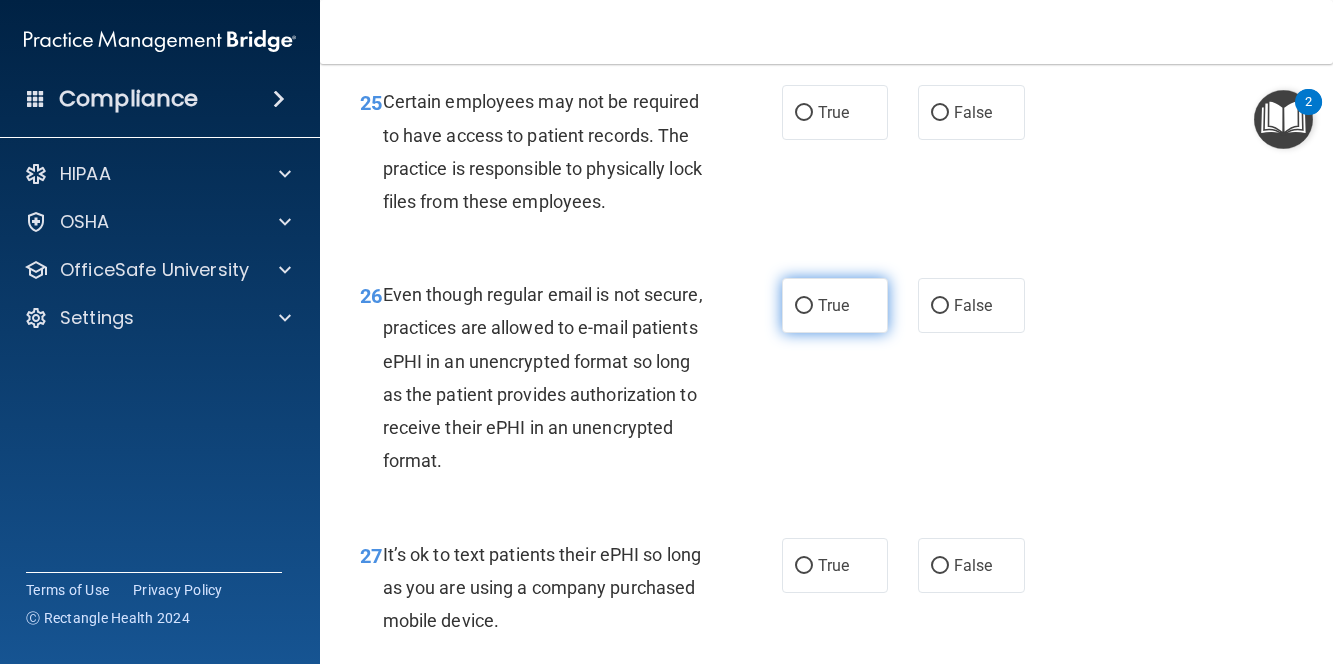 click on "True" at bounding box center [835, 305] 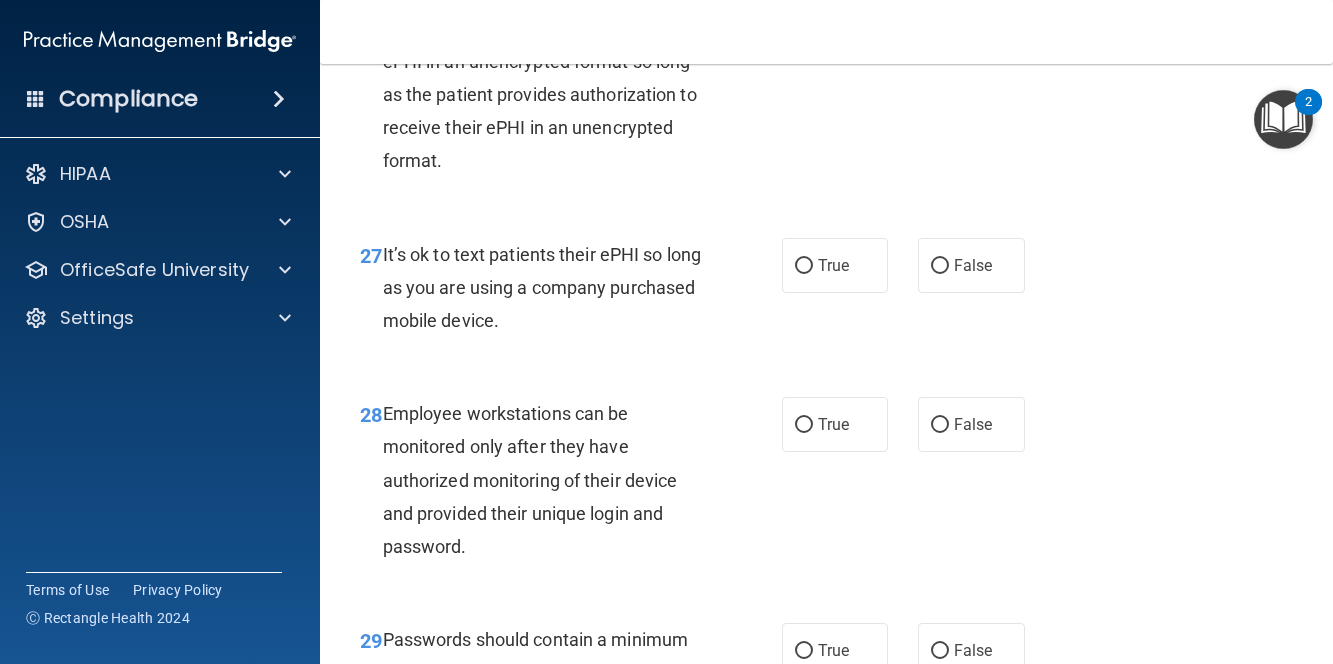 scroll, scrollTop: 5700, scrollLeft: 0, axis: vertical 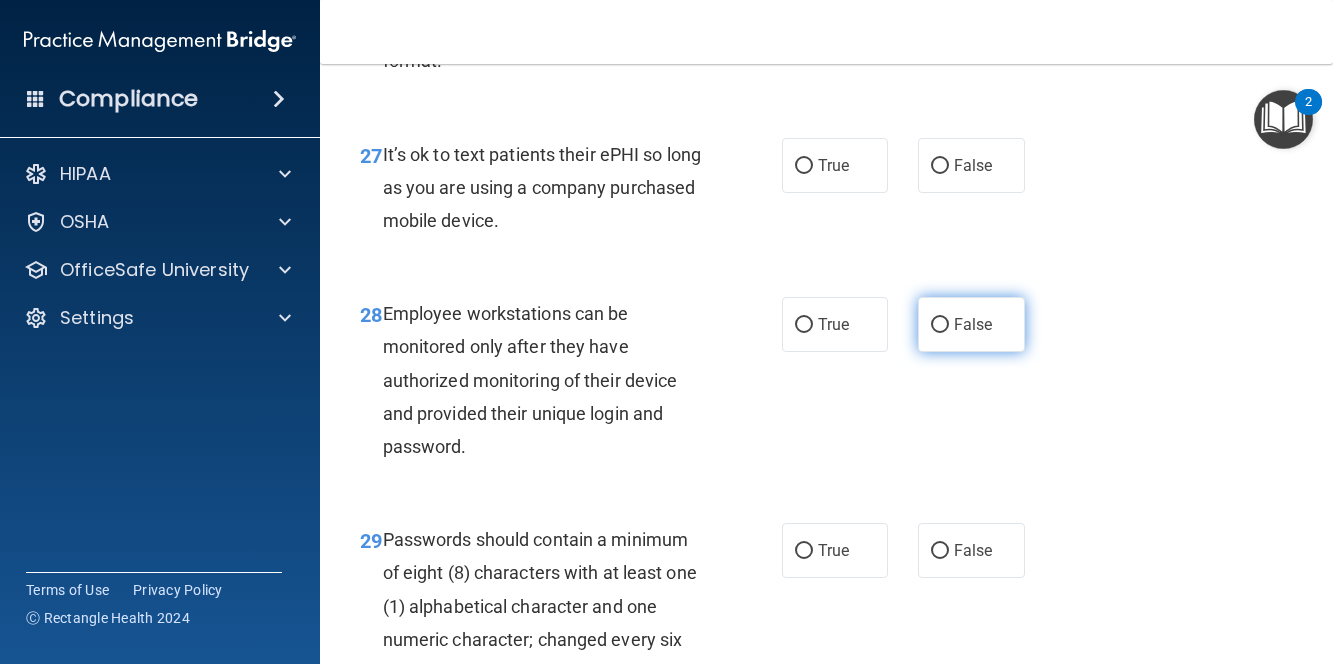 click on "False" at bounding box center (940, 325) 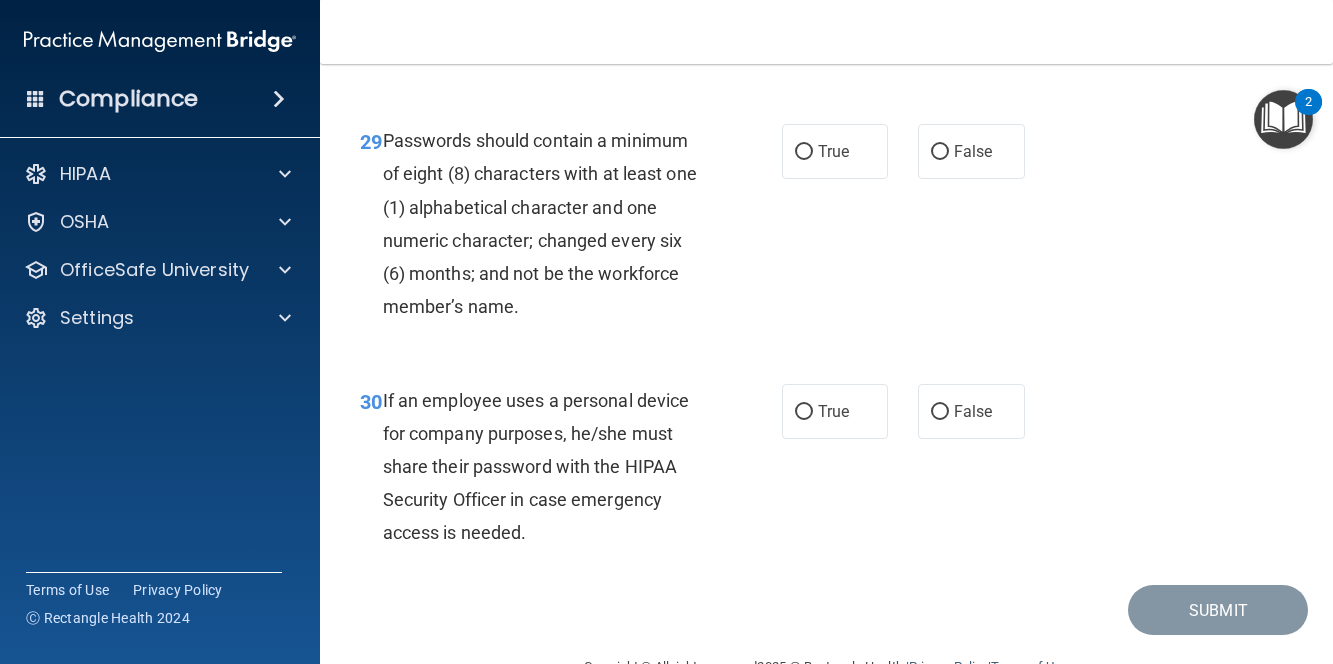 scroll, scrollTop: 6100, scrollLeft: 0, axis: vertical 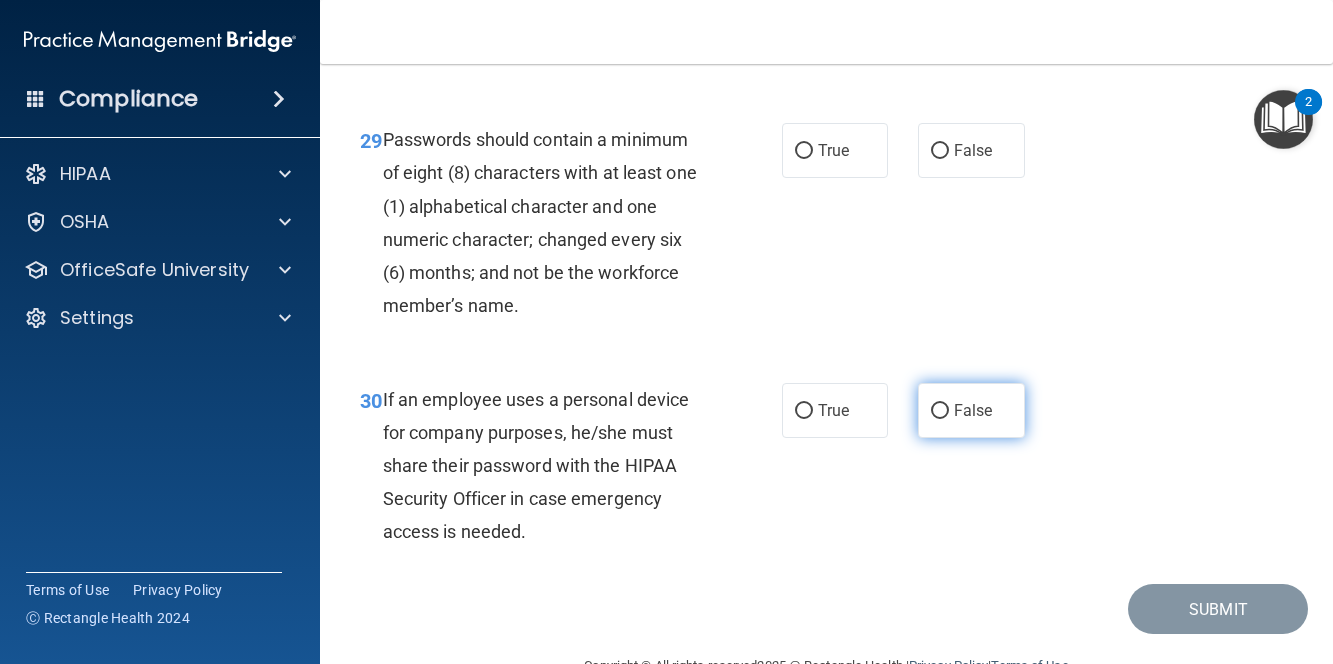 click on "False" at bounding box center (971, 410) 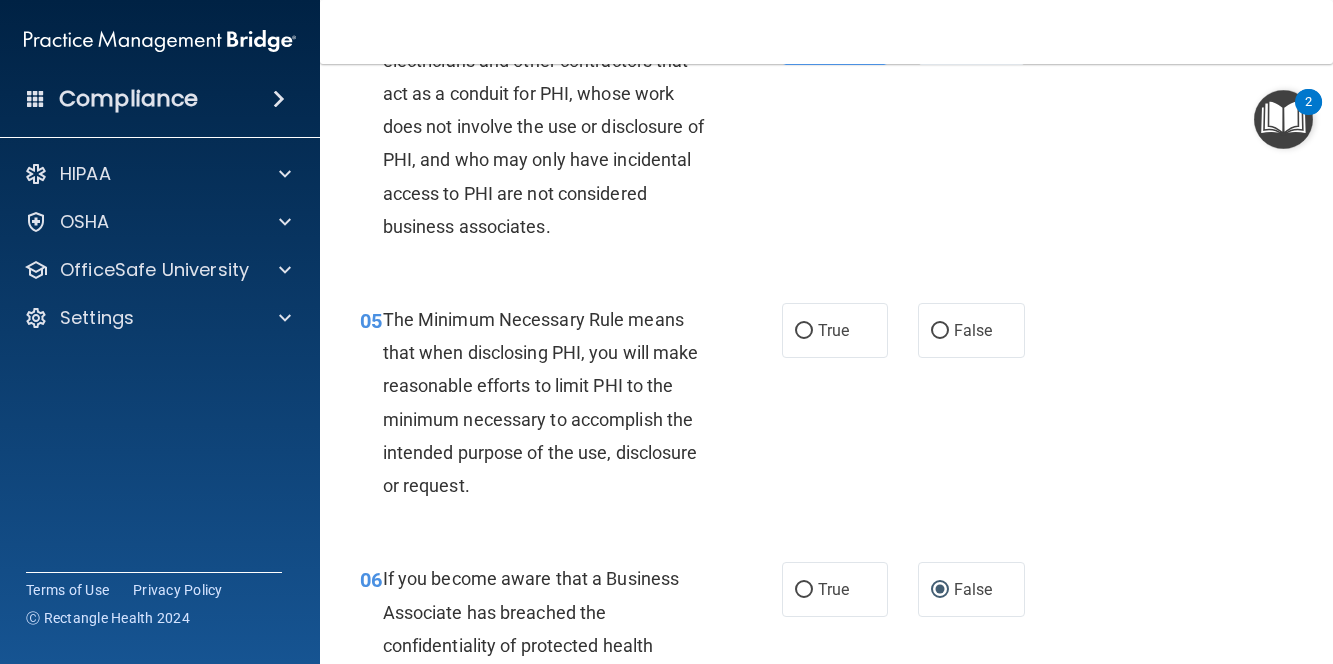 scroll, scrollTop: 0, scrollLeft: 0, axis: both 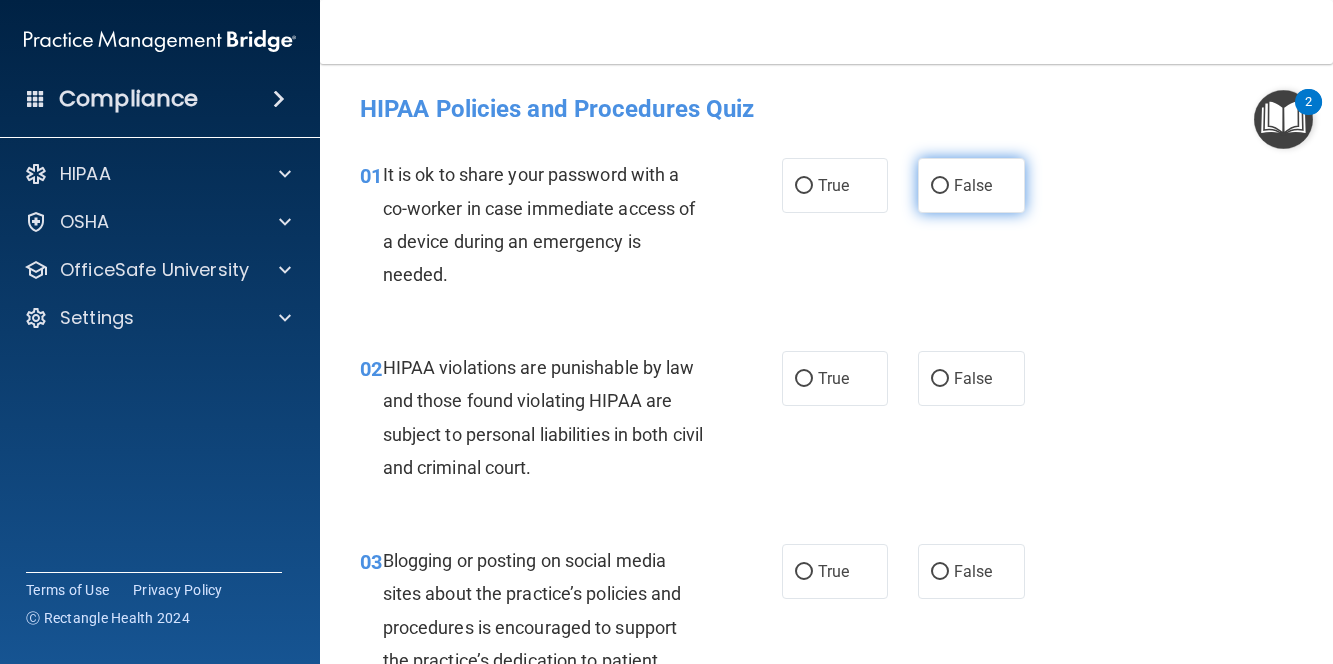 click on "False" at bounding box center [973, 185] 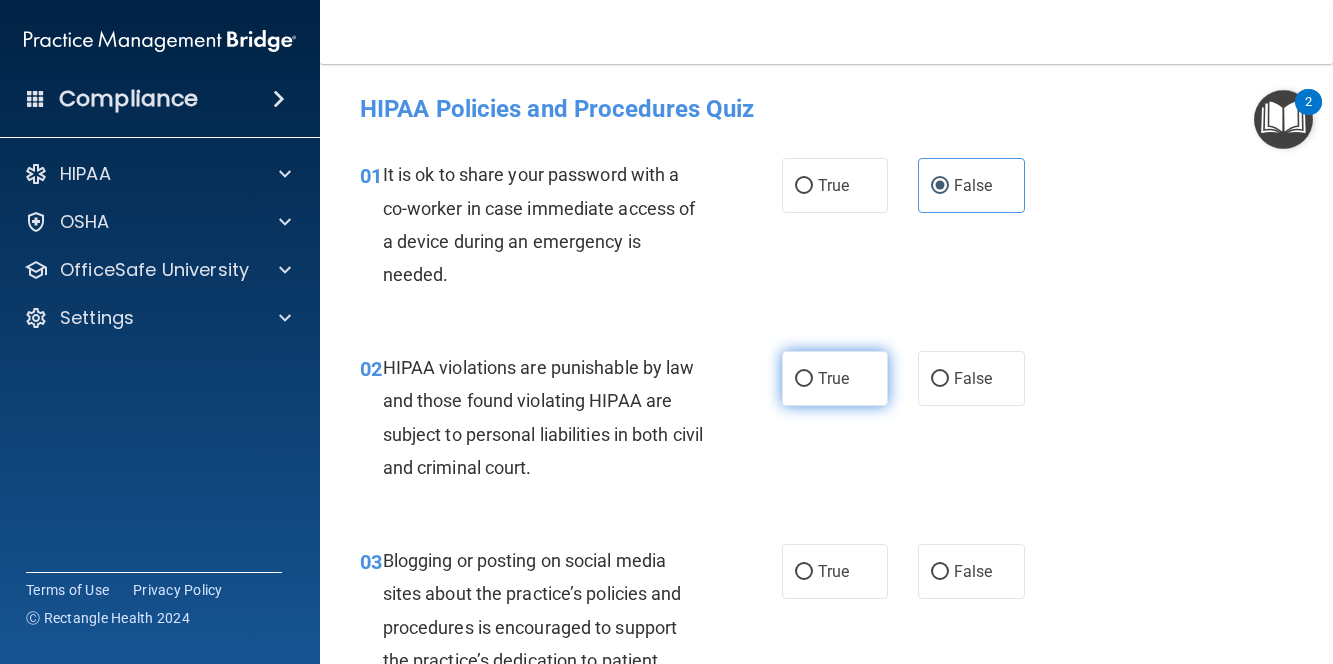 click on "True" at bounding box center [835, 378] 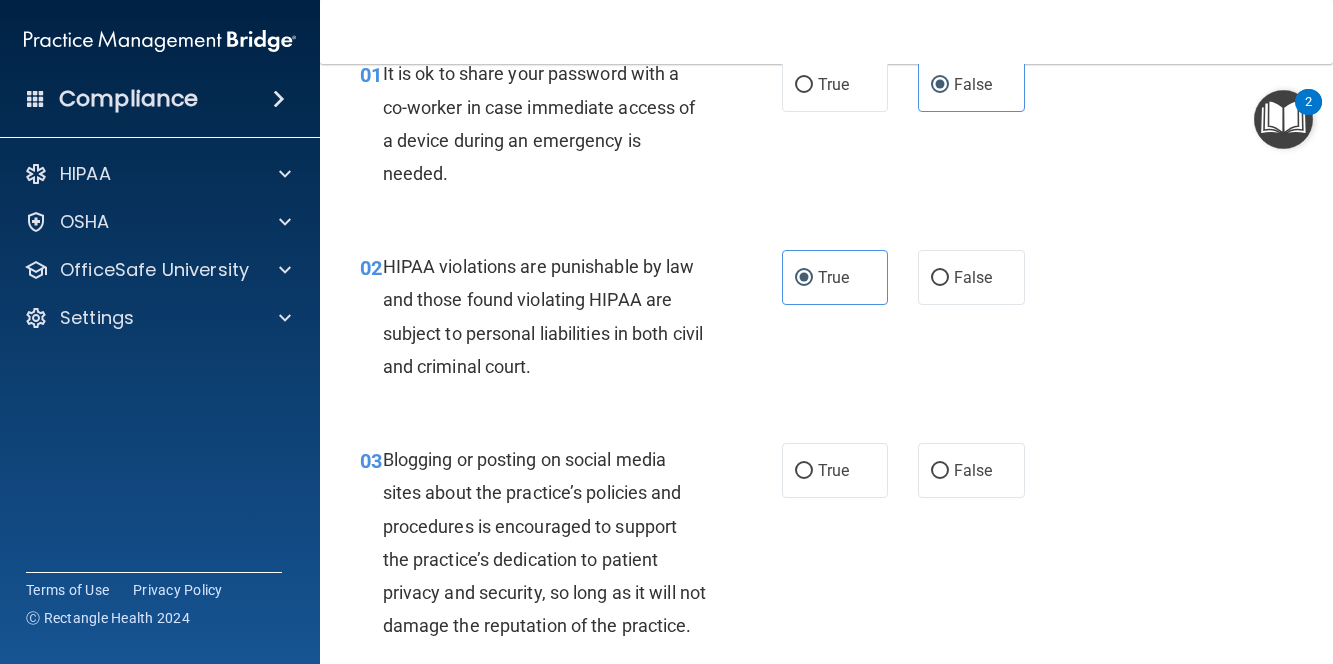 scroll, scrollTop: 200, scrollLeft: 0, axis: vertical 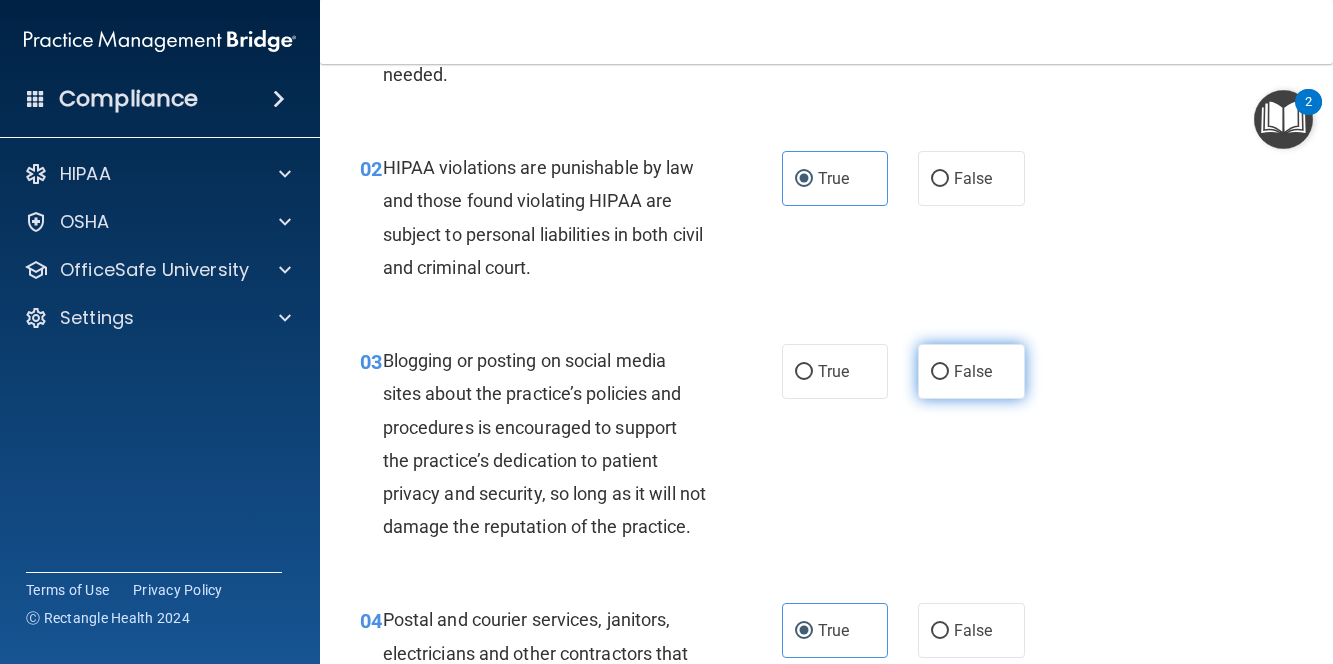 click on "False" at bounding box center (971, 371) 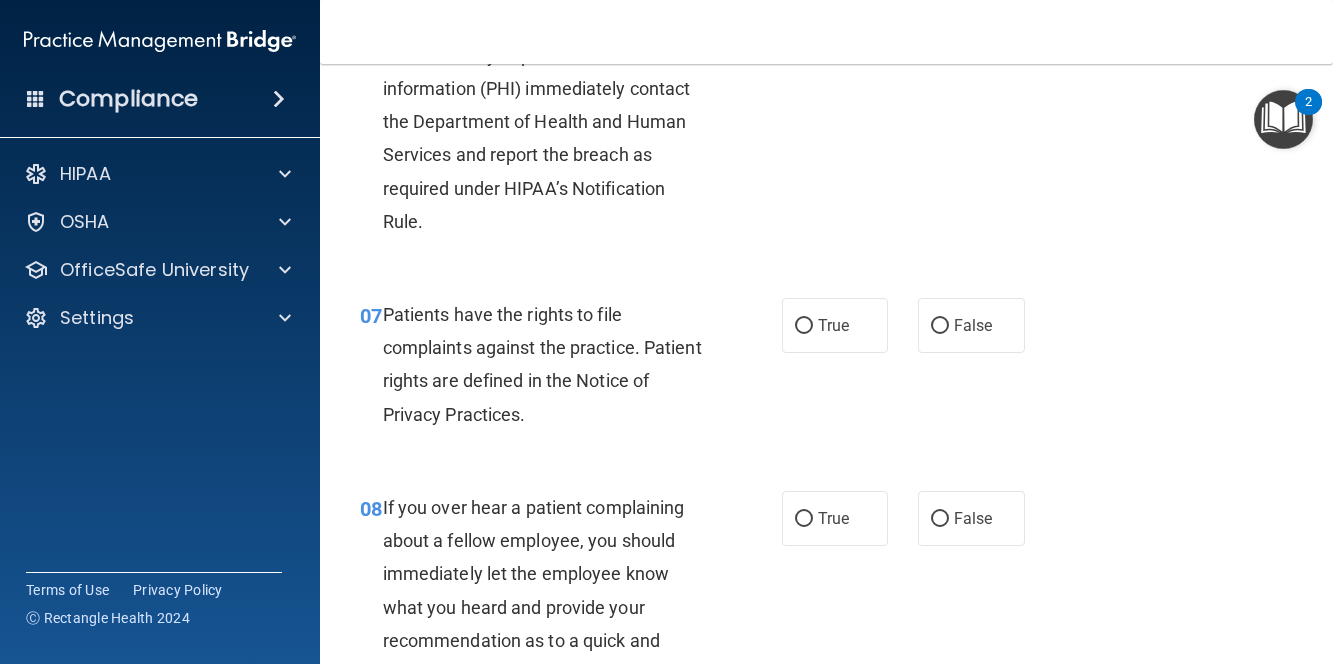 scroll, scrollTop: 1400, scrollLeft: 0, axis: vertical 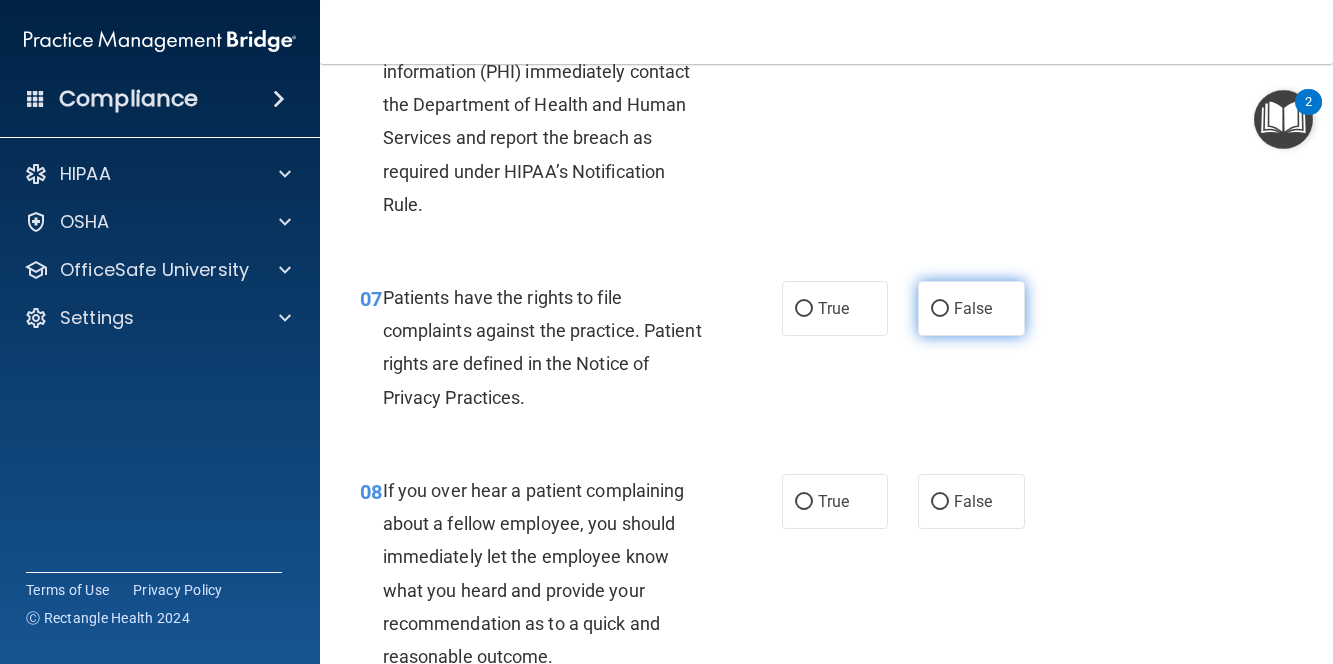 click on "False" at bounding box center (971, 308) 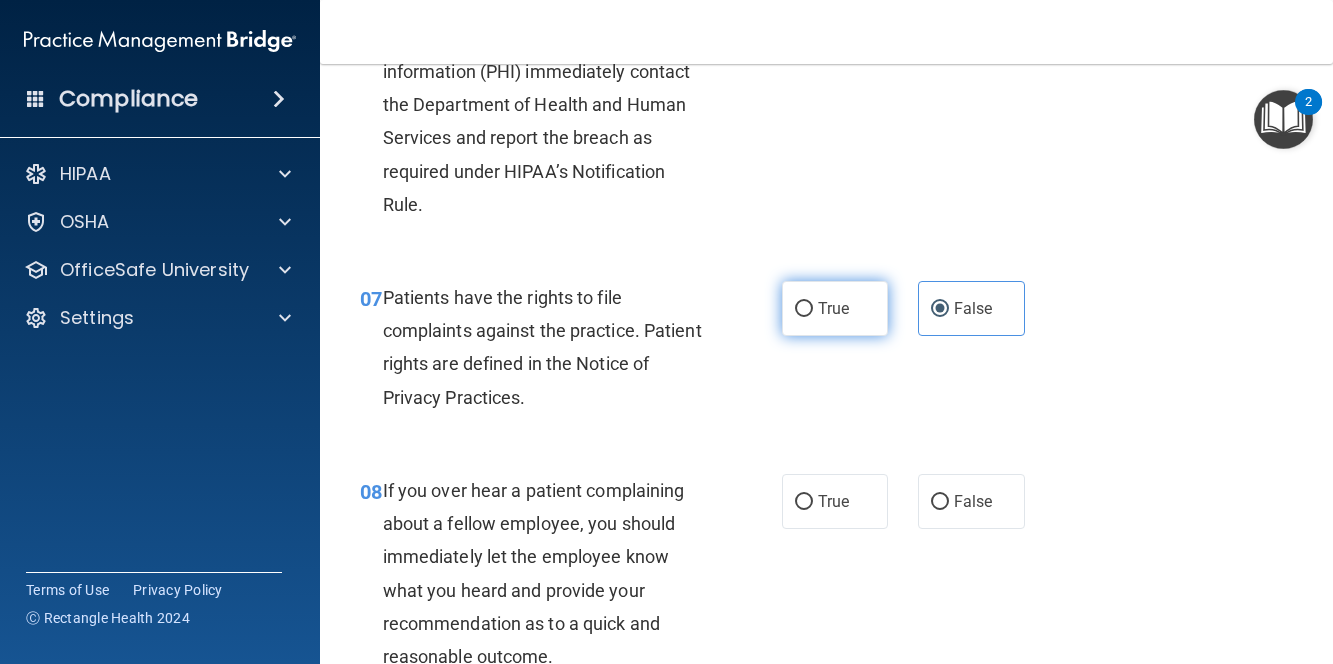 click on "True" at bounding box center (835, 308) 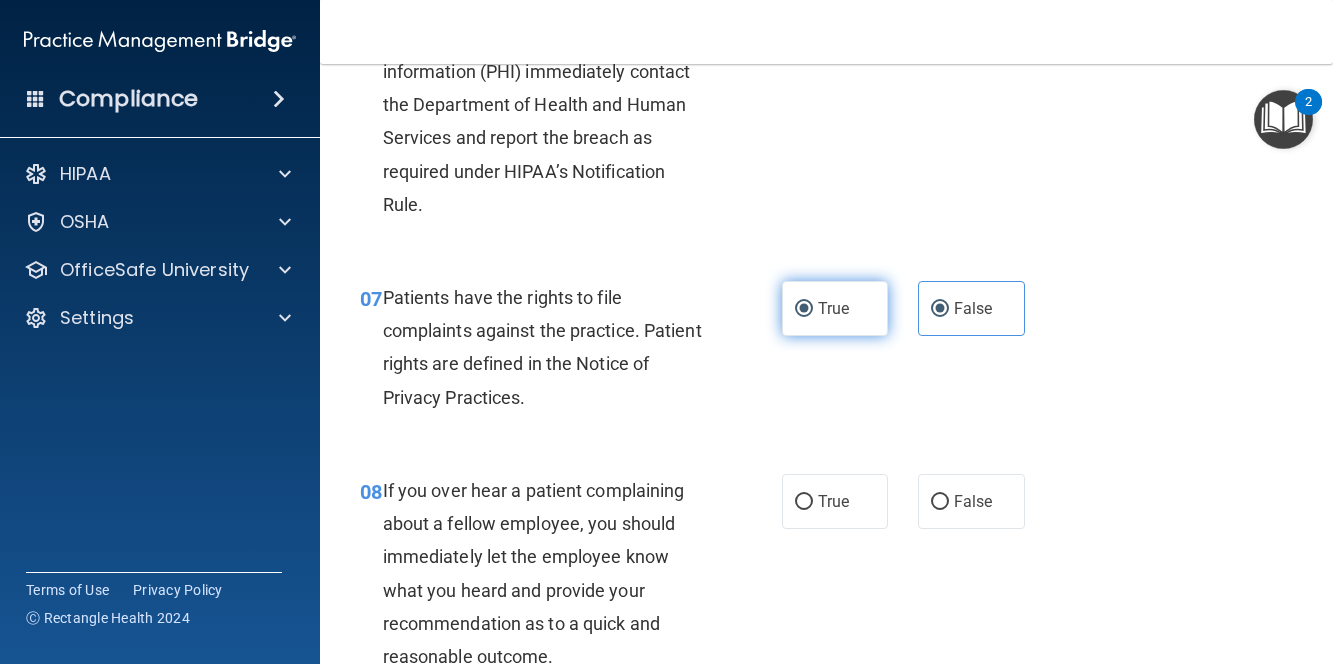 radio on "false" 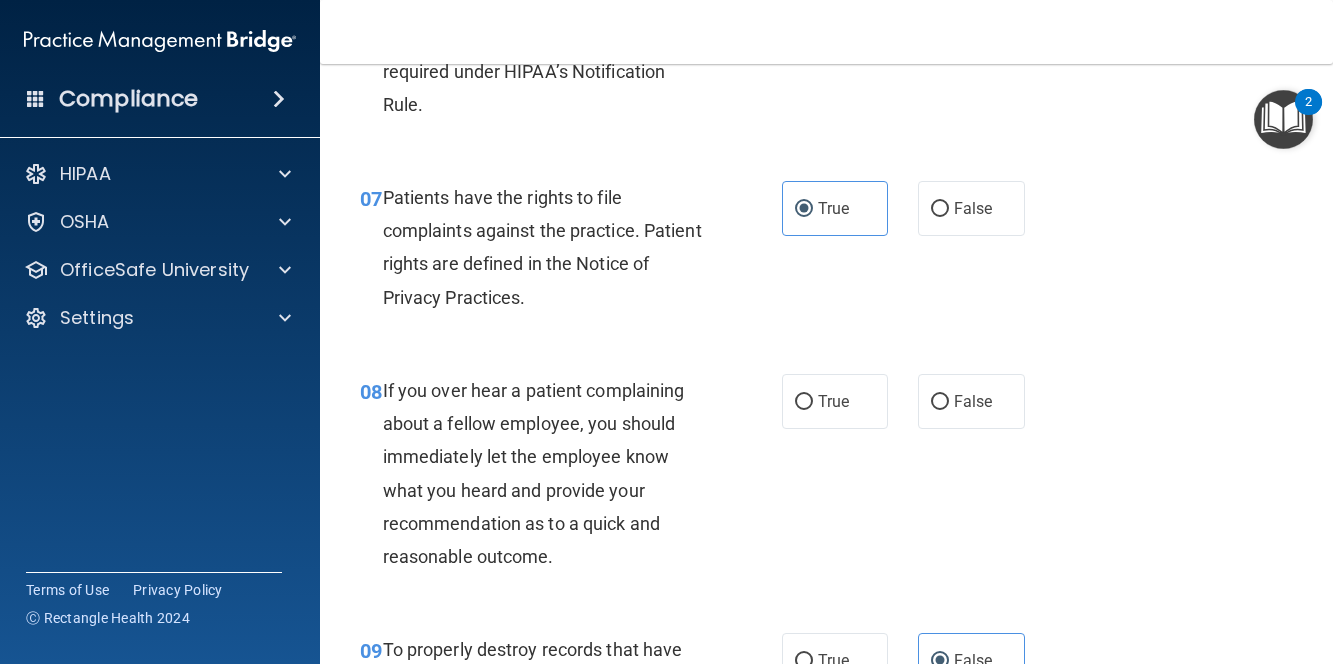 scroll, scrollTop: 1600, scrollLeft: 0, axis: vertical 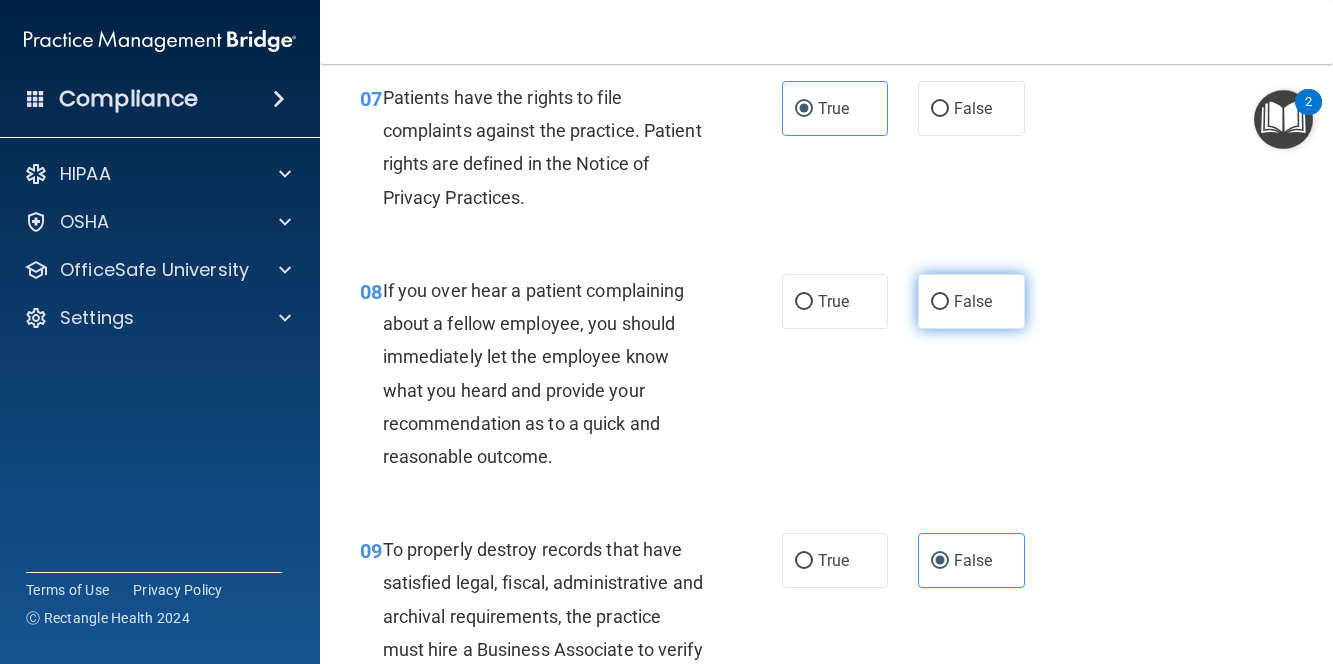 click on "False" at bounding box center [971, 301] 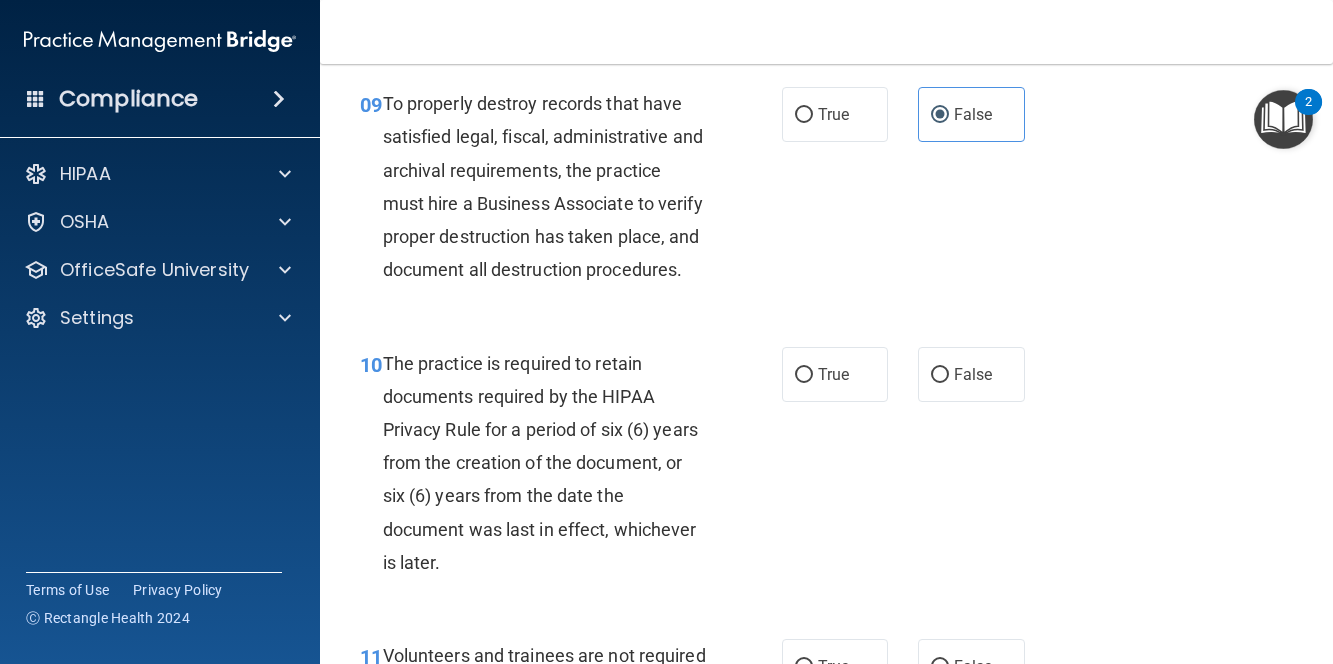 scroll, scrollTop: 2100, scrollLeft: 0, axis: vertical 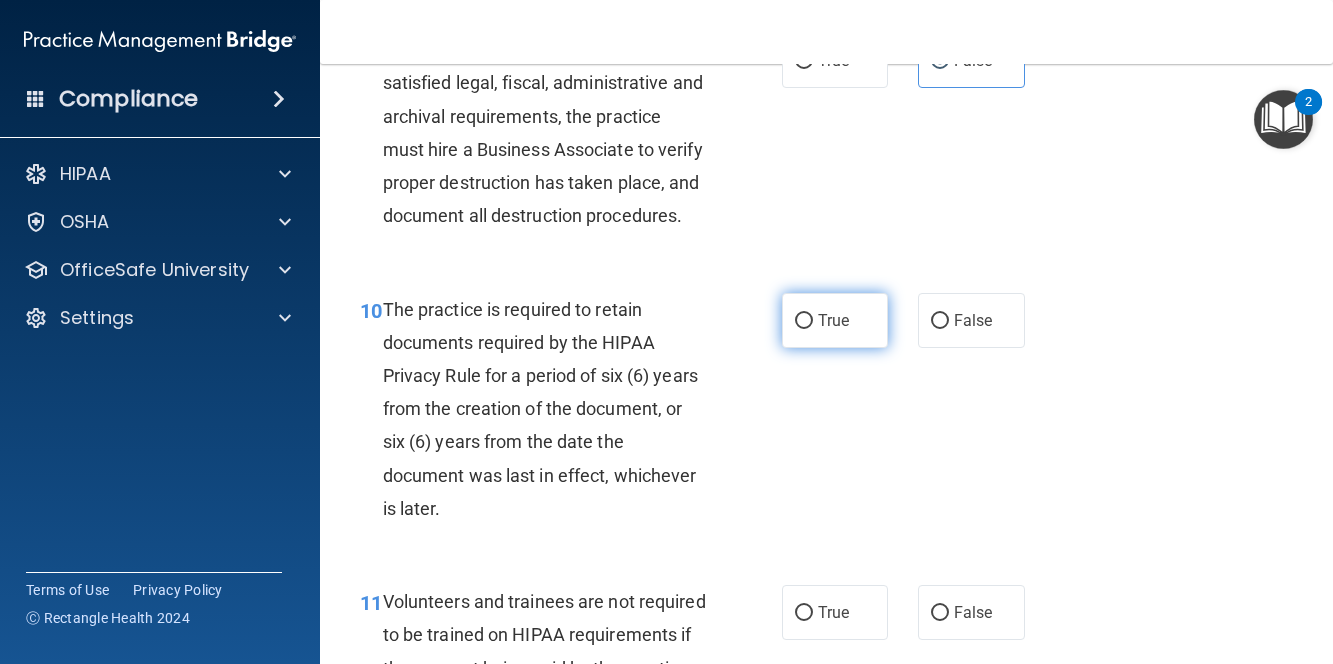 click on "True" at bounding box center [833, 320] 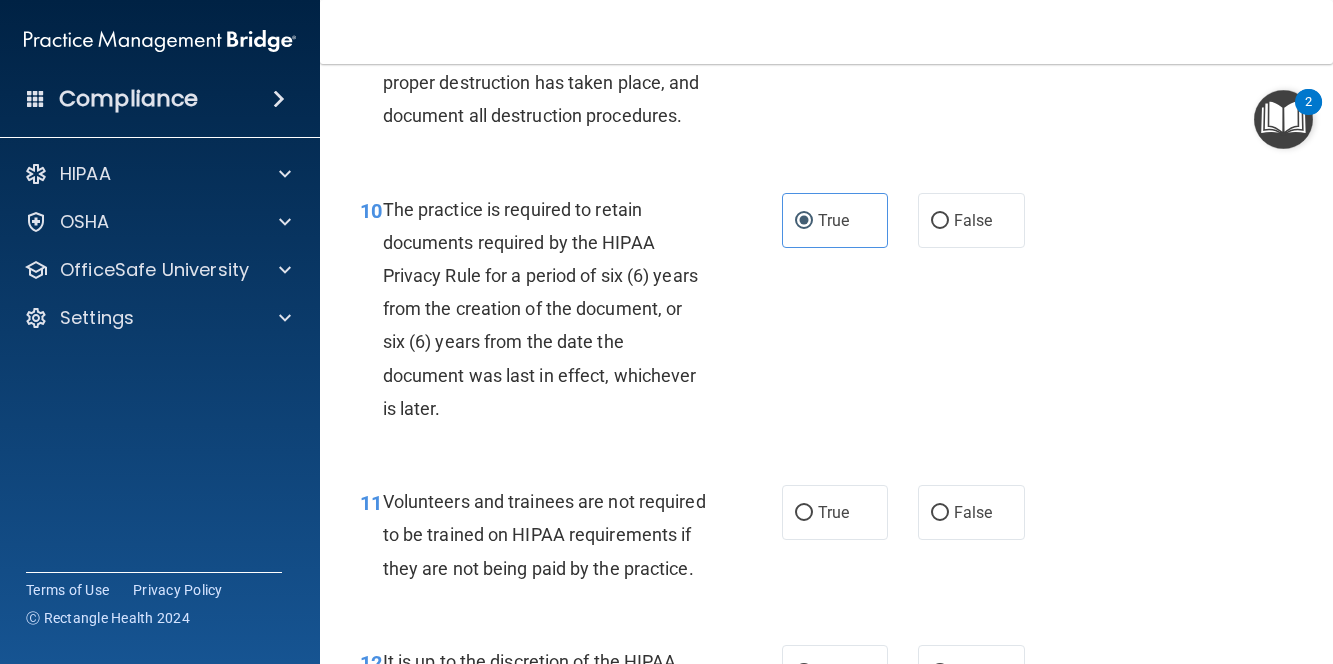 scroll, scrollTop: 2300, scrollLeft: 0, axis: vertical 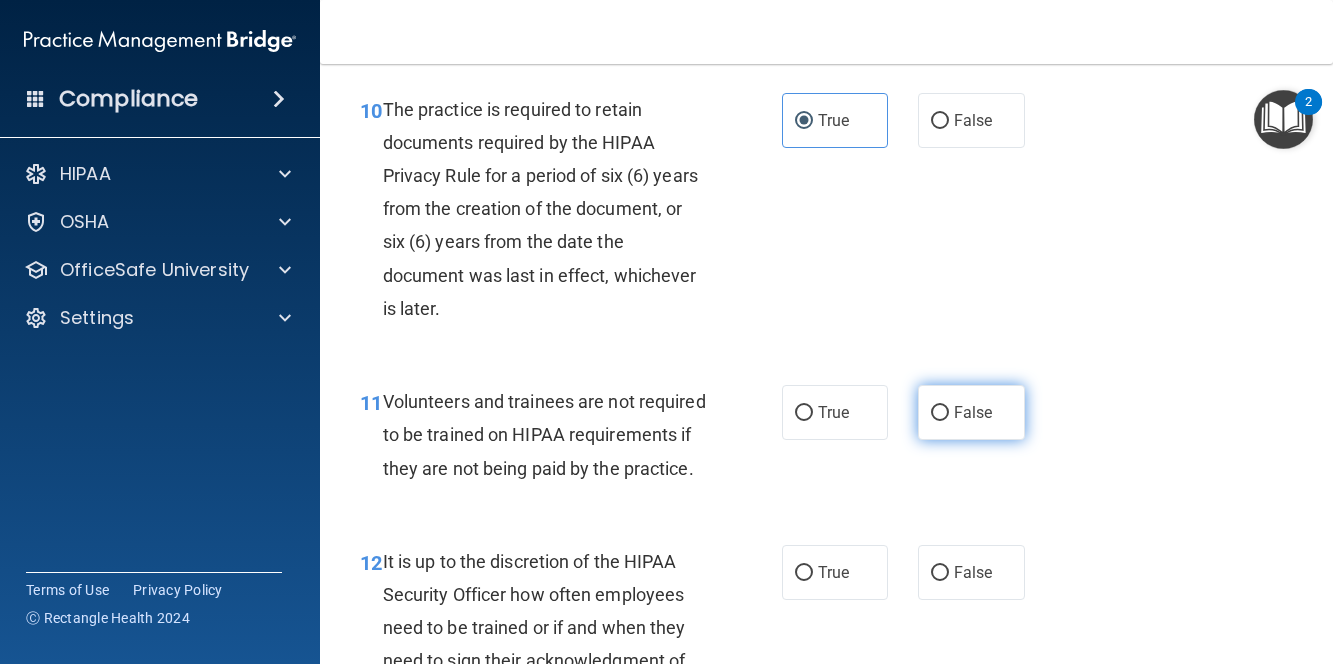 click on "False" at bounding box center [971, 412] 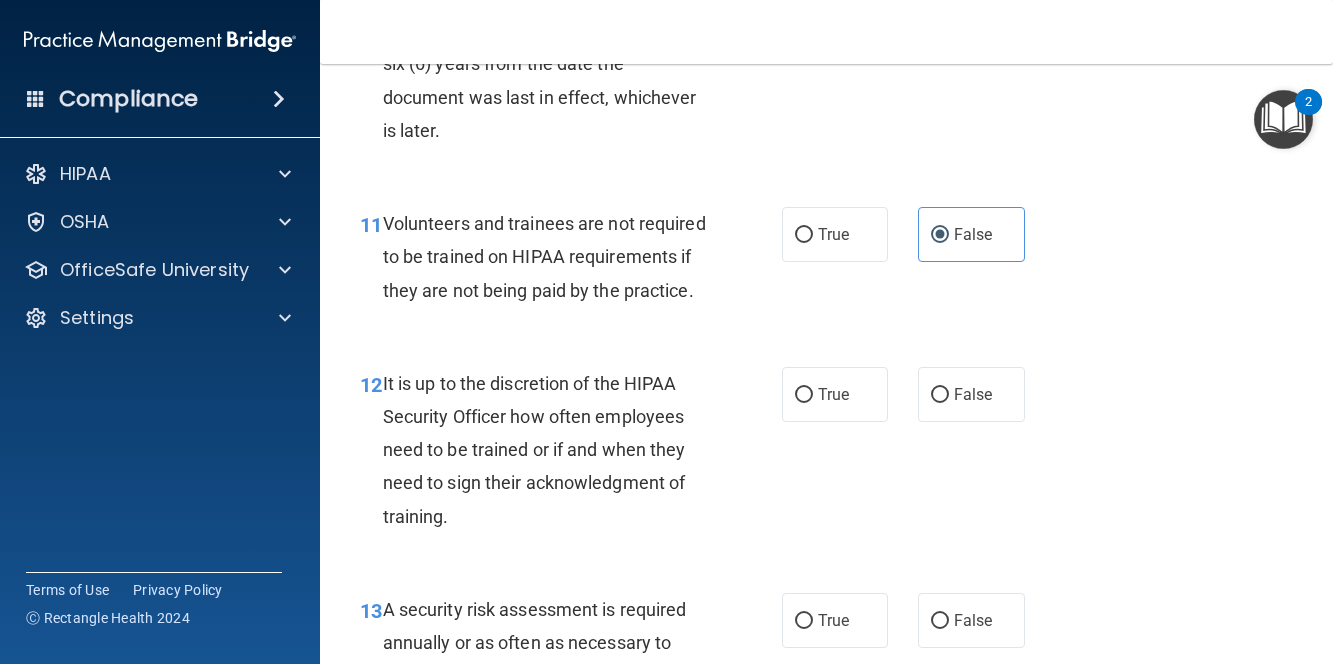 scroll, scrollTop: 2500, scrollLeft: 0, axis: vertical 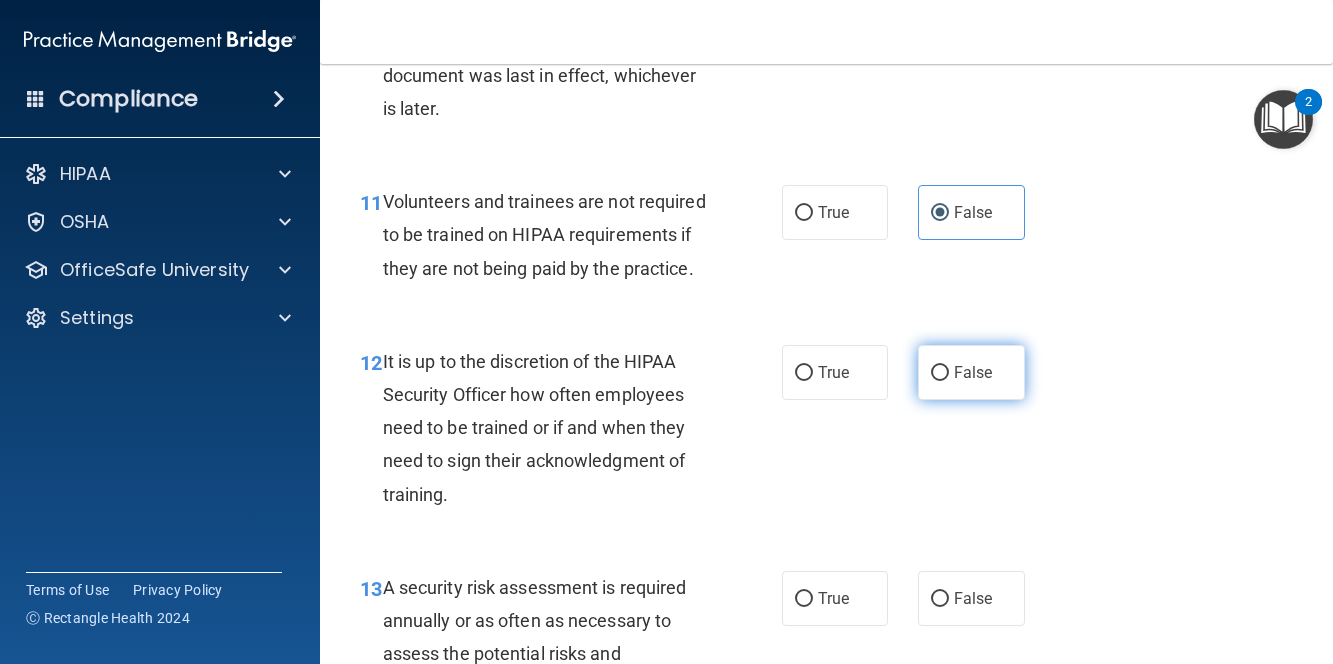 click on "False" at bounding box center [971, 372] 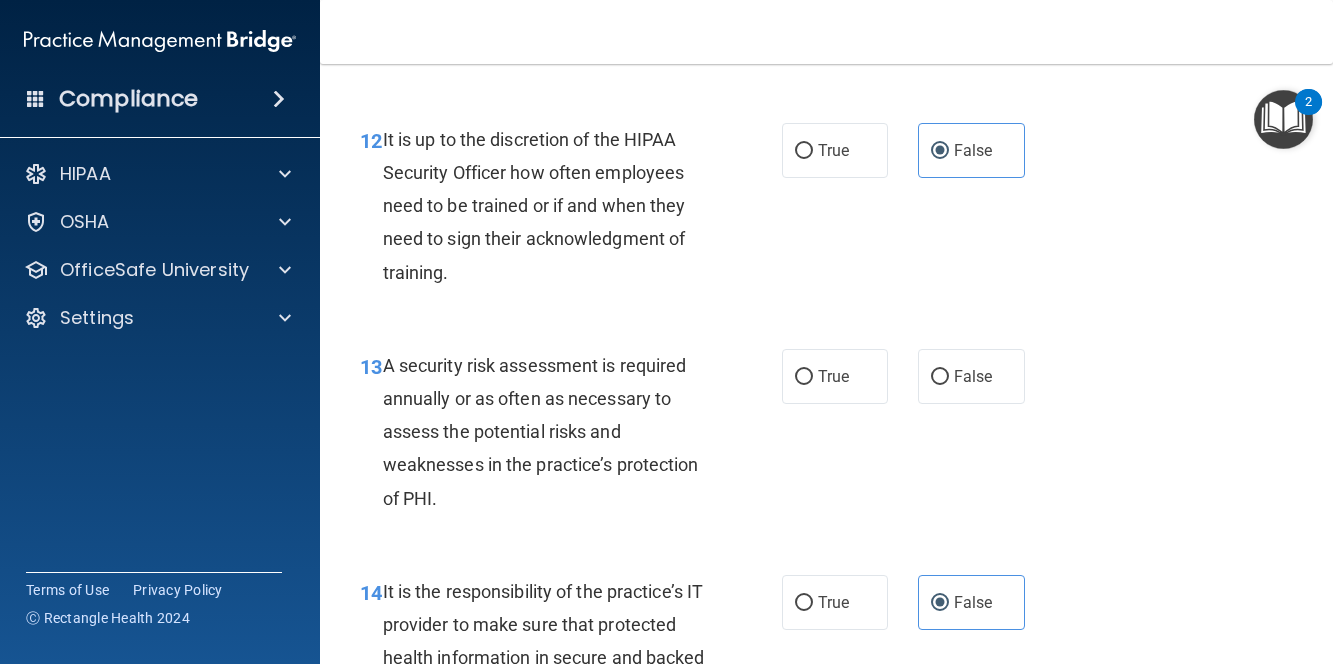 scroll, scrollTop: 2800, scrollLeft: 0, axis: vertical 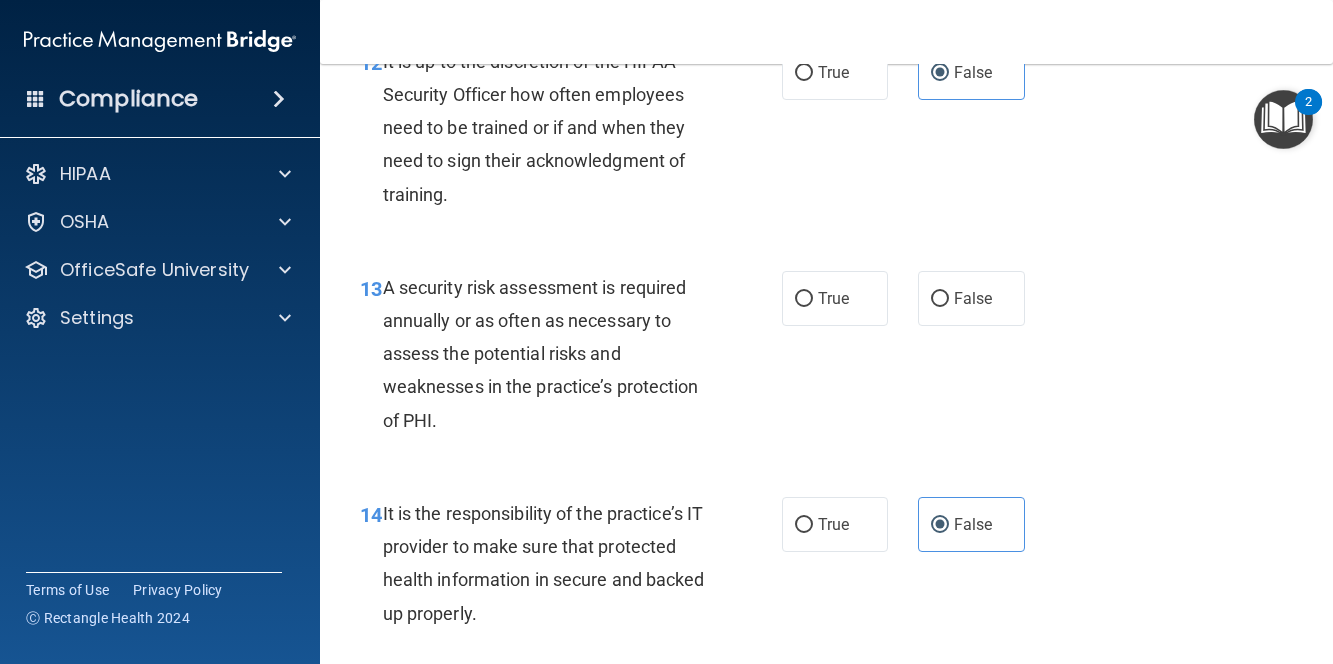click on "True           False" at bounding box center (910, 298) 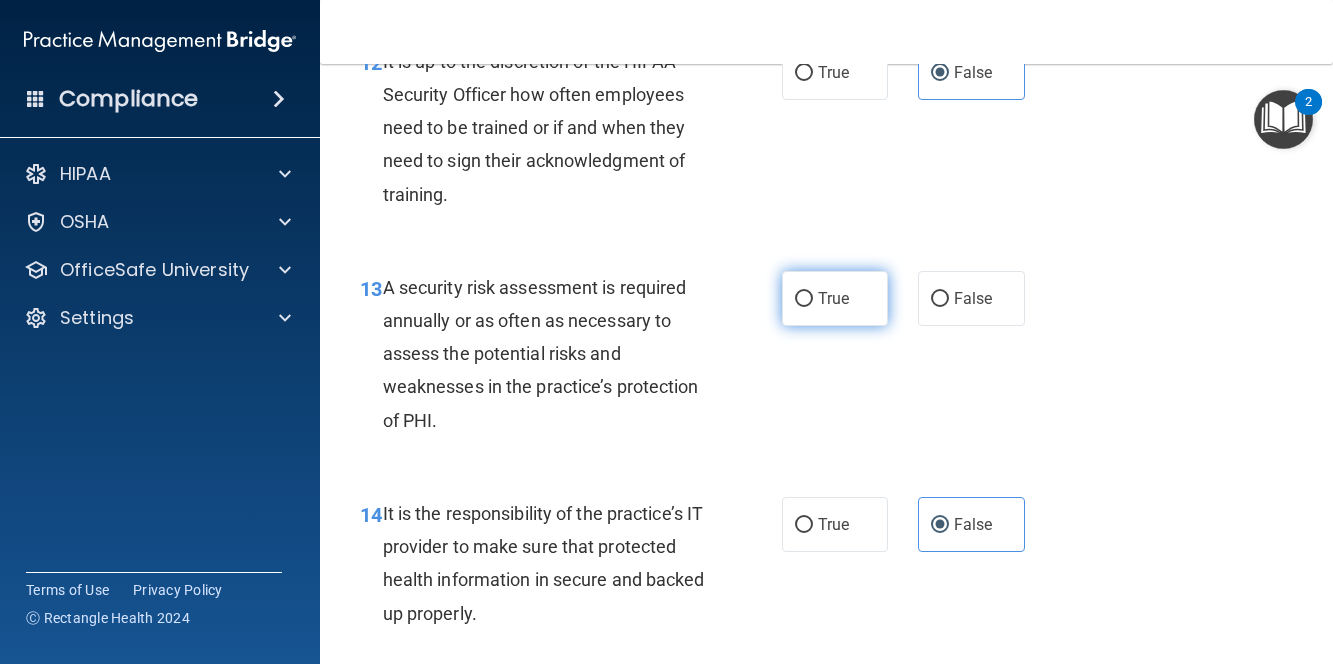 click on "True" at bounding box center [835, 298] 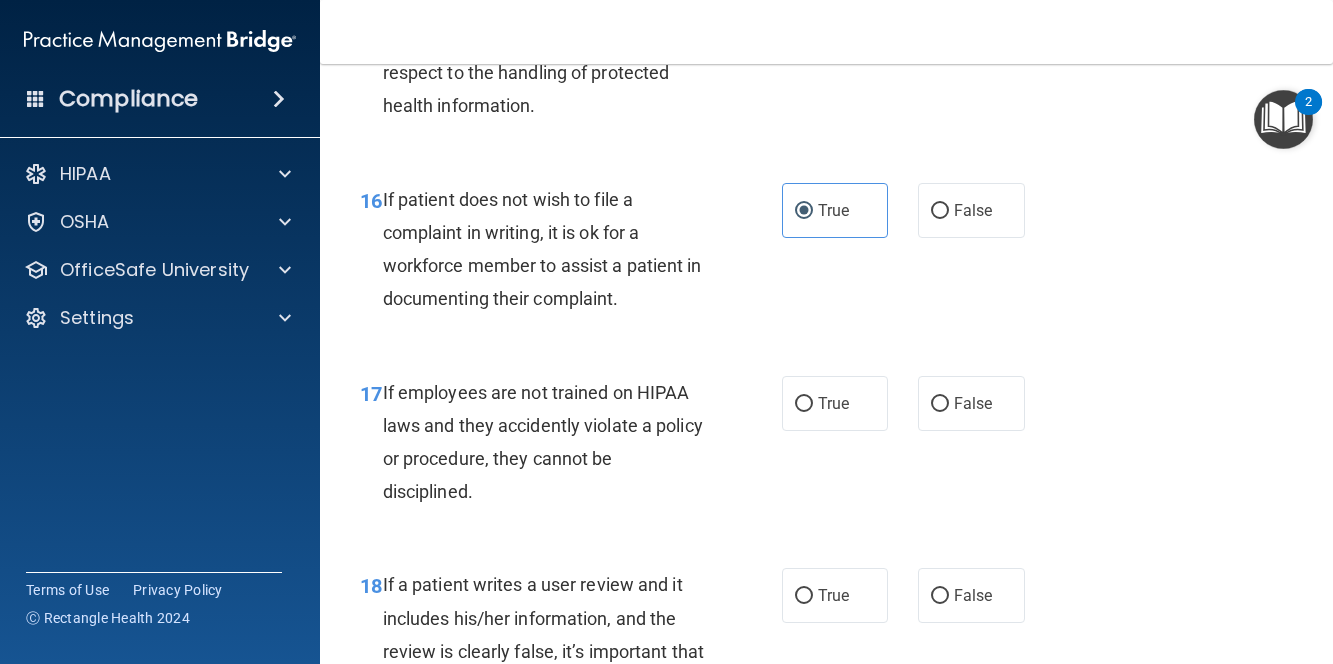 scroll, scrollTop: 3600, scrollLeft: 0, axis: vertical 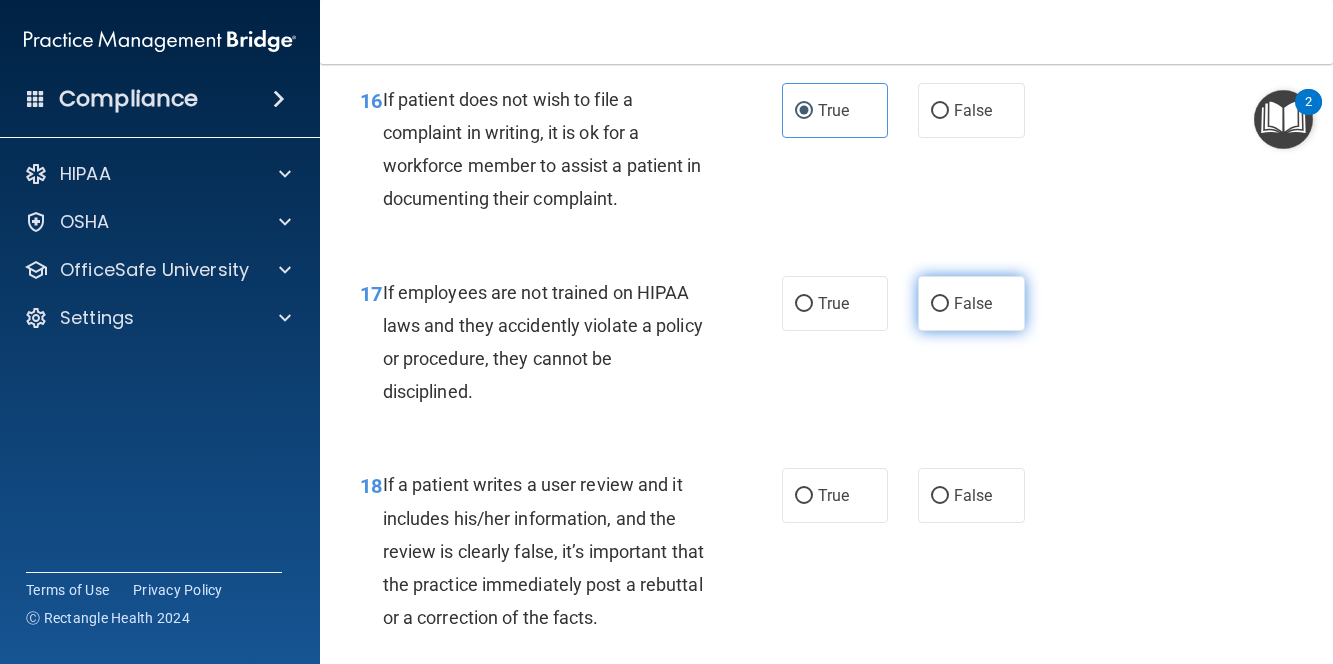 click on "False" at bounding box center (973, 303) 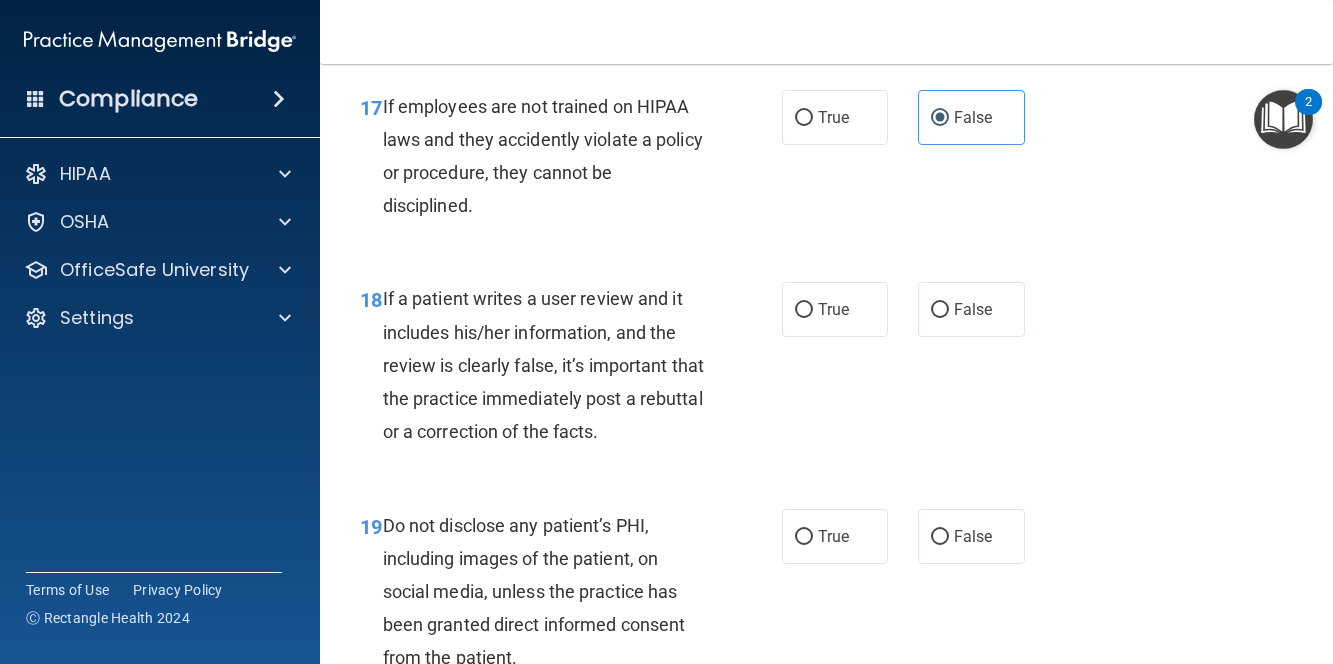 scroll, scrollTop: 3800, scrollLeft: 0, axis: vertical 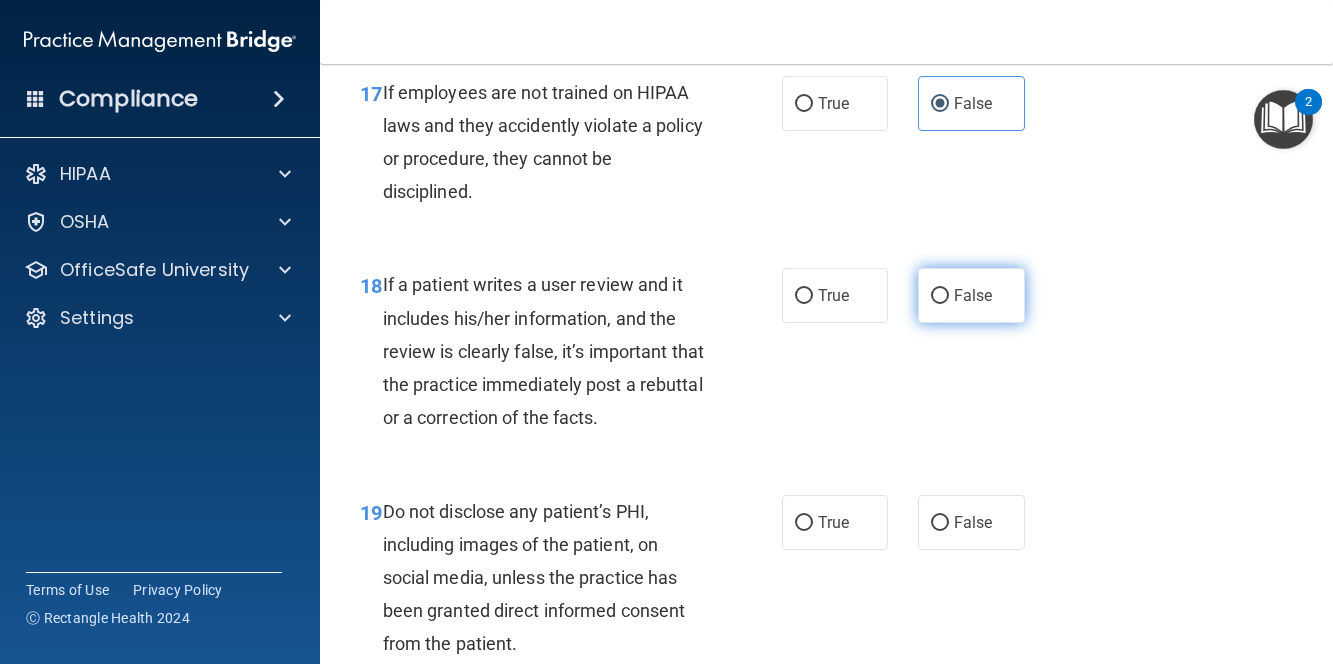 click on "False" at bounding box center [971, 295] 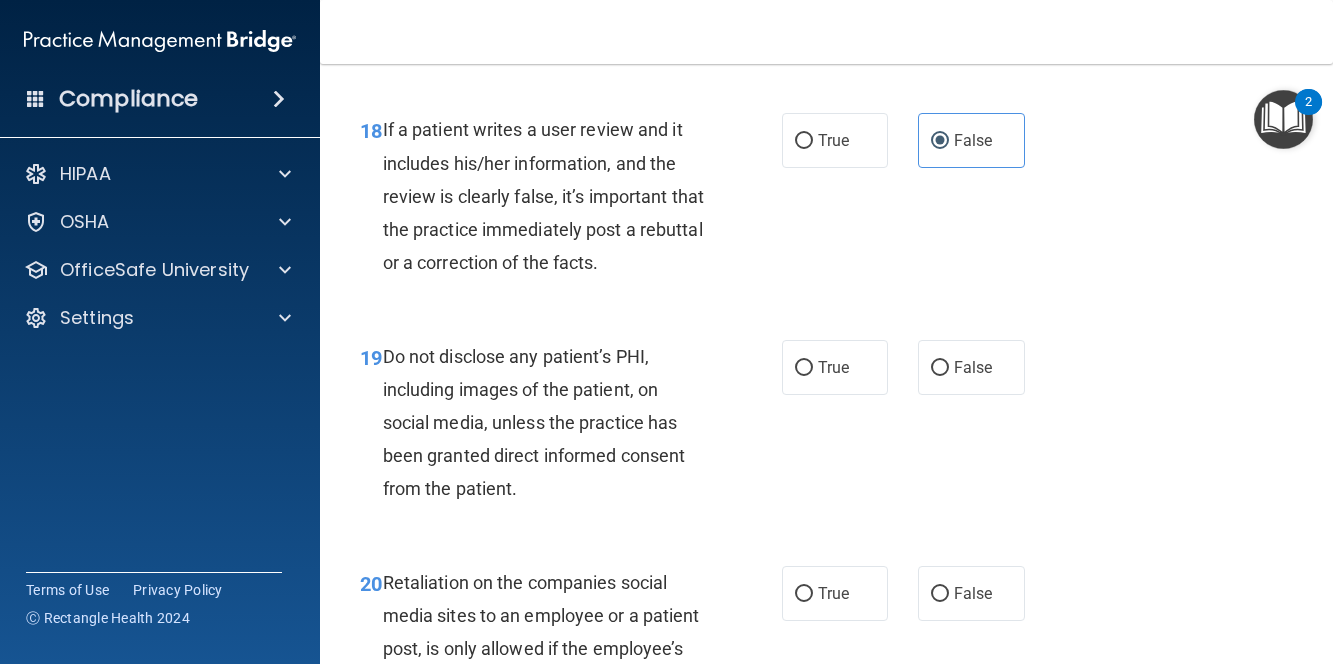 scroll, scrollTop: 4000, scrollLeft: 0, axis: vertical 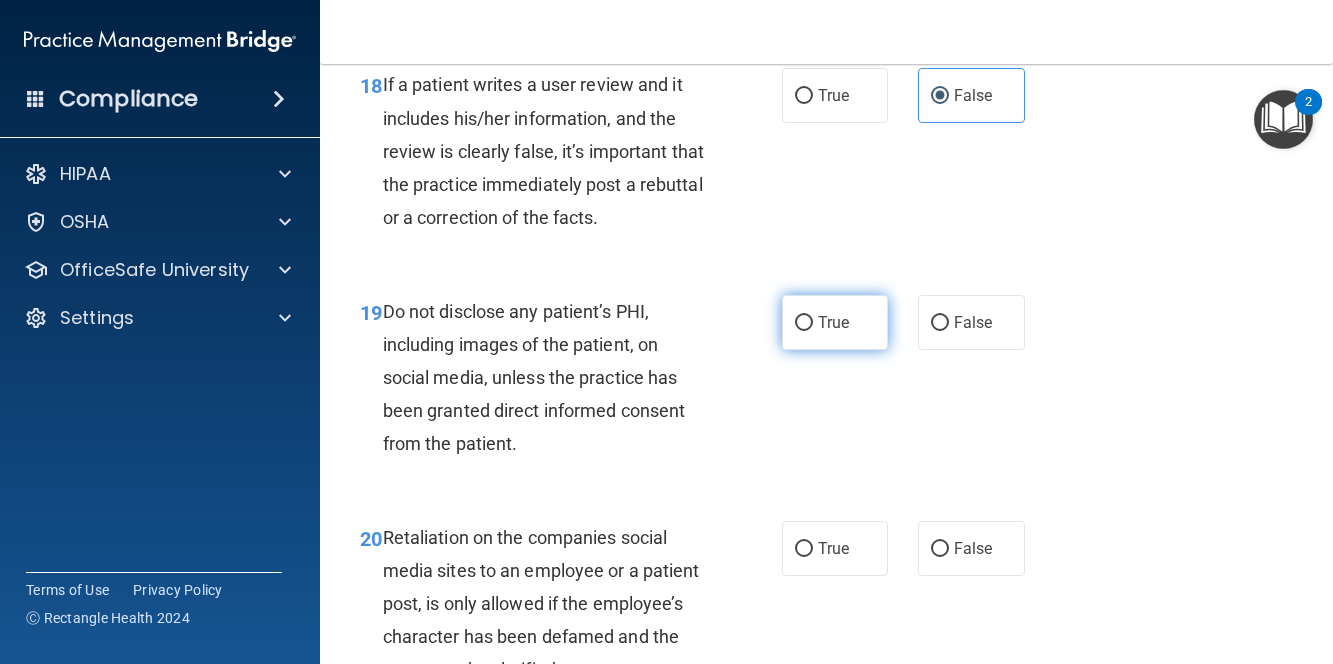 click on "True" at bounding box center (835, 322) 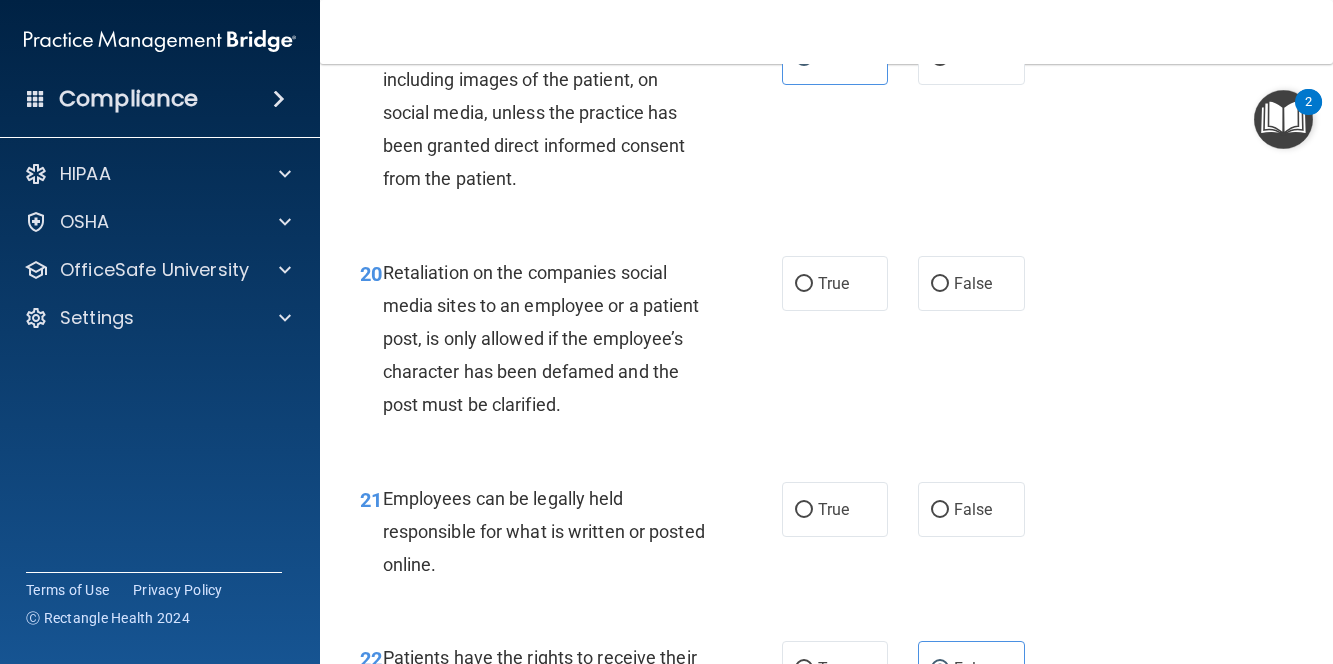 scroll, scrollTop: 4300, scrollLeft: 0, axis: vertical 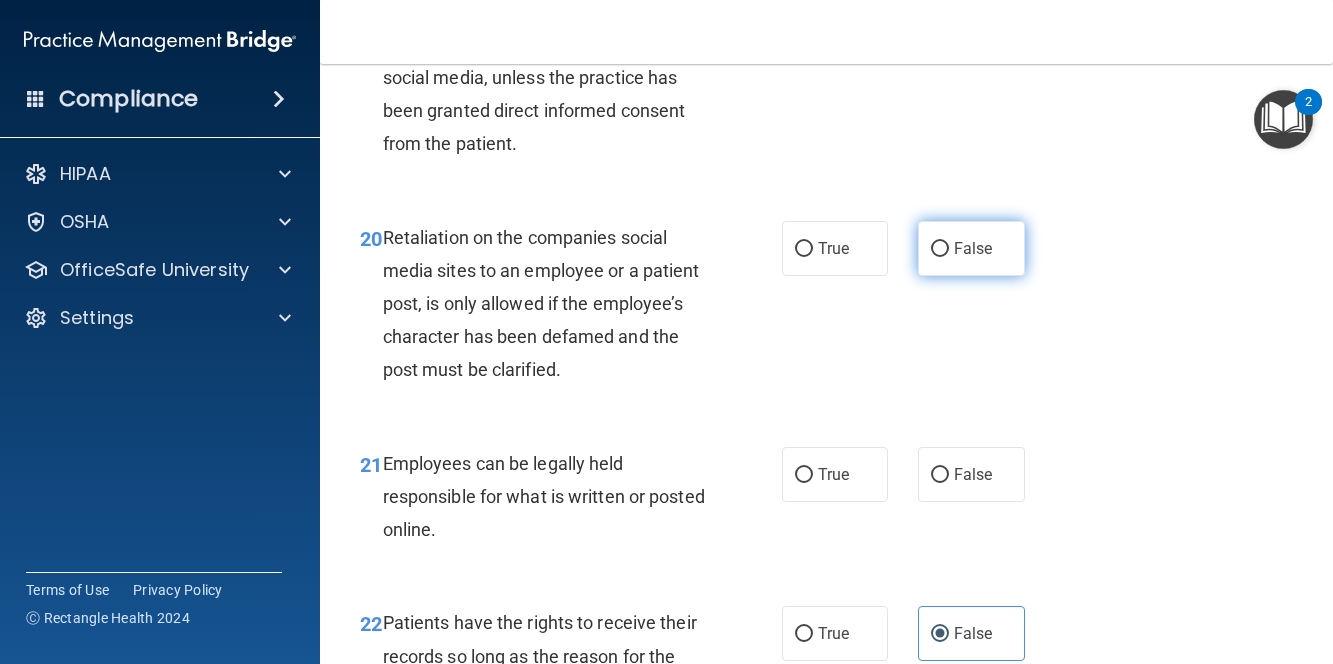 click on "False" at bounding box center (940, 249) 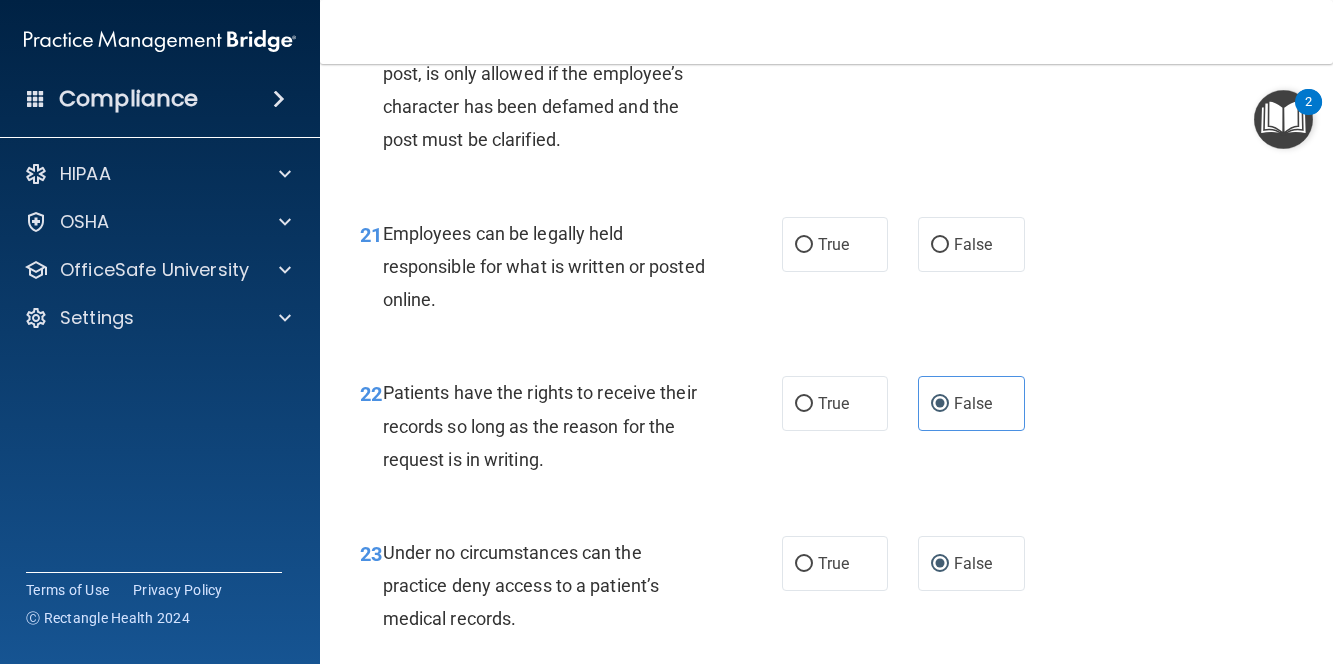 scroll, scrollTop: 4600, scrollLeft: 0, axis: vertical 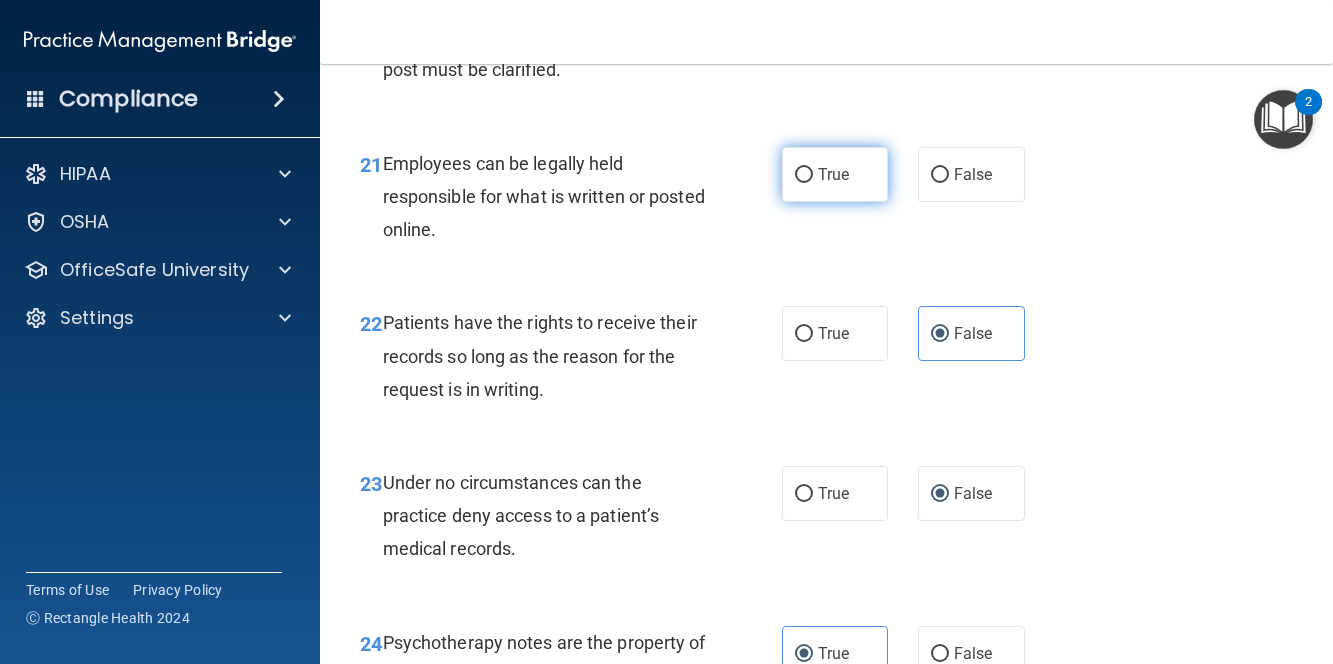 click on "True" at bounding box center [835, 174] 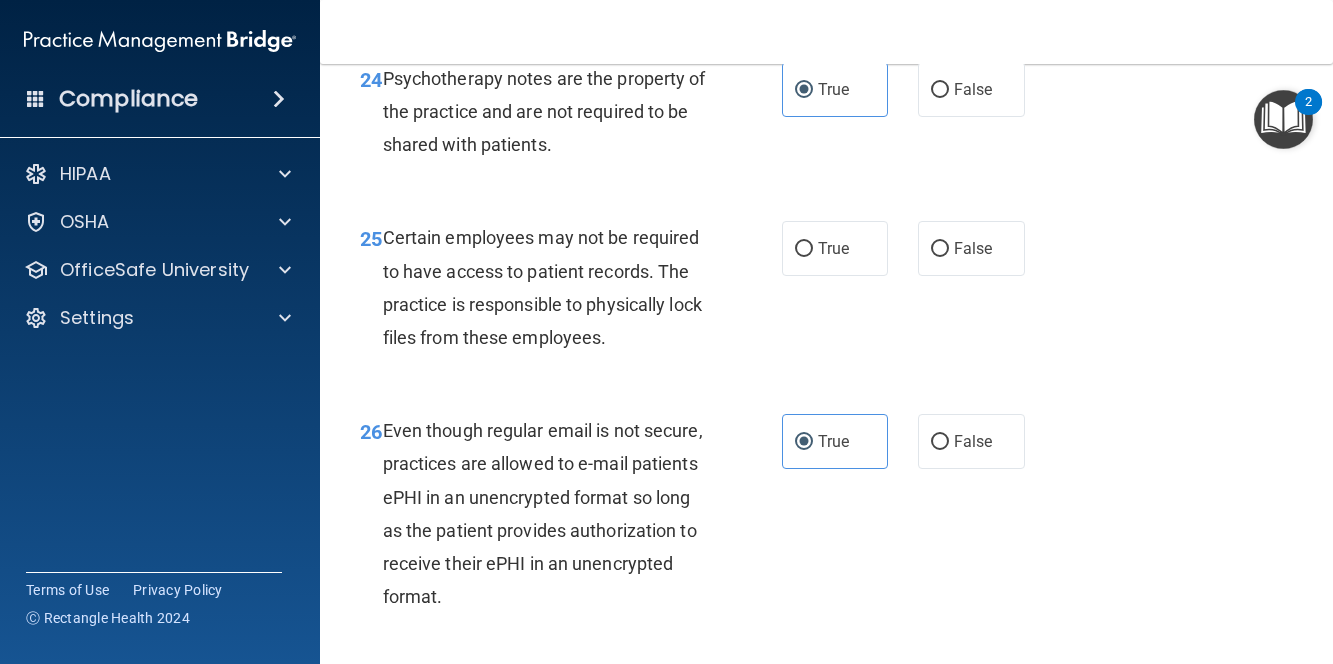 scroll, scrollTop: 5200, scrollLeft: 0, axis: vertical 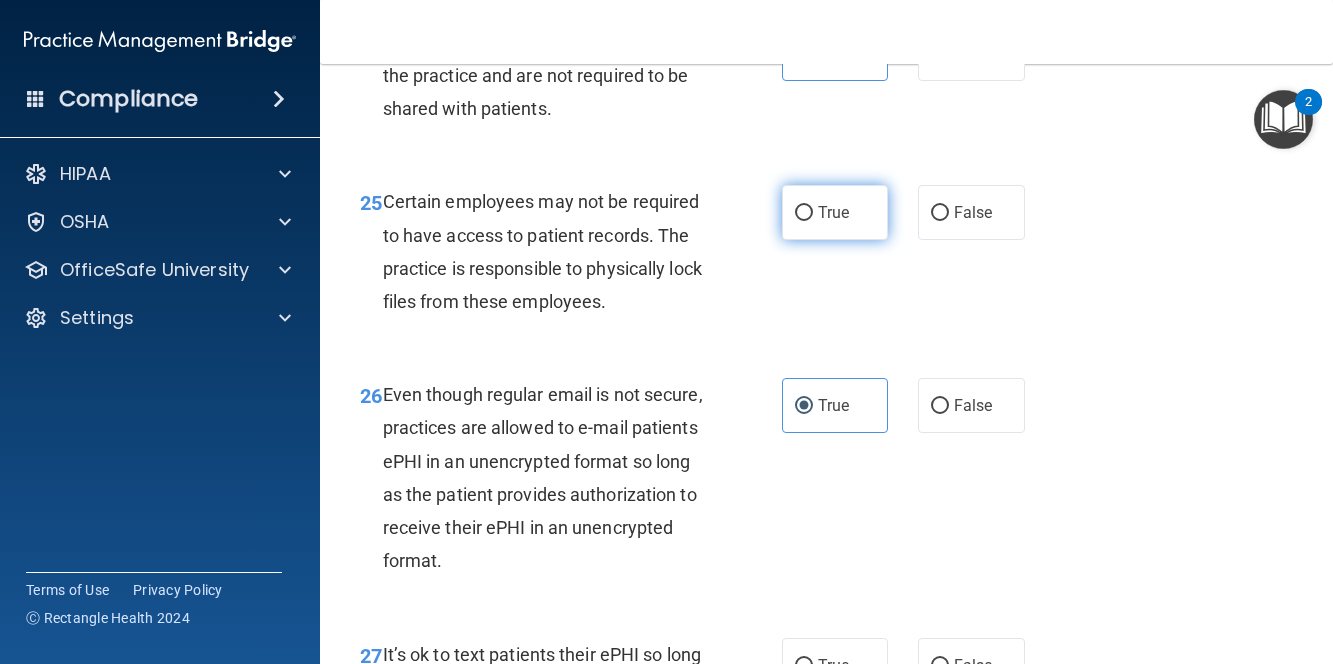 click on "True" at bounding box center [835, 212] 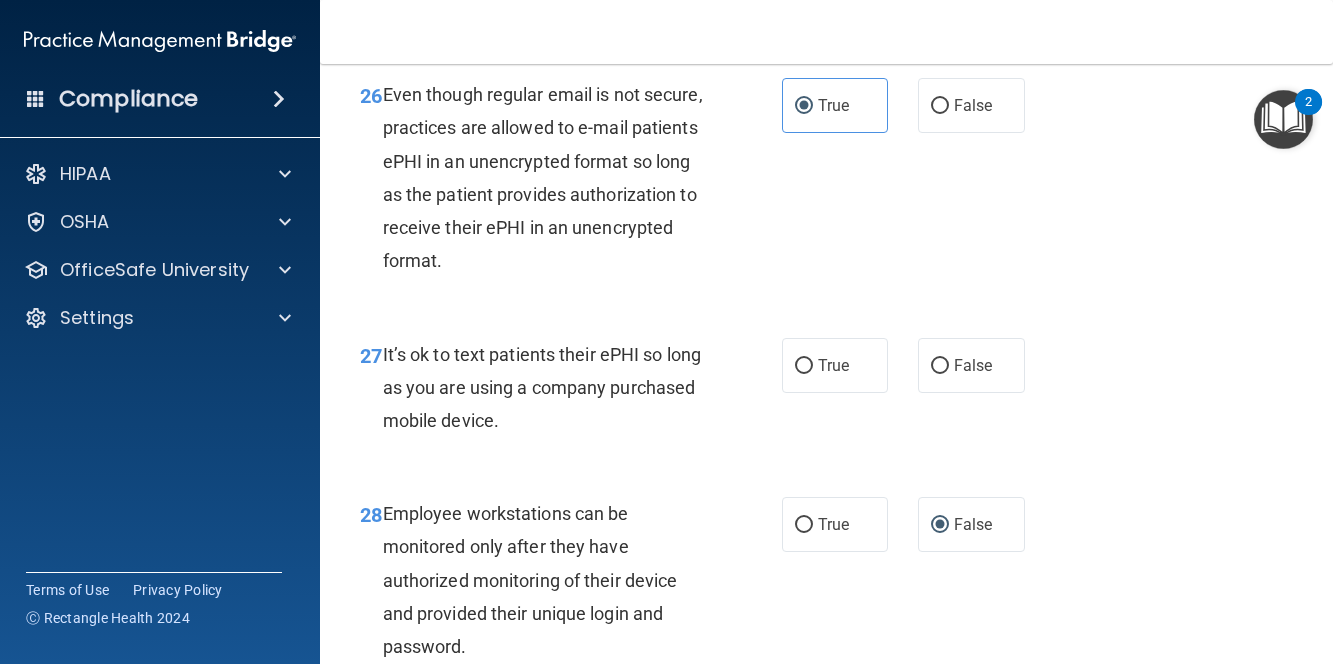 scroll, scrollTop: 5600, scrollLeft: 0, axis: vertical 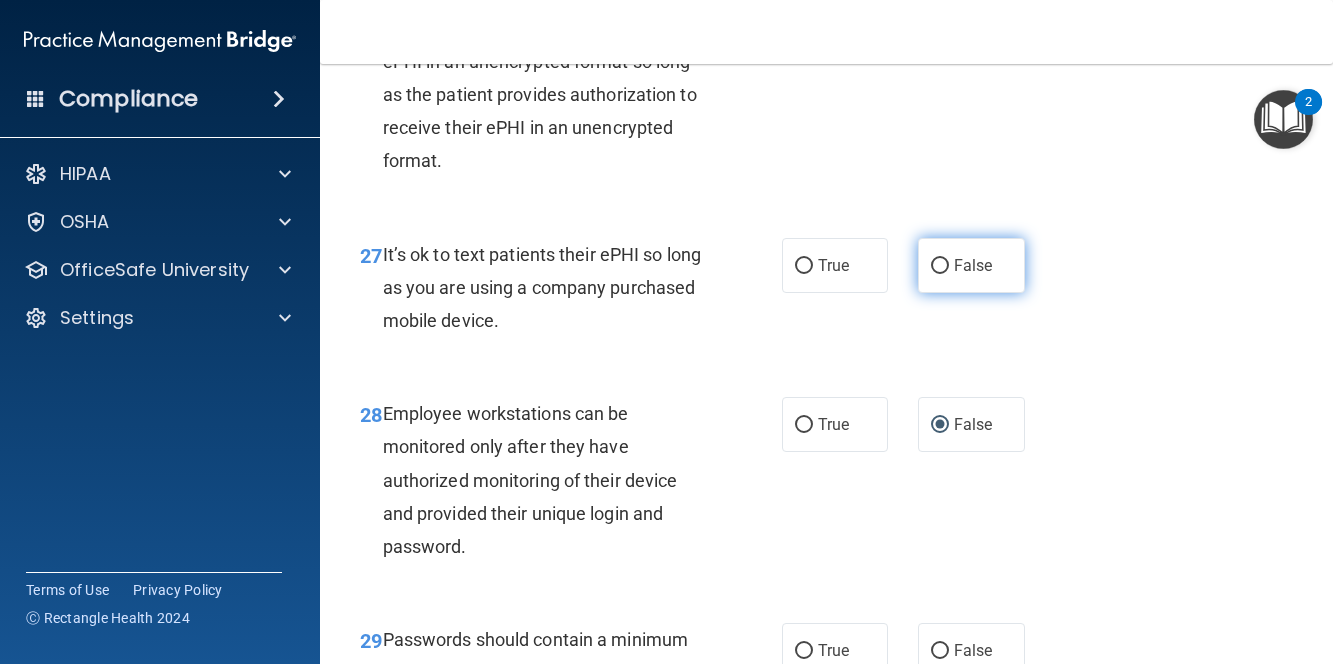click on "False" at bounding box center [971, 265] 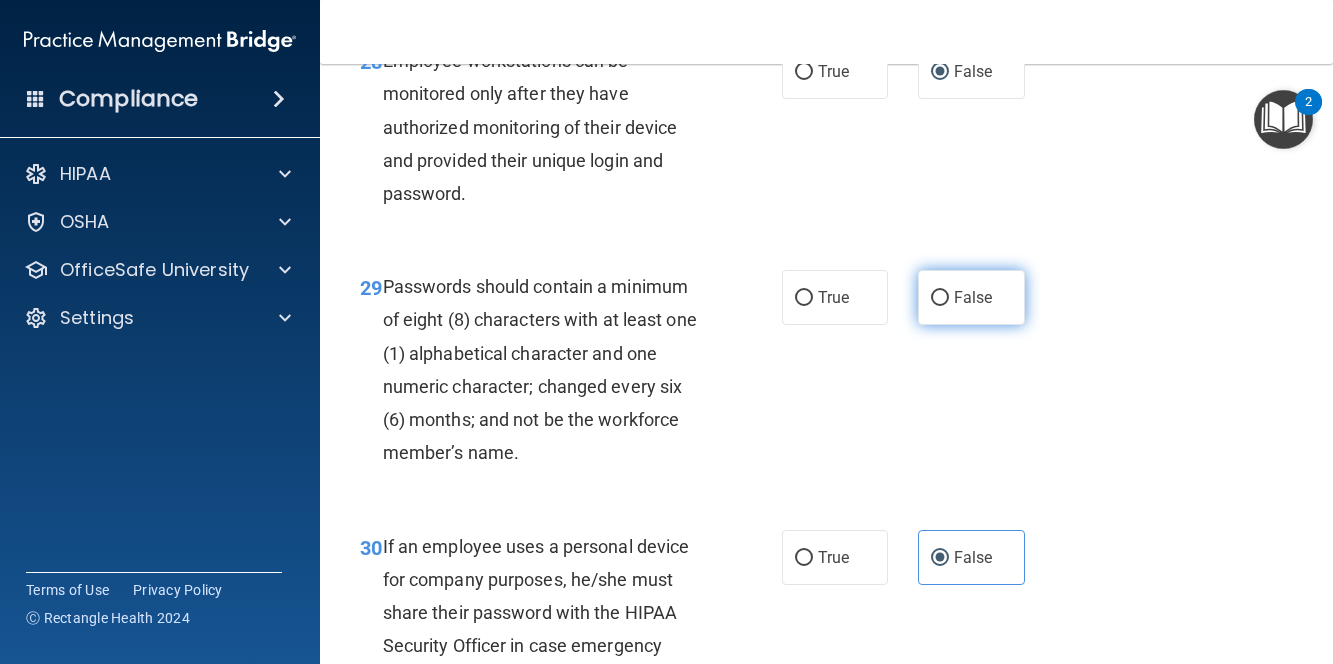 scroll, scrollTop: 6000, scrollLeft: 0, axis: vertical 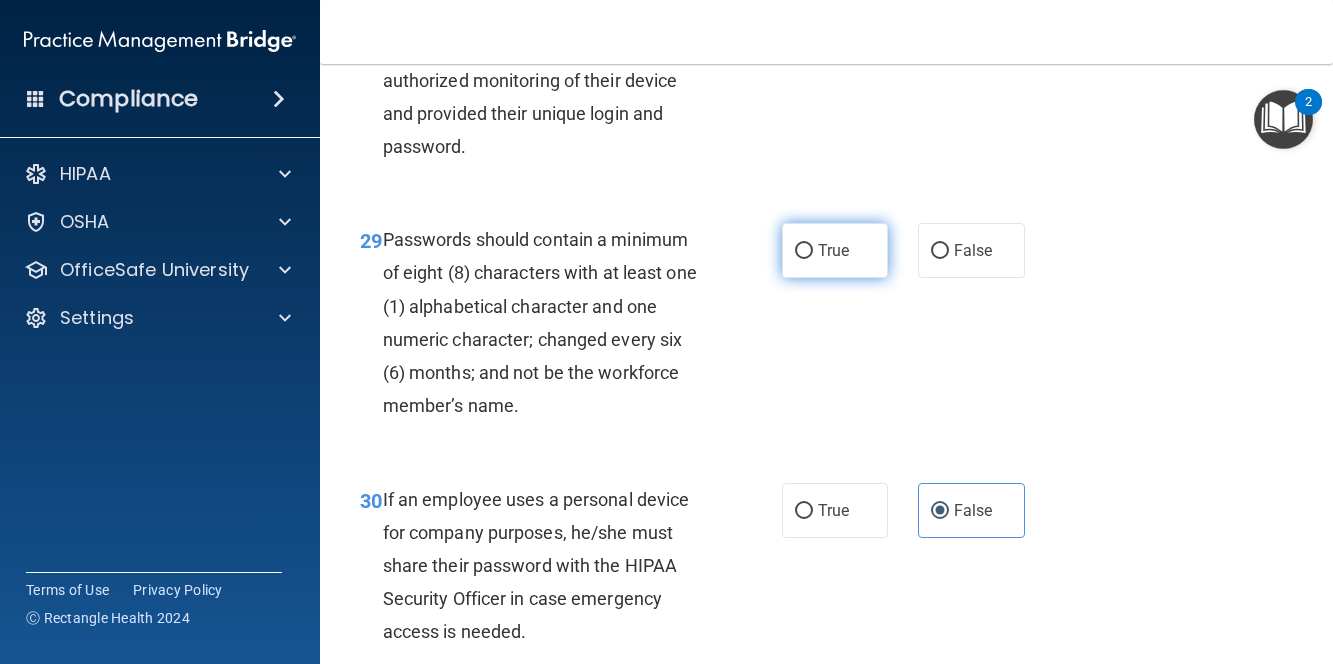 click on "True" at bounding box center (835, 250) 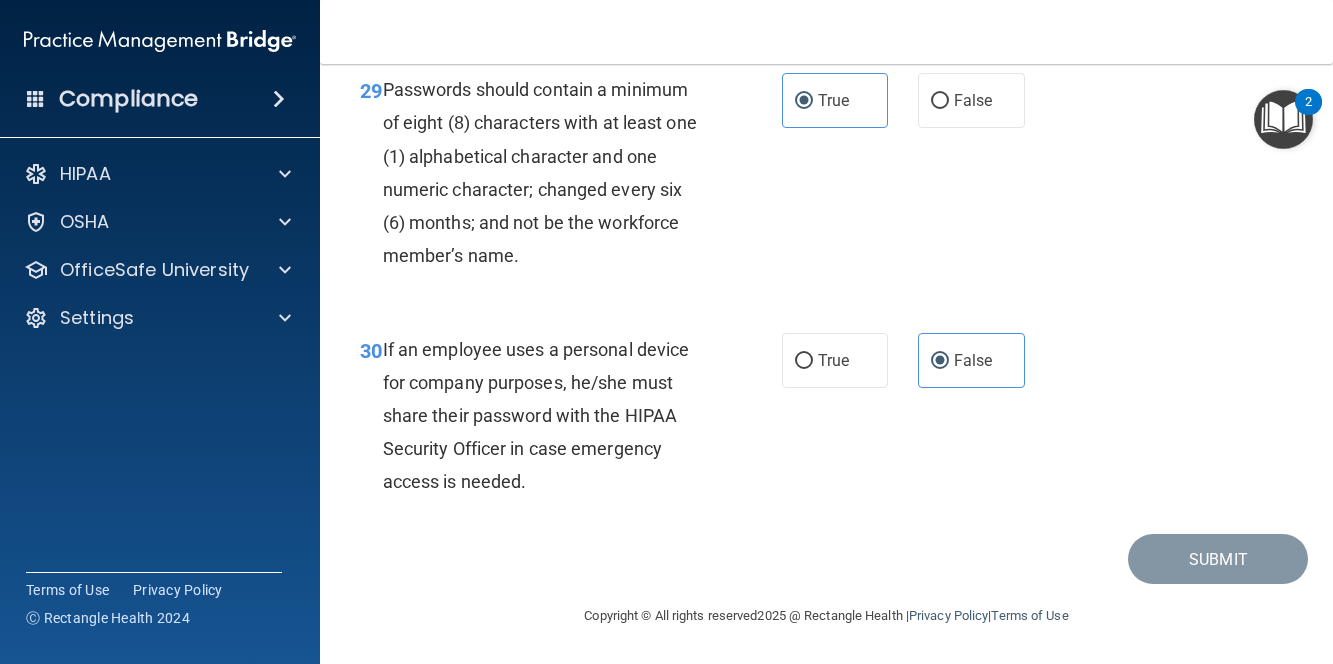 scroll, scrollTop: 6283, scrollLeft: 0, axis: vertical 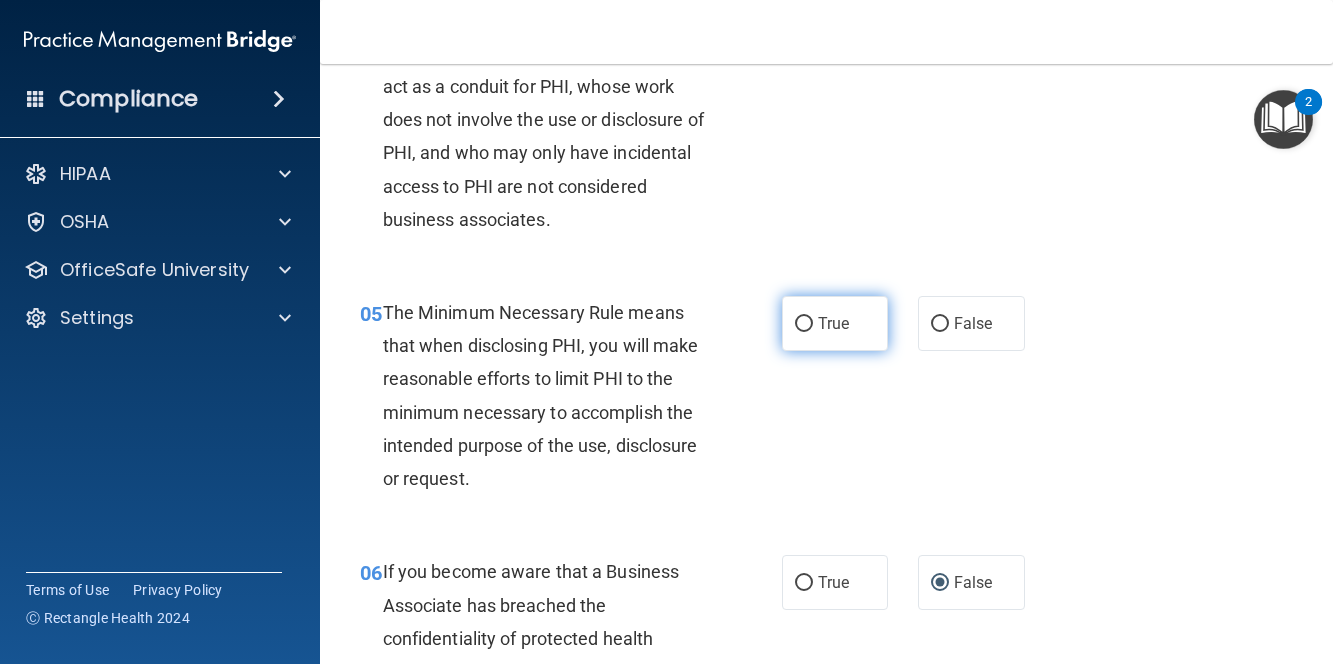 click on "True" at bounding box center (833, 323) 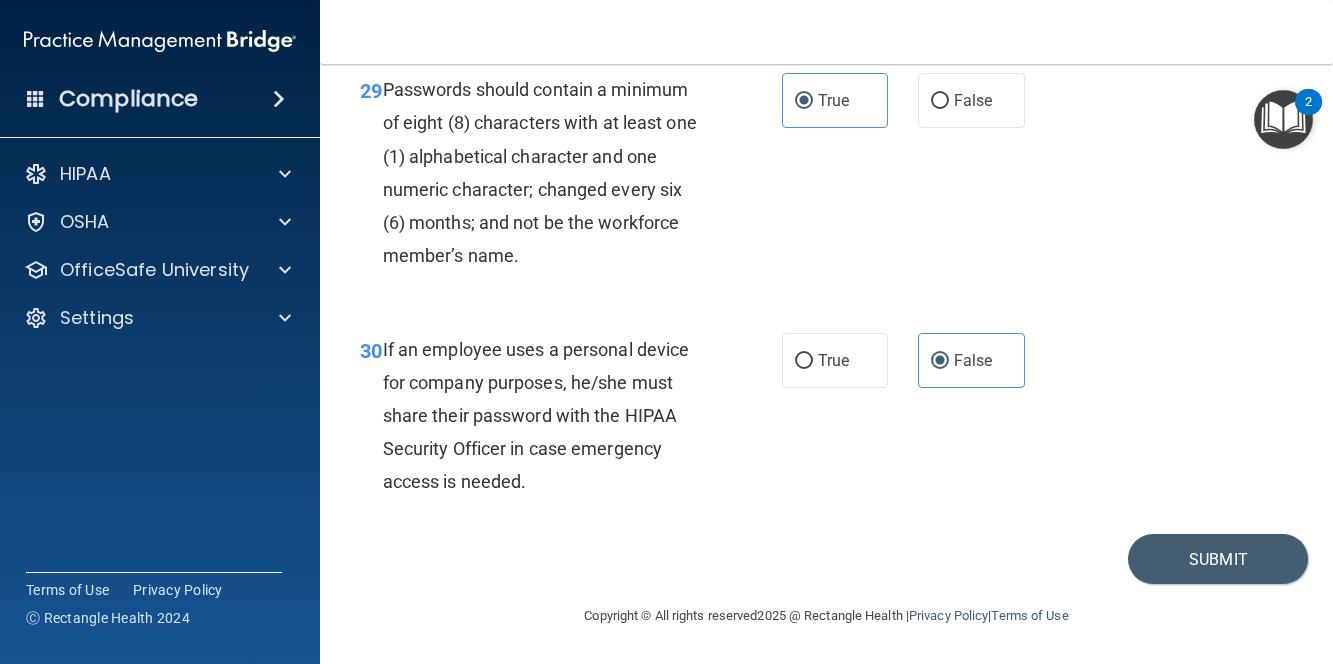 scroll, scrollTop: 6283, scrollLeft: 0, axis: vertical 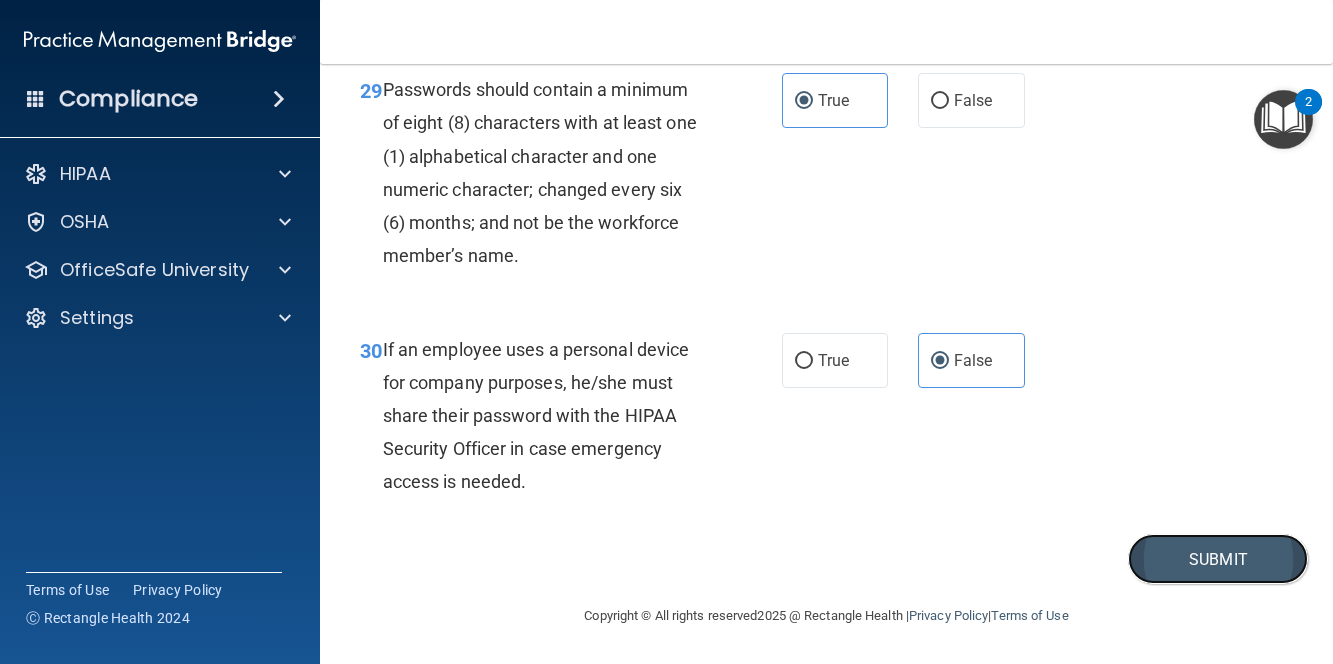 click on "Submit" at bounding box center (1218, 559) 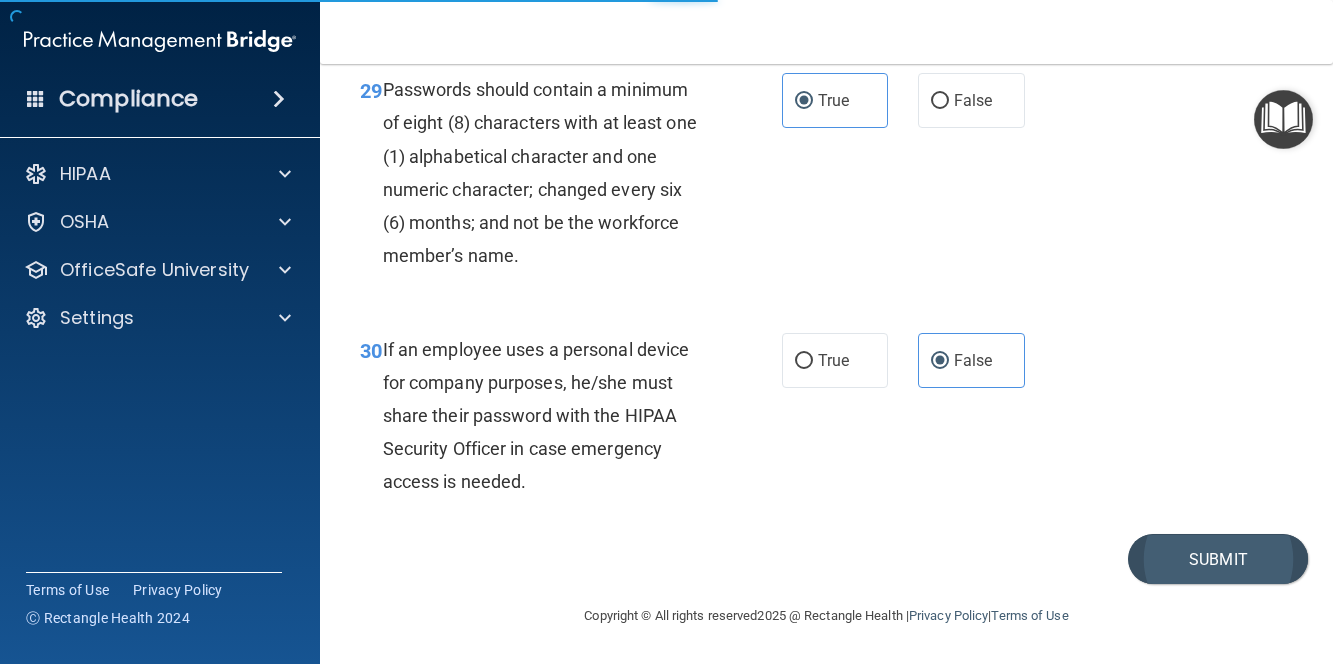 scroll, scrollTop: 0, scrollLeft: 0, axis: both 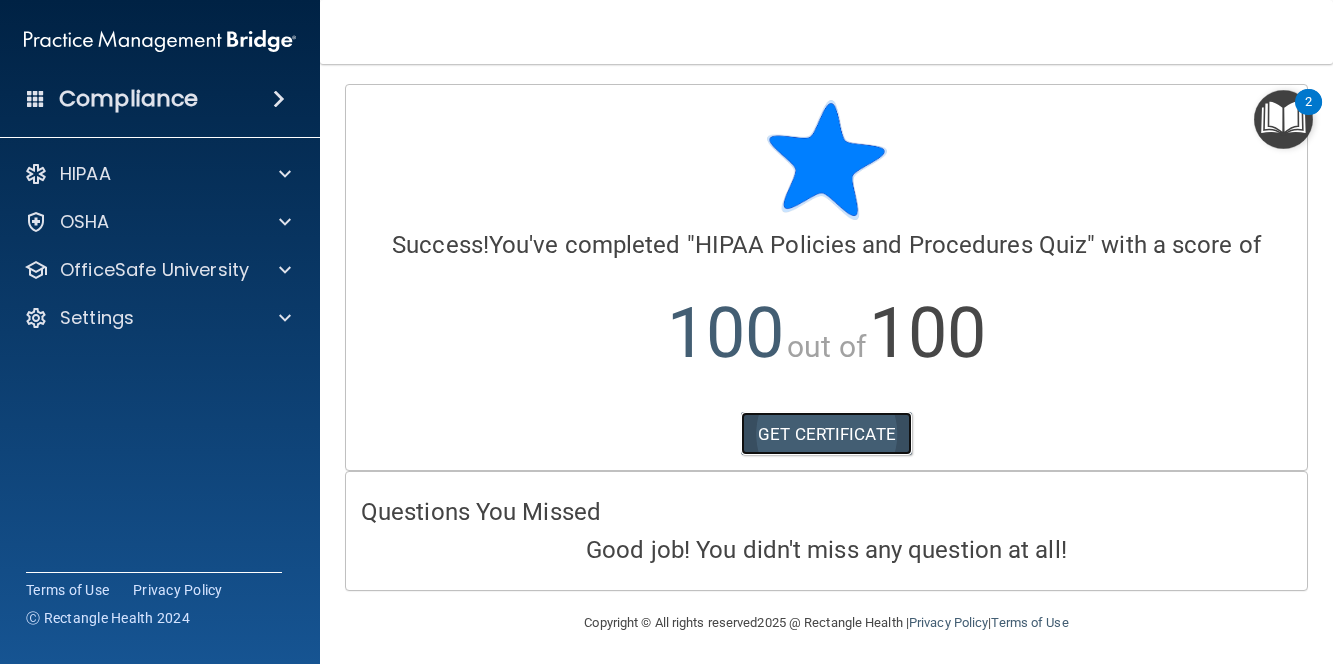 click on "GET CERTIFICATE" at bounding box center [826, 434] 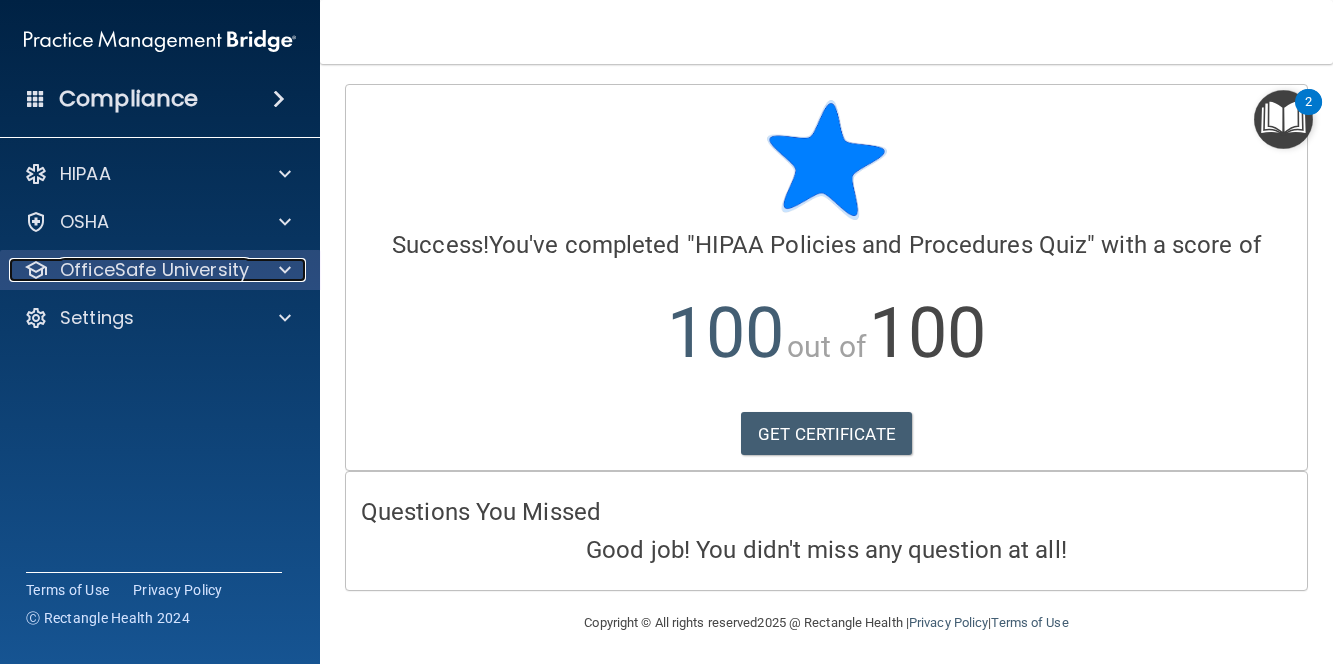 click on "OfficeSafe University" at bounding box center (154, 270) 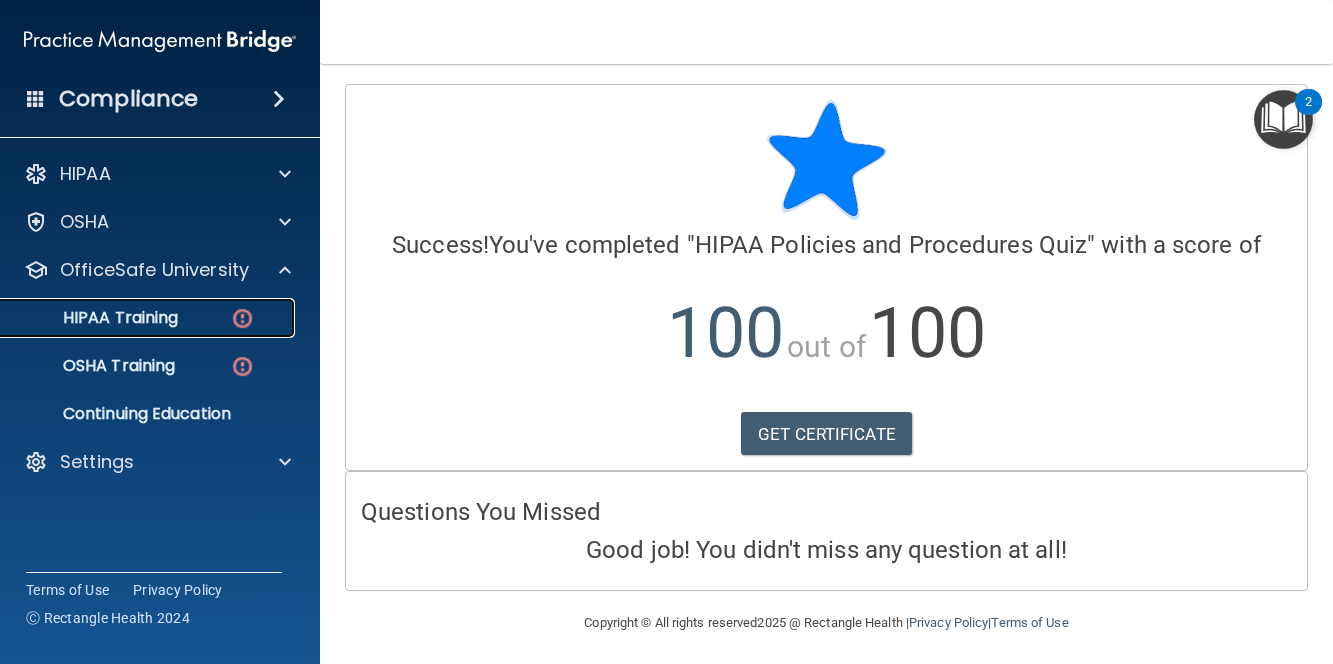 click on "HIPAA Training" at bounding box center (137, 318) 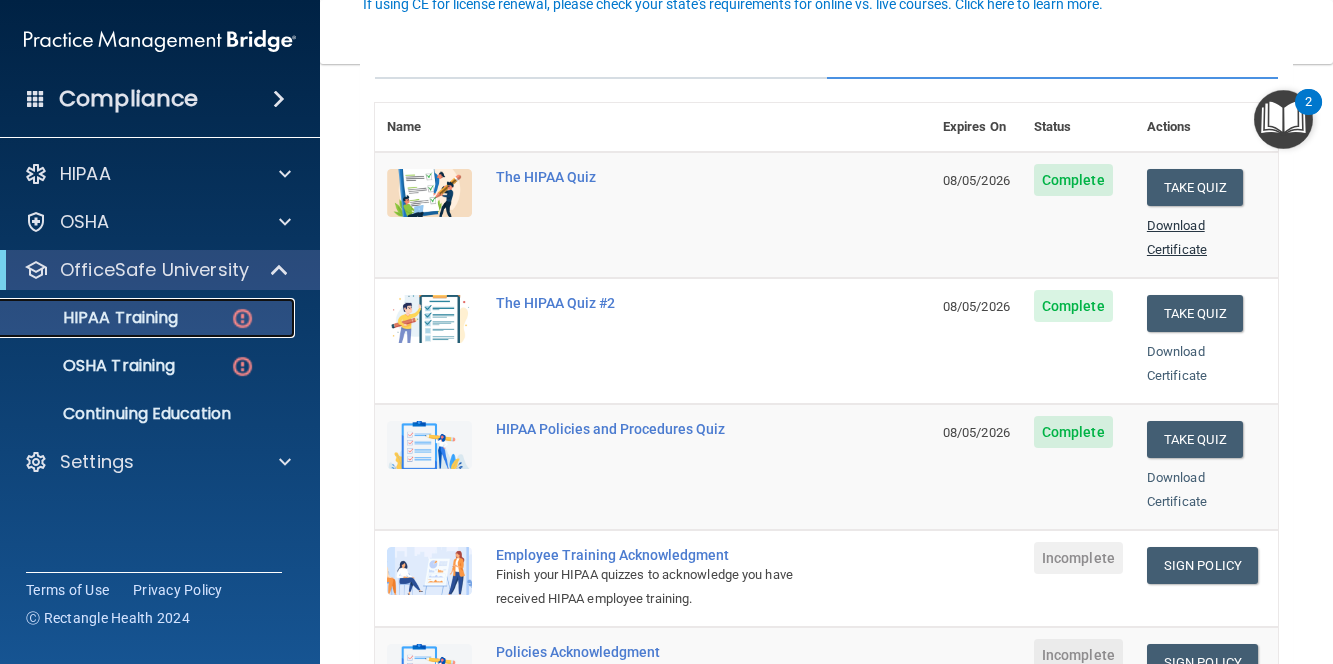 scroll, scrollTop: 300, scrollLeft: 0, axis: vertical 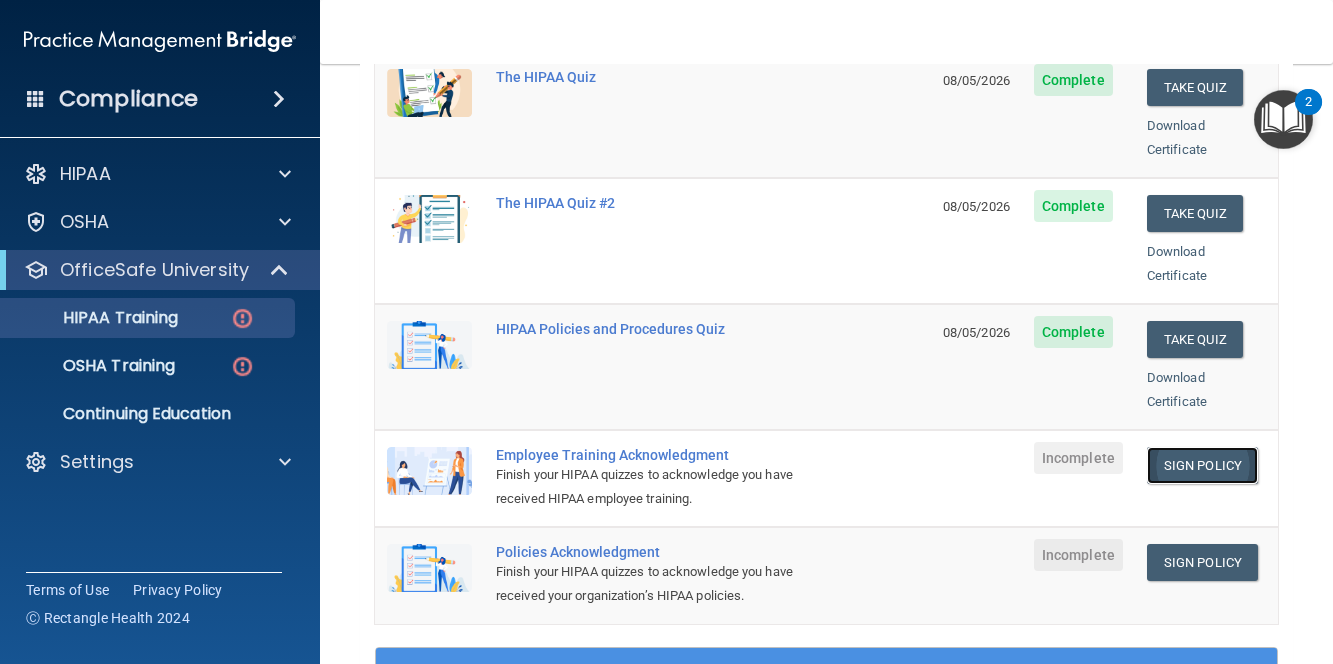 click on "Sign Policy" at bounding box center (1202, 465) 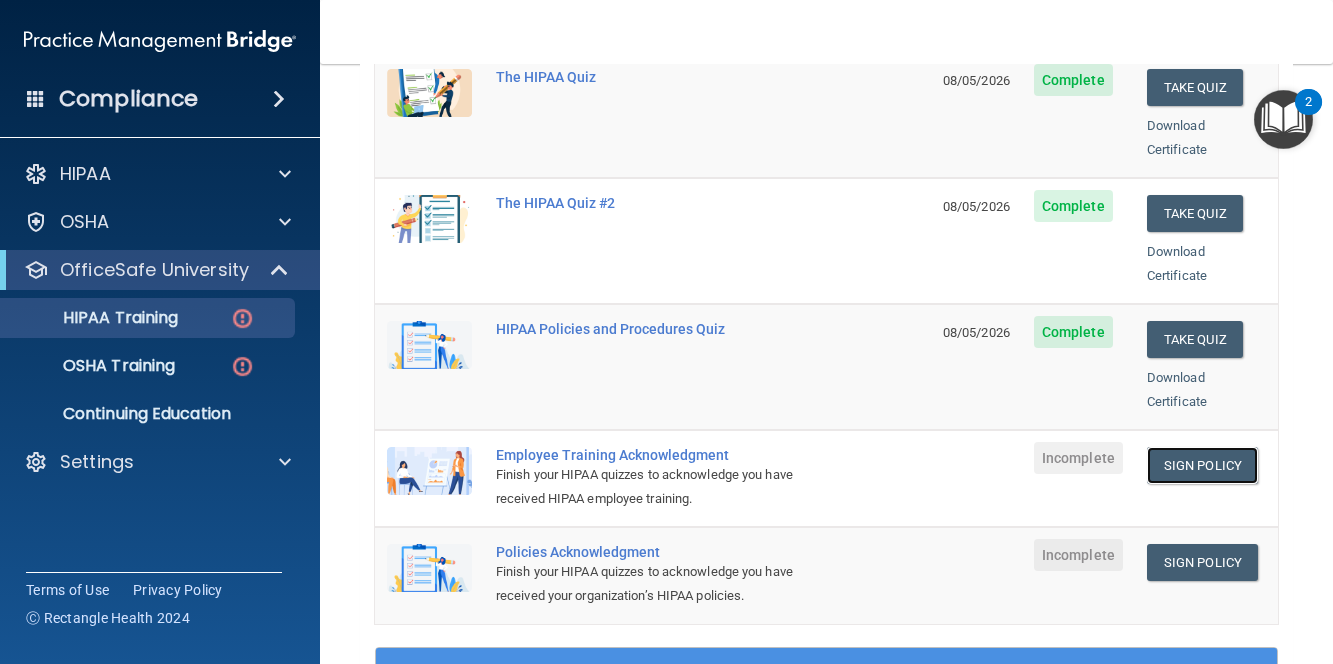 scroll, scrollTop: 400, scrollLeft: 0, axis: vertical 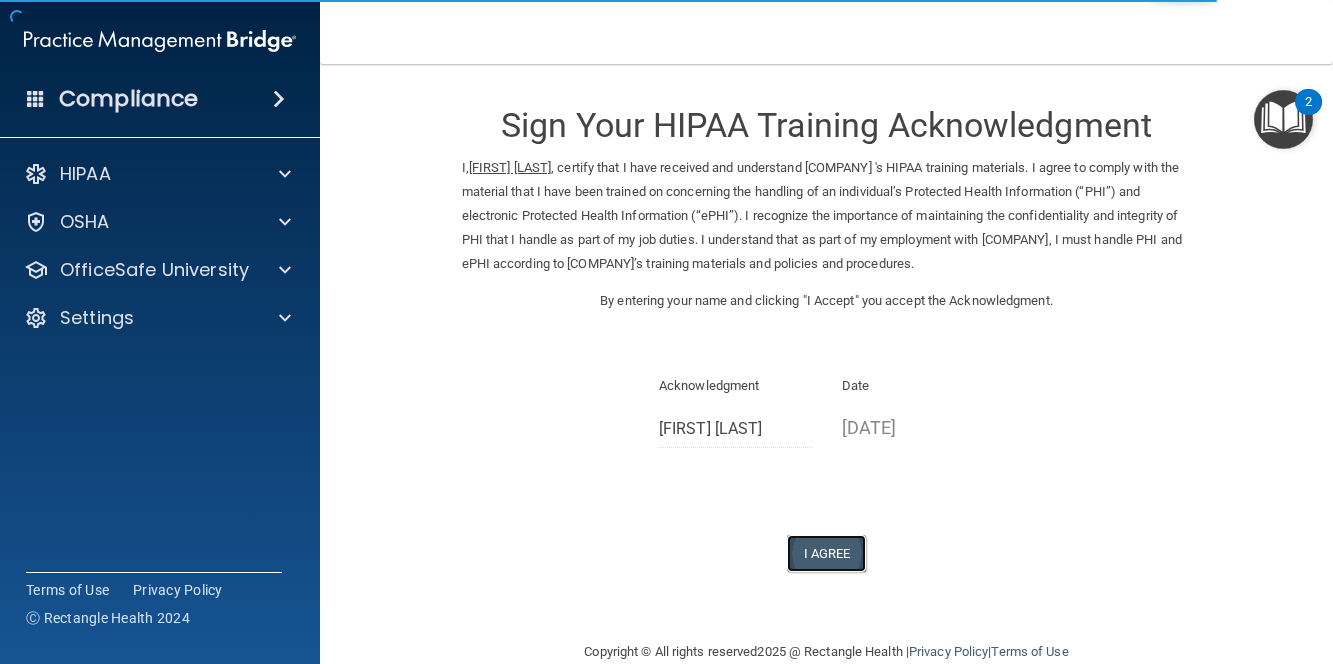click on "I Agree" at bounding box center (827, 553) 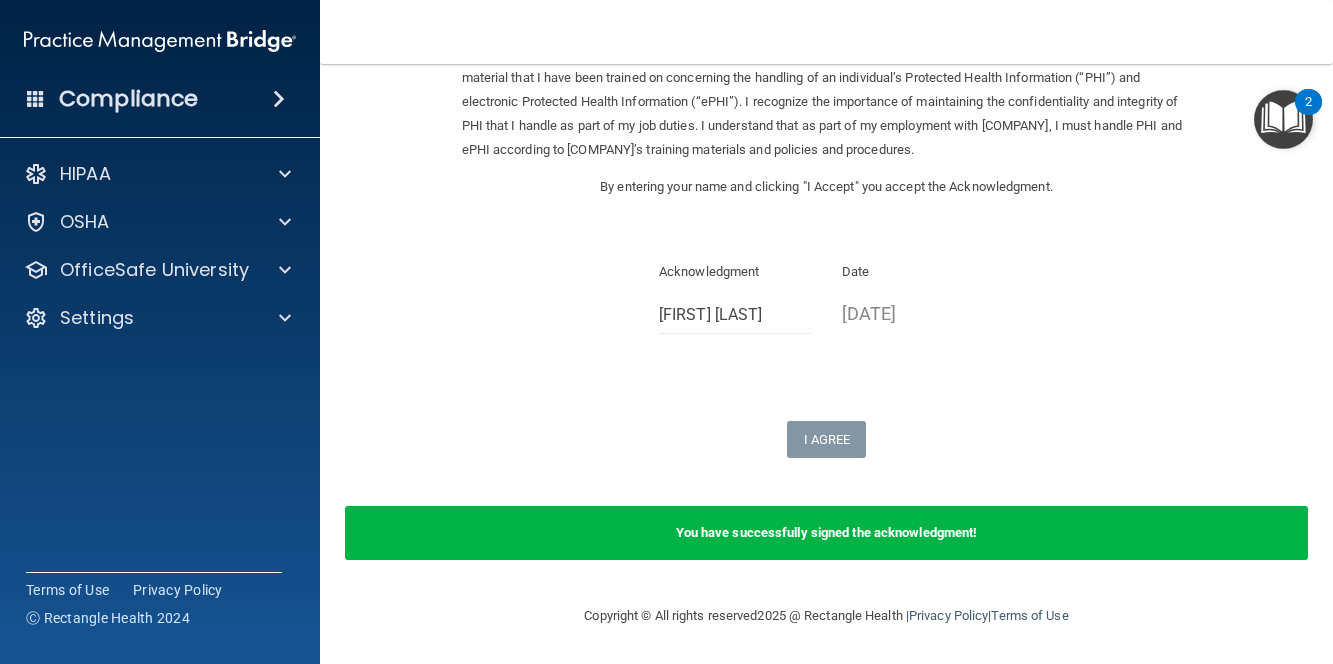 scroll, scrollTop: 138, scrollLeft: 0, axis: vertical 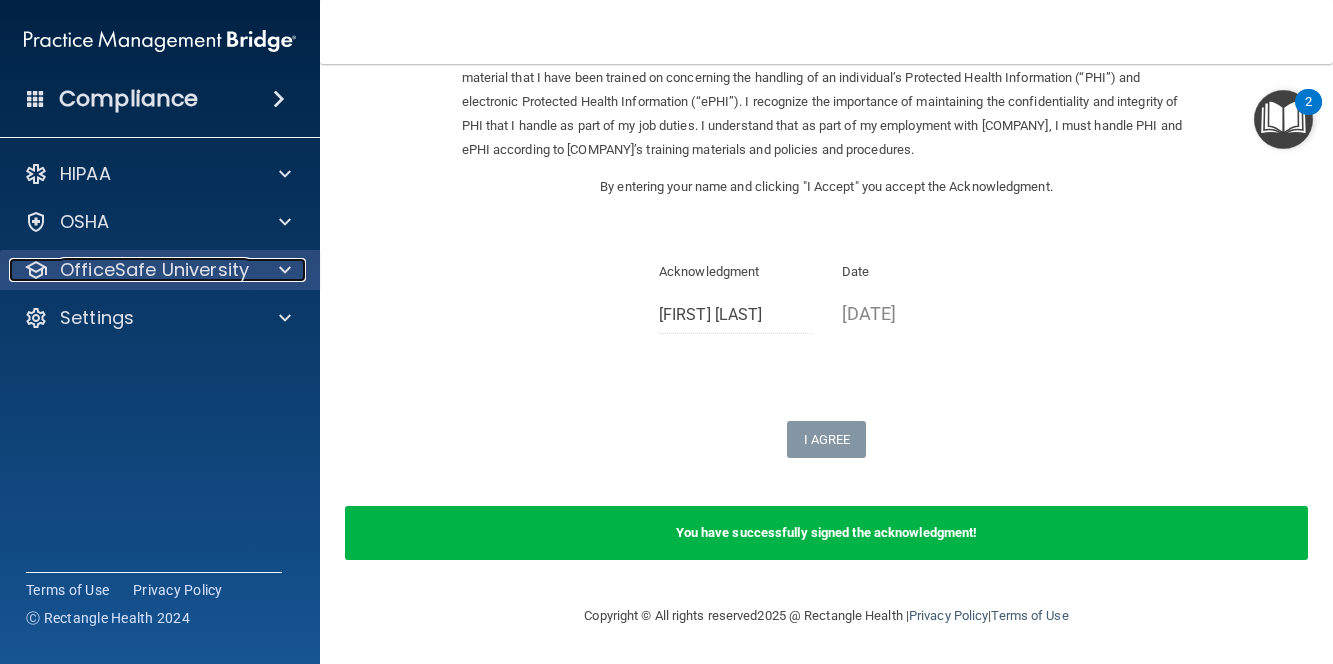 click on "OfficeSafe University" at bounding box center [154, 270] 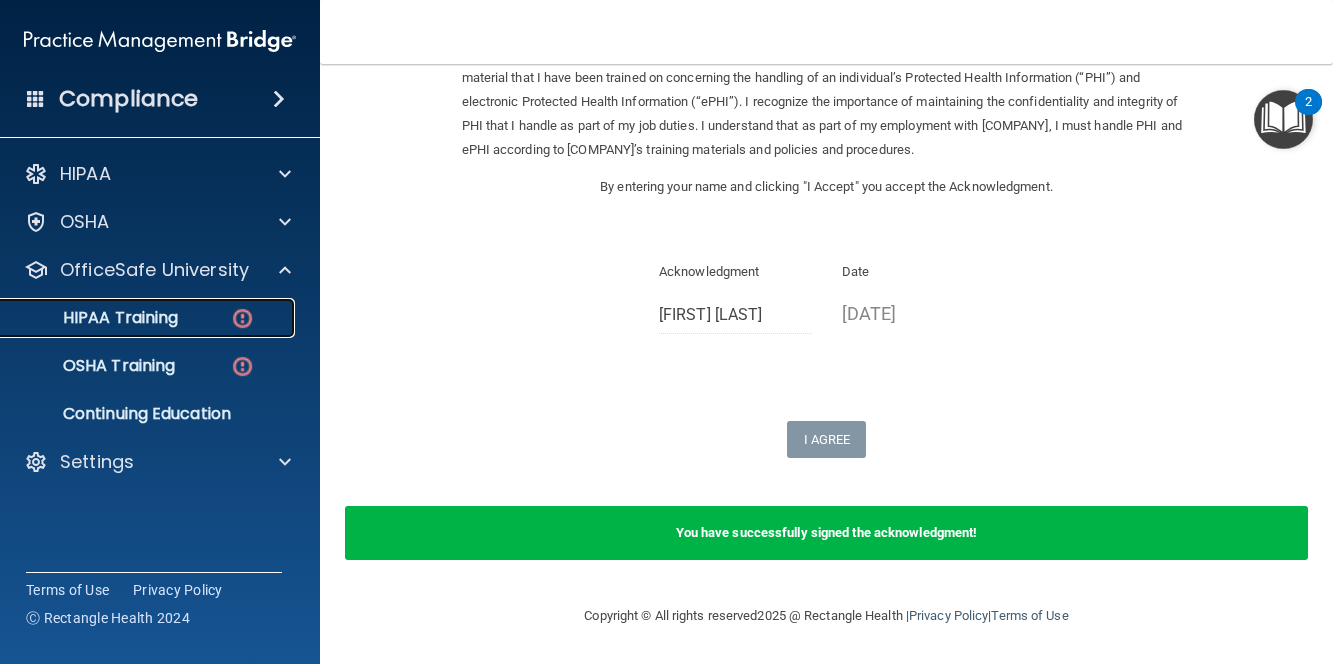 click on "HIPAA Training" at bounding box center [137, 318] 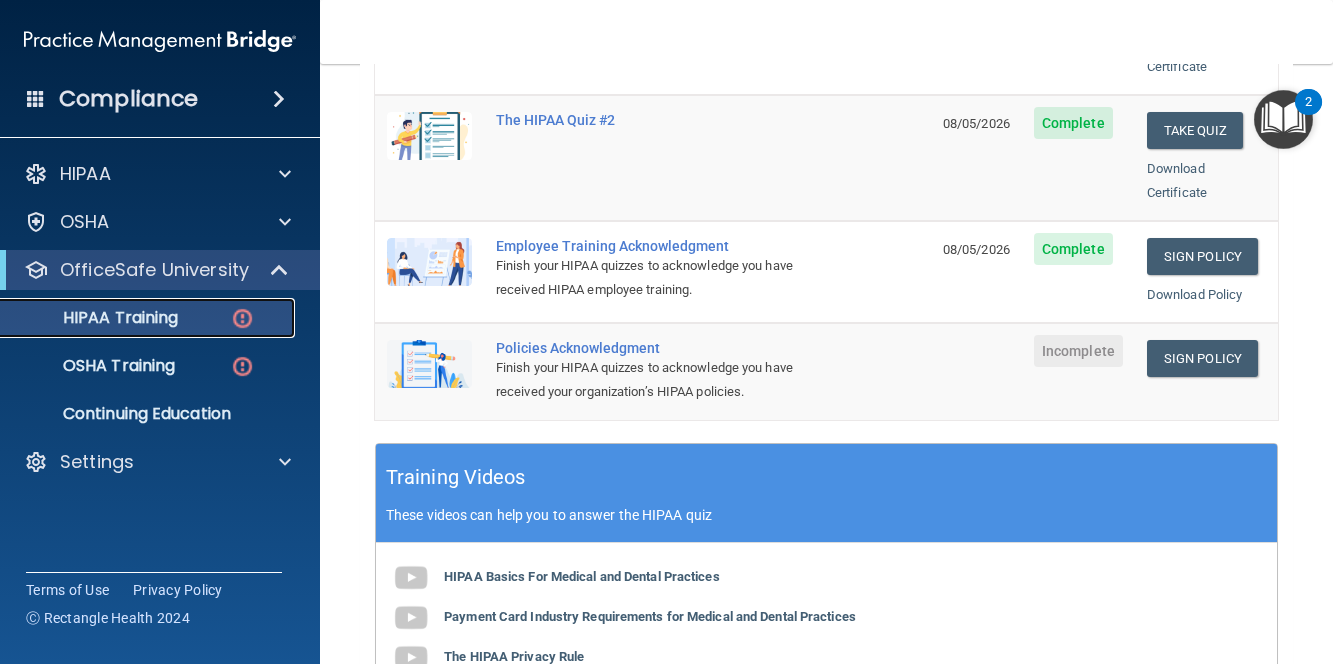 scroll, scrollTop: 510, scrollLeft: 0, axis: vertical 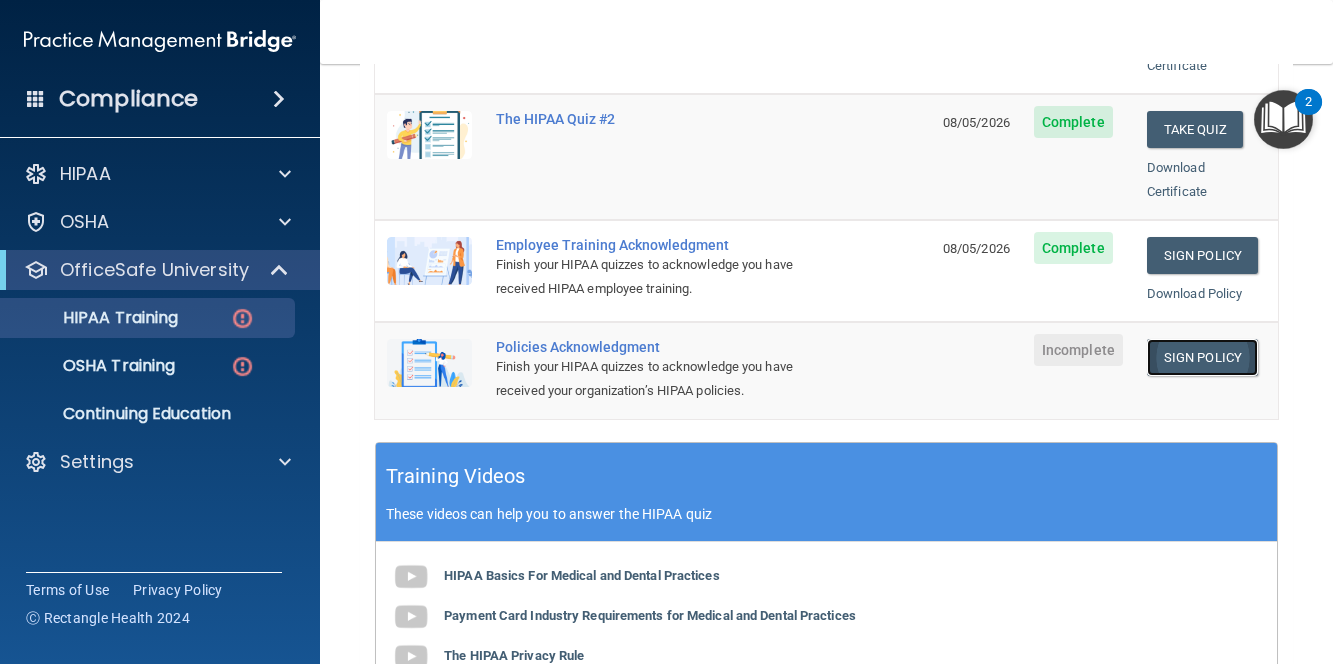 click on "Sign Policy" at bounding box center (1202, 357) 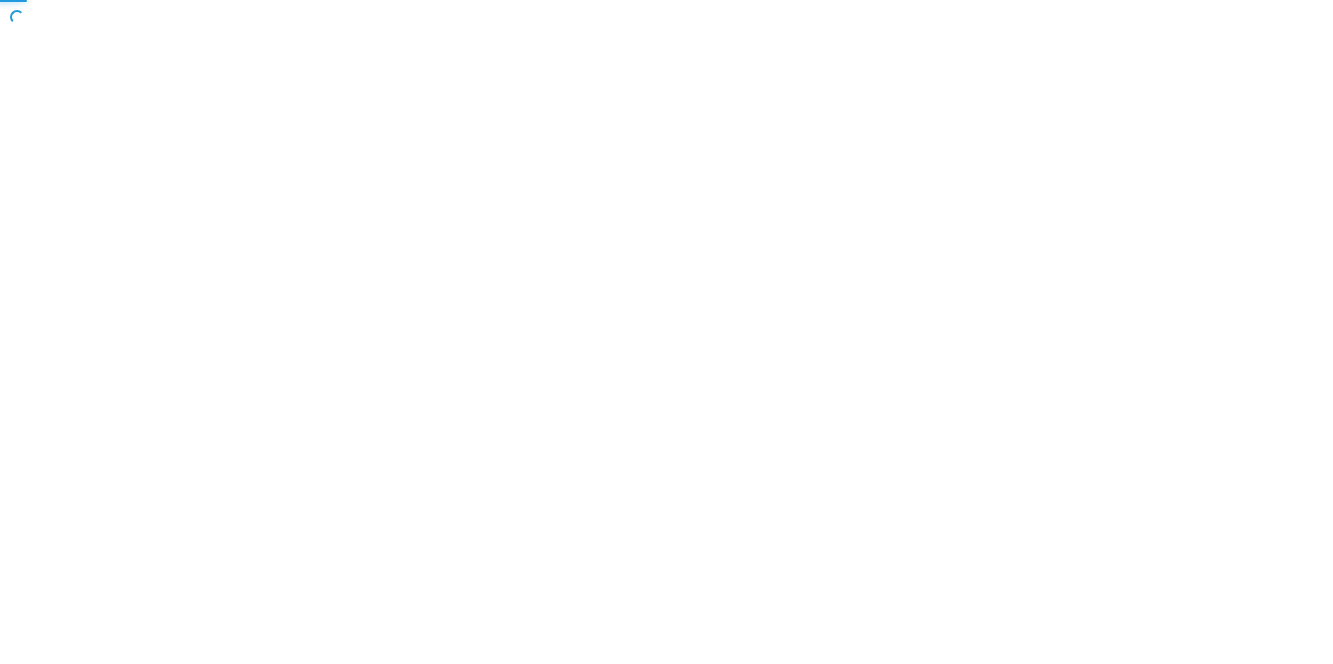 scroll, scrollTop: 0, scrollLeft: 0, axis: both 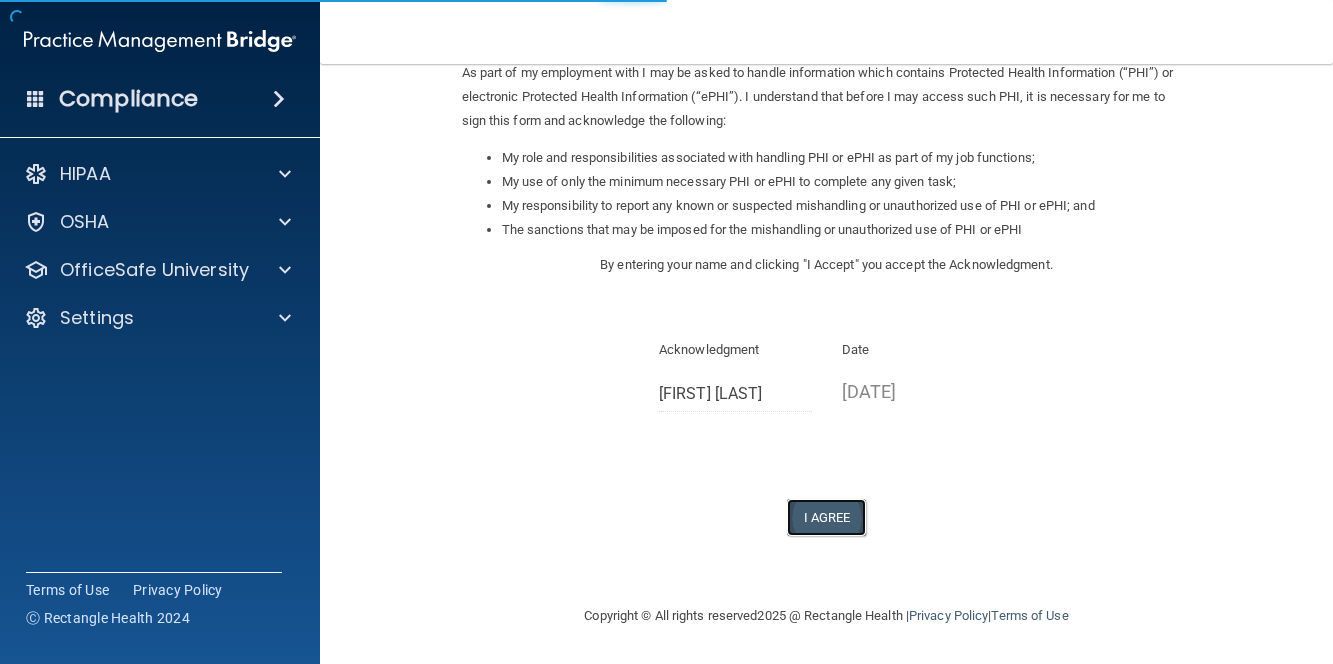 click on "I Agree" at bounding box center [827, 517] 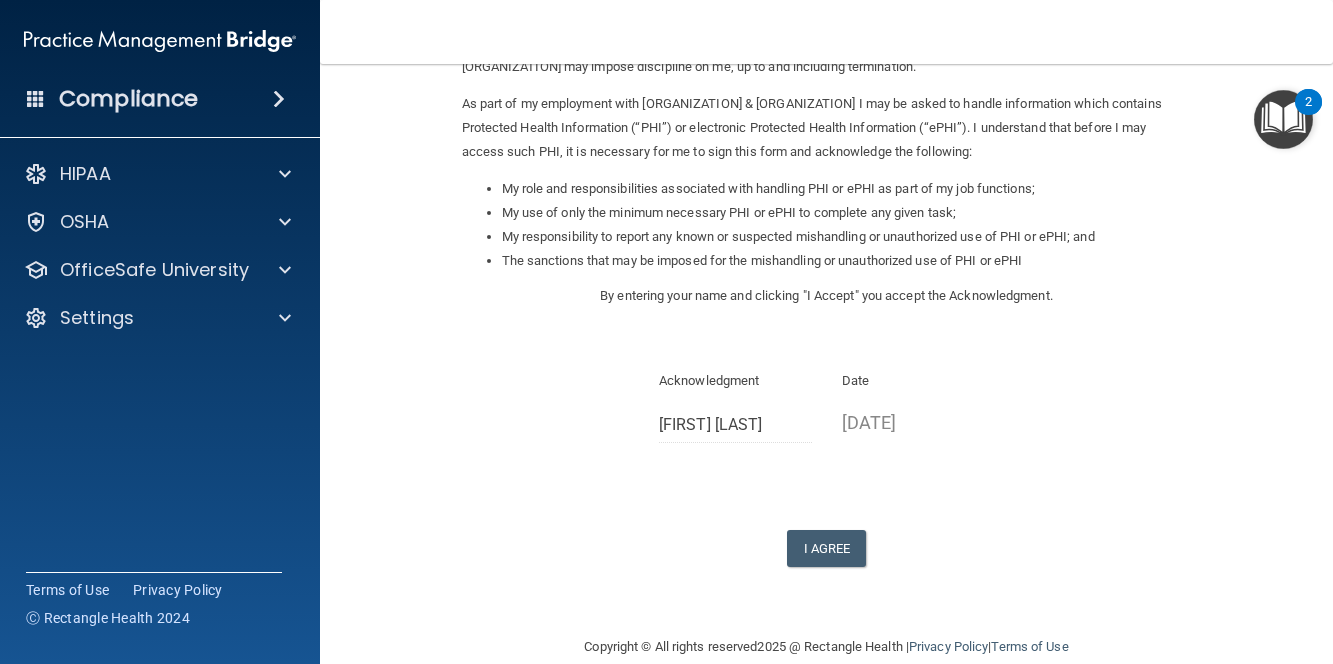 scroll, scrollTop: 252, scrollLeft: 0, axis: vertical 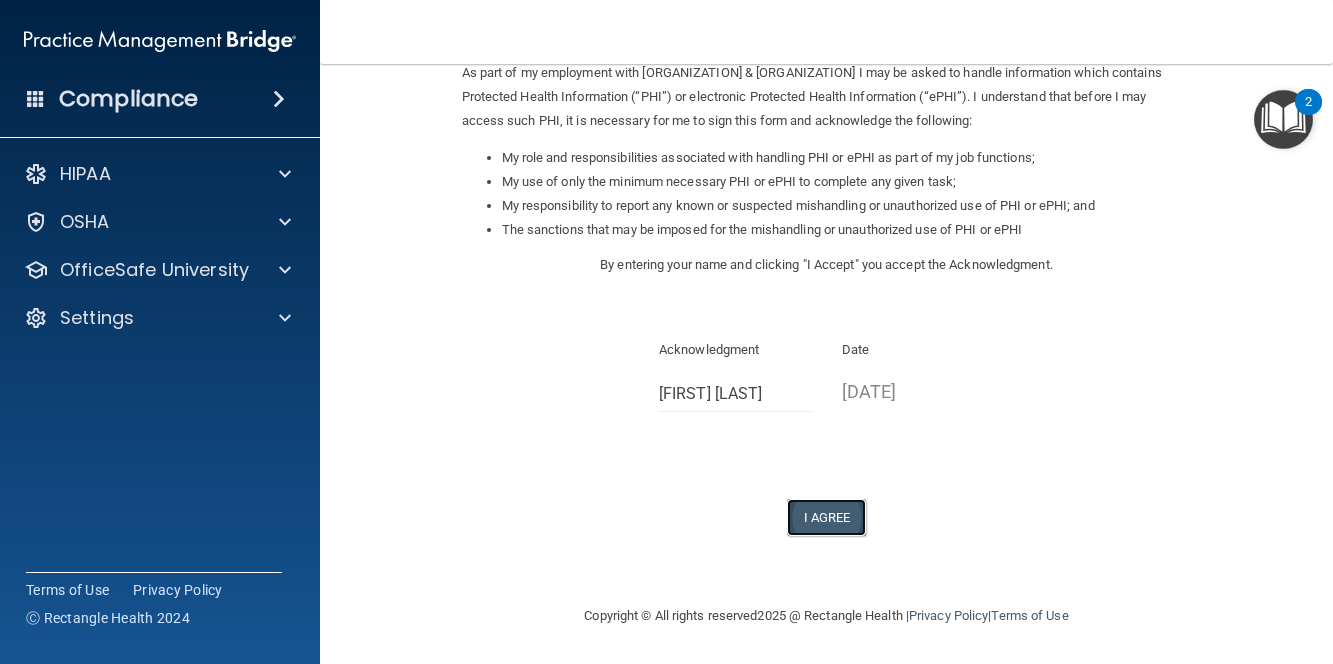 click on "I Agree" at bounding box center (827, 517) 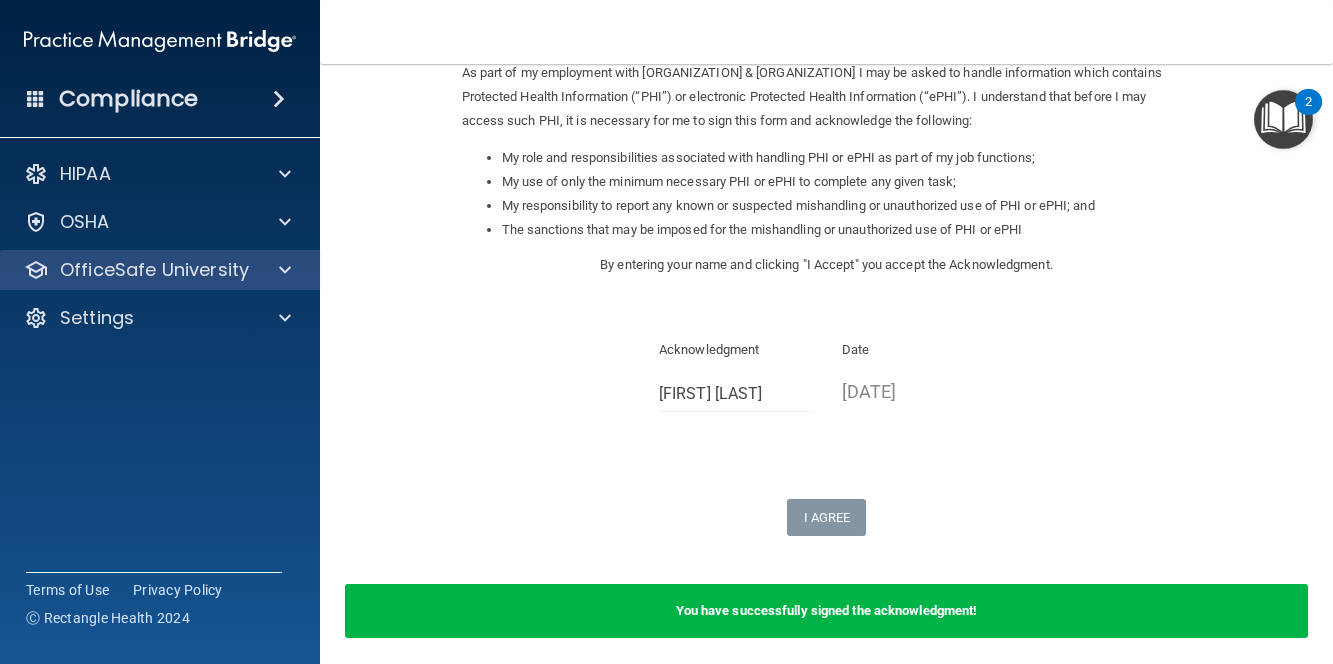 click on "OfficeSafe University" at bounding box center (160, 270) 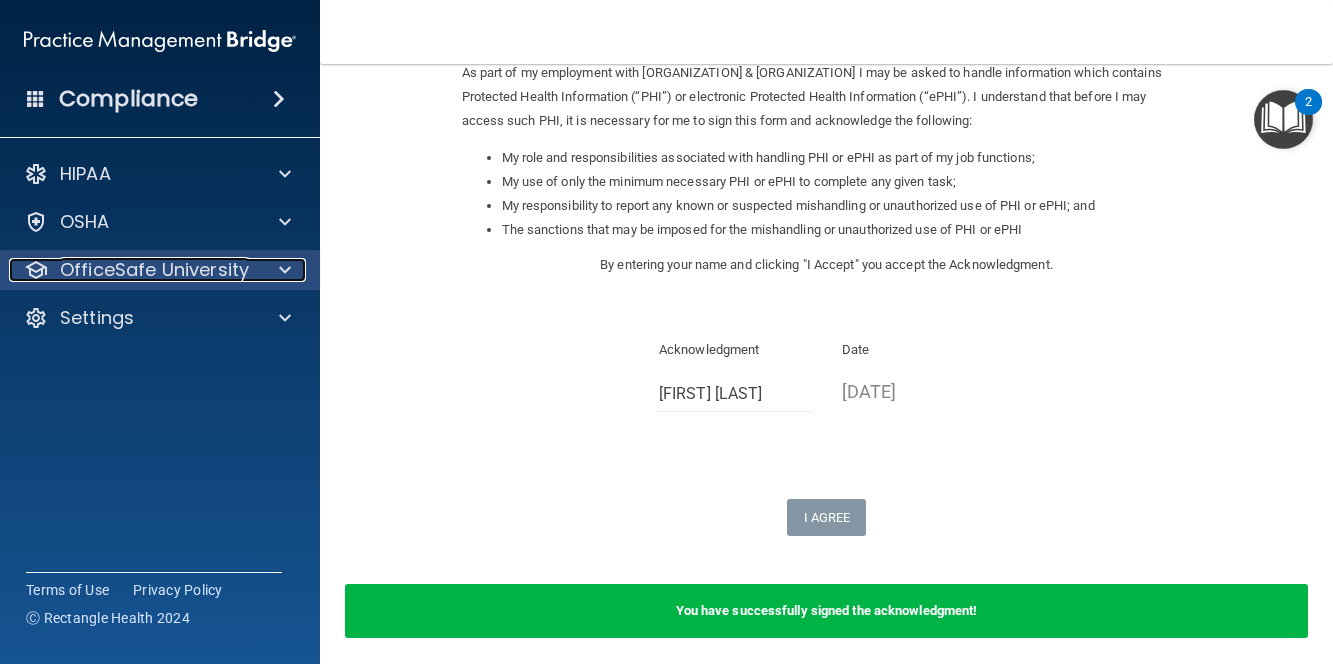 click at bounding box center (282, 270) 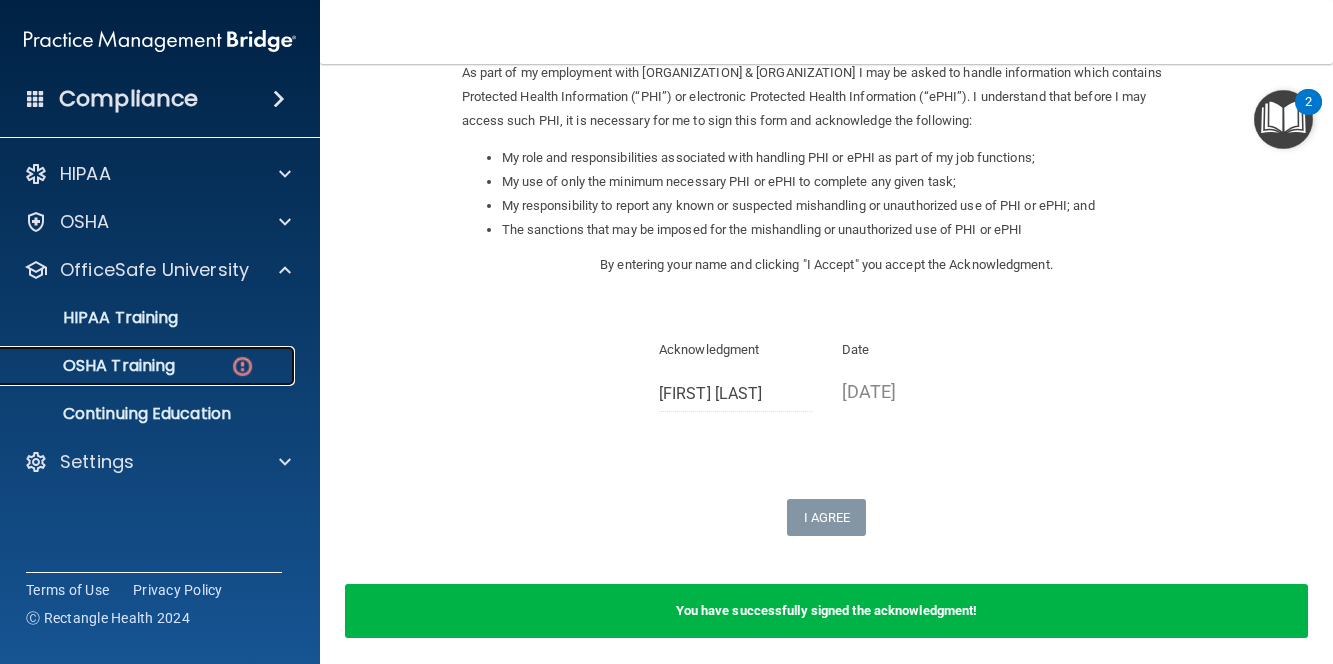 click on "OSHA Training" at bounding box center [137, 366] 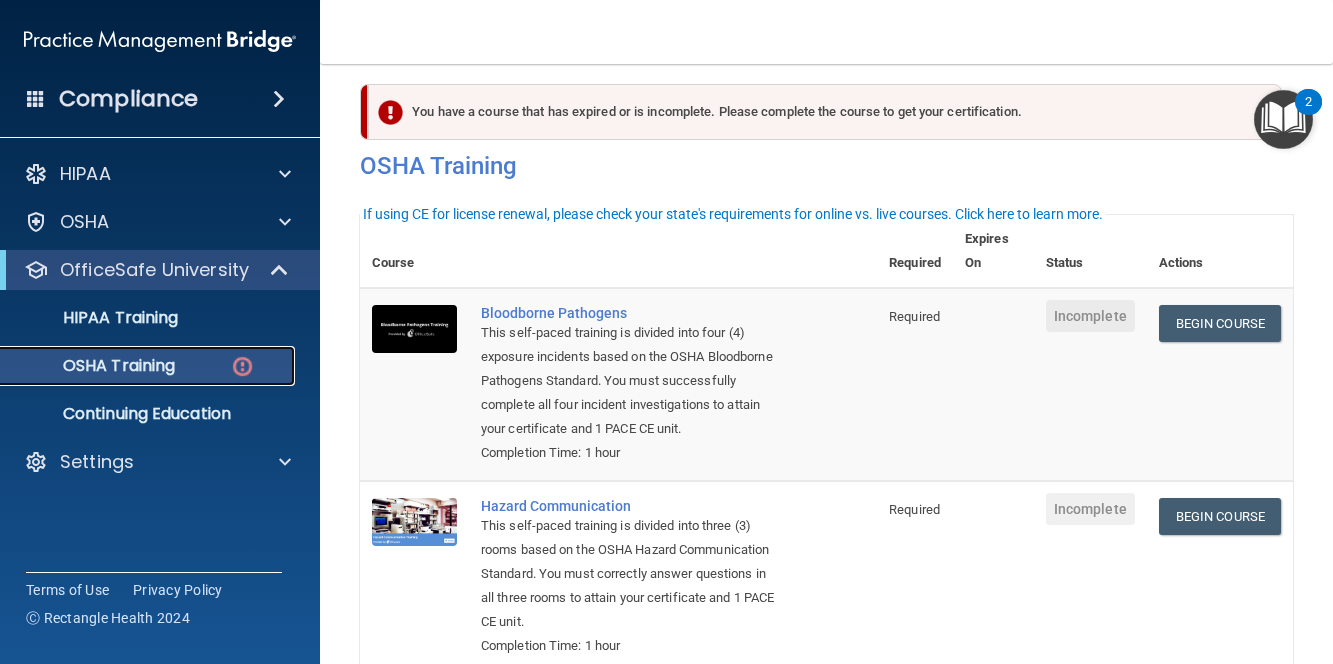scroll, scrollTop: 0, scrollLeft: 0, axis: both 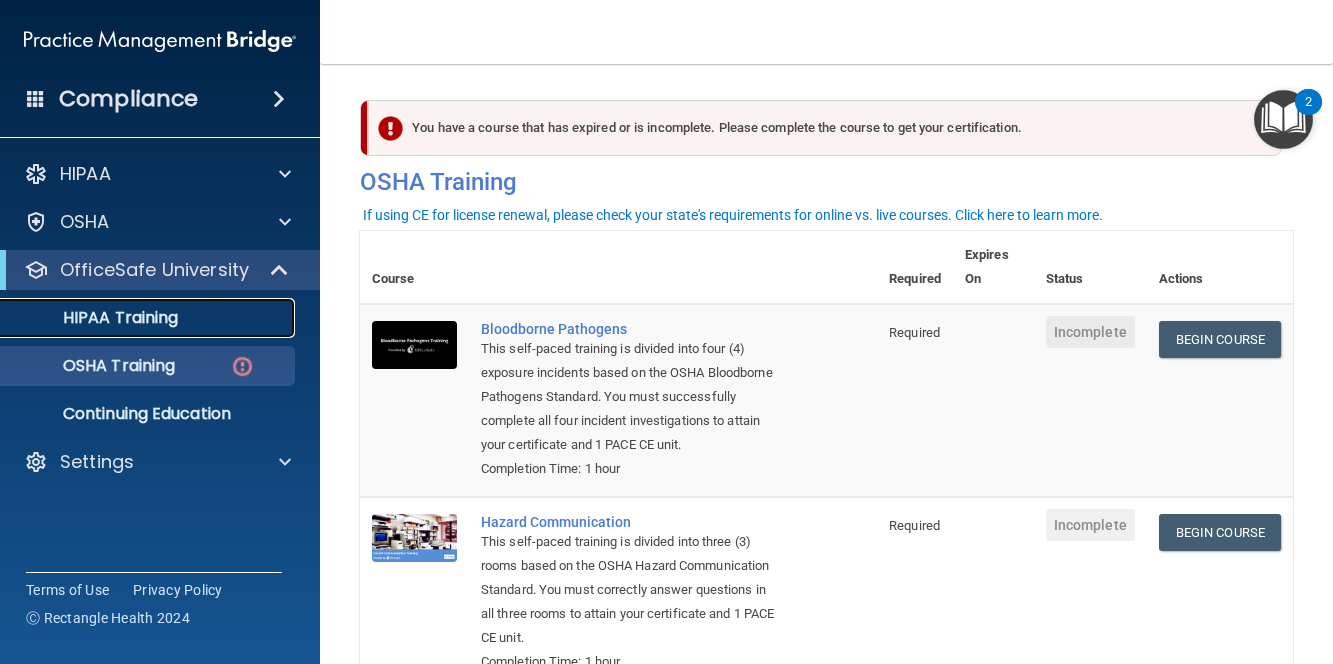 click on "HIPAA Training" at bounding box center [137, 318] 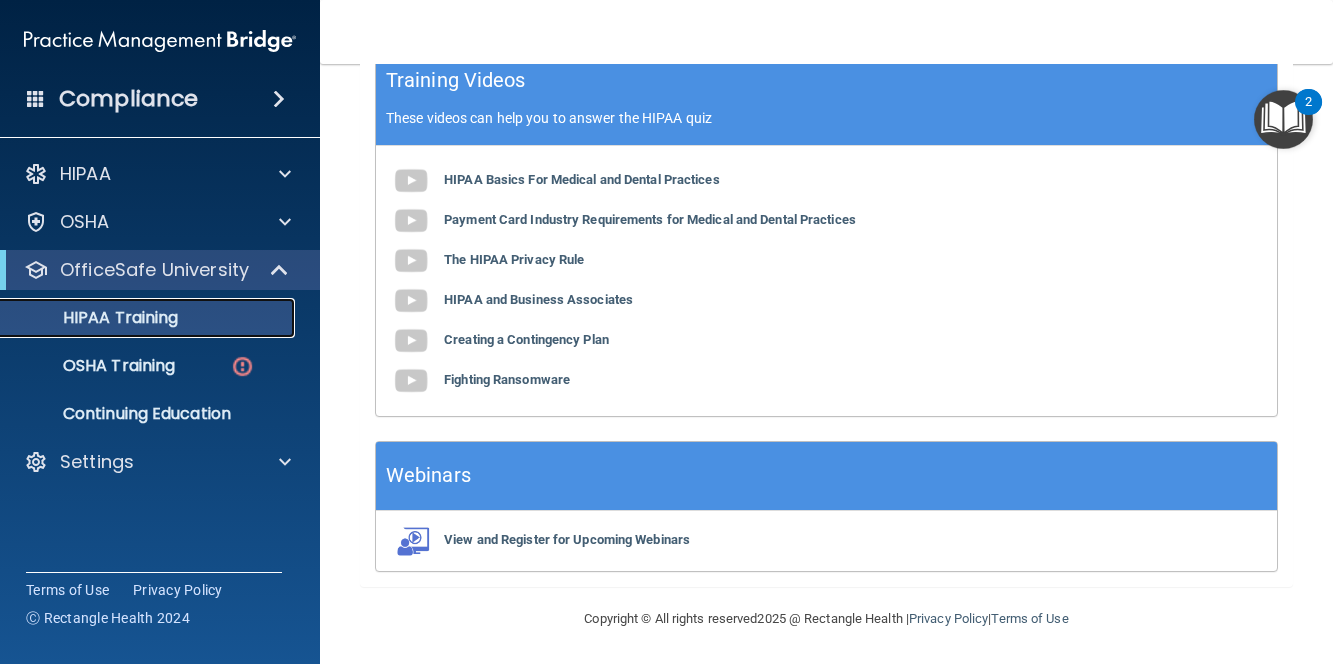 scroll, scrollTop: 914, scrollLeft: 0, axis: vertical 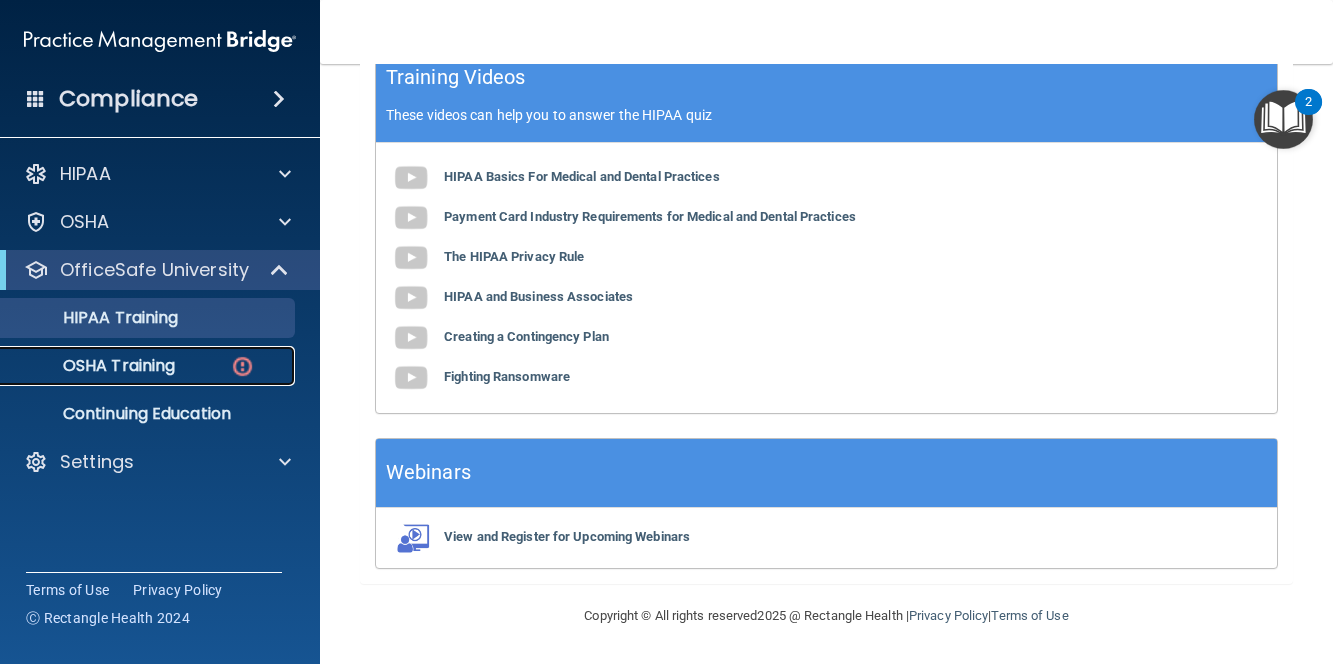 click on "OSHA Training" at bounding box center (137, 366) 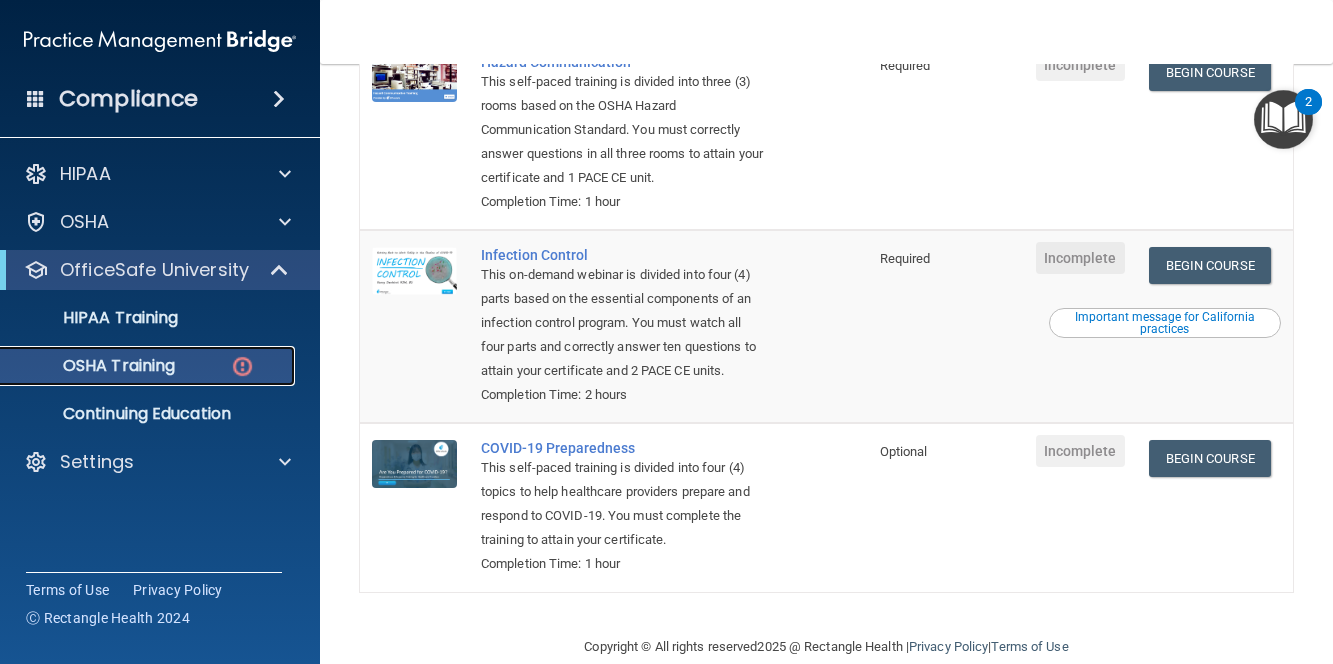 scroll, scrollTop: 544, scrollLeft: 0, axis: vertical 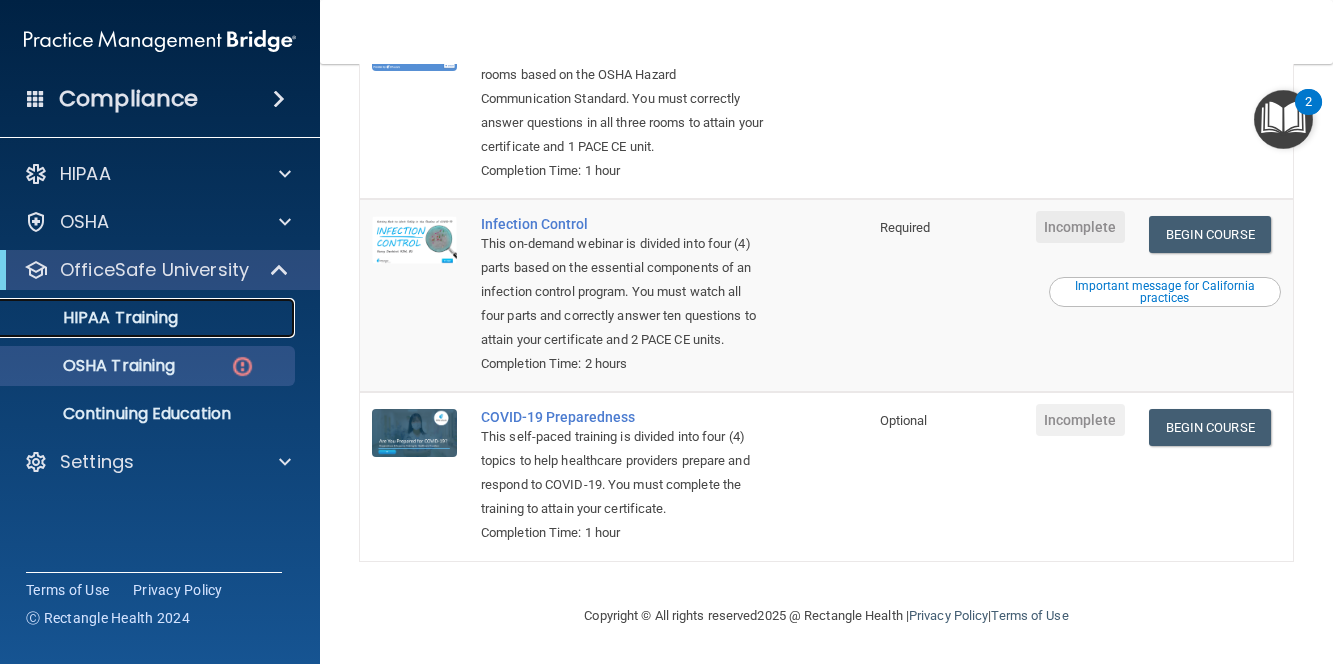 click on "HIPAA Training" at bounding box center (149, 318) 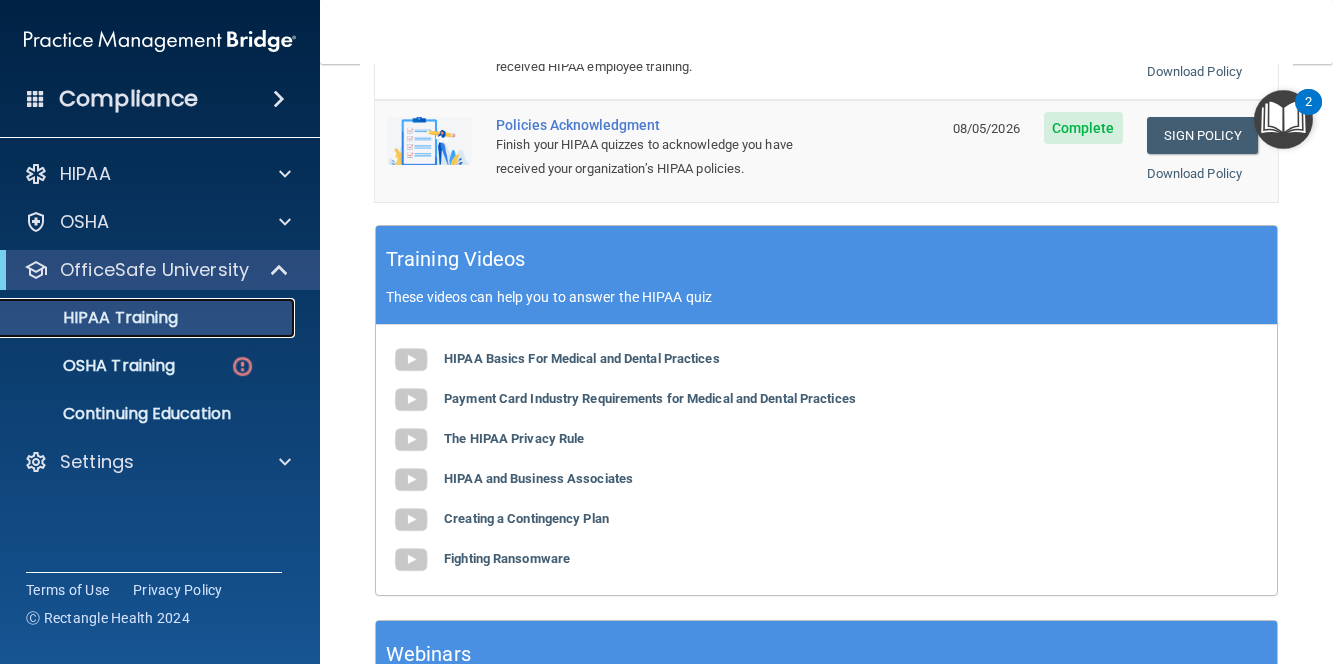 scroll, scrollTop: 914, scrollLeft: 0, axis: vertical 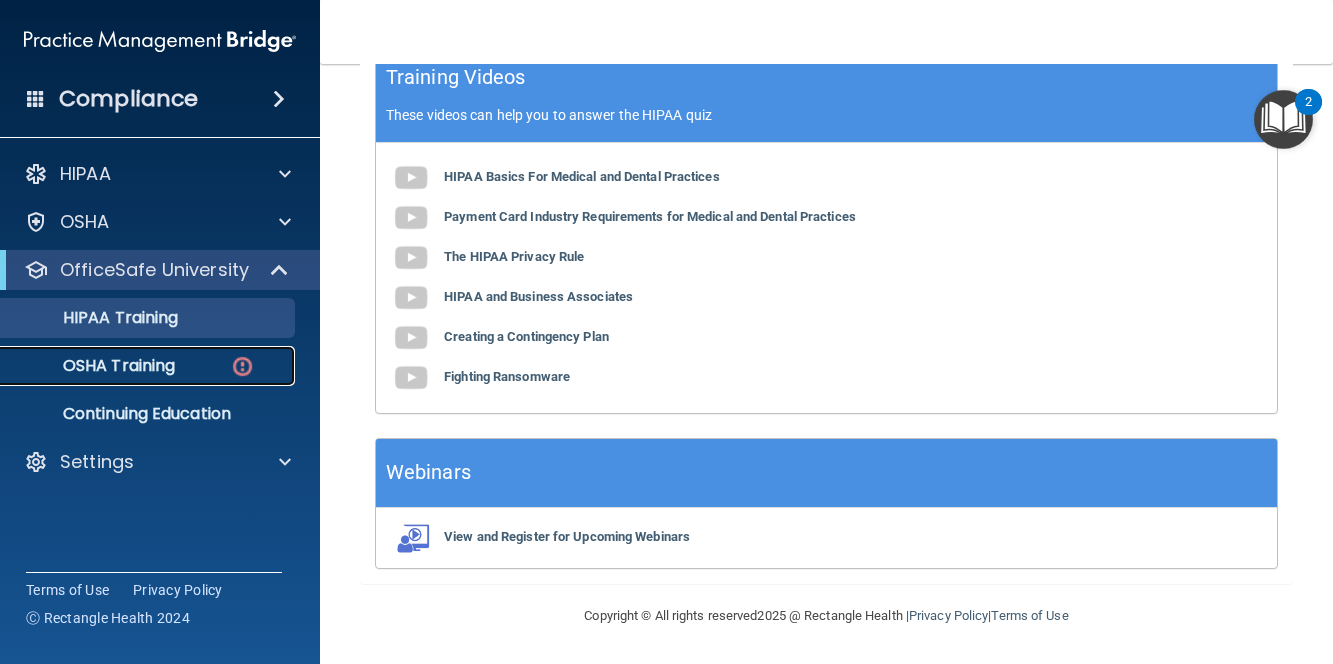 click on "OSHA Training" at bounding box center [137, 366] 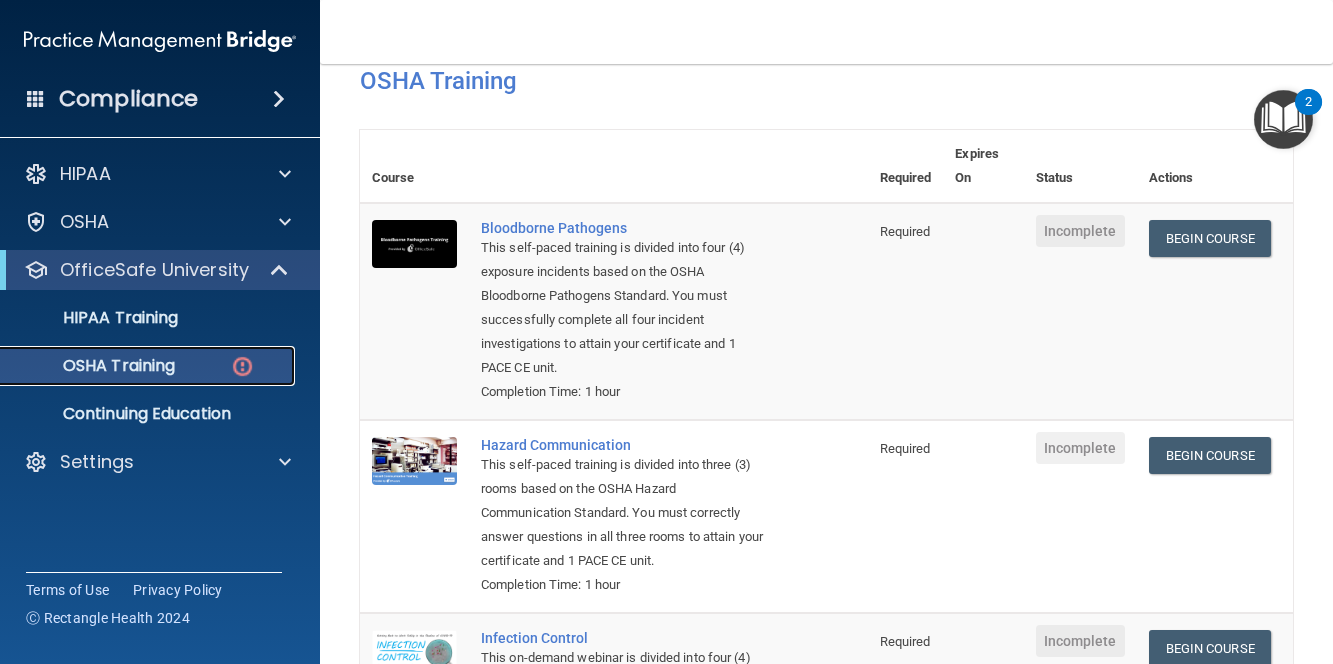 scroll, scrollTop: 100, scrollLeft: 0, axis: vertical 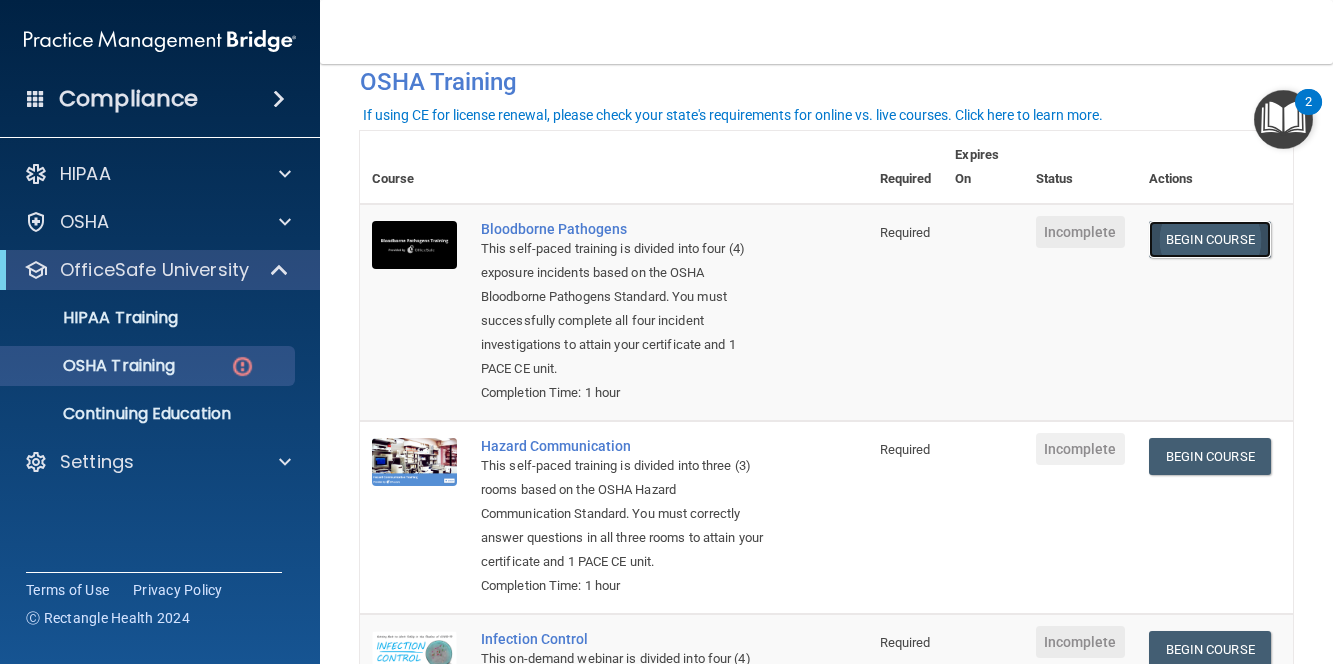 click on "Begin Course" at bounding box center (1210, 239) 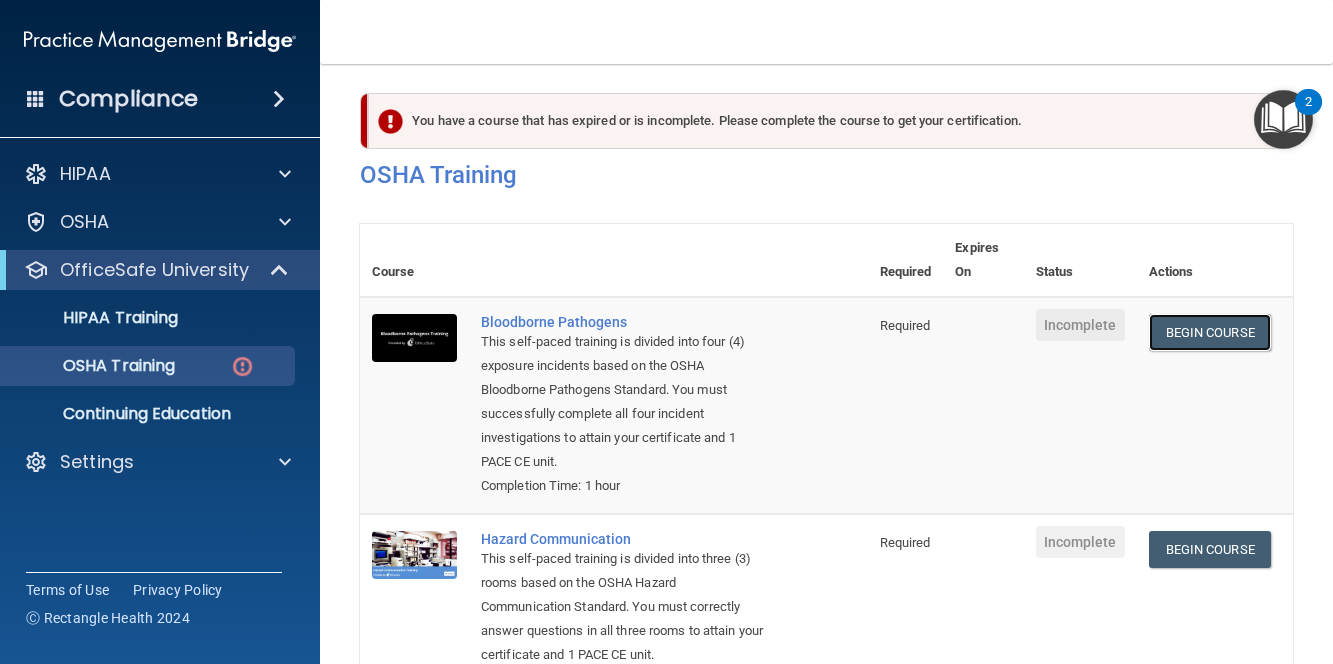 scroll, scrollTop: 0, scrollLeft: 0, axis: both 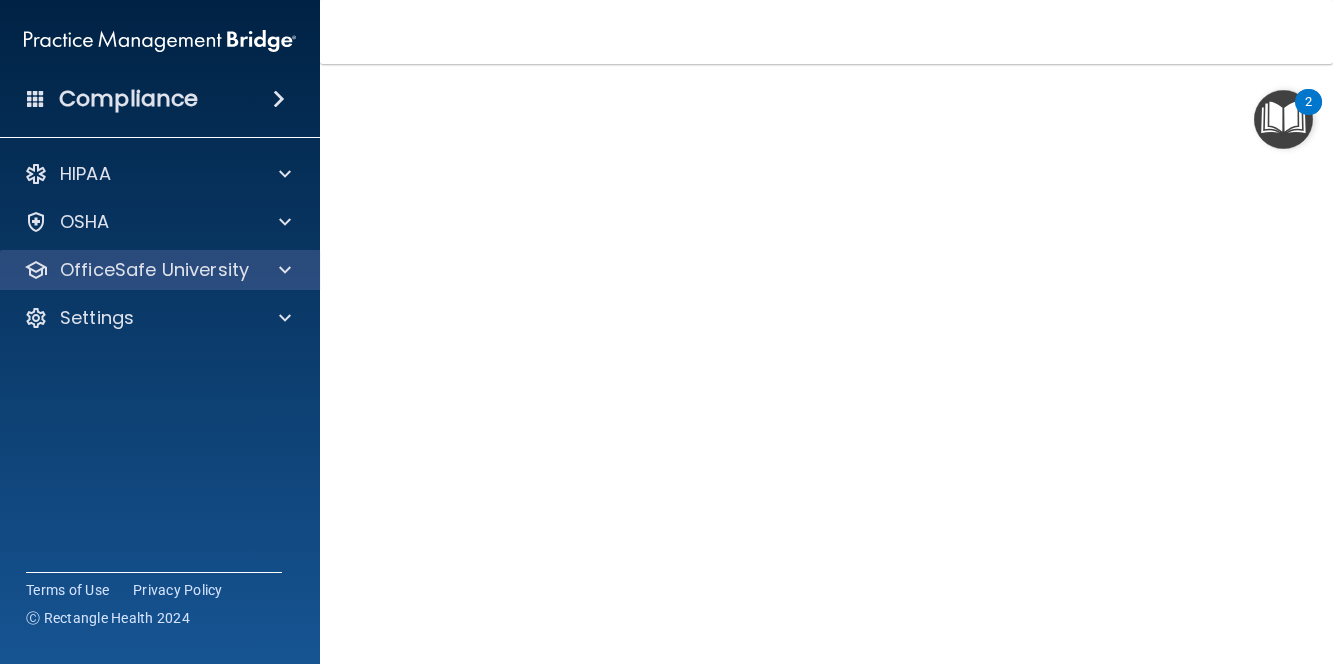 click on "OfficeSafe University" at bounding box center [160, 270] 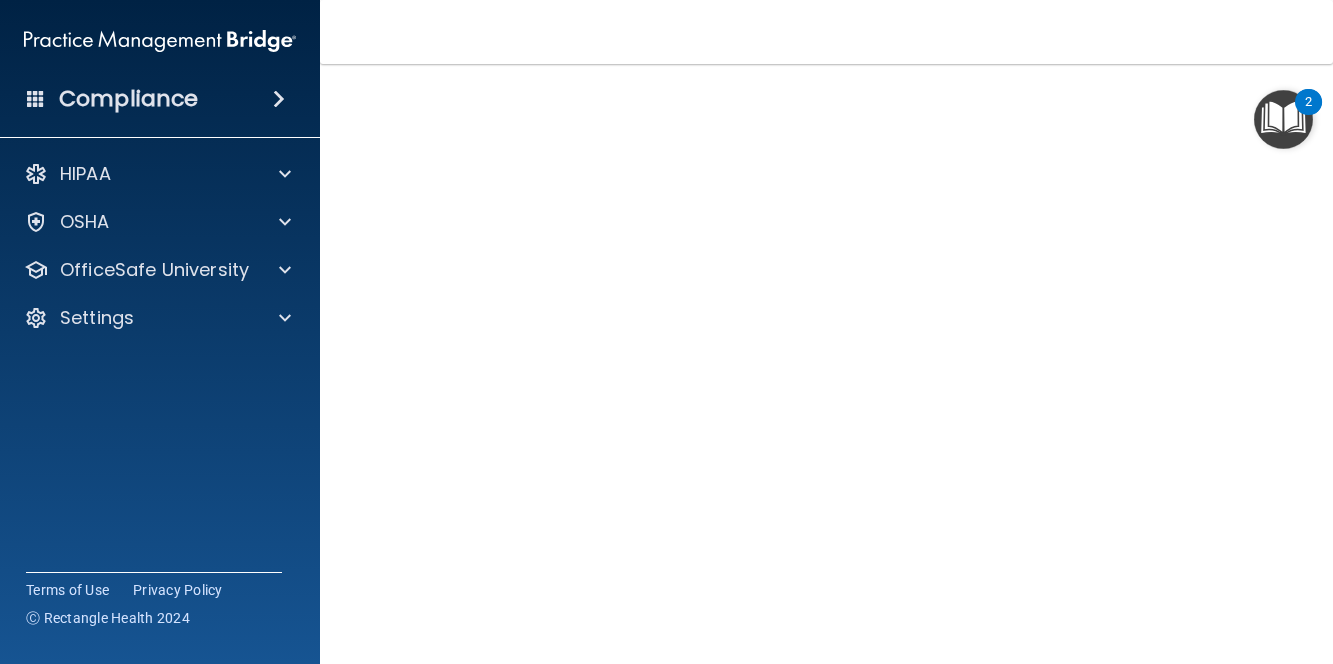 scroll, scrollTop: 34, scrollLeft: 0, axis: vertical 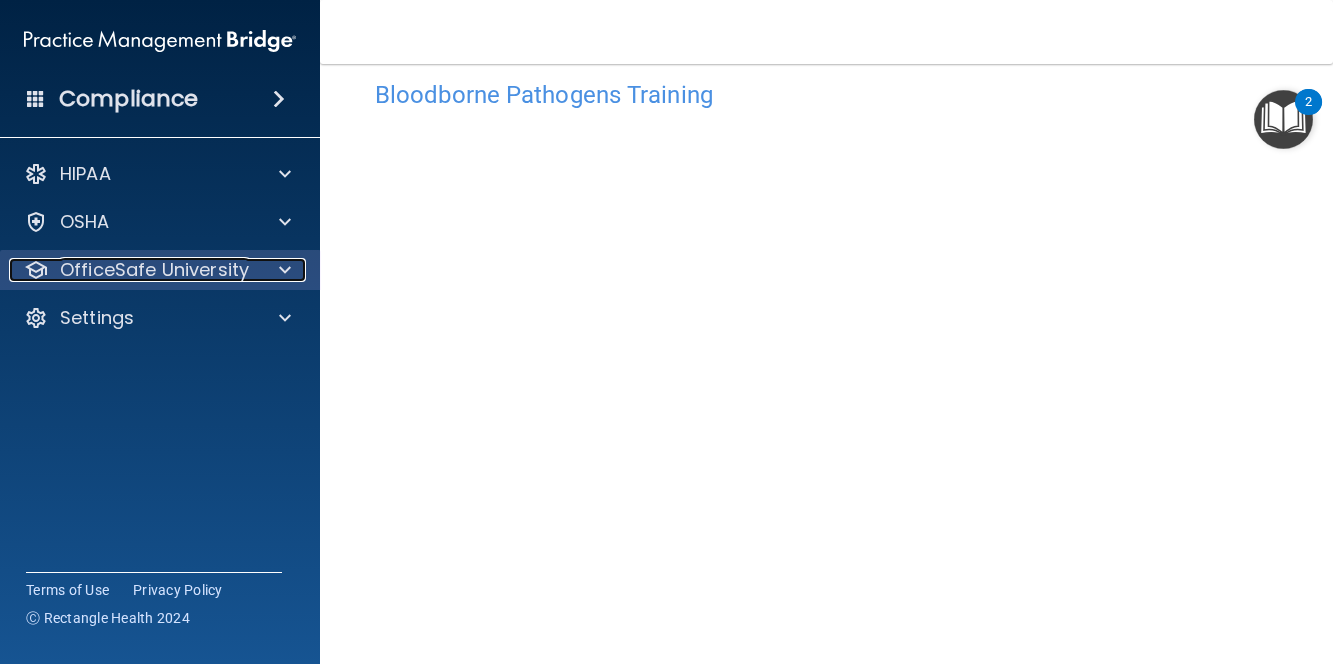 click on "OfficeSafe University" at bounding box center (154, 270) 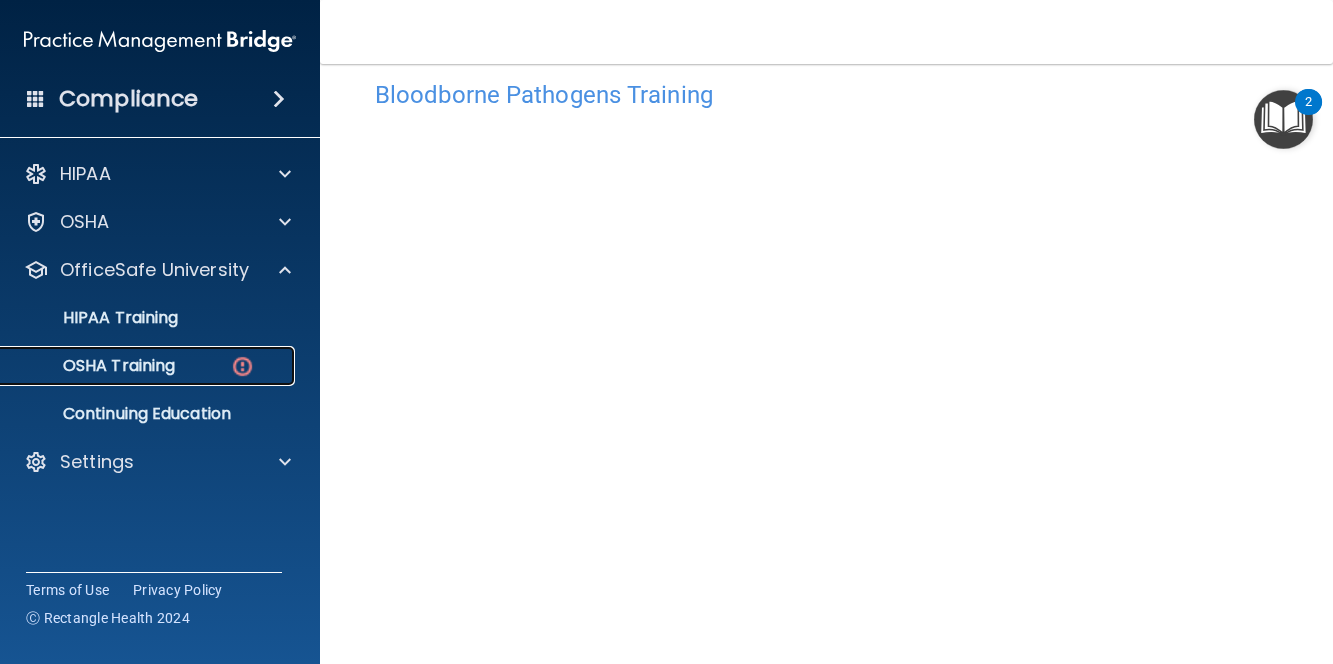 click on "OSHA Training" at bounding box center [149, 366] 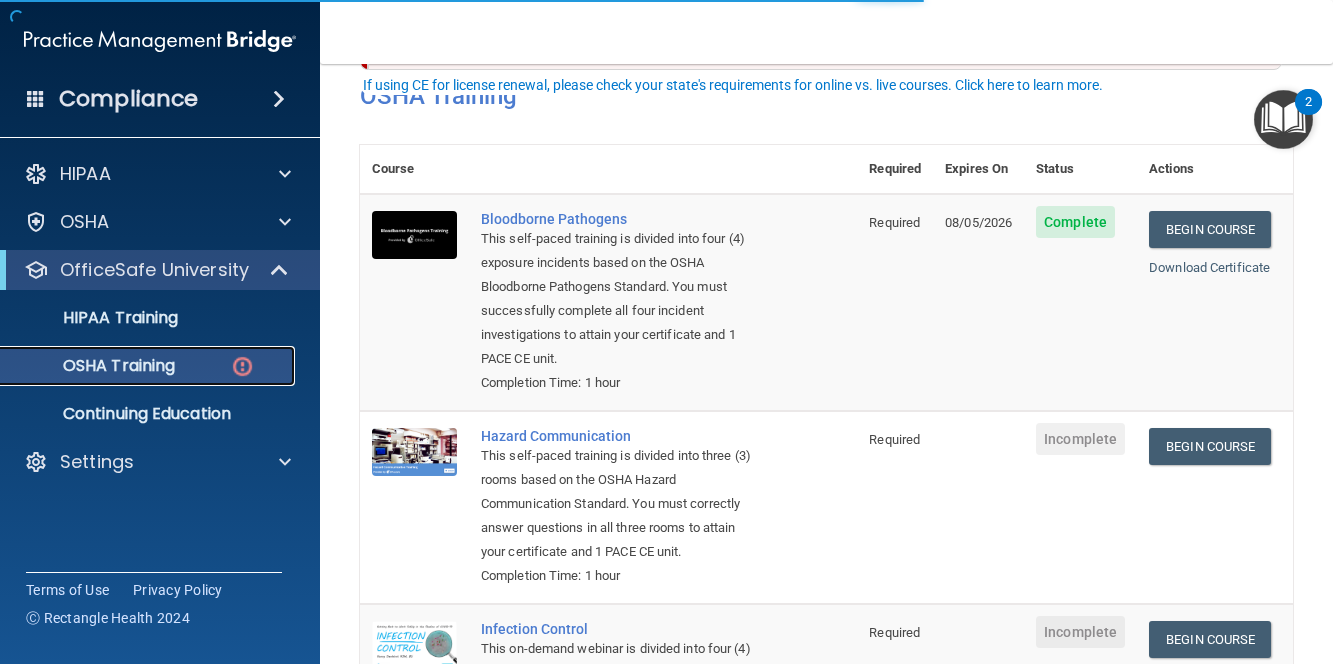 scroll, scrollTop: 134, scrollLeft: 0, axis: vertical 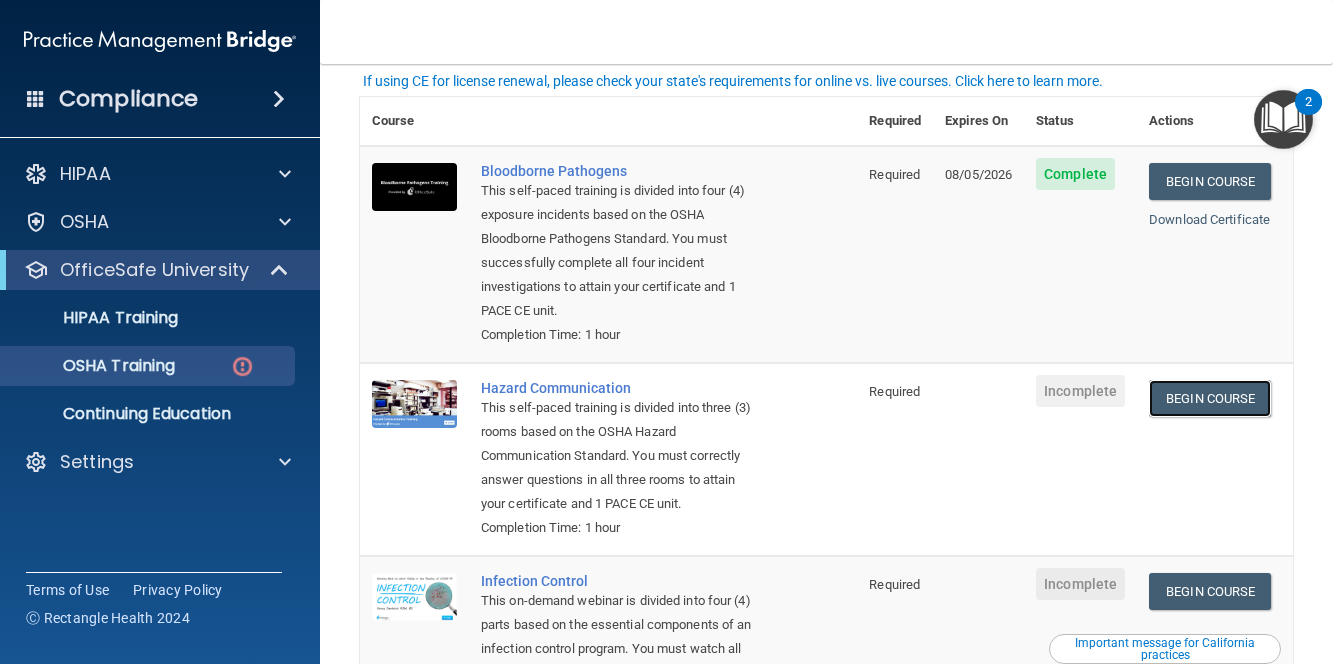 click on "Begin Course" at bounding box center (1210, 398) 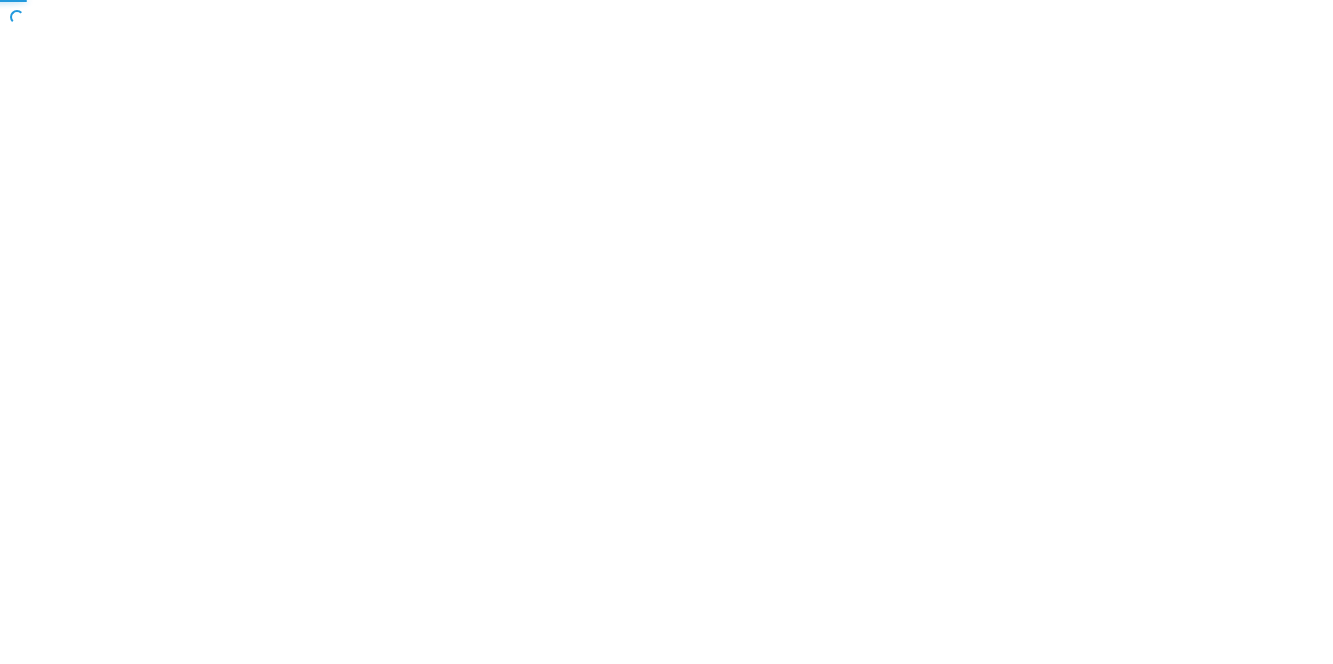 scroll, scrollTop: 0, scrollLeft: 0, axis: both 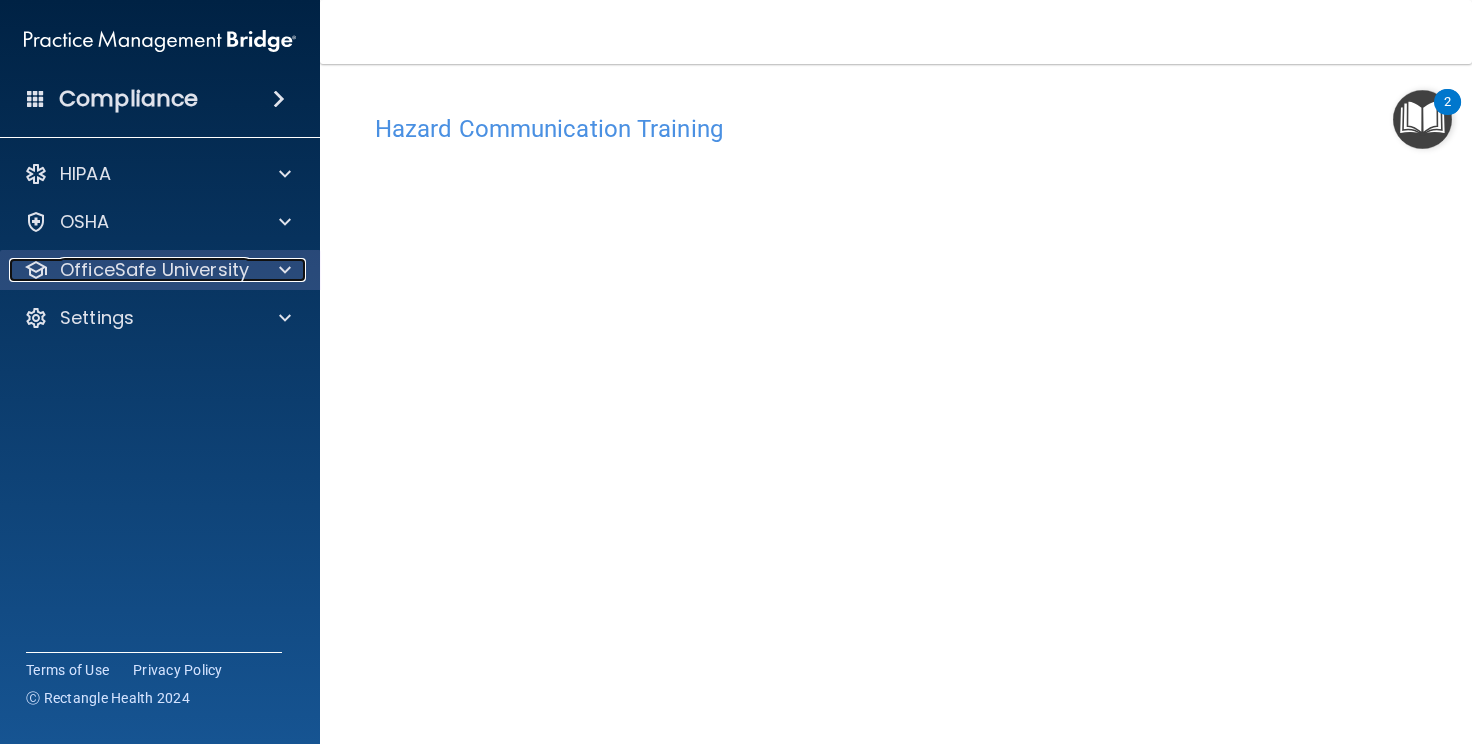 click on "OfficeSafe University" at bounding box center (154, 270) 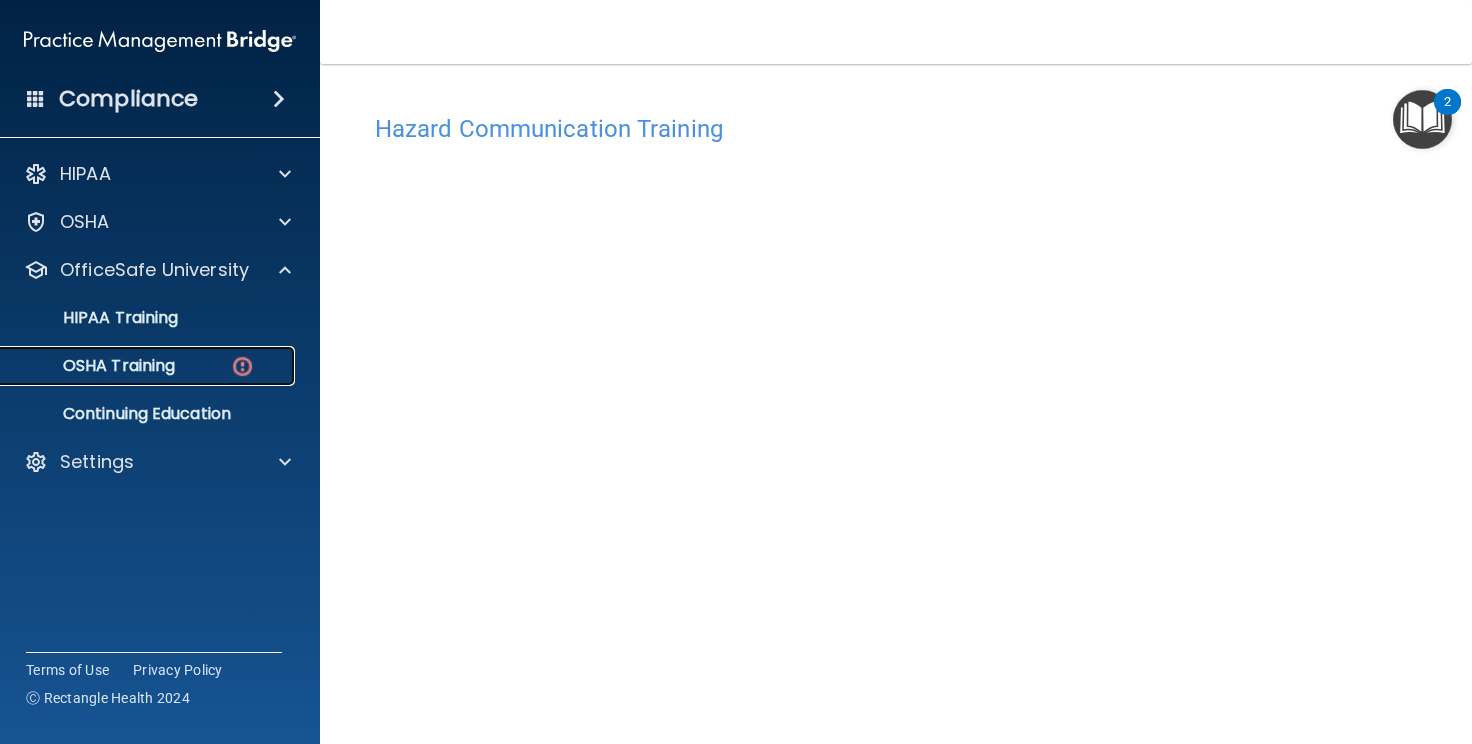 click at bounding box center (242, 366) 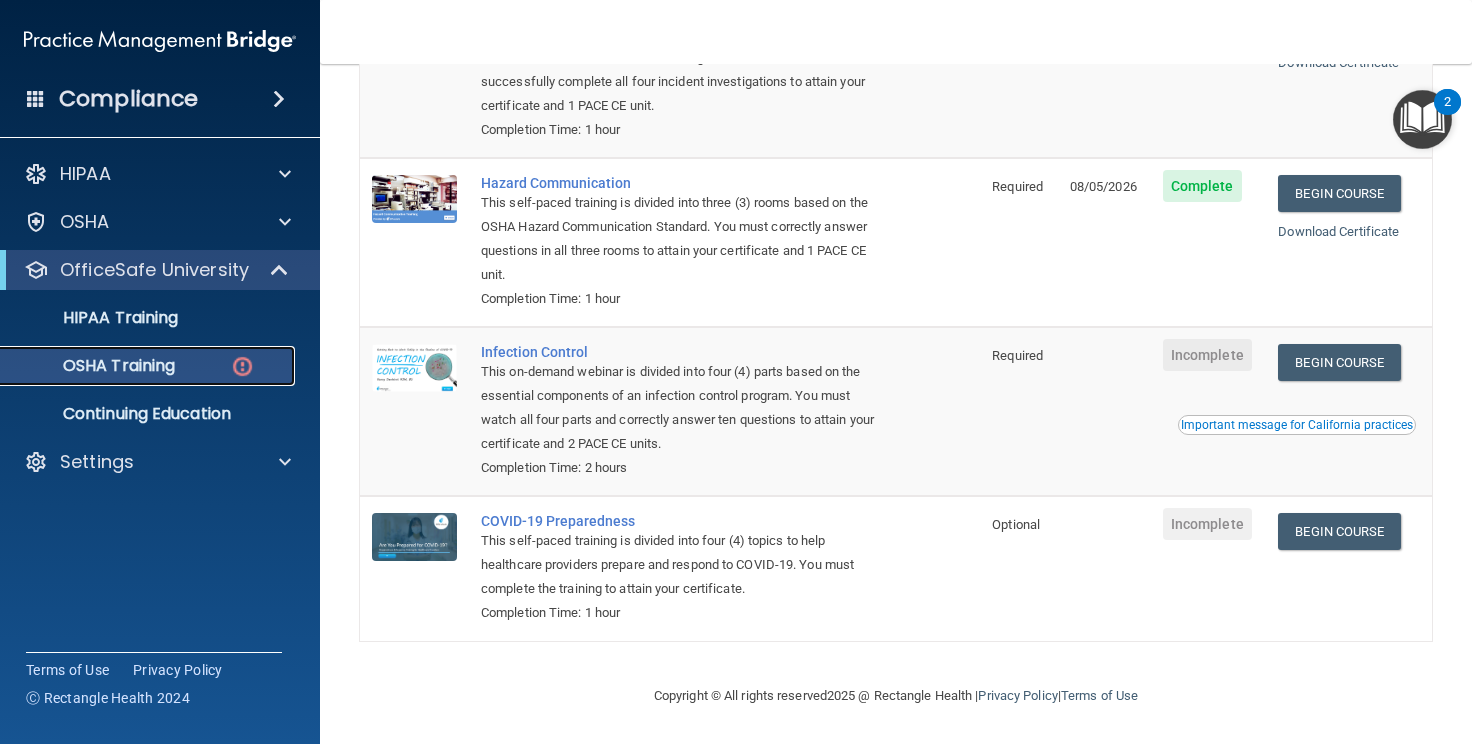 scroll, scrollTop: 296, scrollLeft: 0, axis: vertical 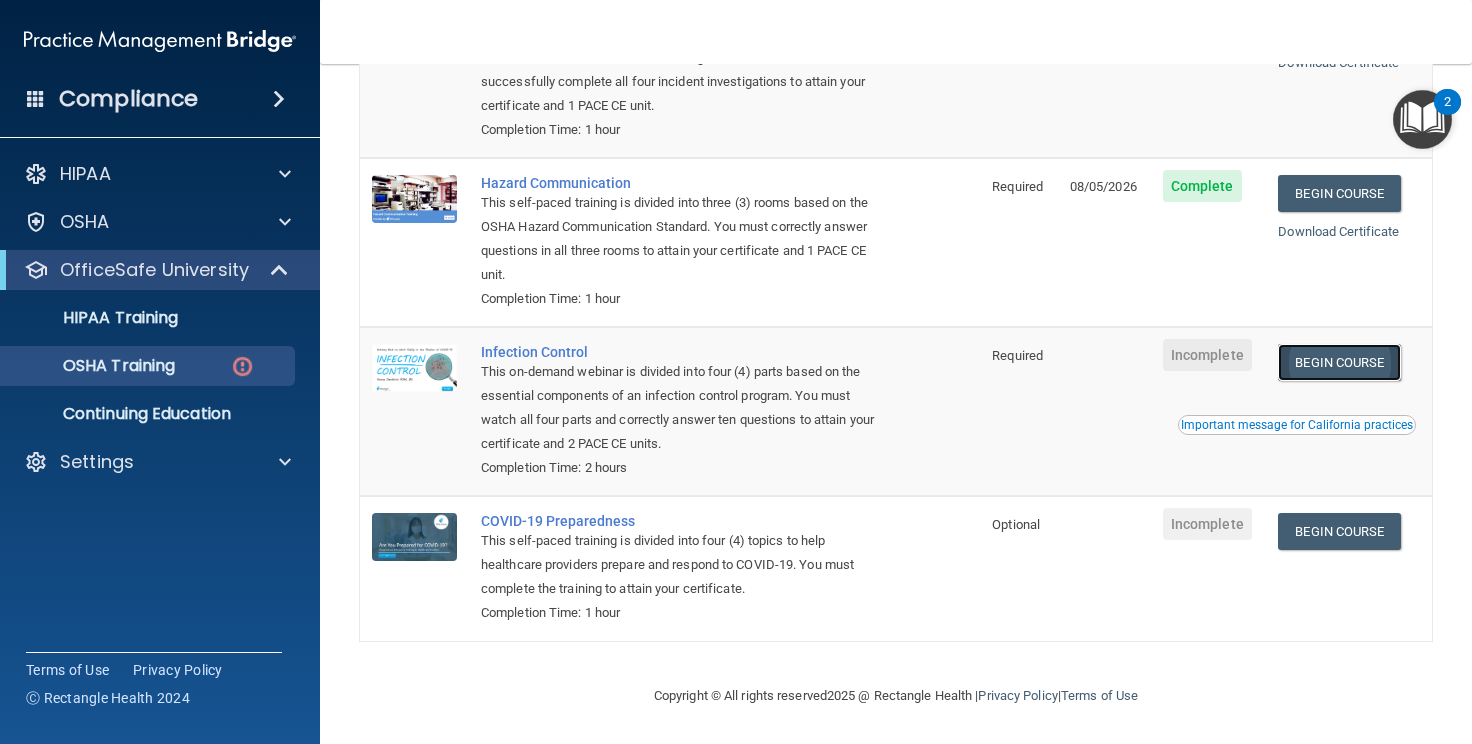 click on "Begin Course" at bounding box center (1339, 362) 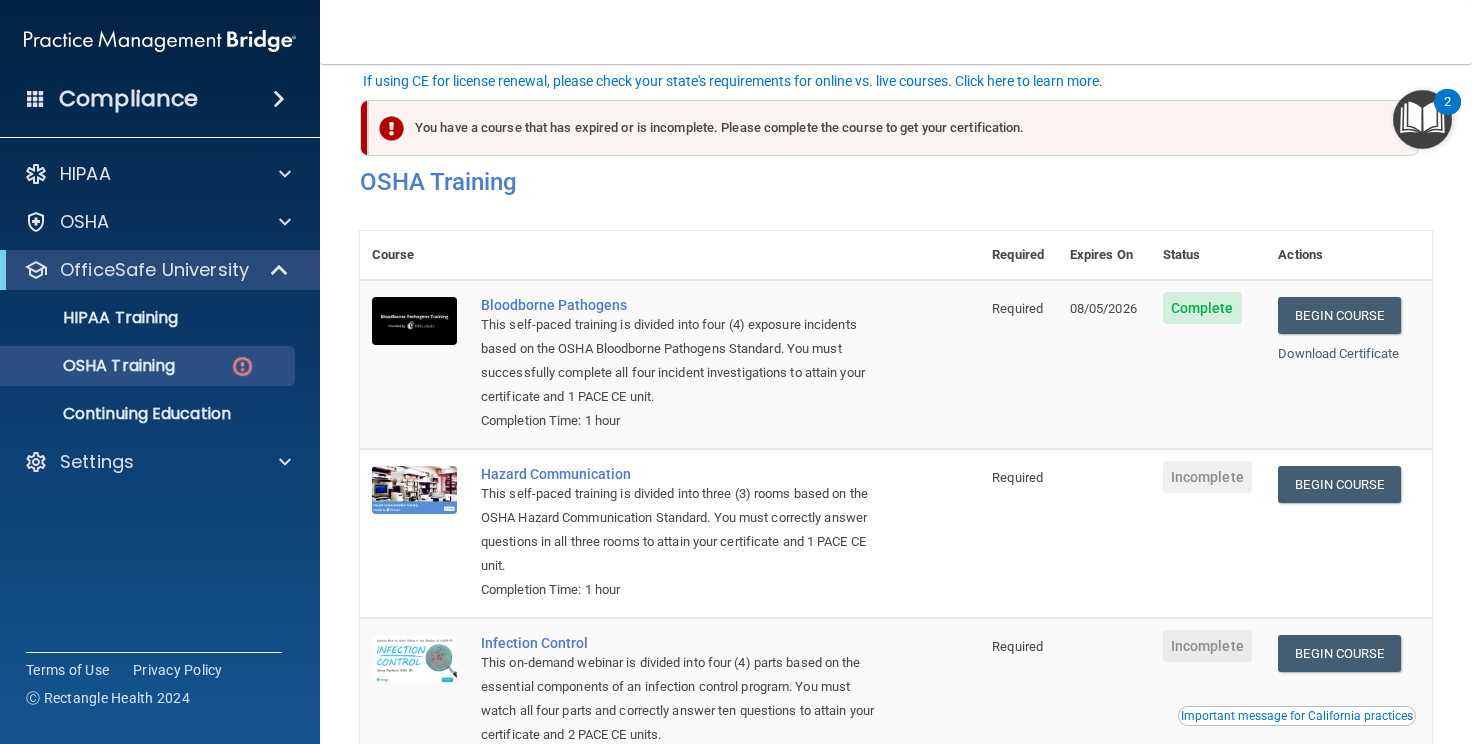 scroll, scrollTop: 0, scrollLeft: 0, axis: both 